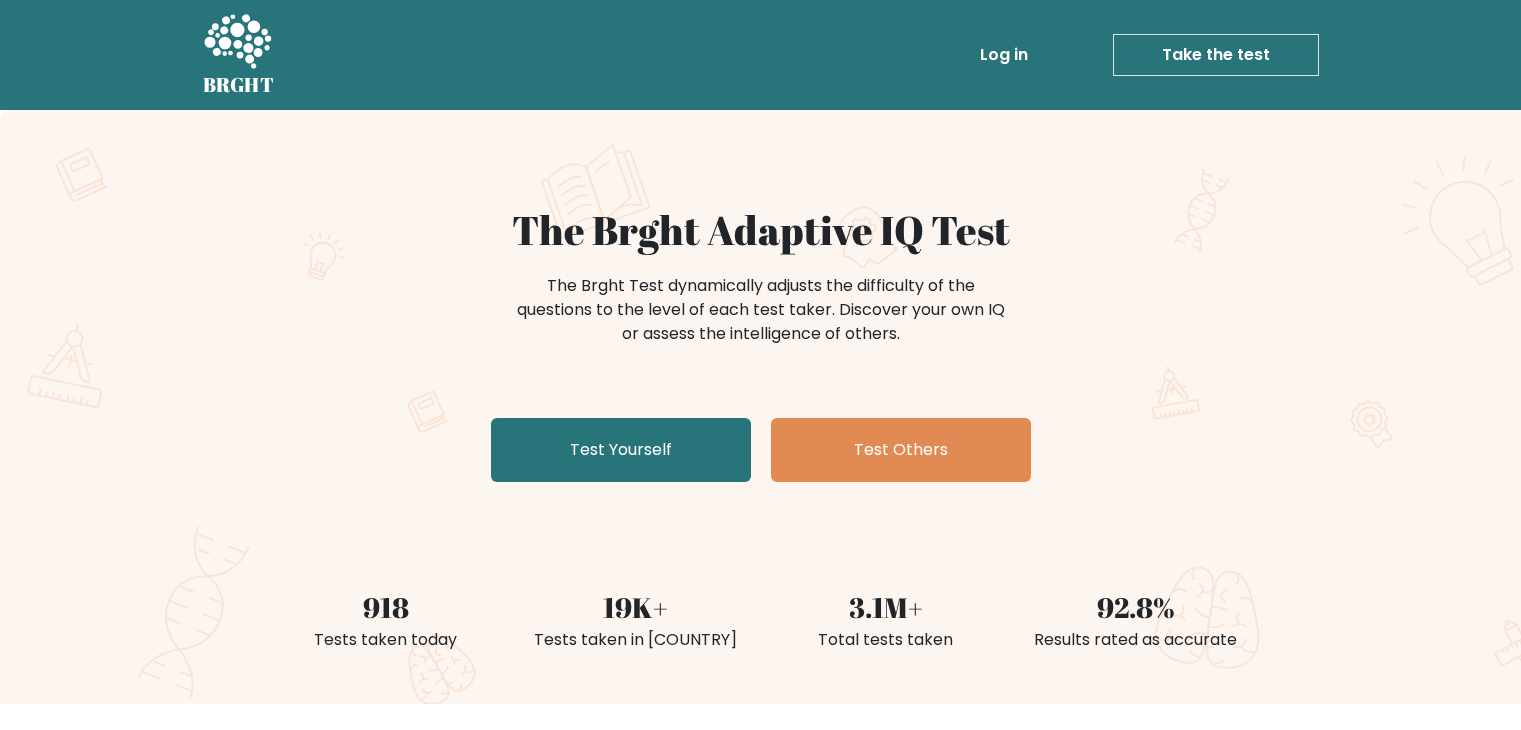scroll, scrollTop: 0, scrollLeft: 0, axis: both 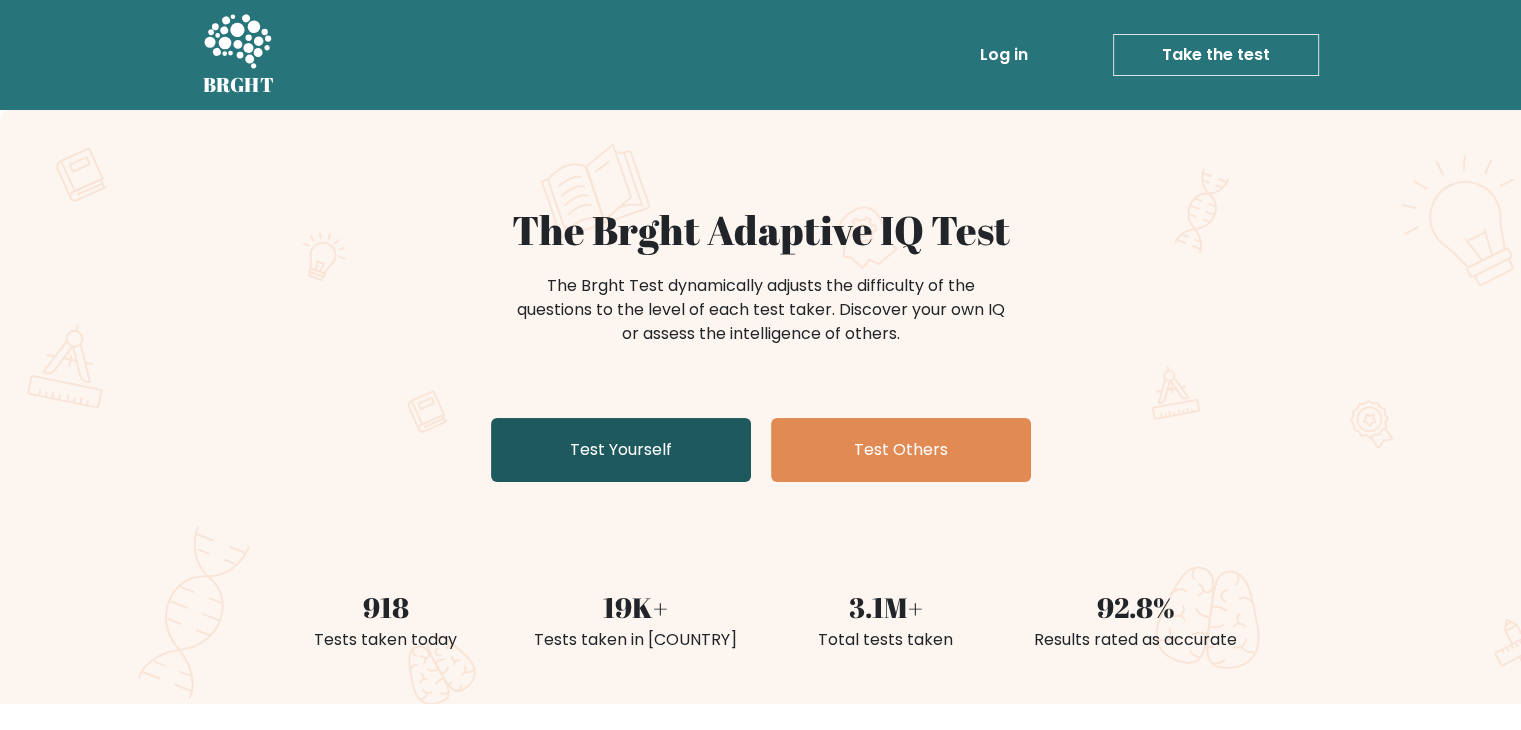 click on "Test Yourself" at bounding box center (621, 450) 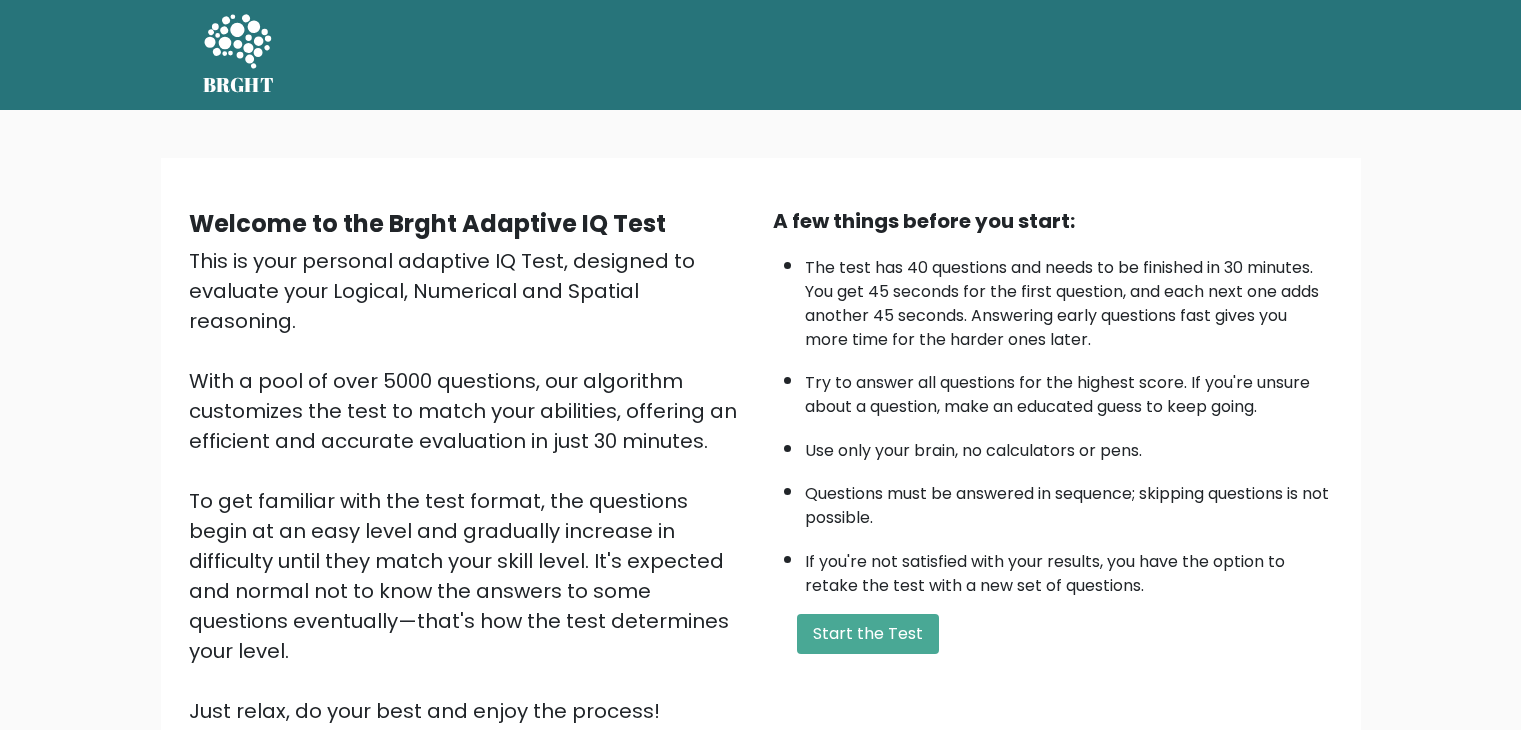 scroll, scrollTop: 0, scrollLeft: 0, axis: both 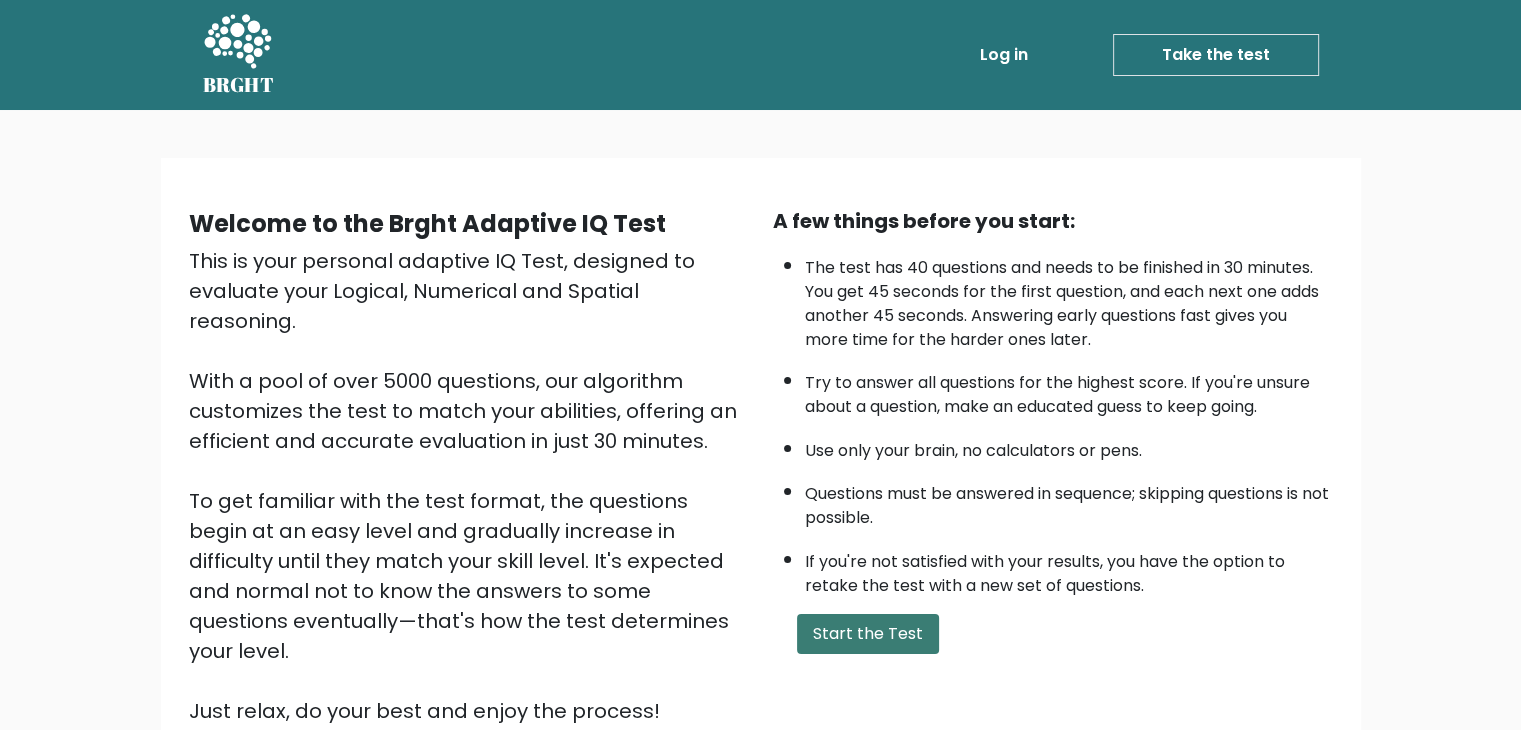 click on "Start the Test" at bounding box center (868, 634) 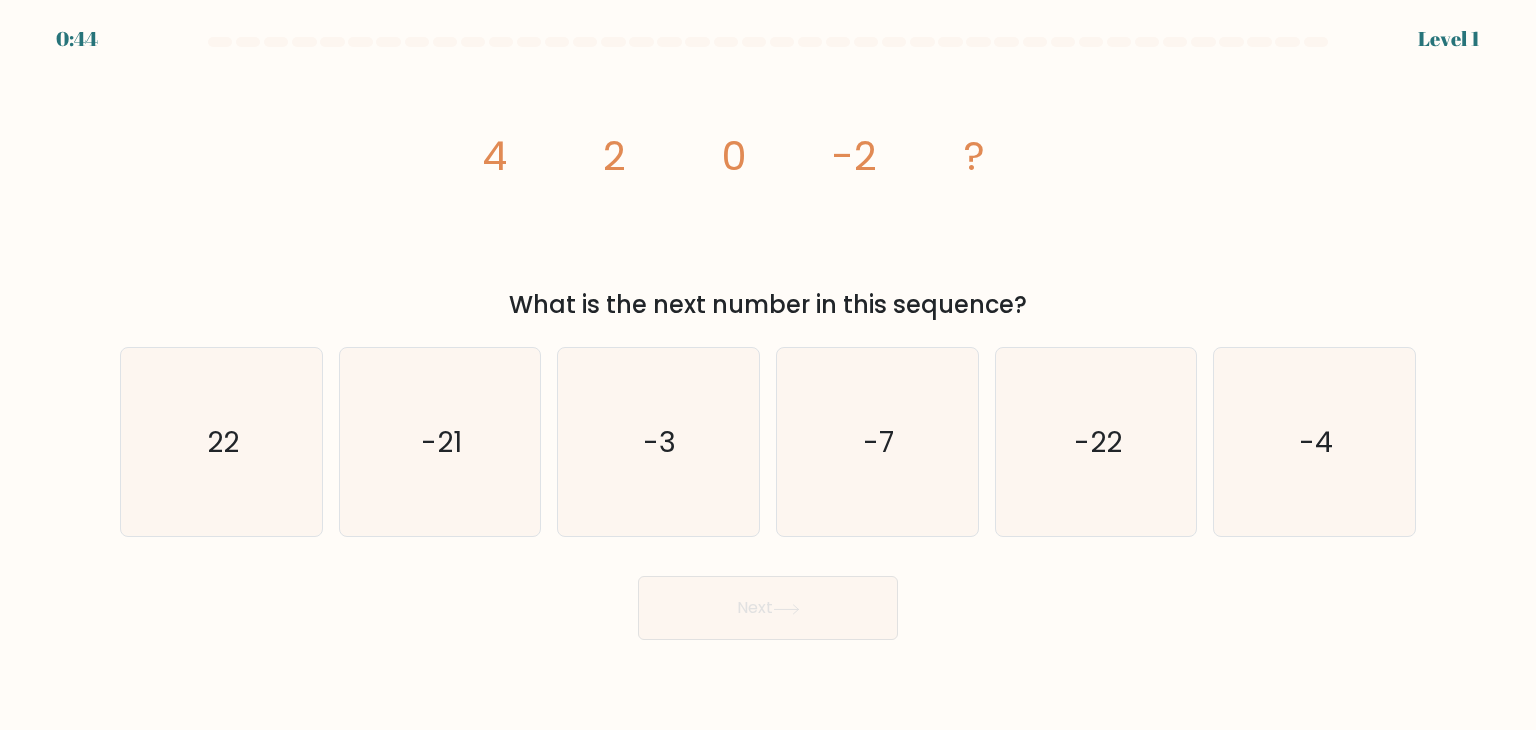 scroll, scrollTop: 0, scrollLeft: 0, axis: both 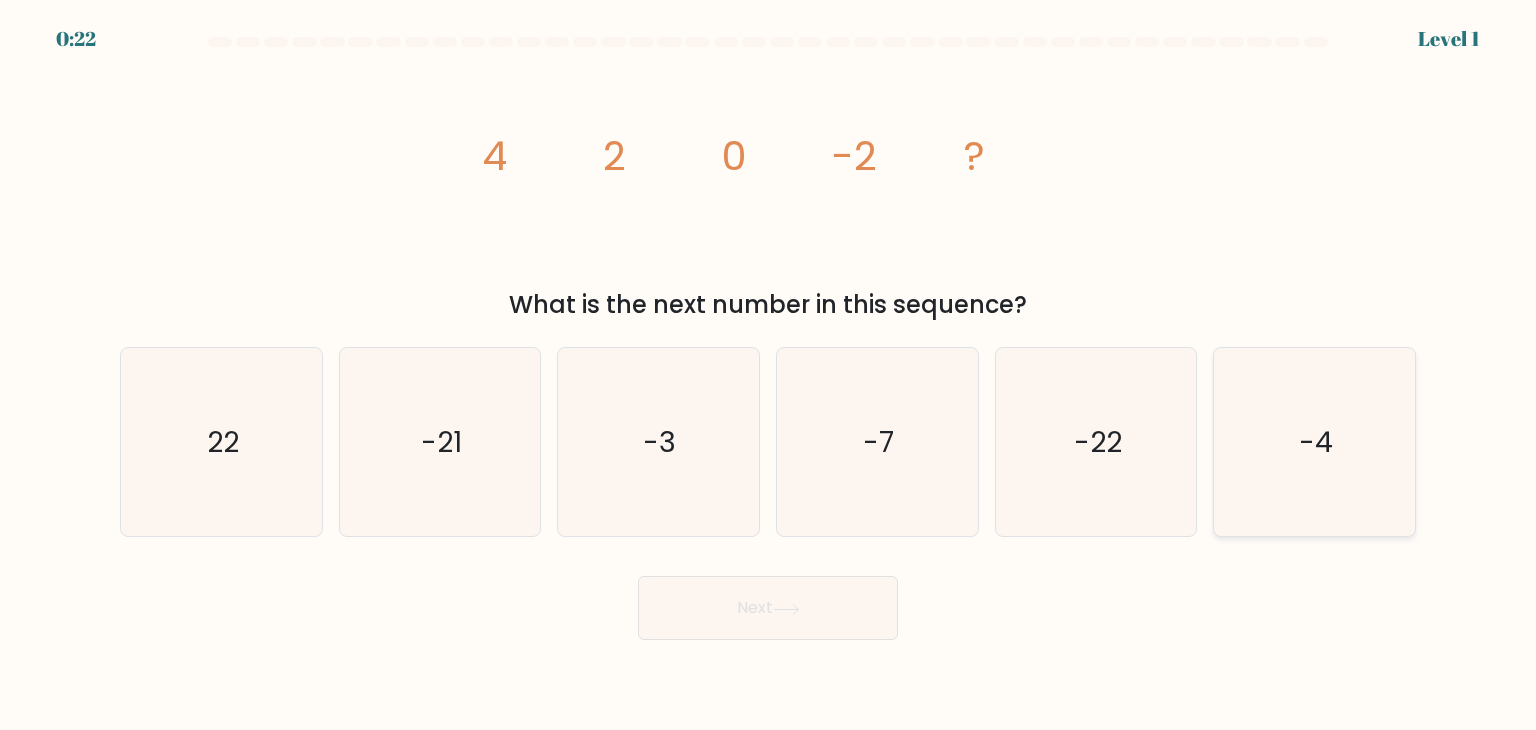 click on "-4" 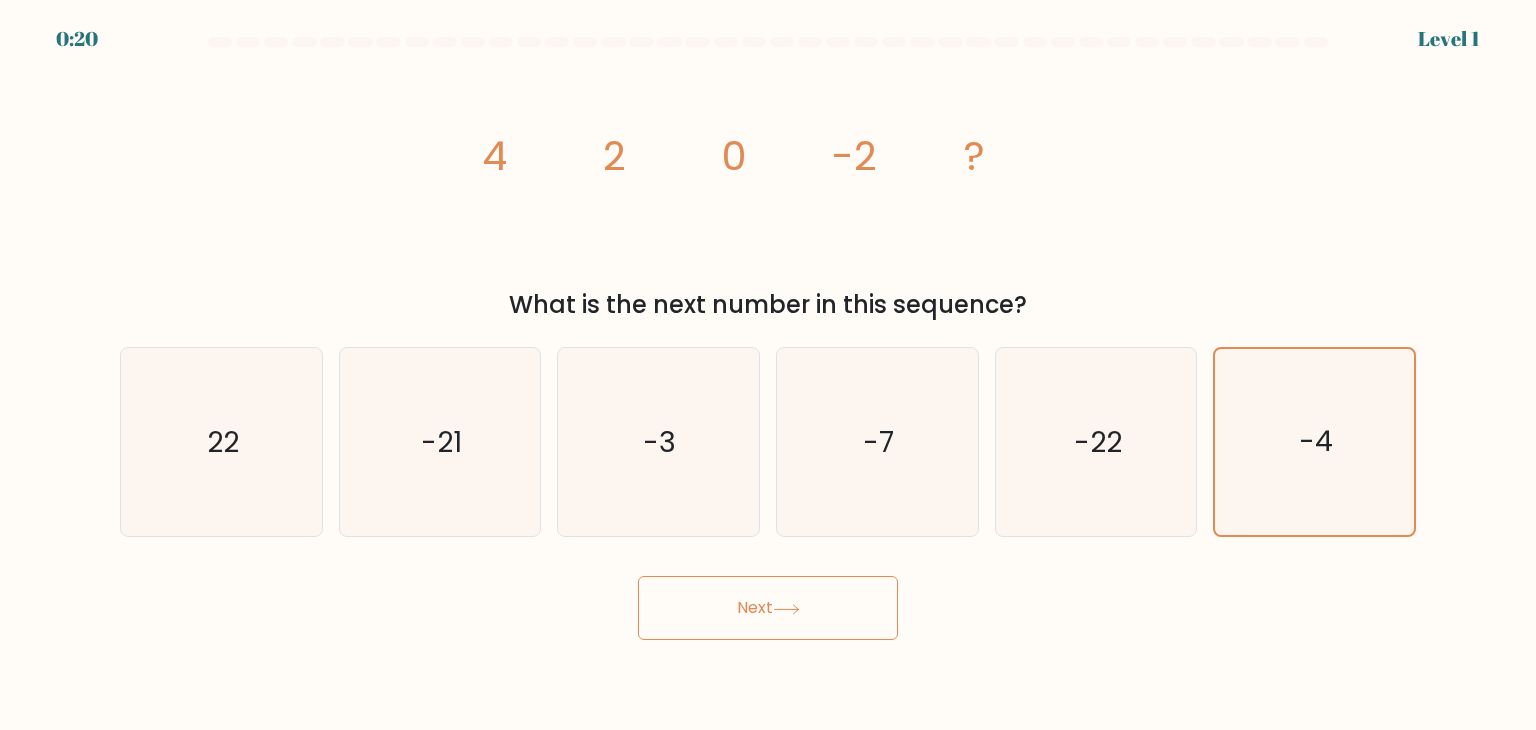 click on "Next" at bounding box center [768, 608] 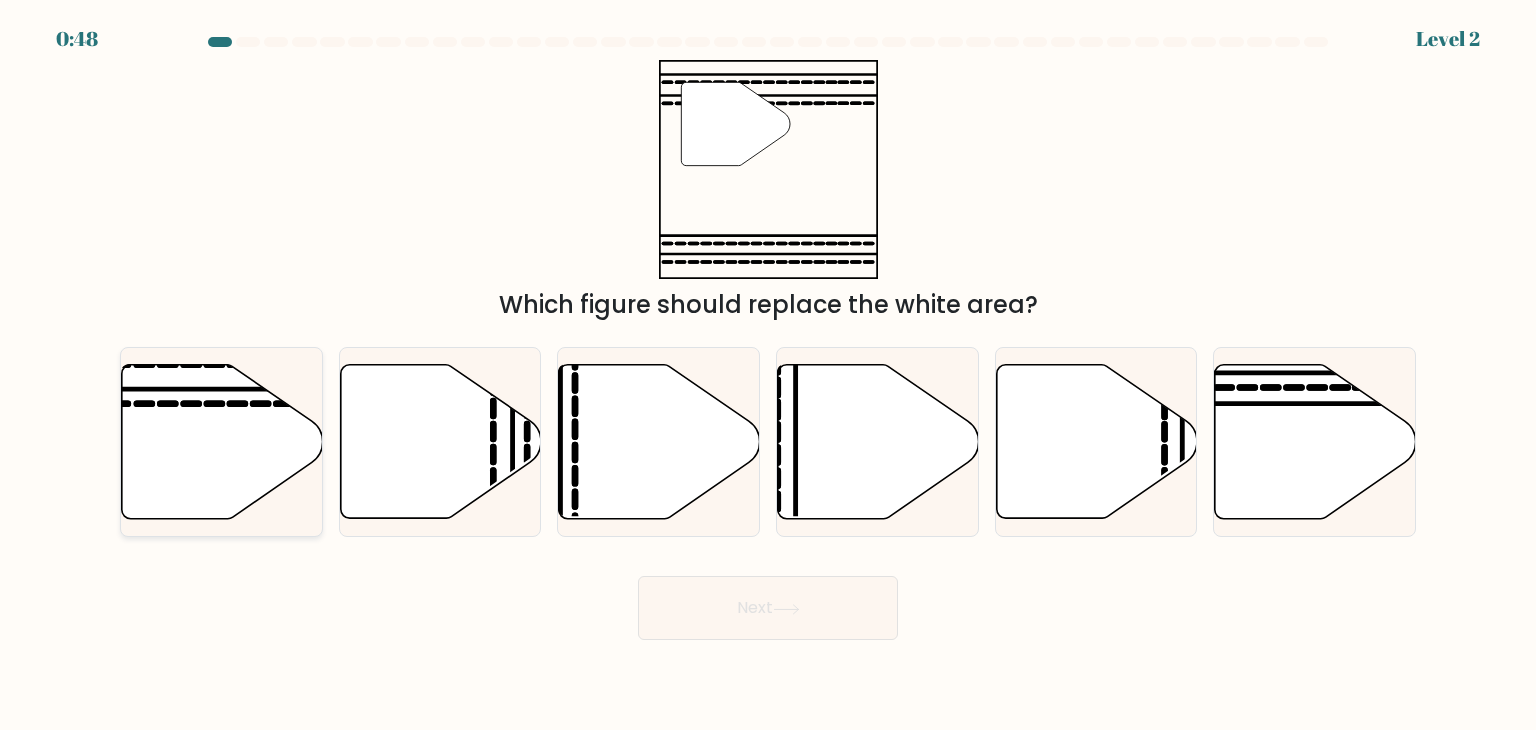 click 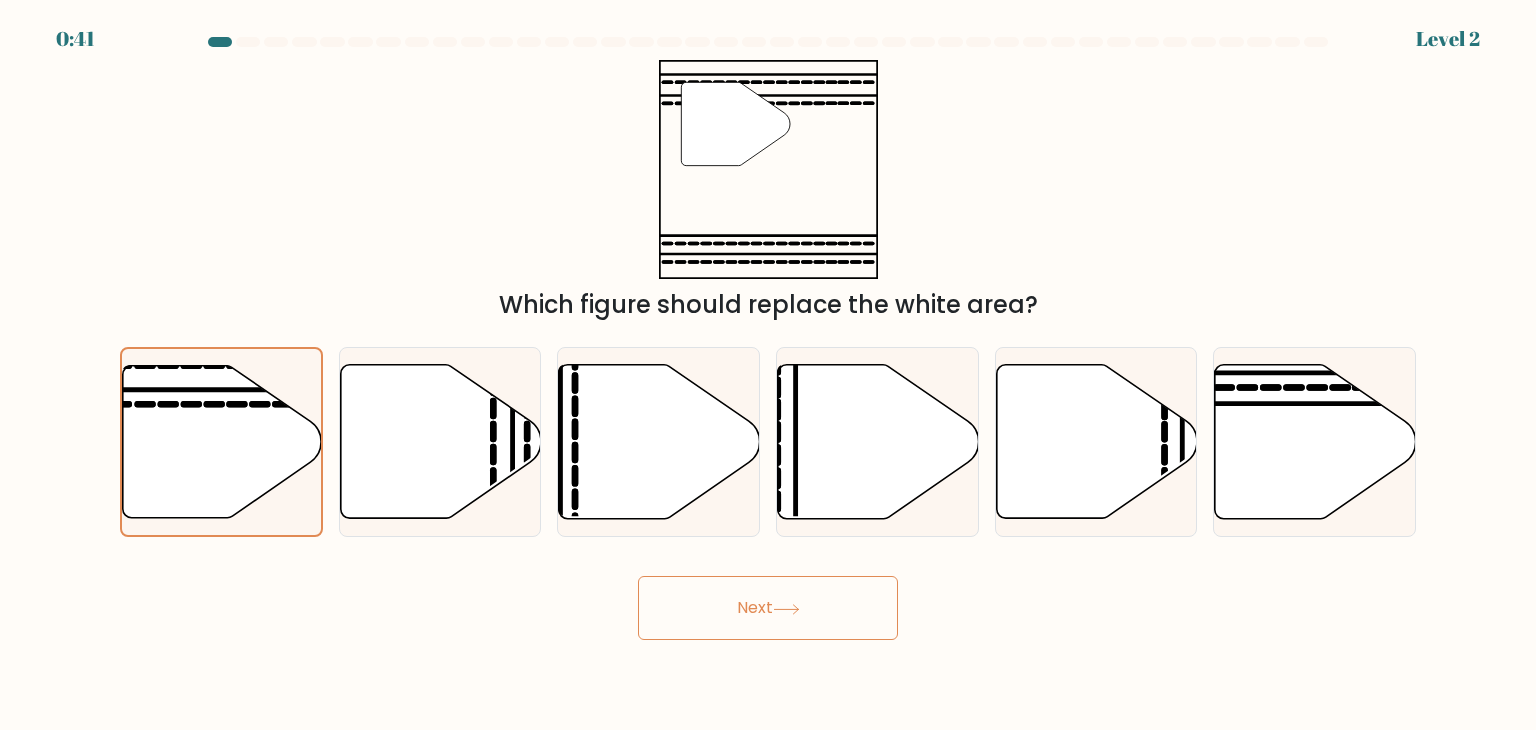 click on "Next" at bounding box center (768, 608) 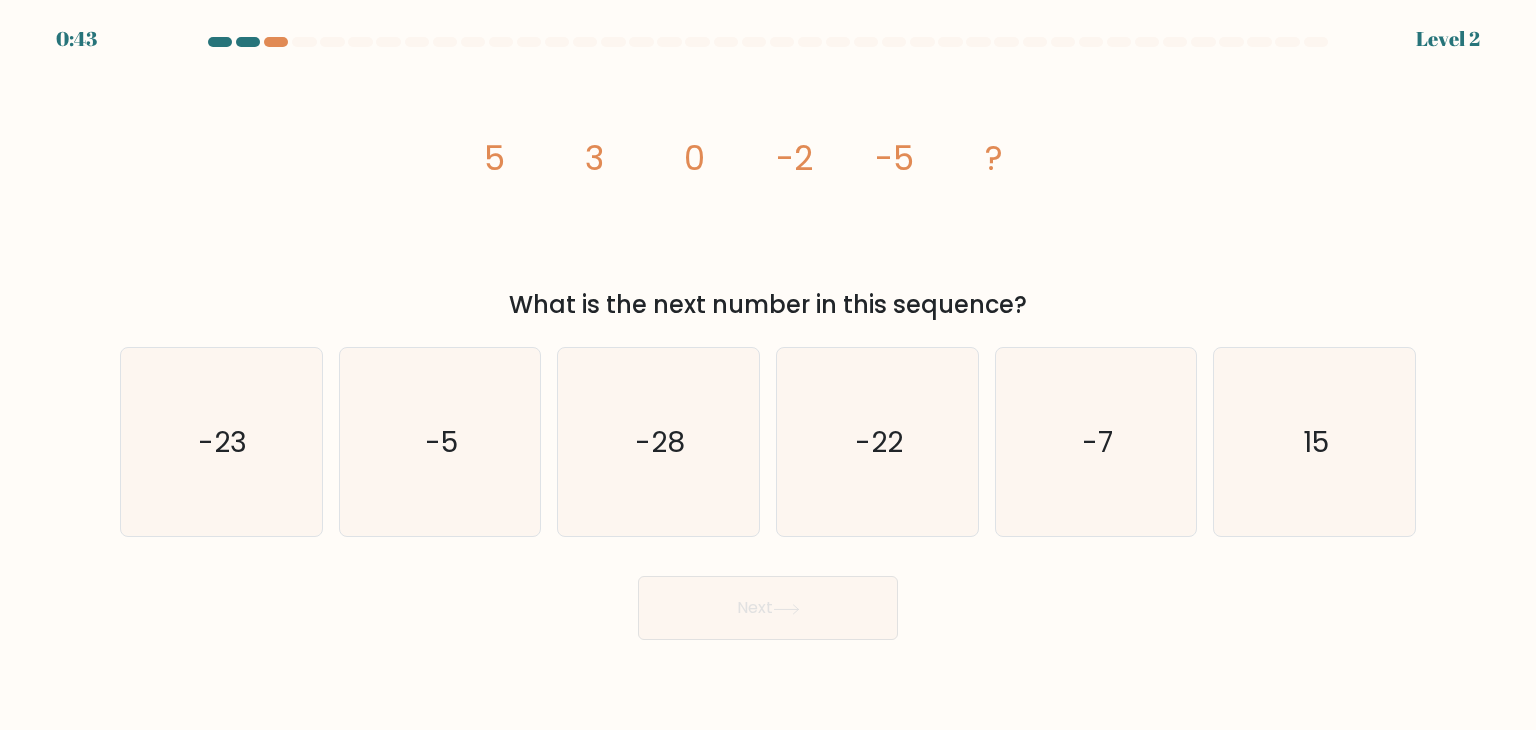scroll, scrollTop: 0, scrollLeft: 0, axis: both 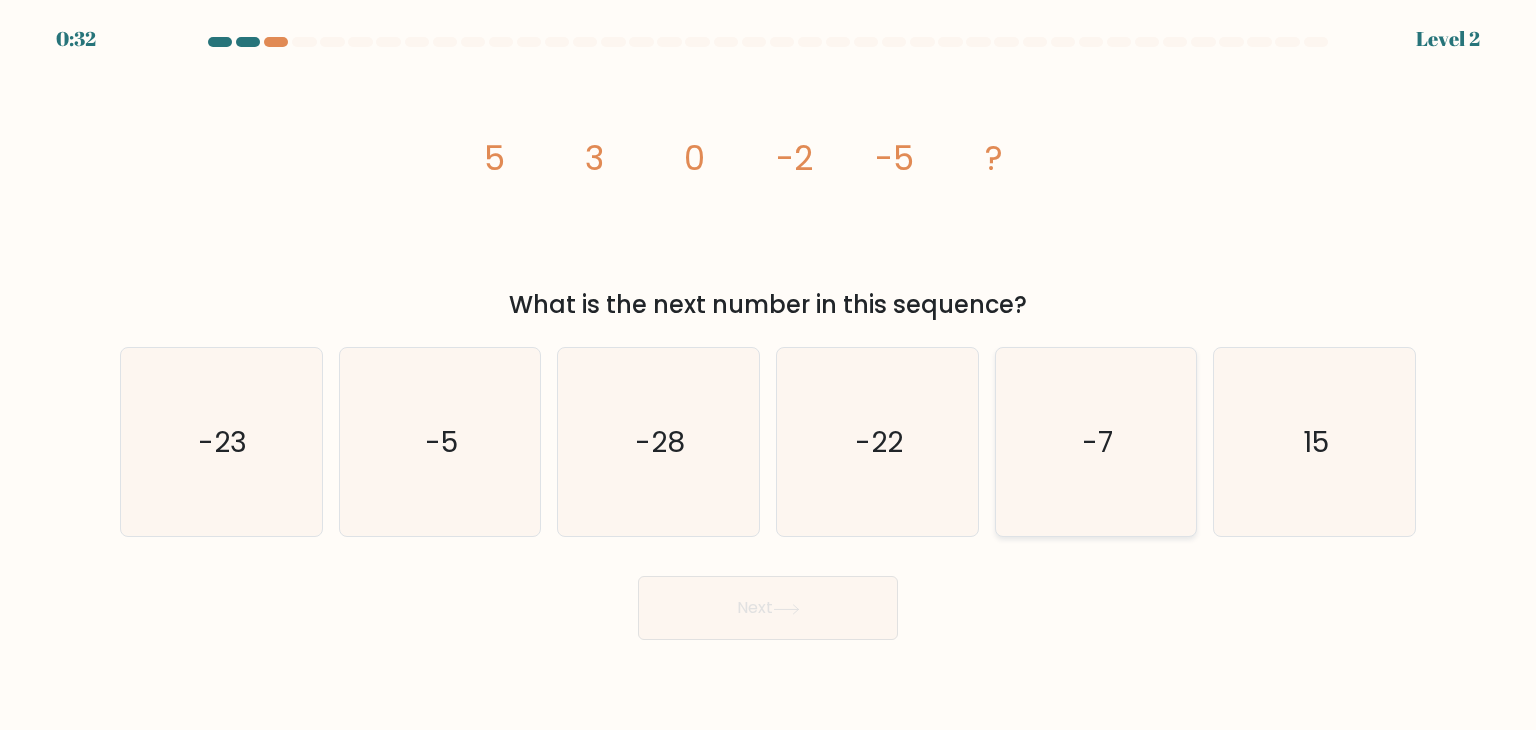 click on "-7" 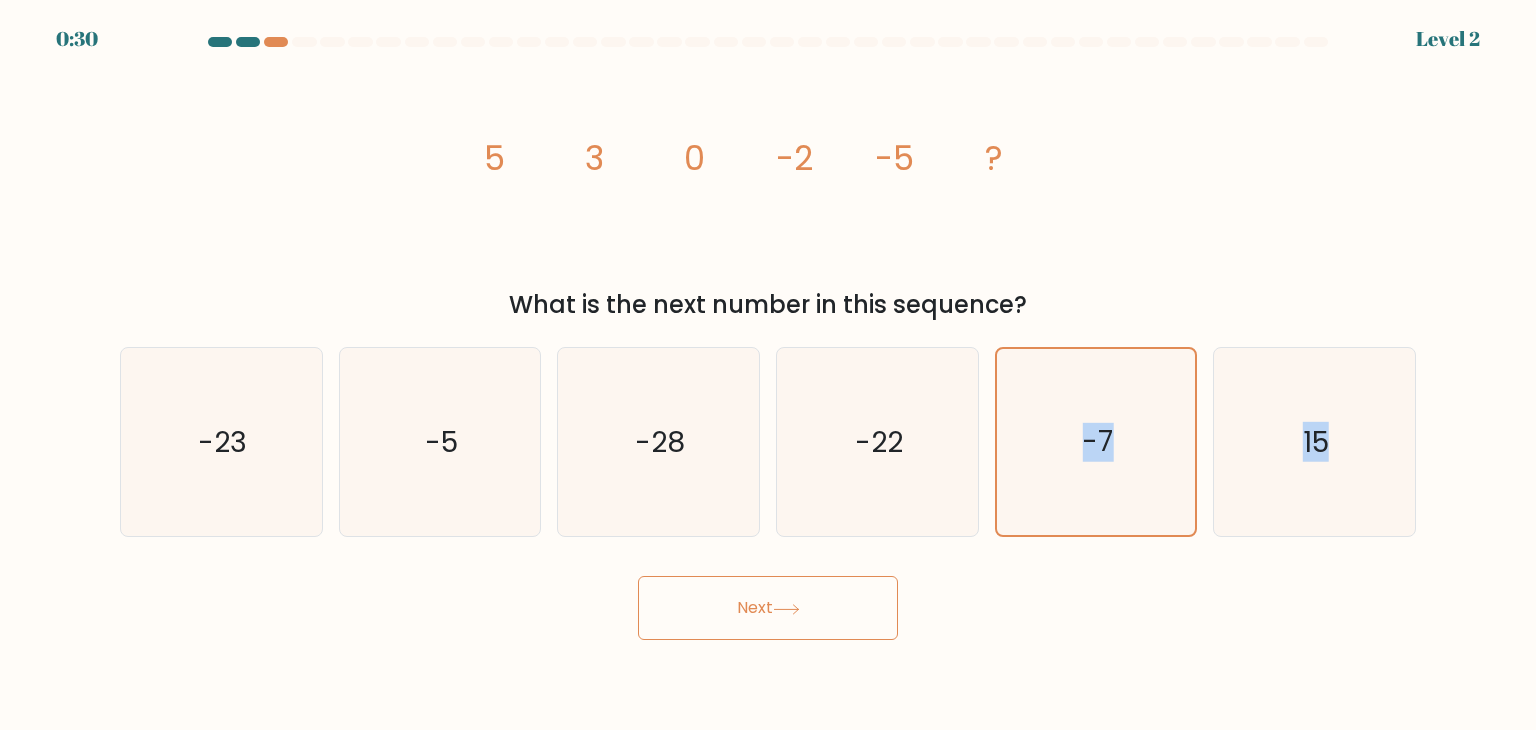 drag, startPoint x: 1052, startPoint y: 397, endPoint x: 847, endPoint y: 596, distance: 285.70264 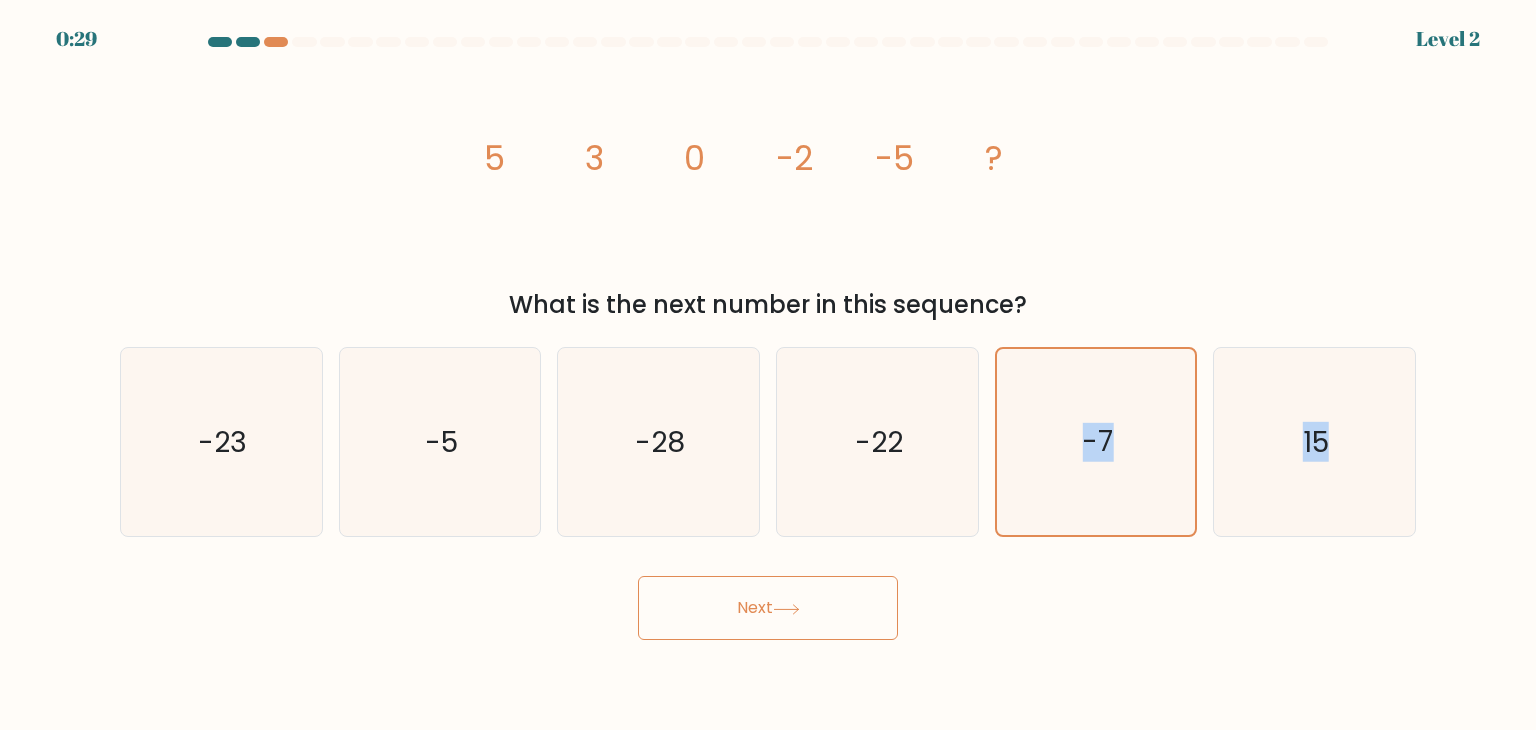 click on "Next" at bounding box center (768, 608) 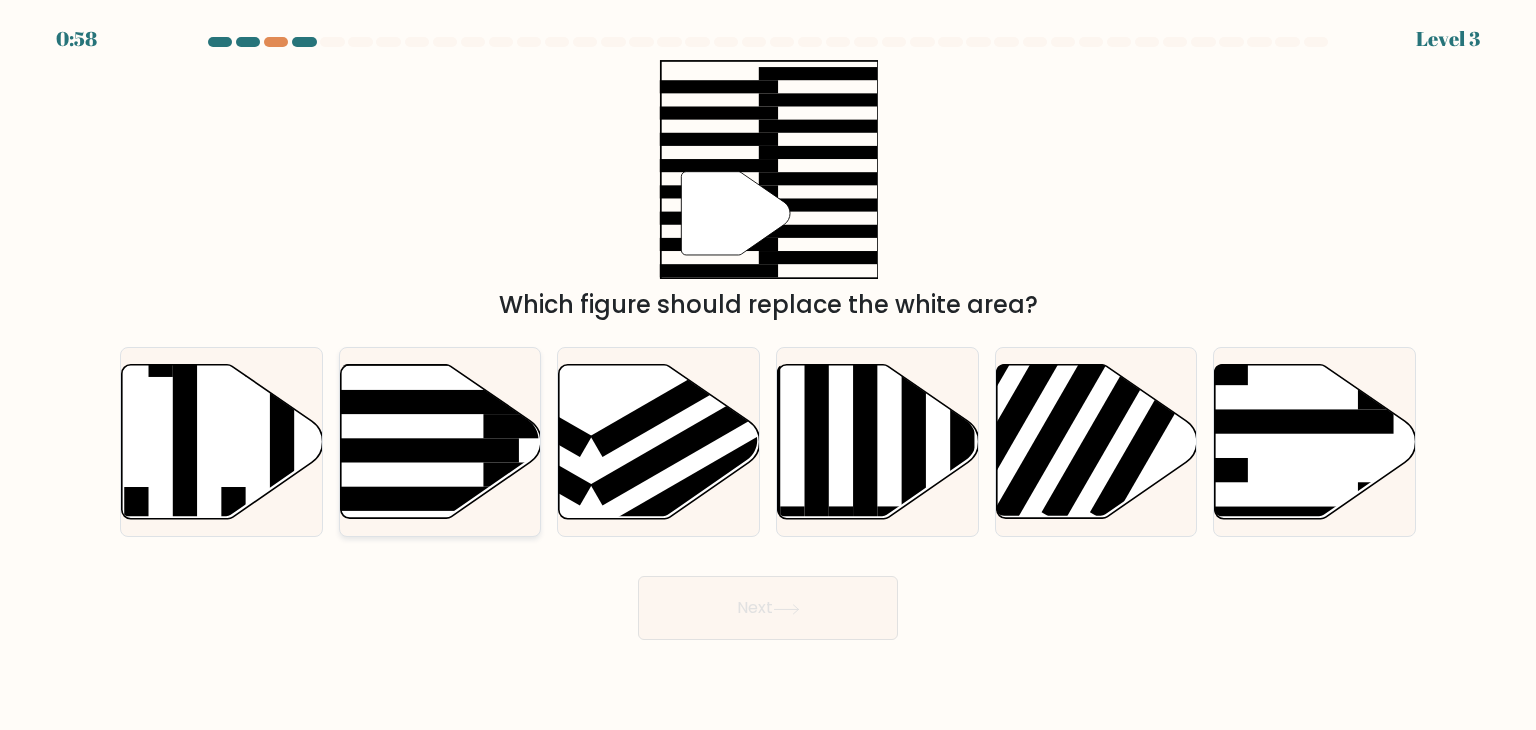 click 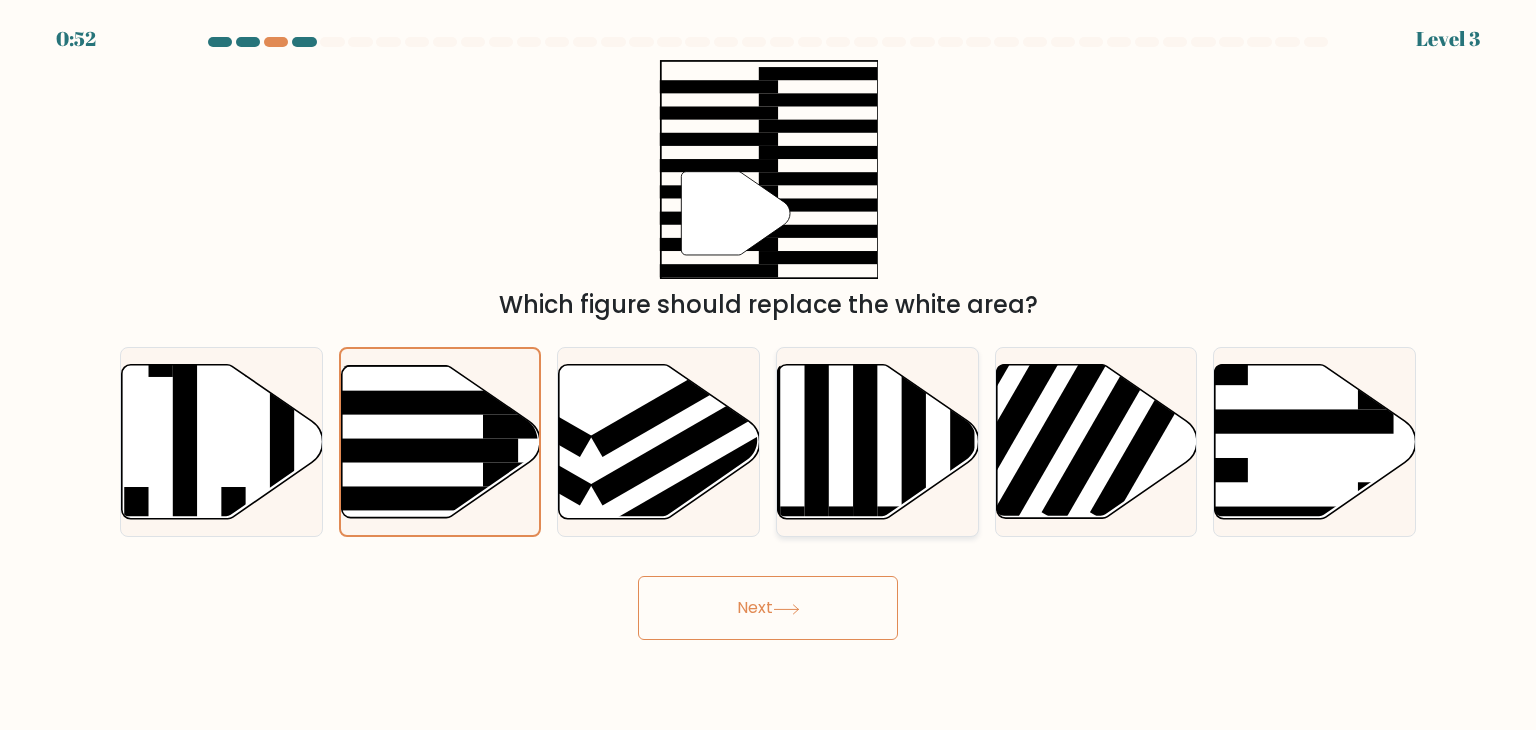 click 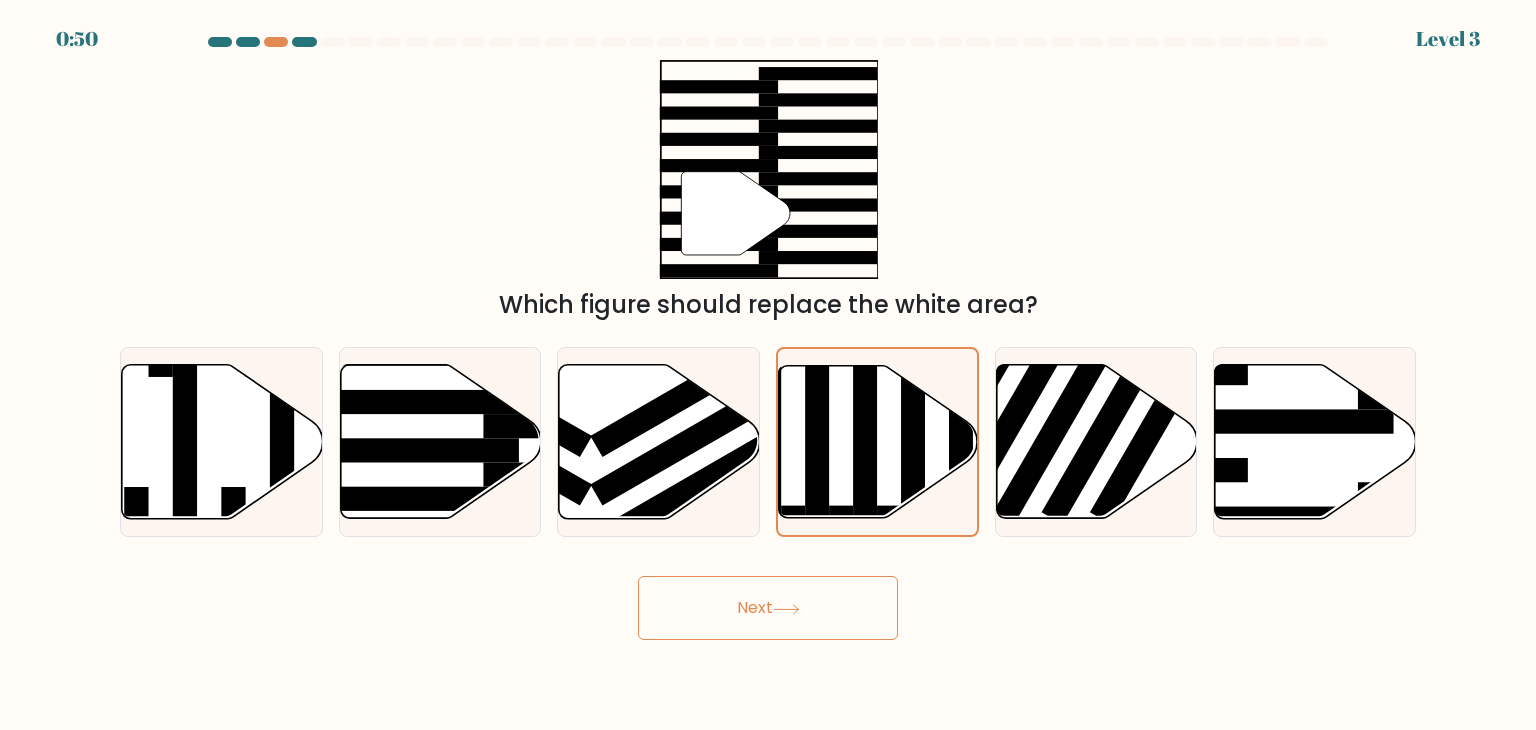 click on "Next" at bounding box center [768, 608] 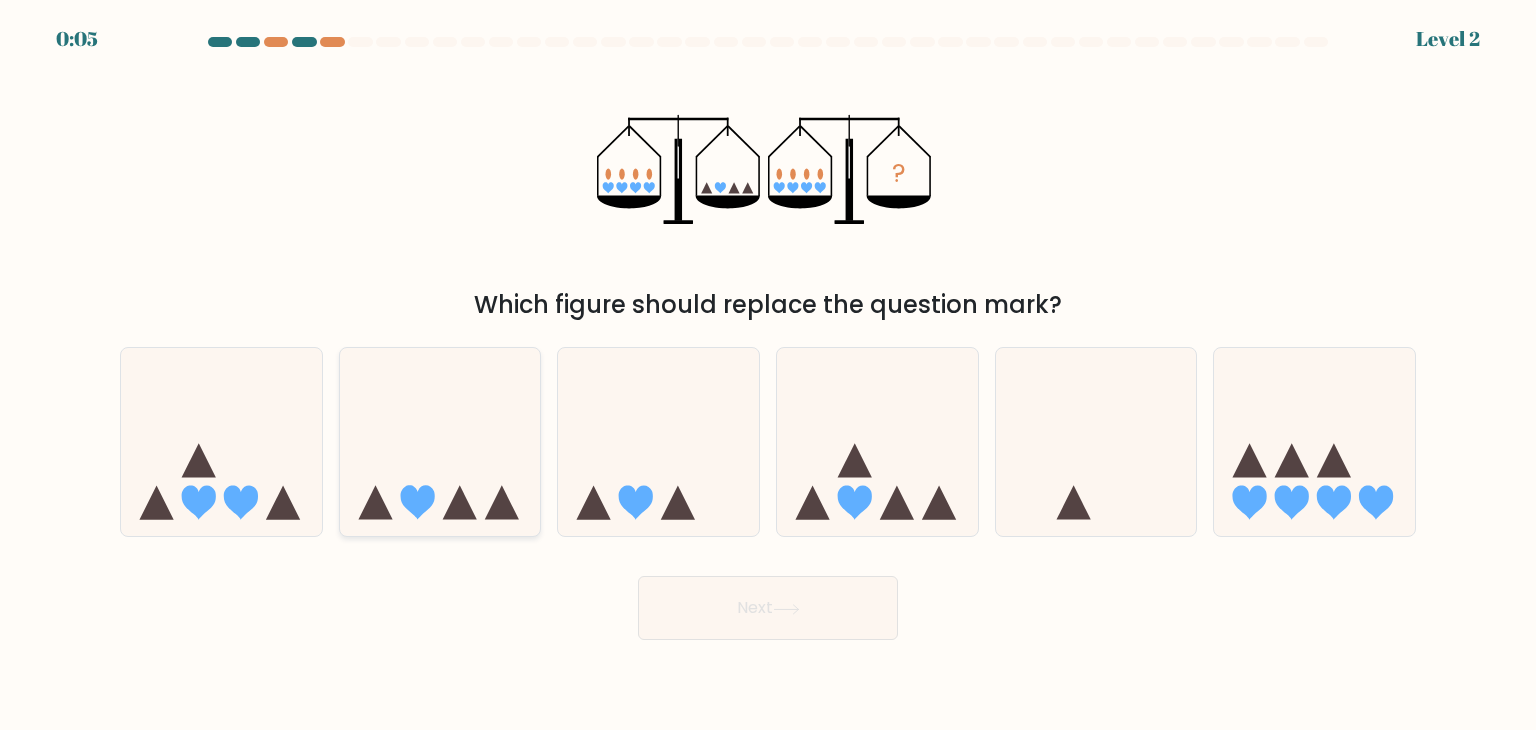 click 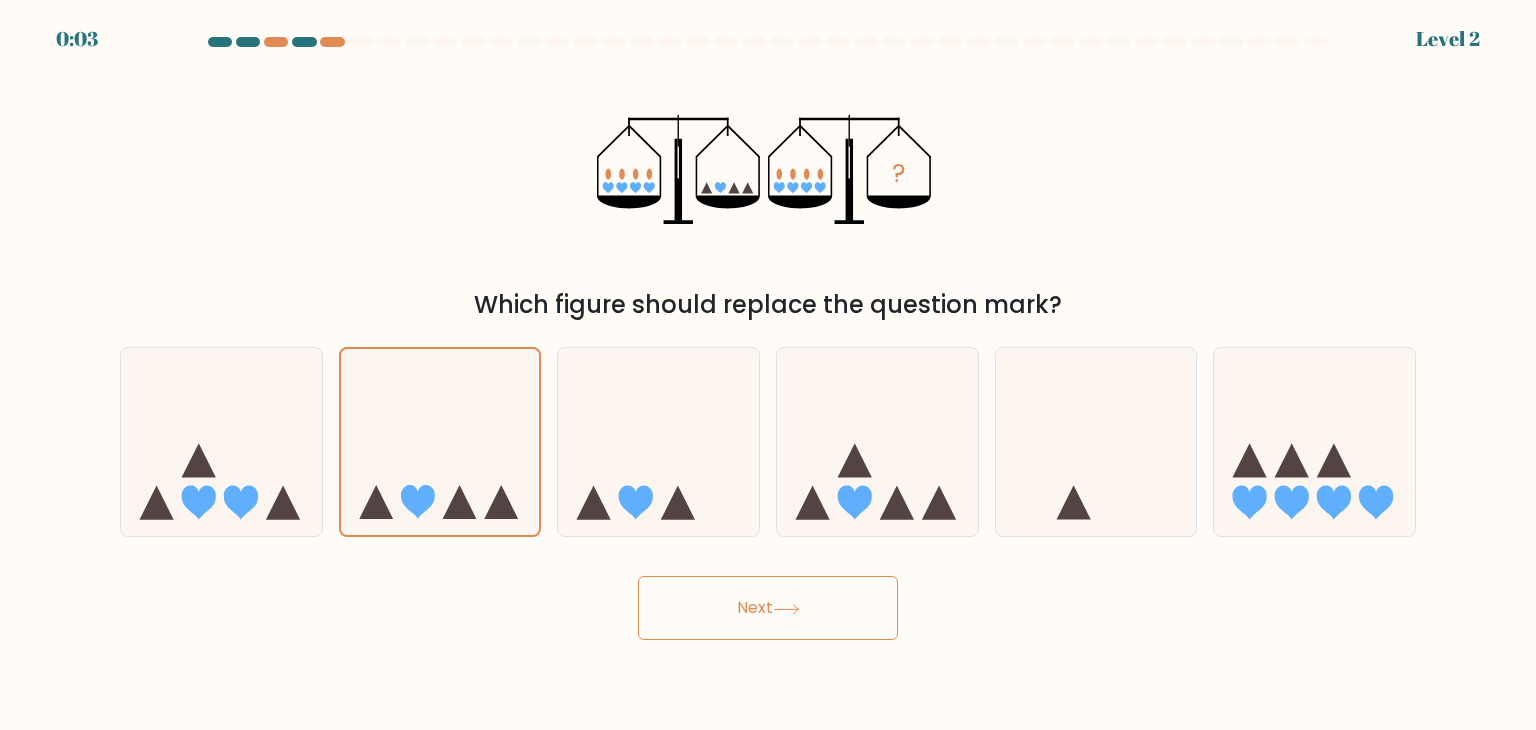 click on "Next" at bounding box center (768, 608) 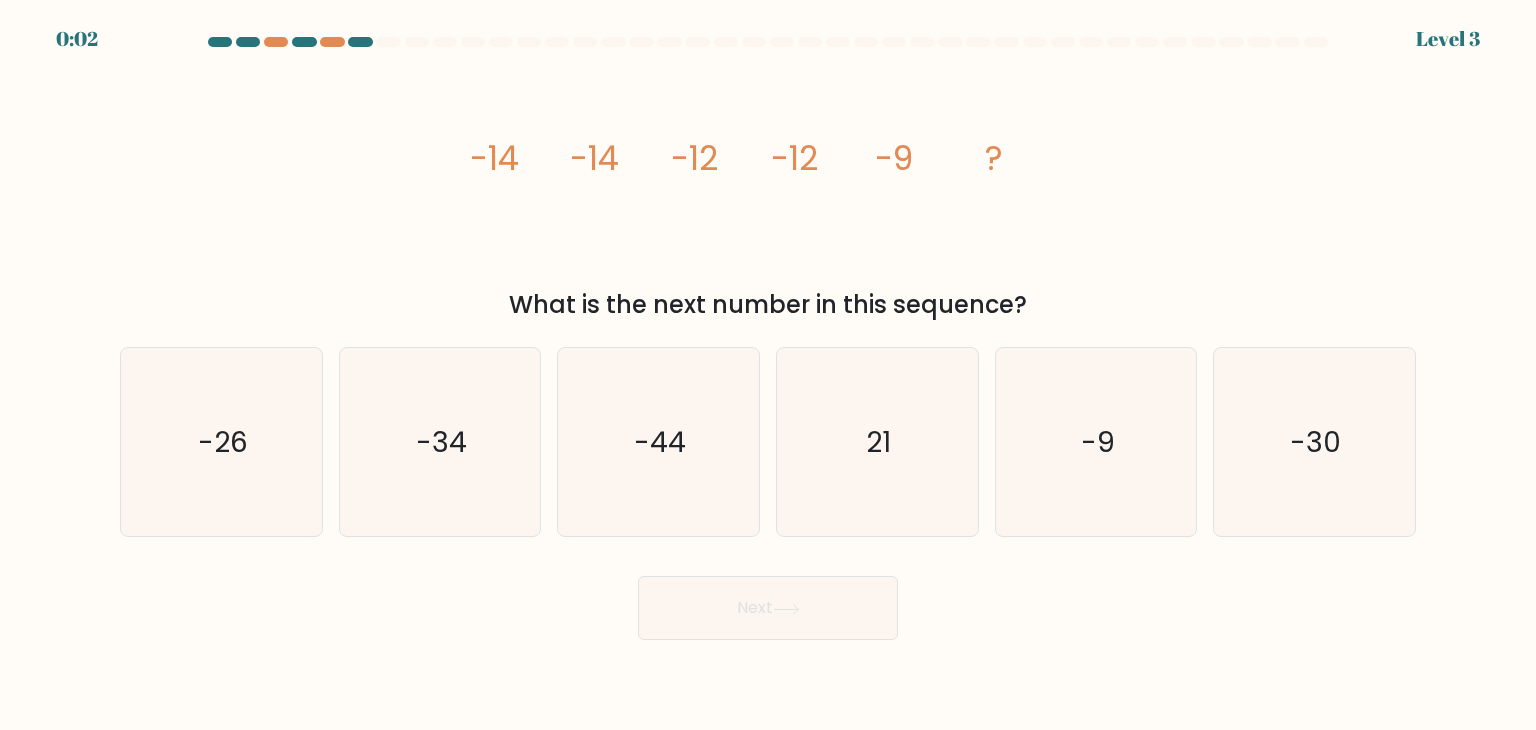 click on "Next" at bounding box center [768, 608] 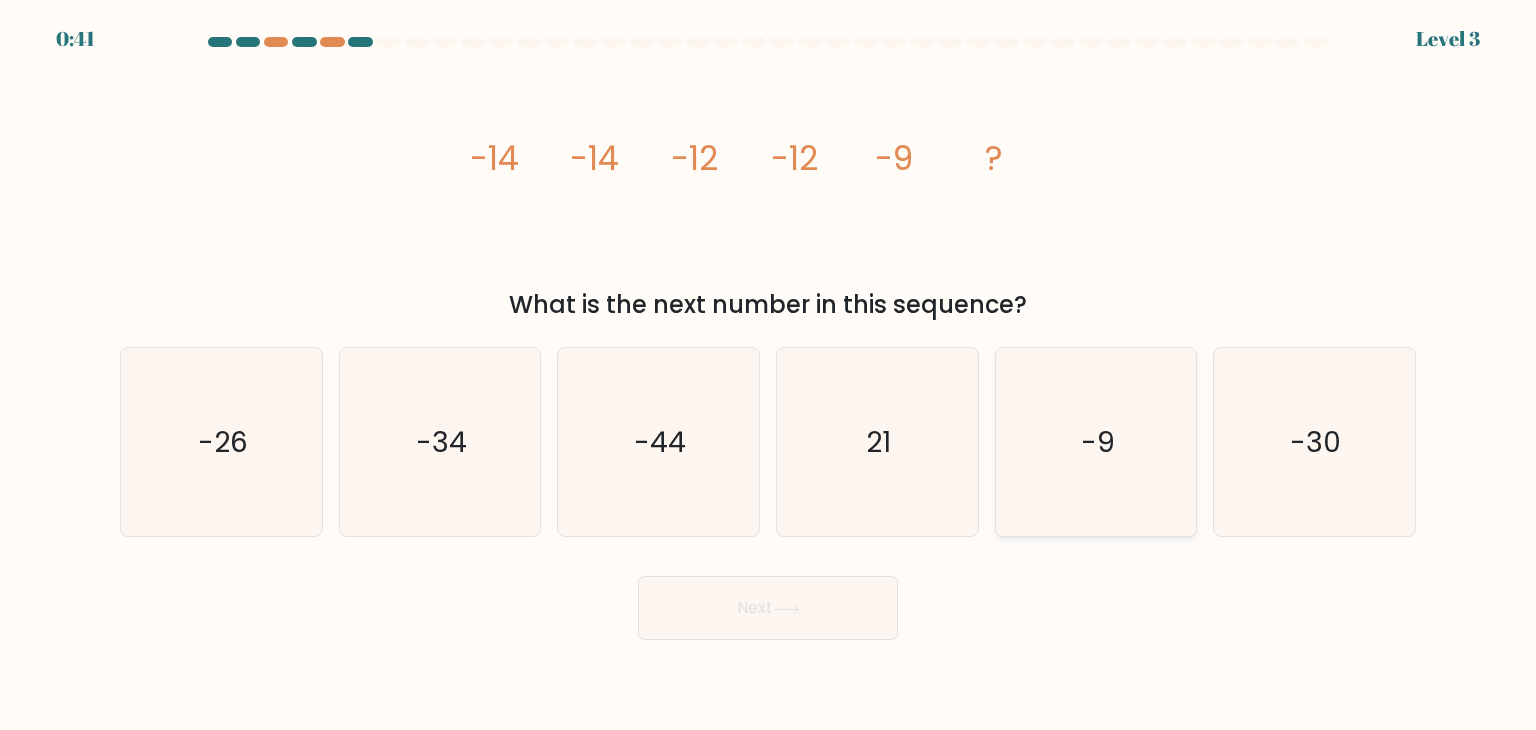 click on "-9" 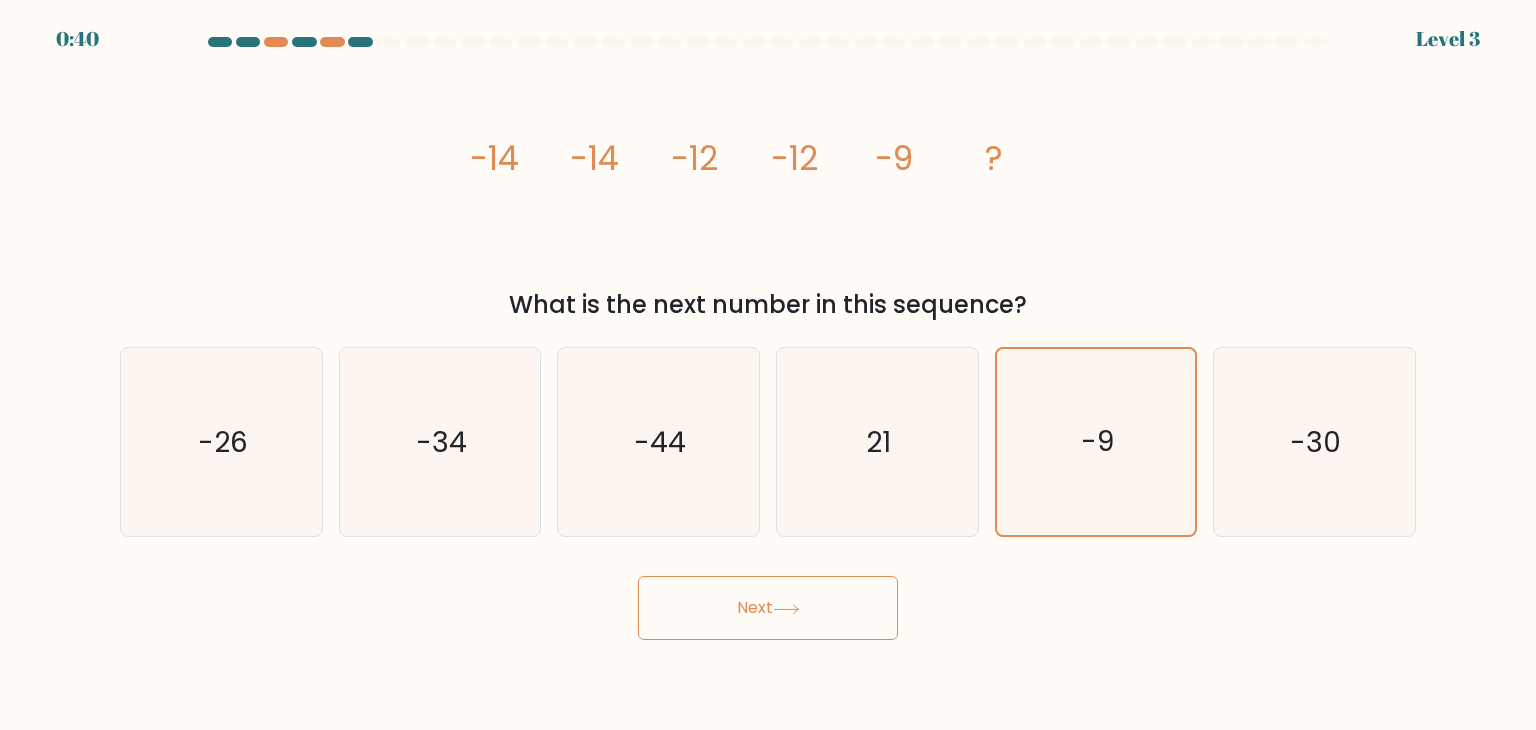 click on "Next" at bounding box center (768, 608) 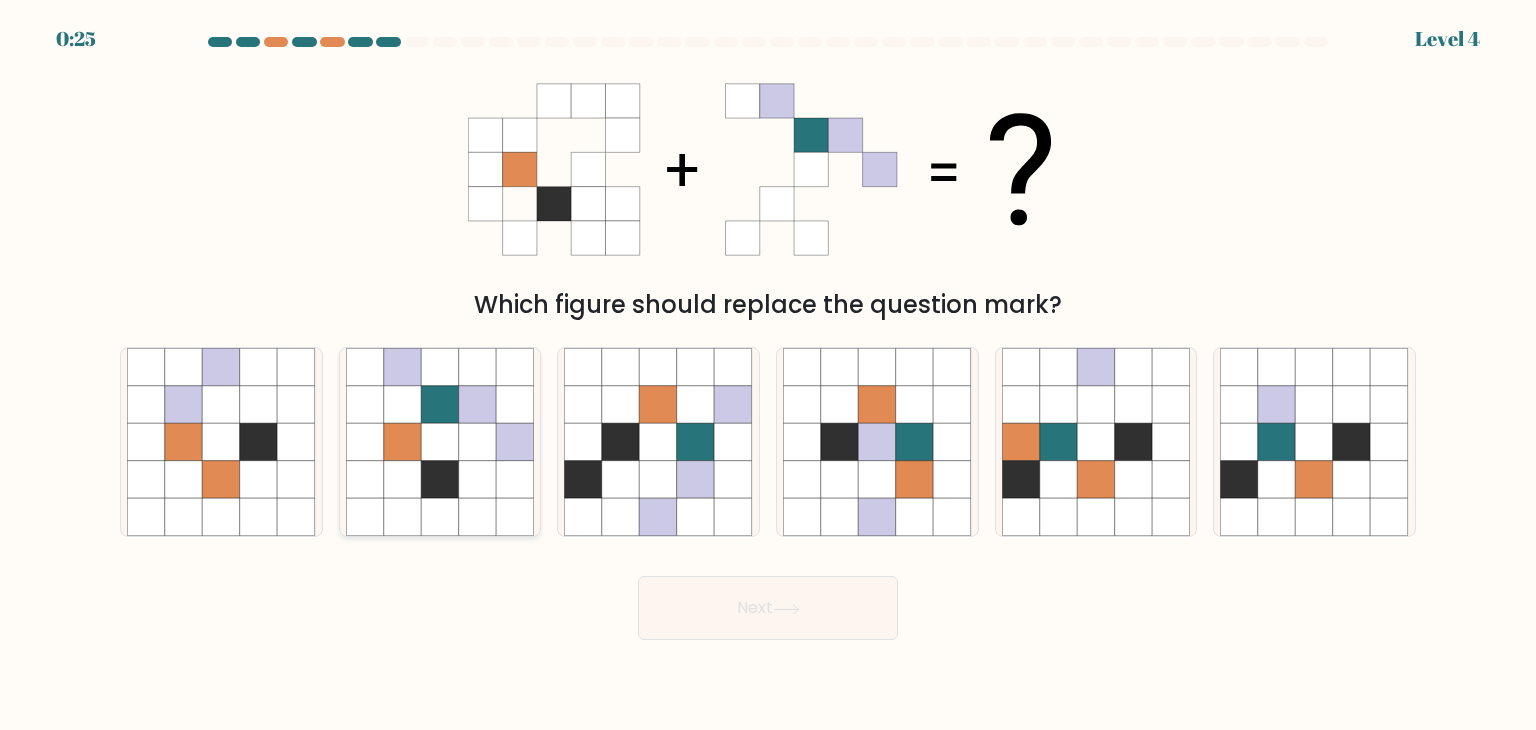 click 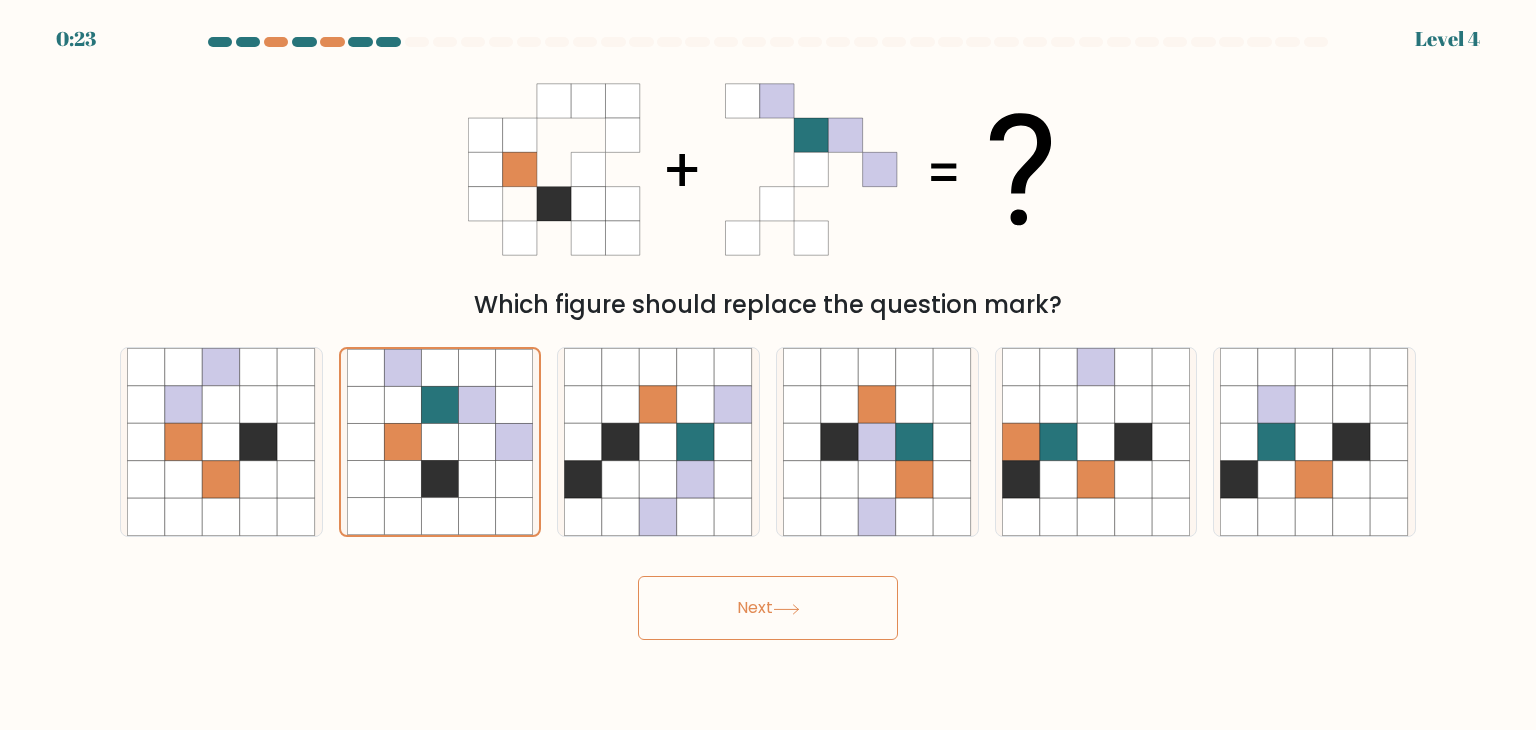 click on "Next" at bounding box center (768, 608) 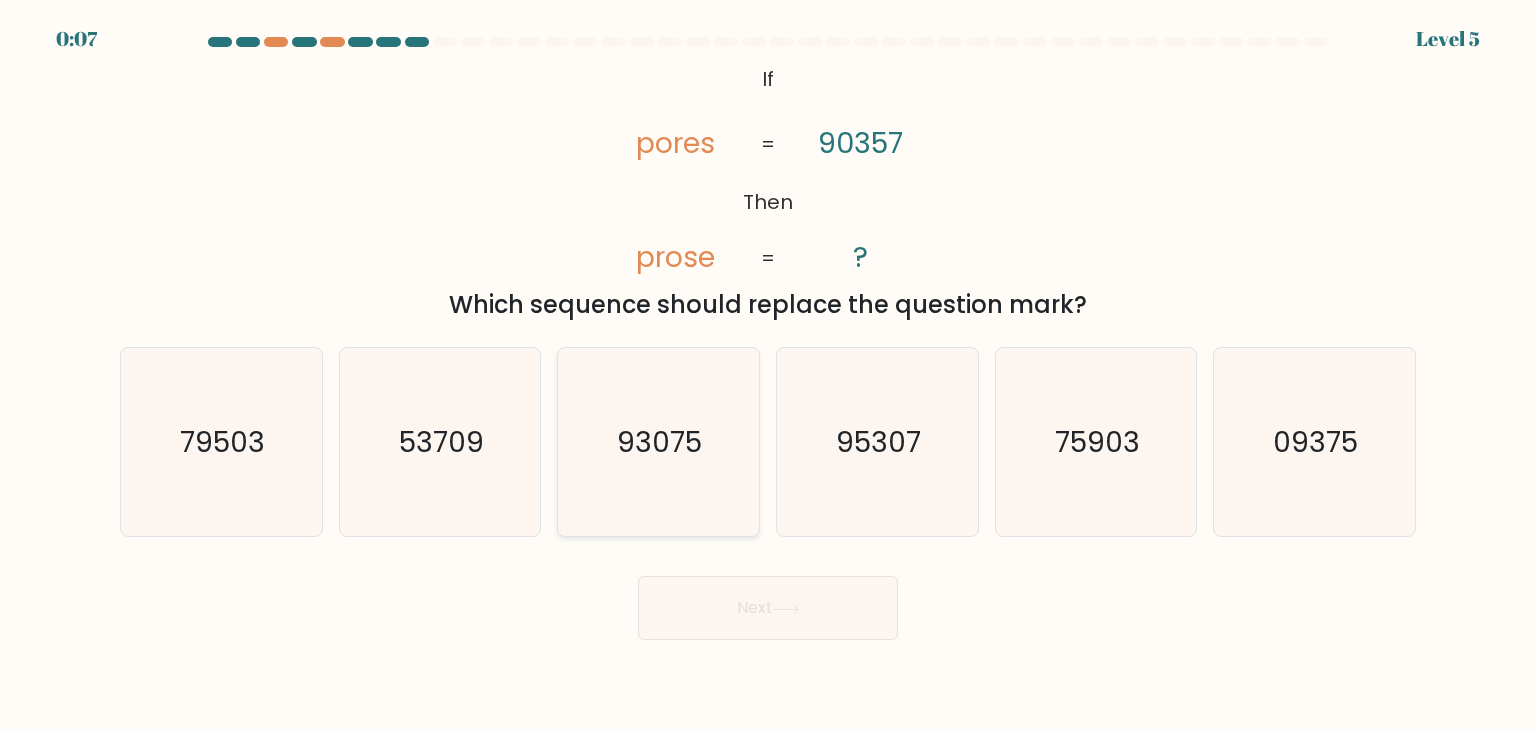 click on "93075" 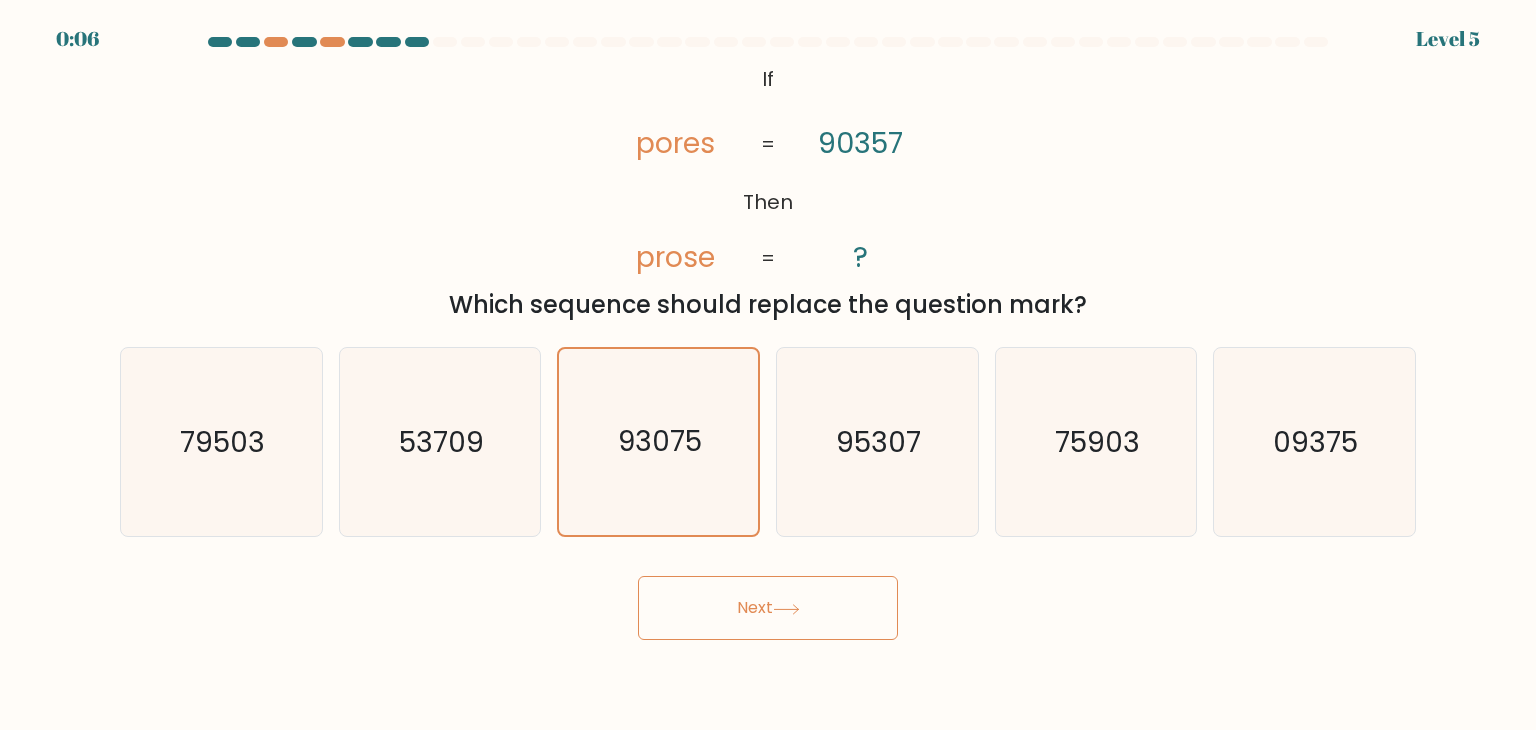 click on "Next" at bounding box center [768, 608] 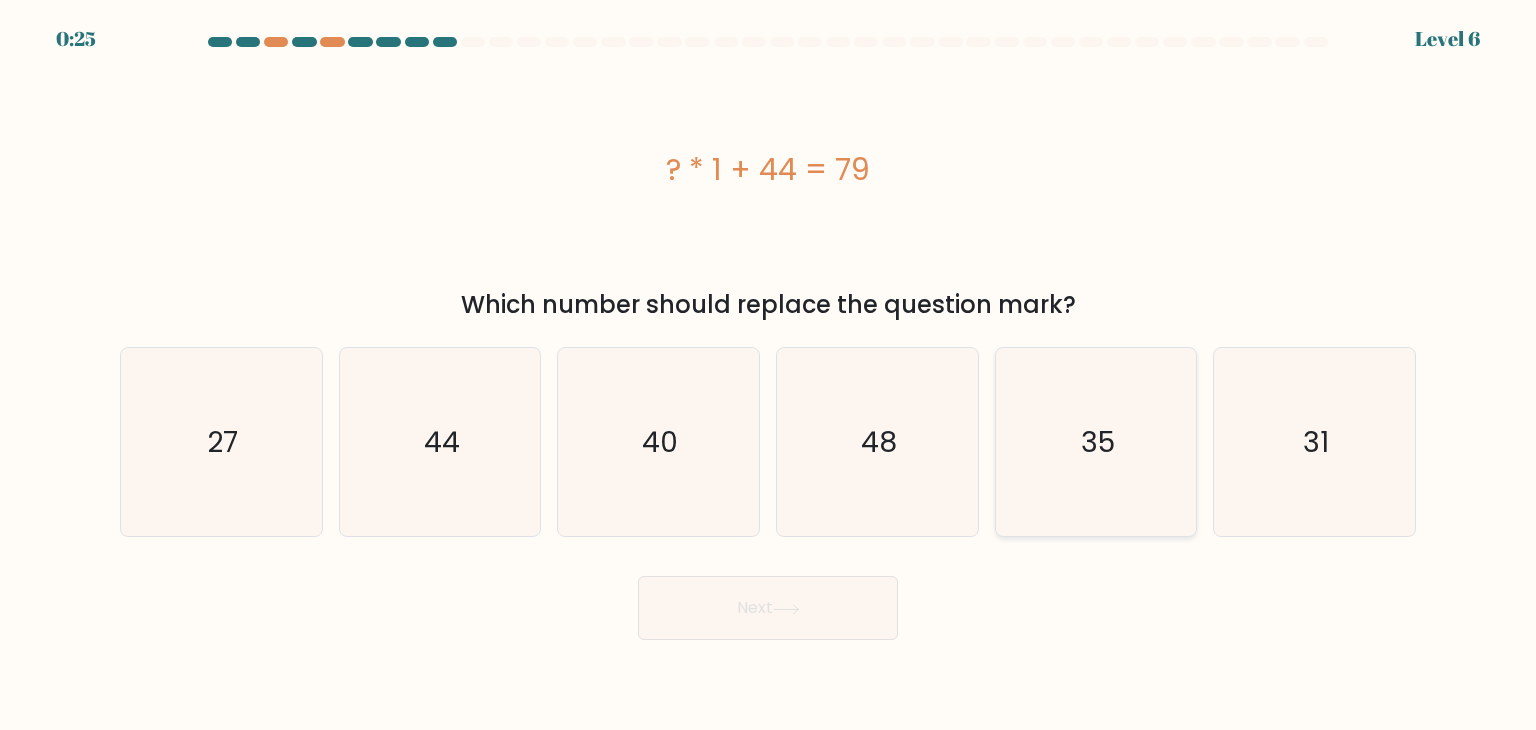 click on "35" 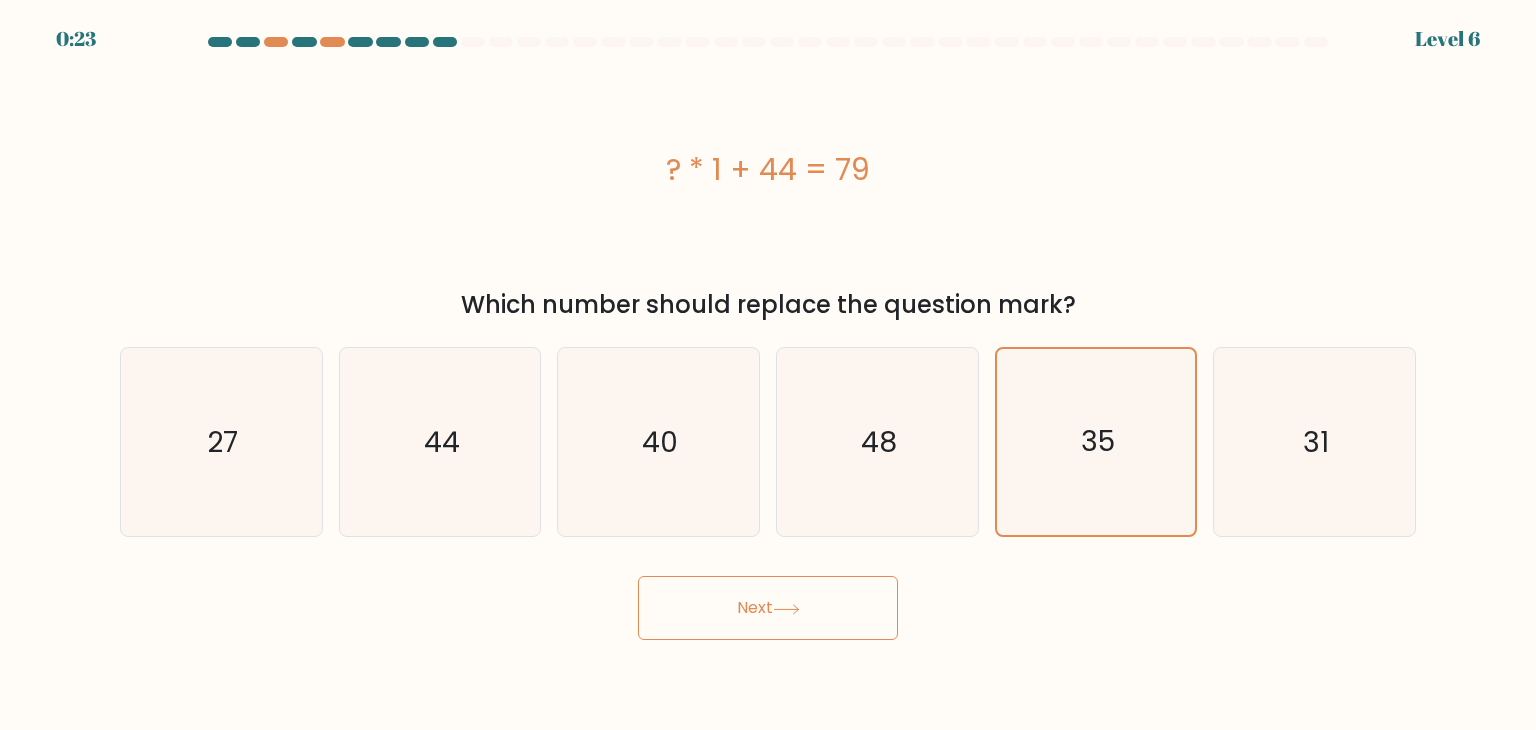 click on "Next" at bounding box center (768, 608) 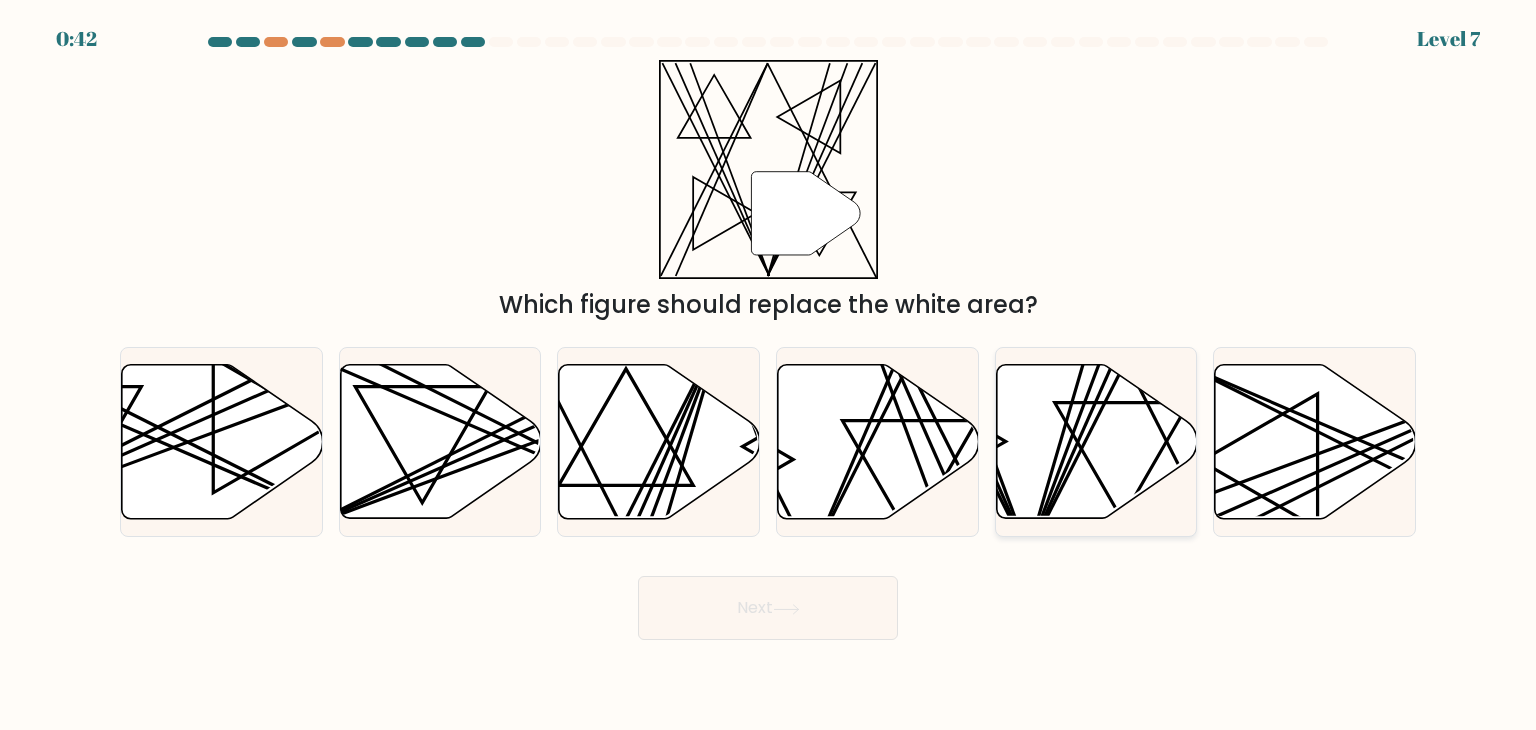 click 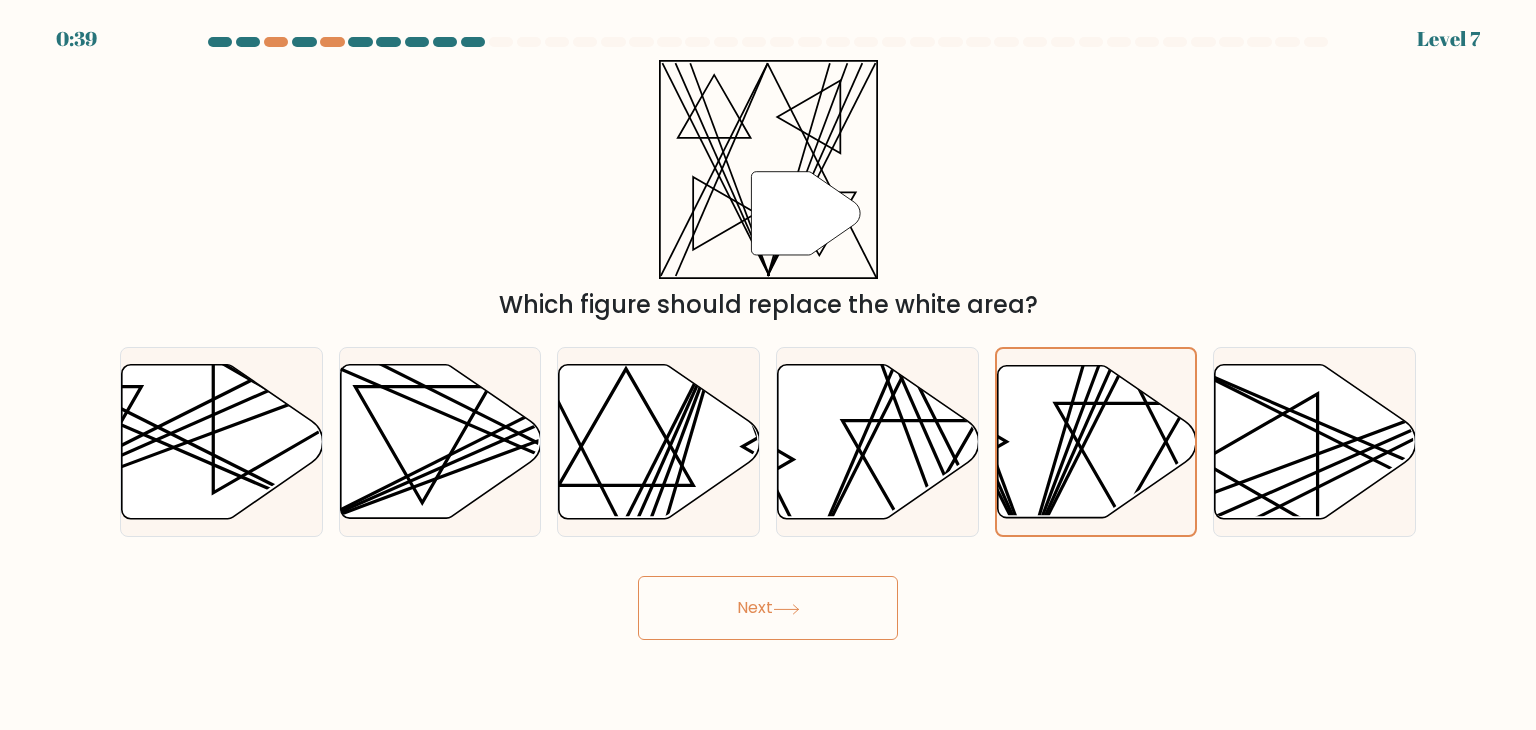 click on "Next" at bounding box center (768, 608) 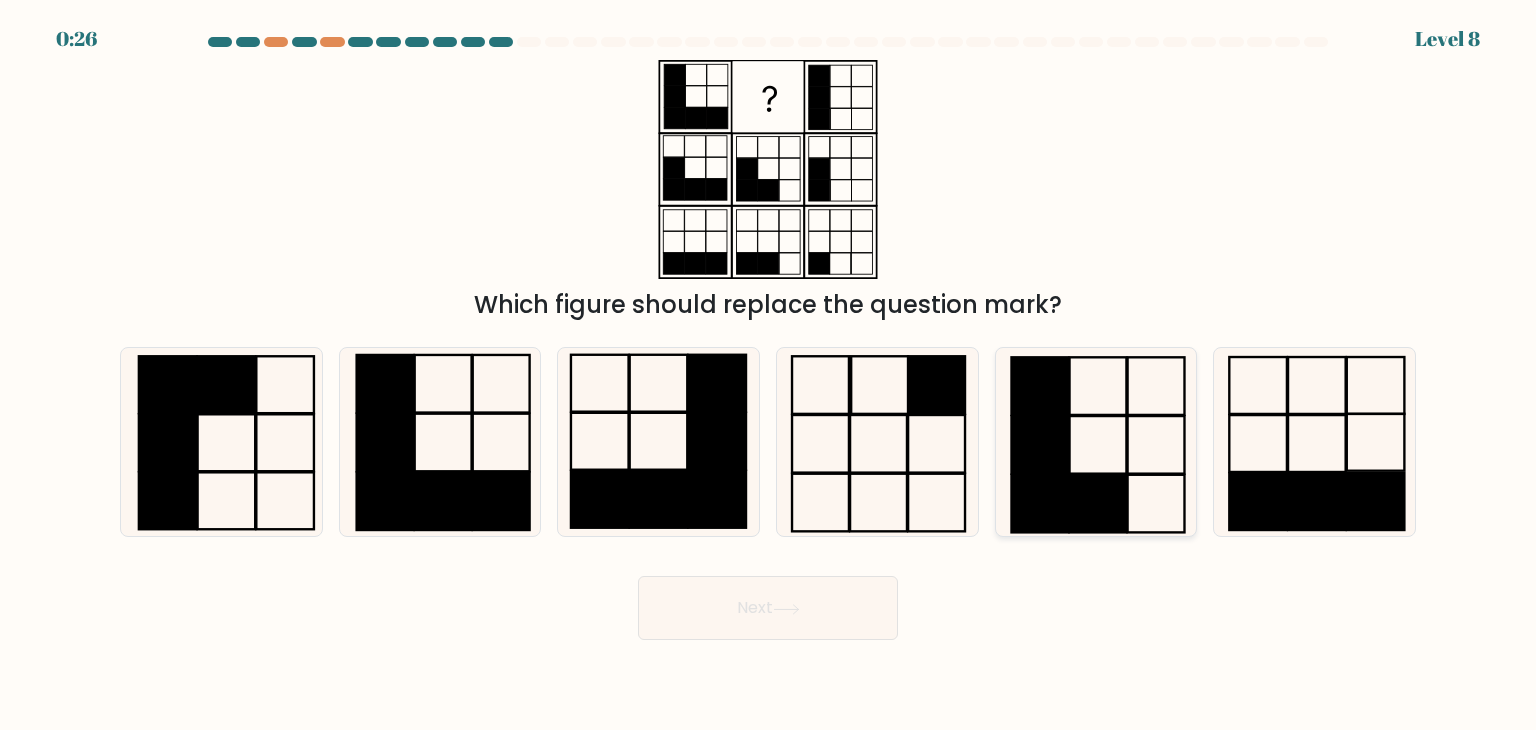 click 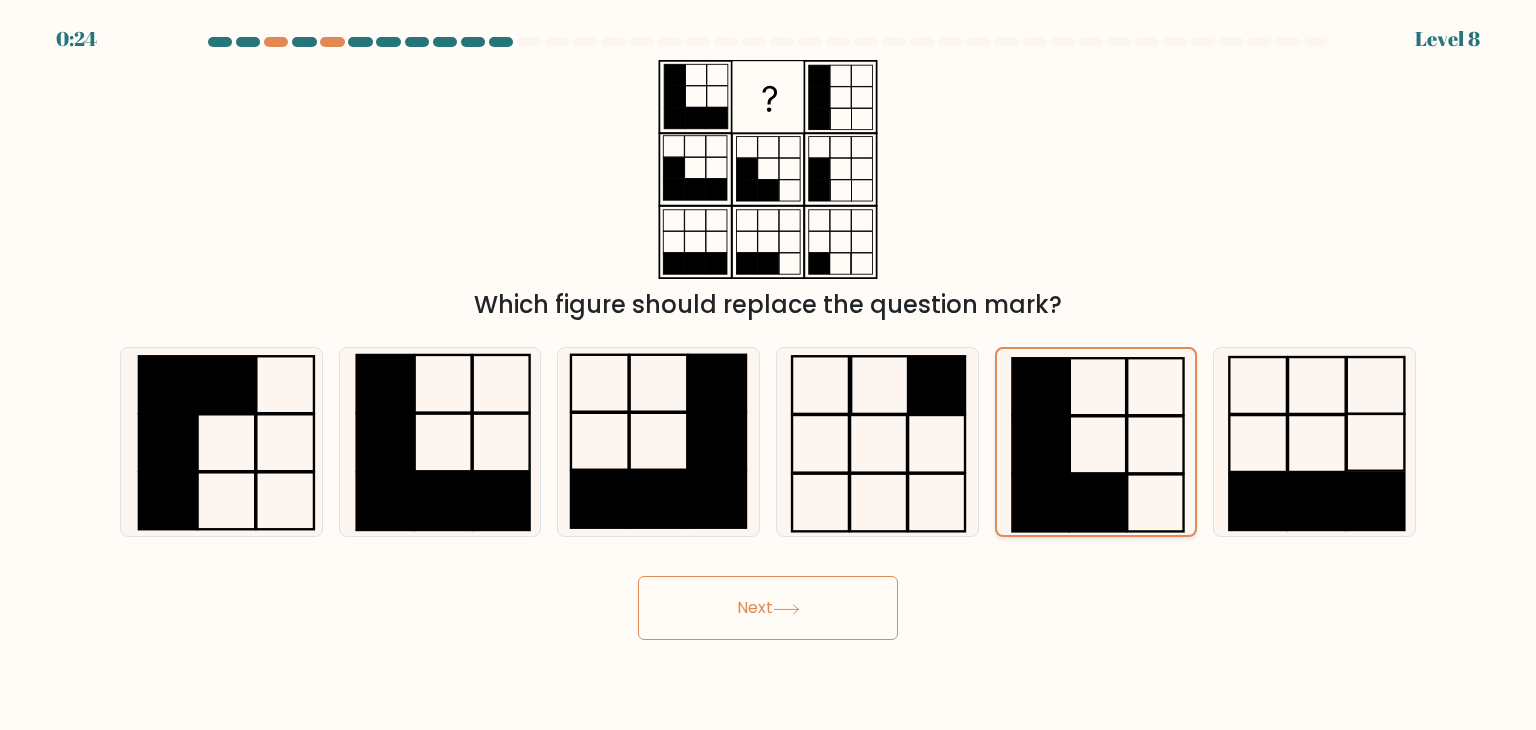 click 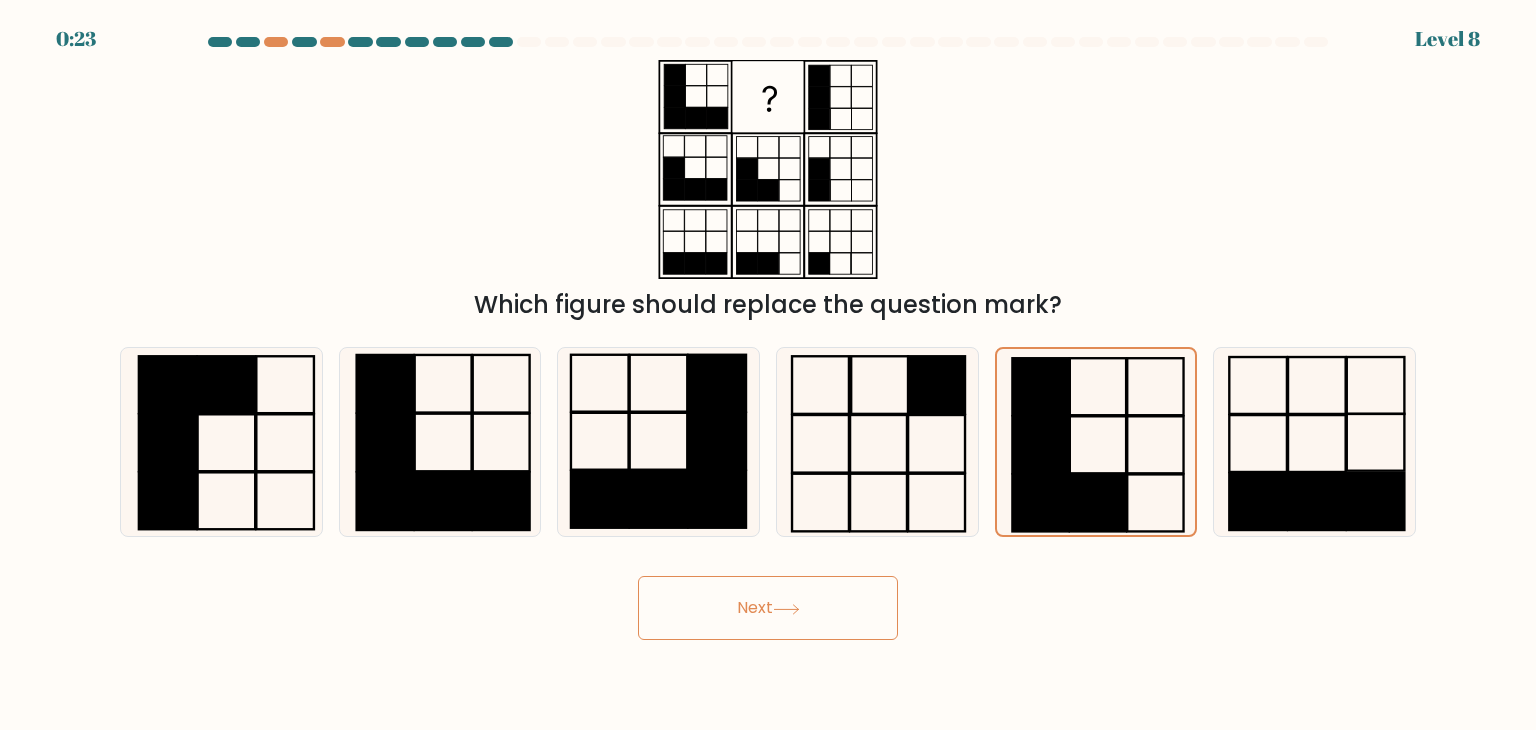 click on "Next" at bounding box center [768, 608] 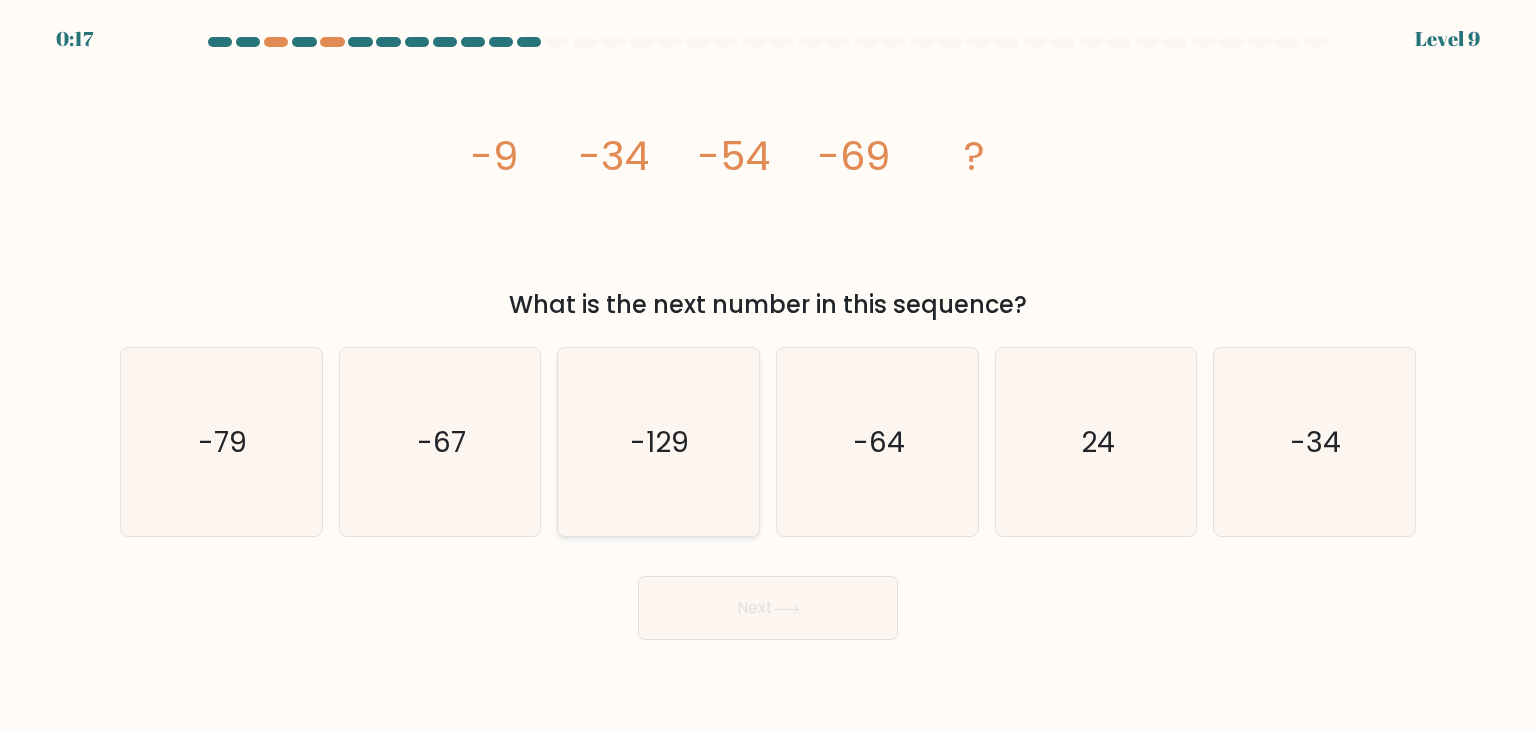 click on "-129" 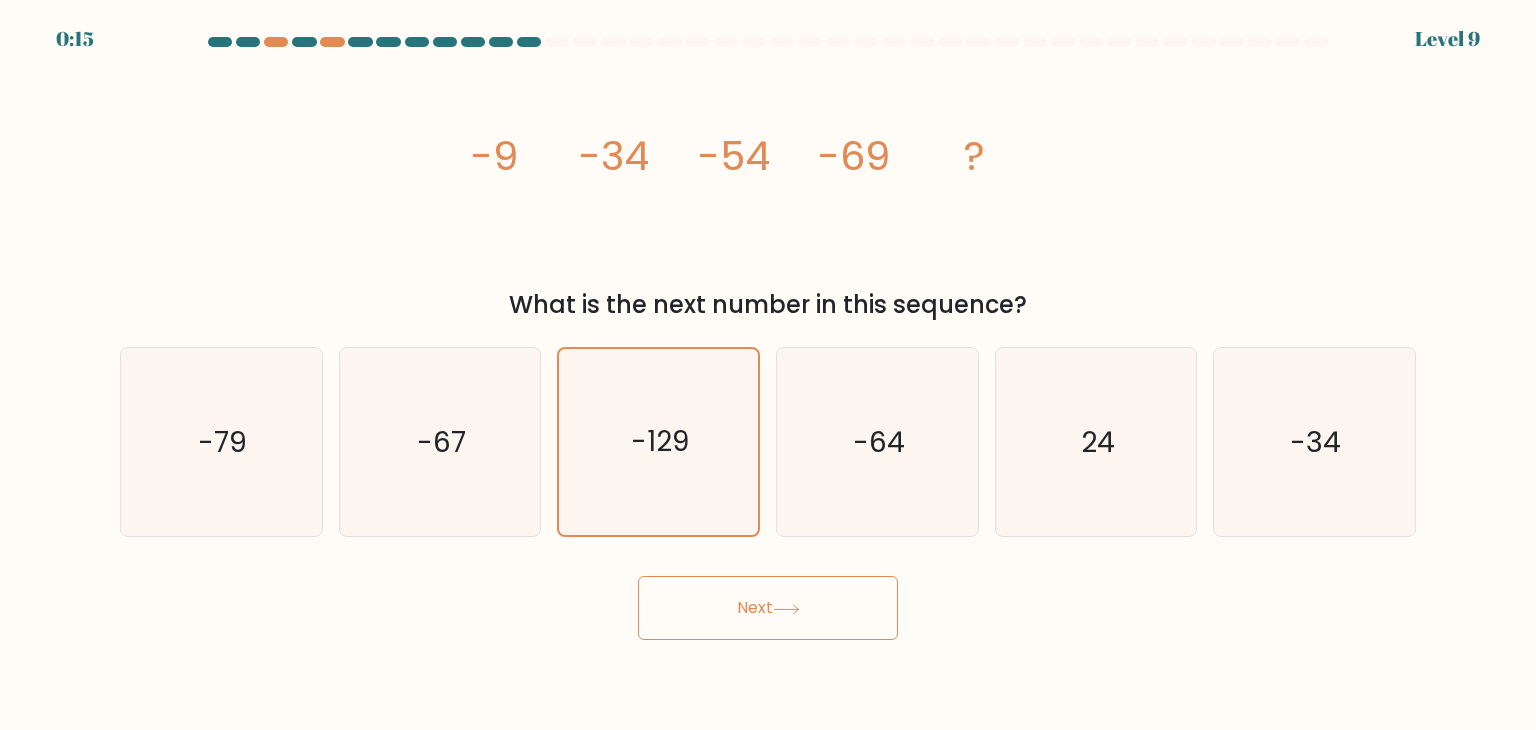 click on "Next" at bounding box center (768, 608) 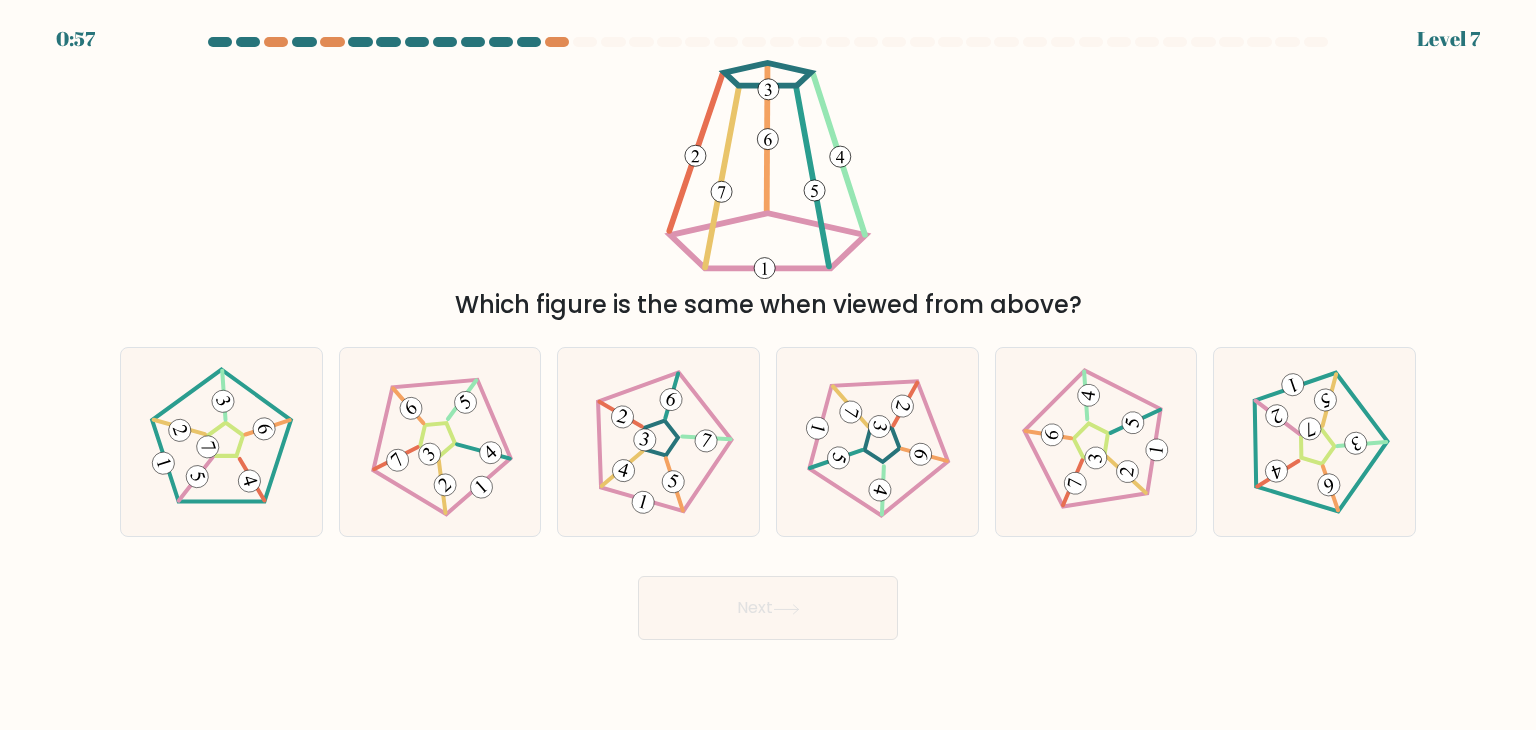 click on "Next" at bounding box center (768, 608) 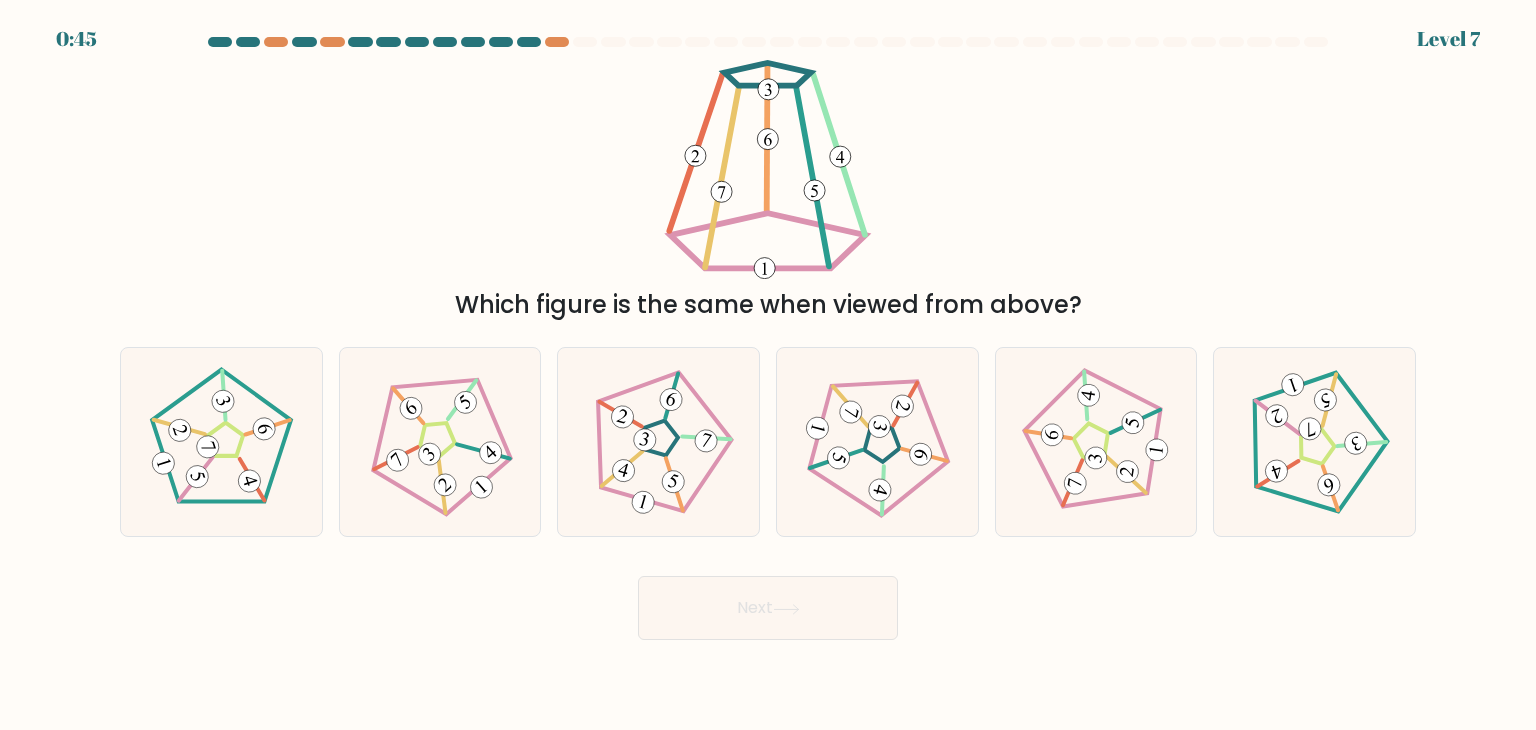 click on "Next" at bounding box center (768, 600) 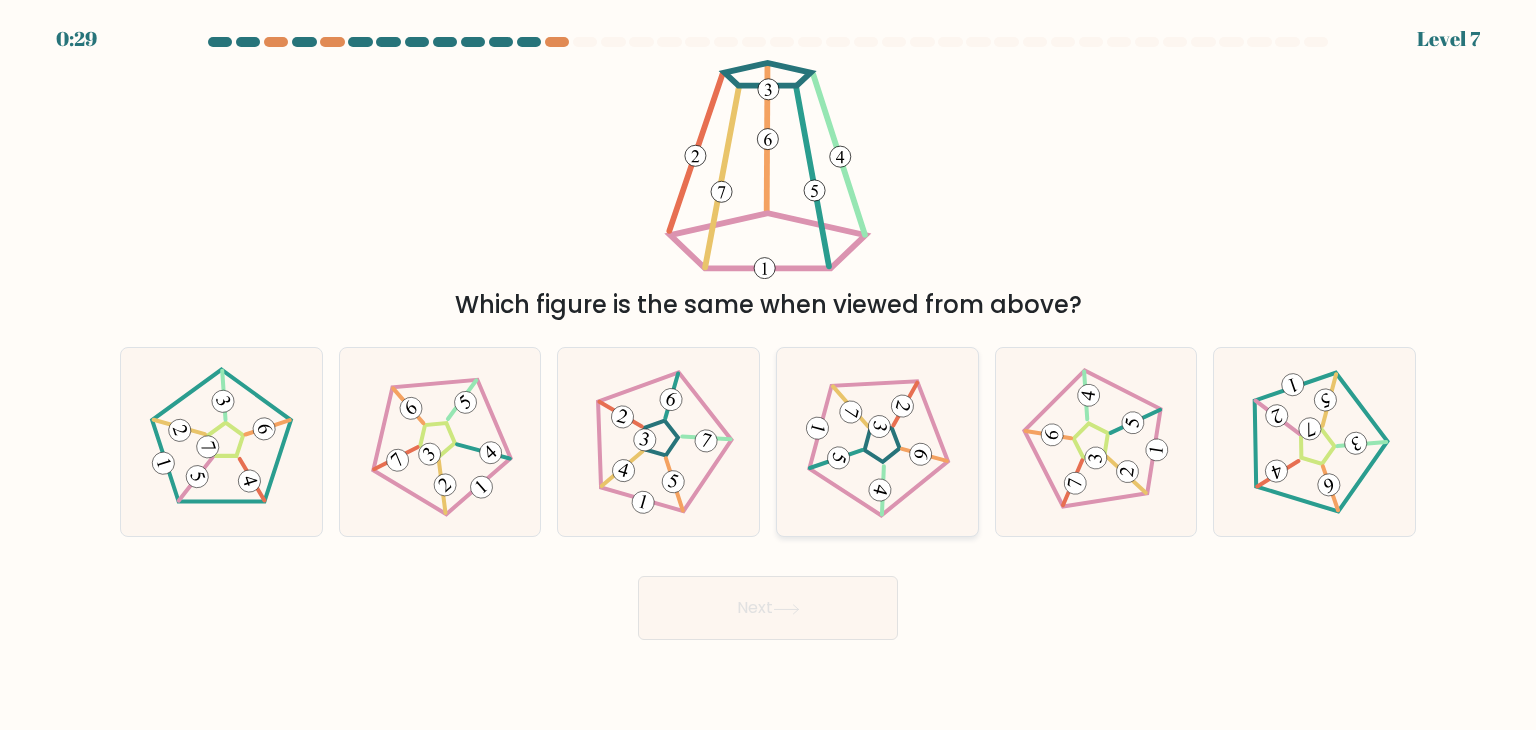click 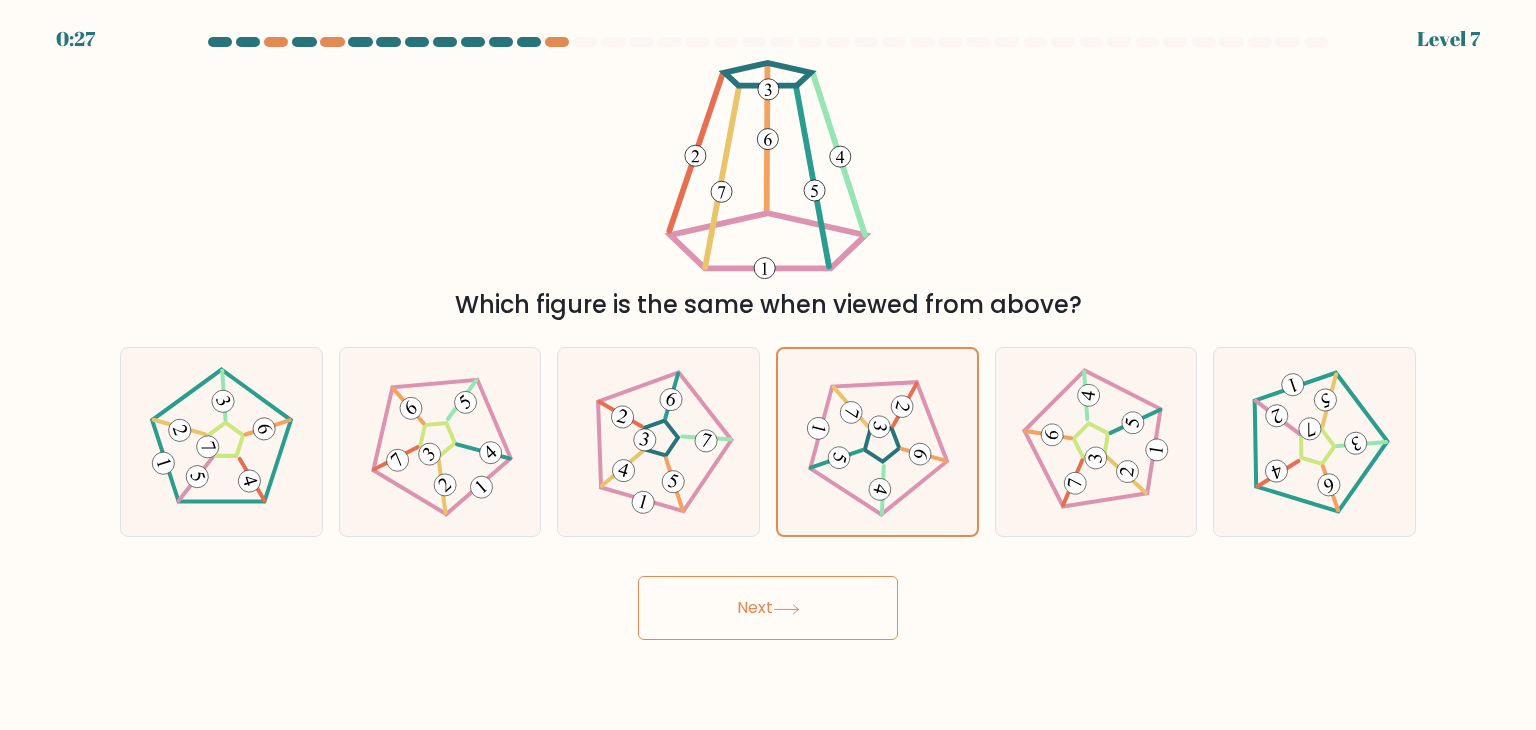 click on "Next" at bounding box center [768, 608] 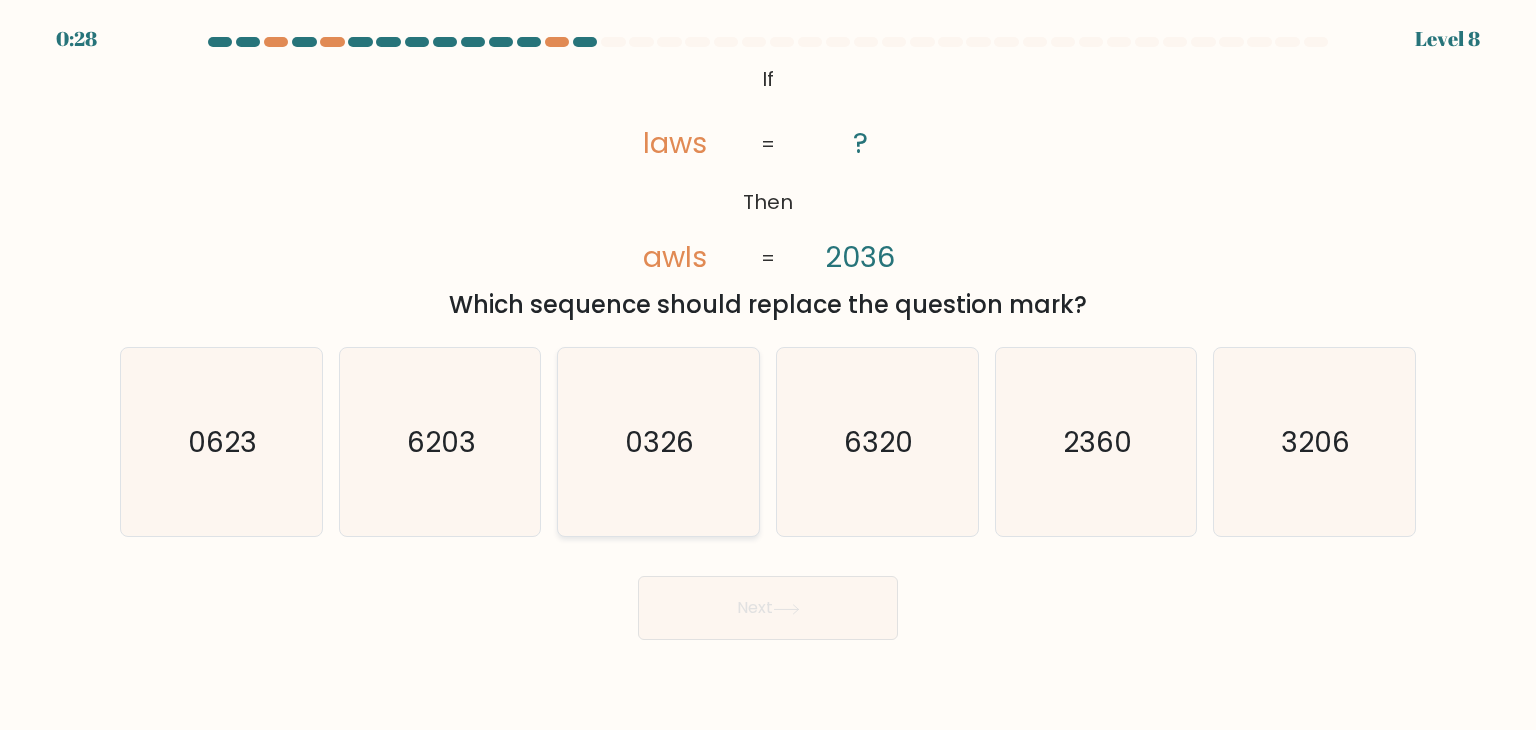 click on "0326" 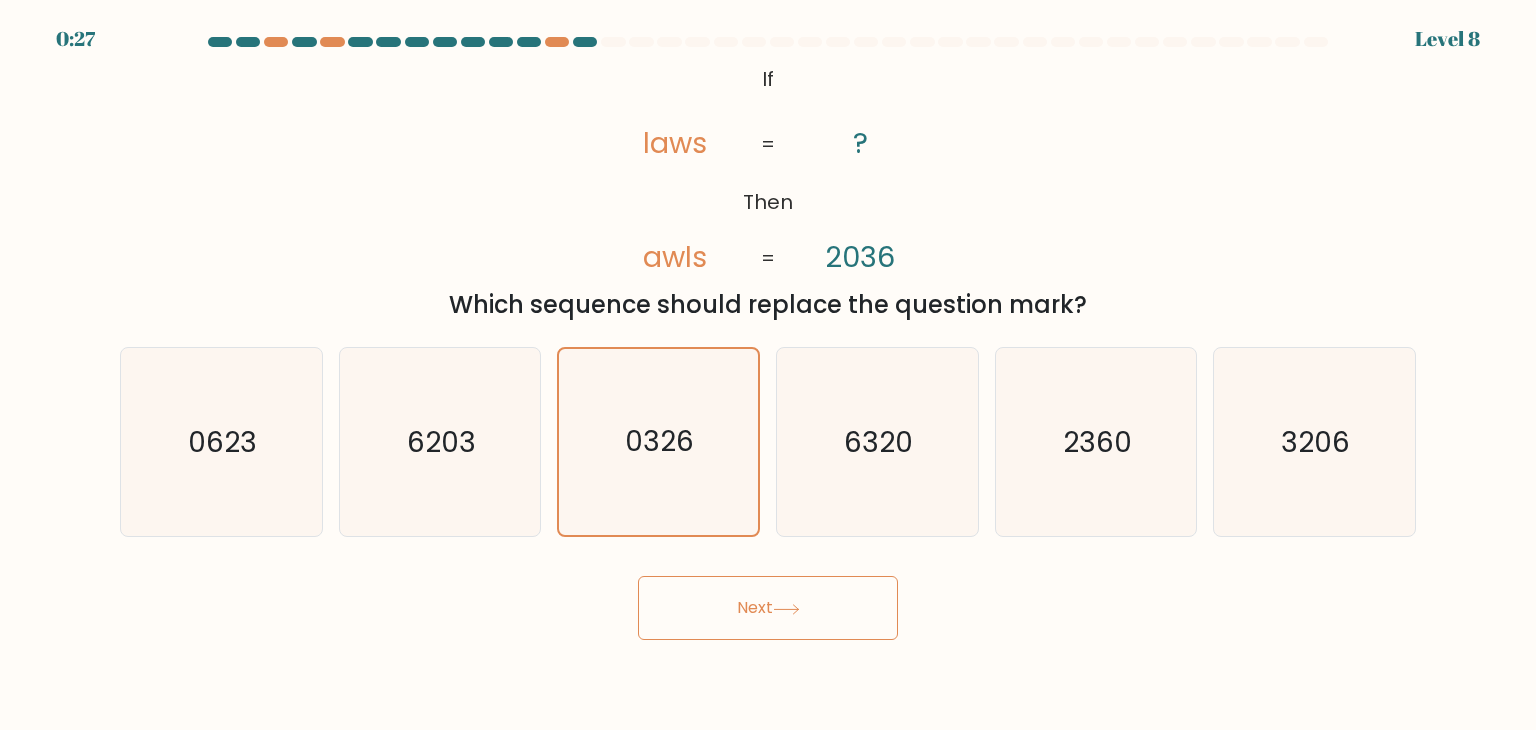 click on "Next" at bounding box center [768, 608] 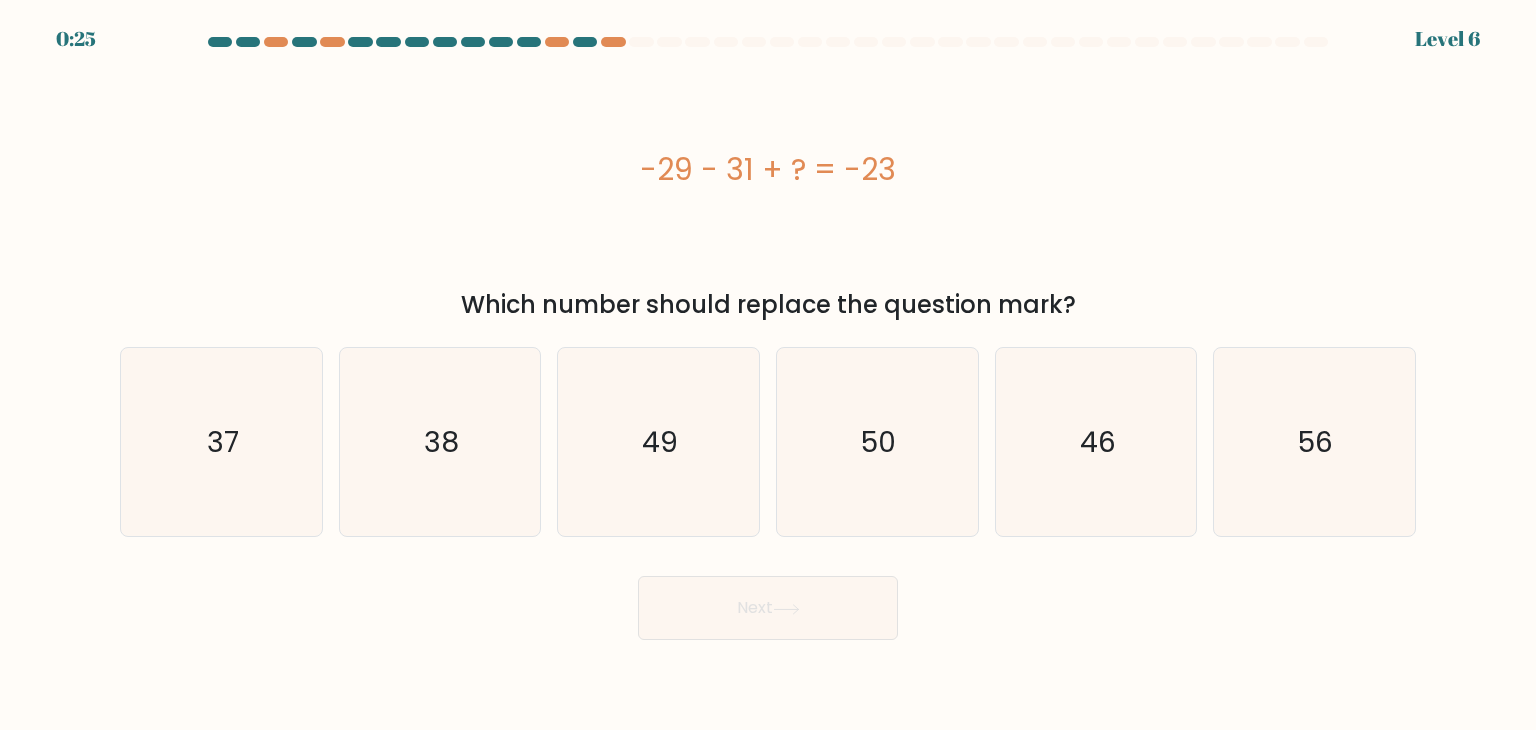 click on "Next" at bounding box center [768, 608] 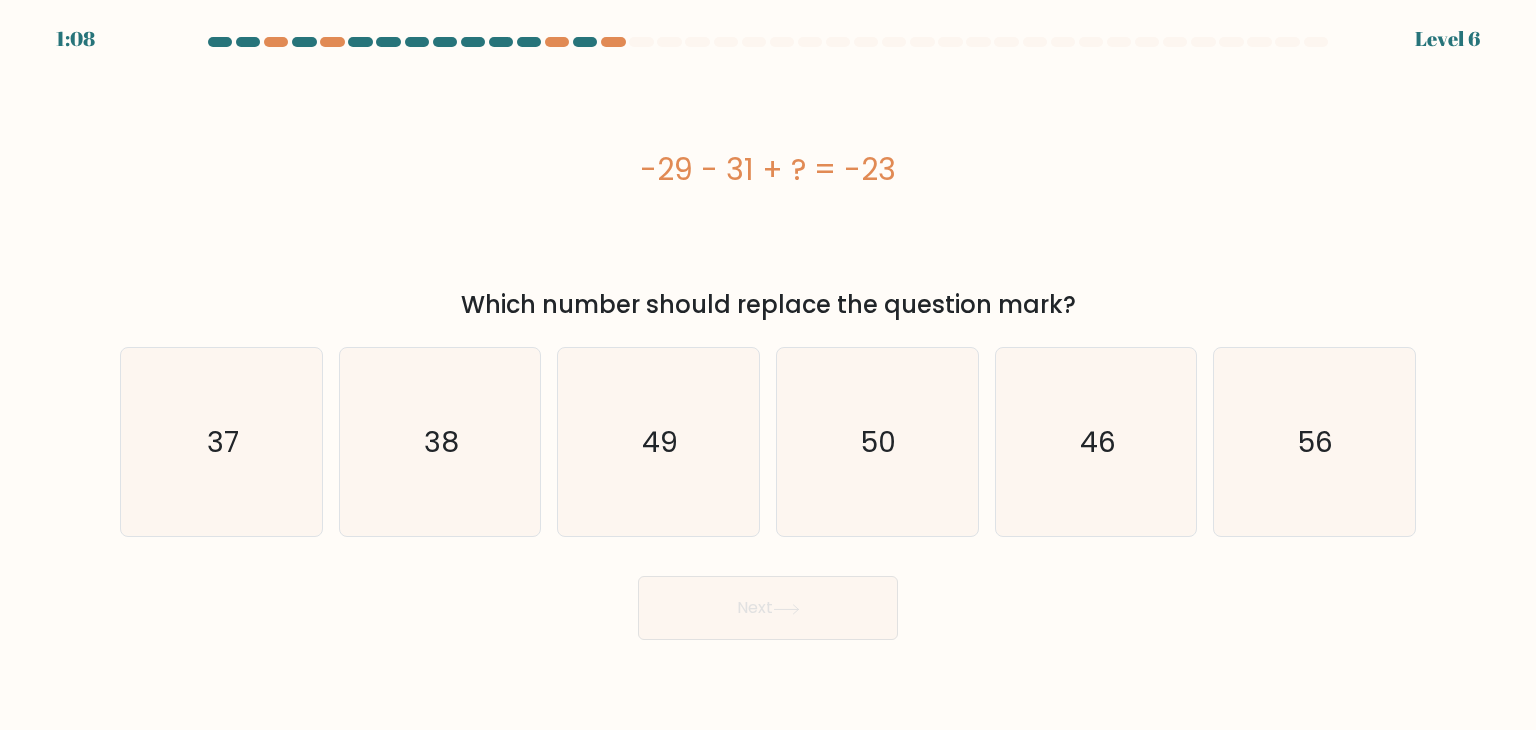 click on "-29 - 31 + ? = -23" at bounding box center (768, 169) 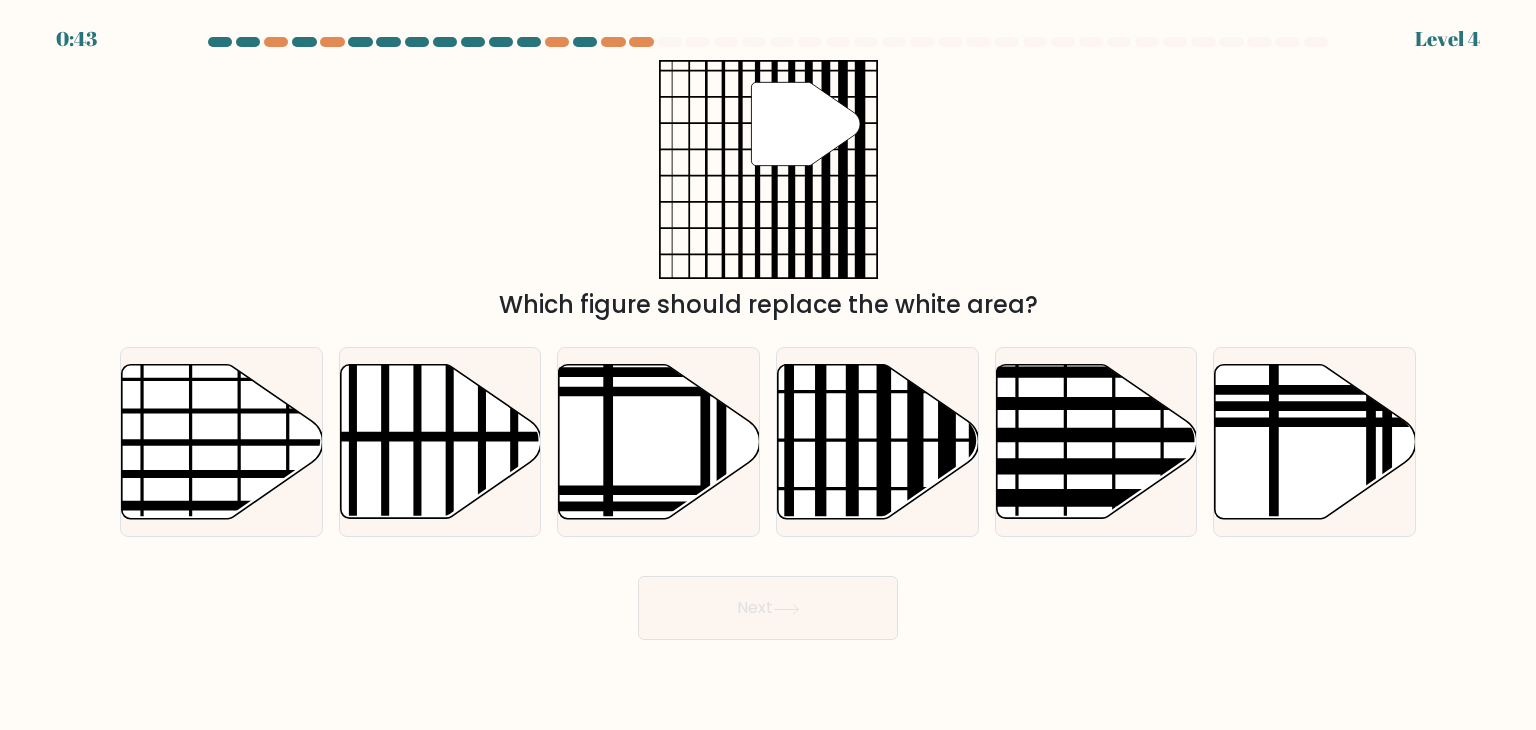 scroll, scrollTop: 0, scrollLeft: 0, axis: both 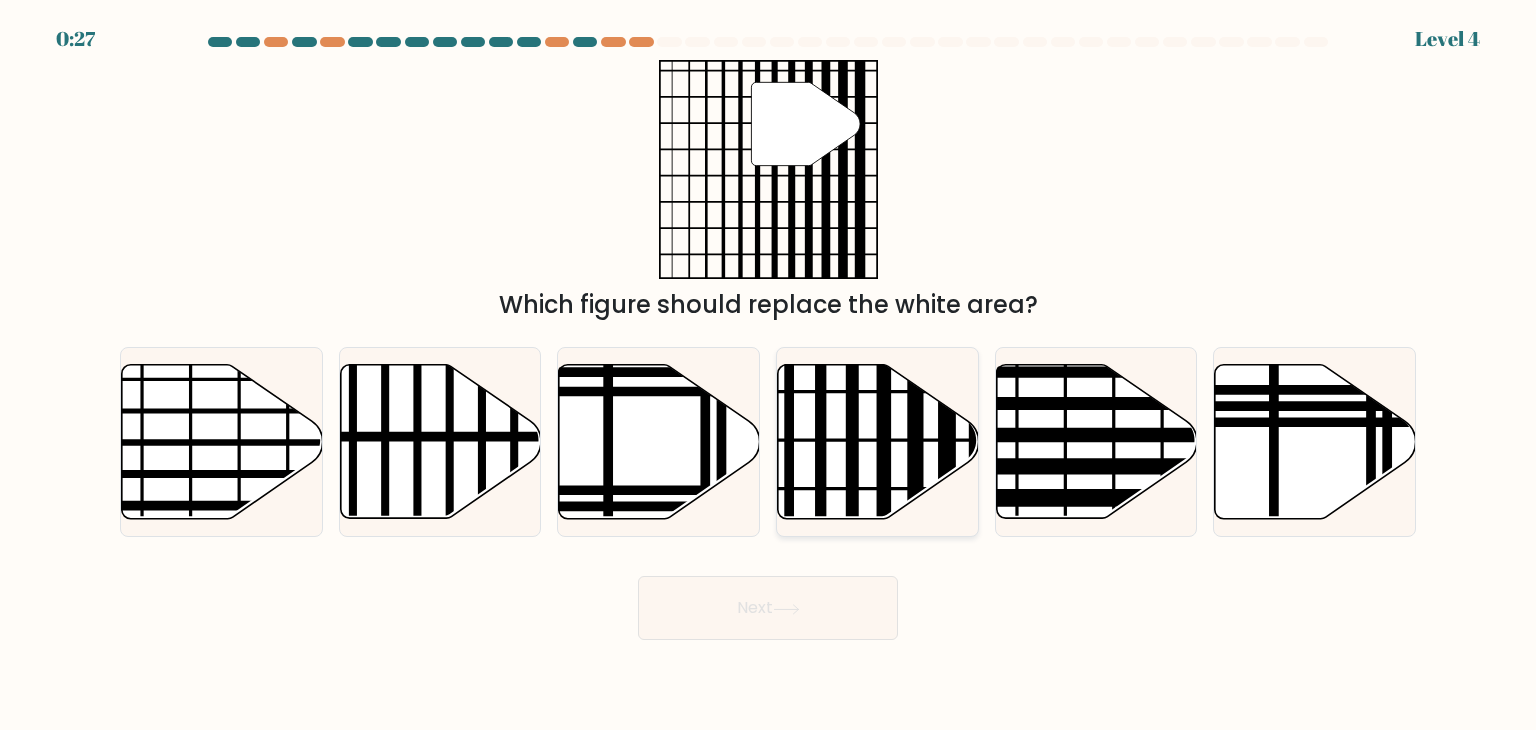 click 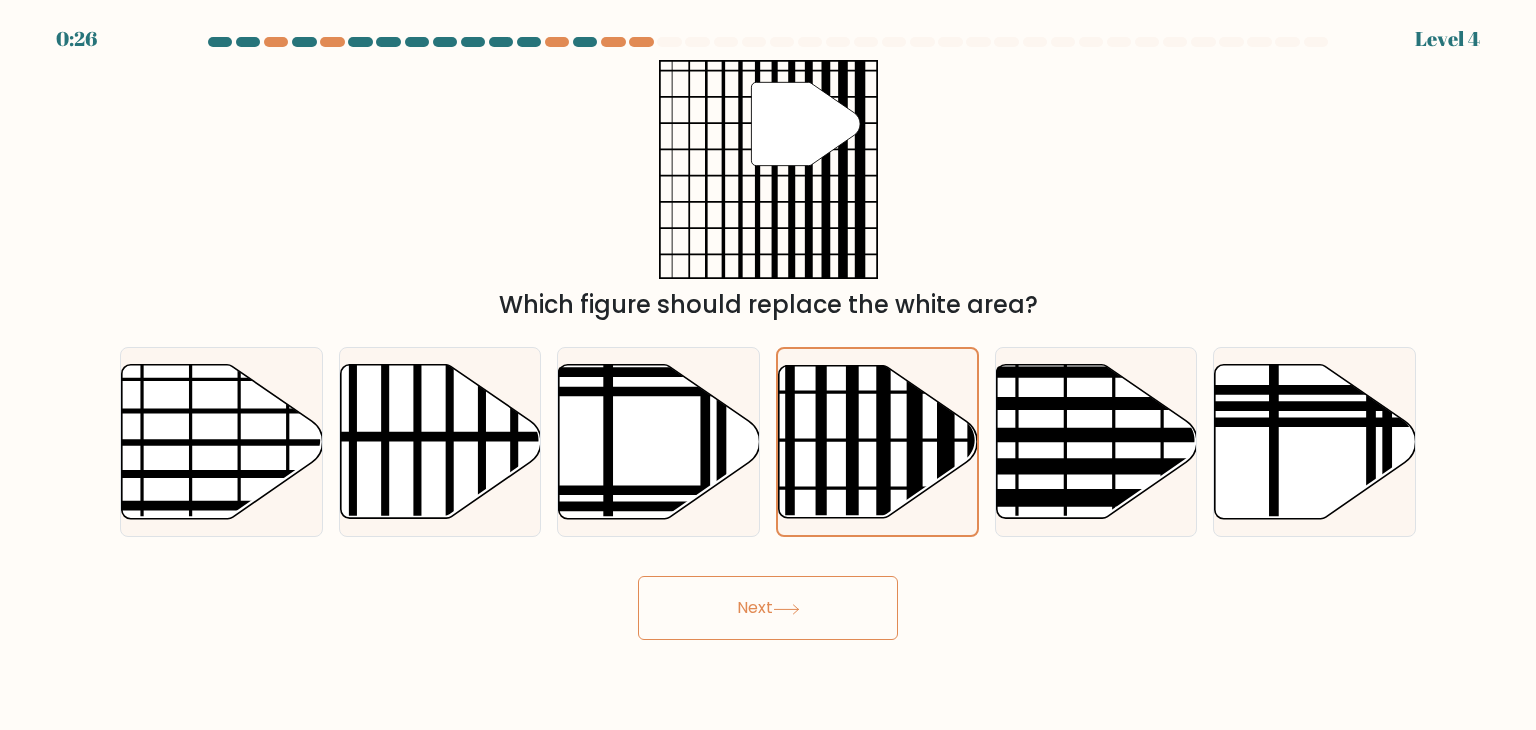 click 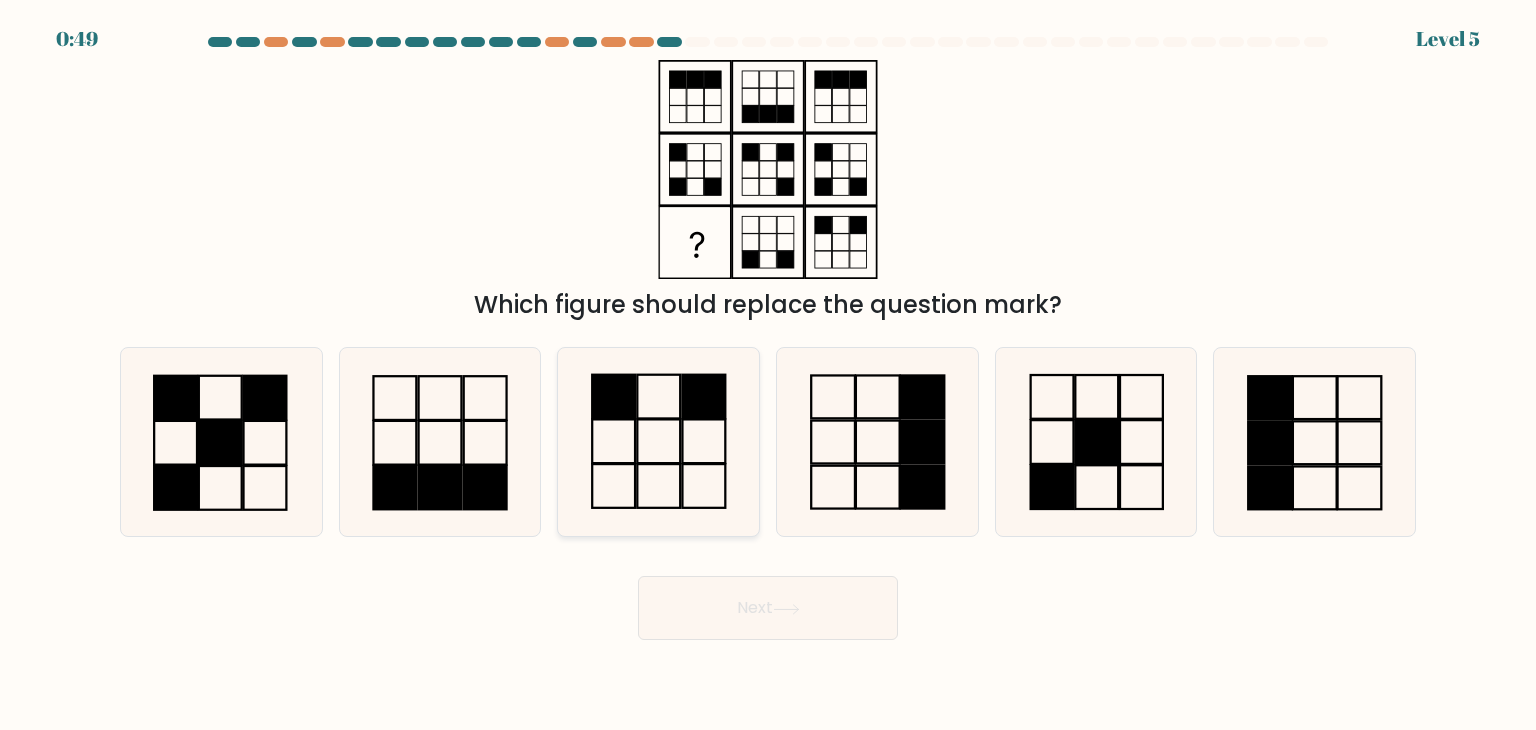 click 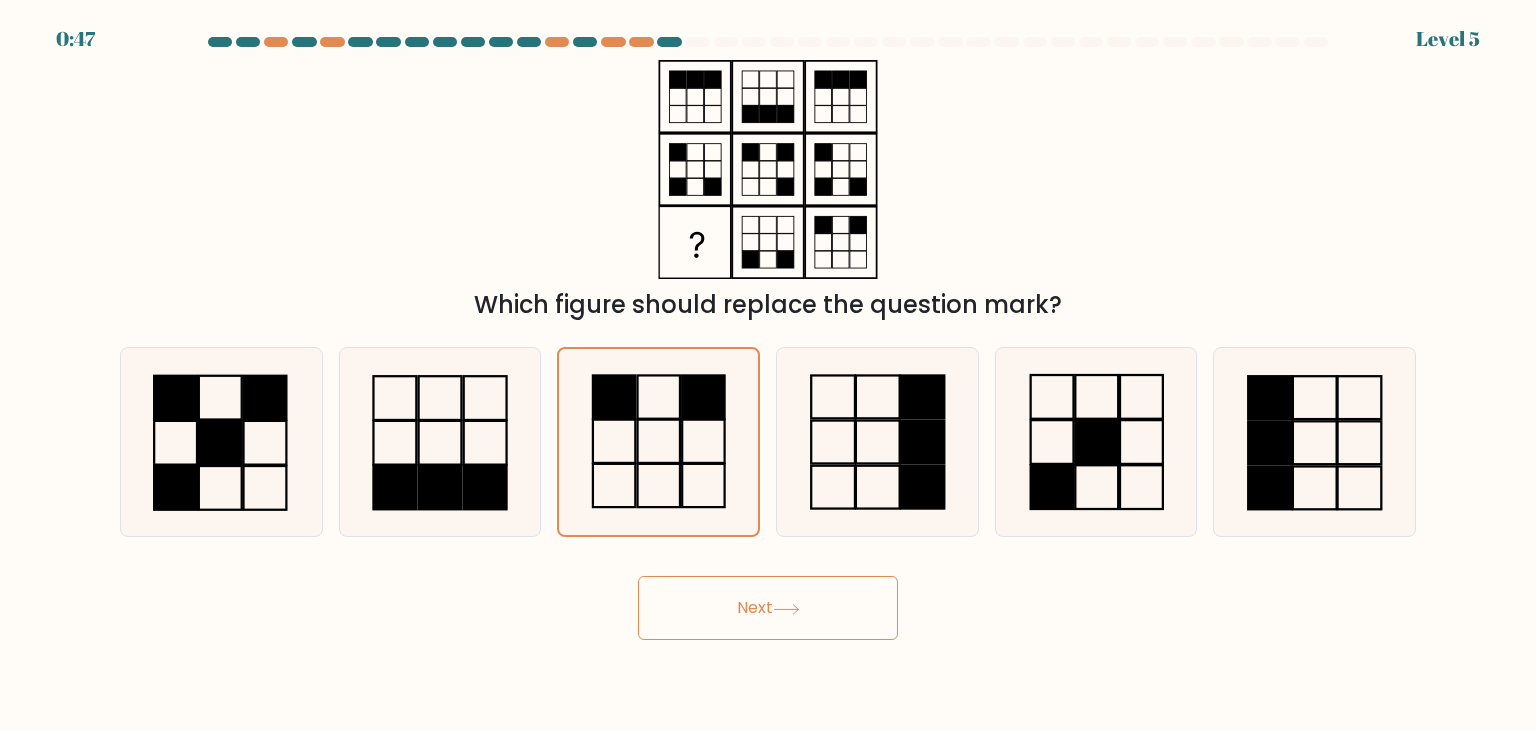 click on "Next" at bounding box center [768, 608] 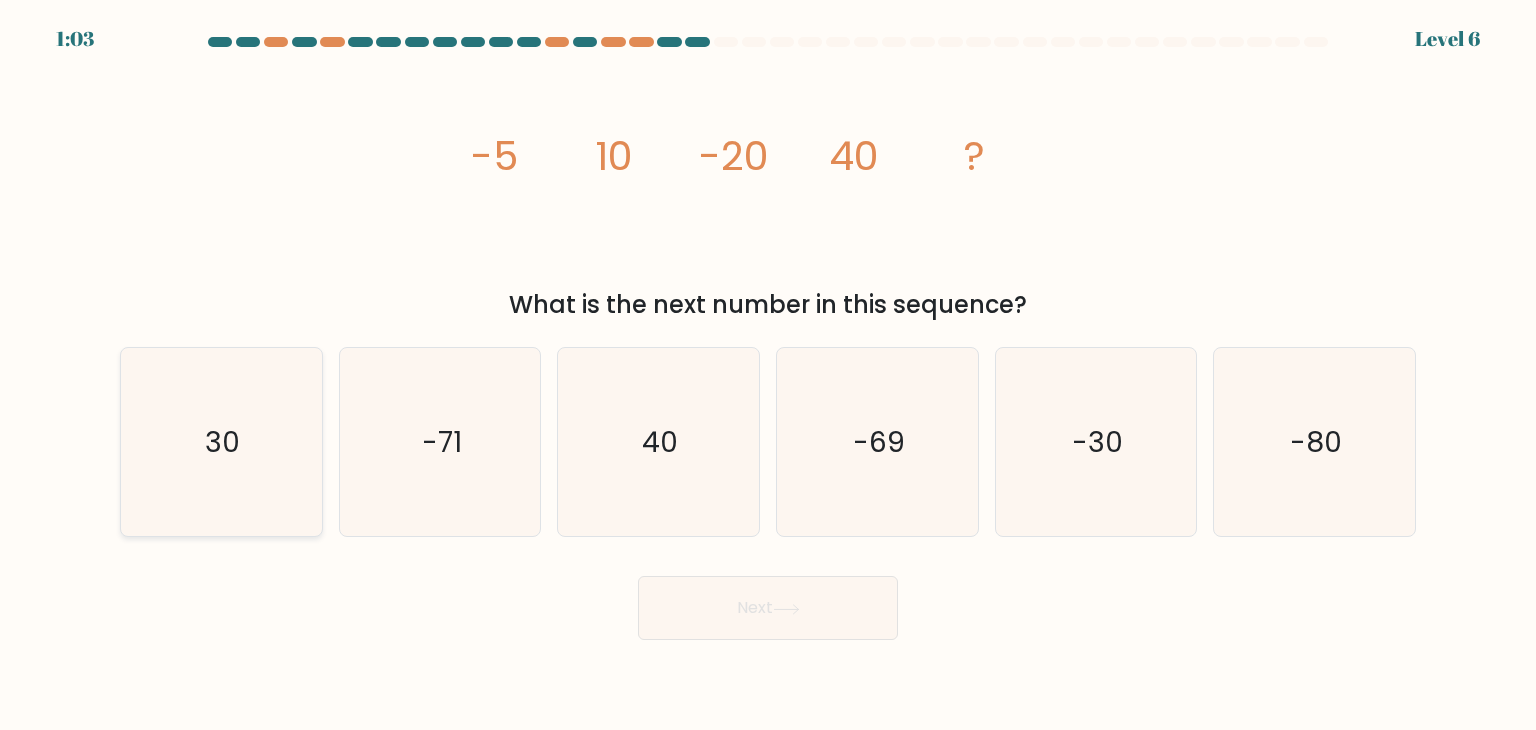 click on "30" 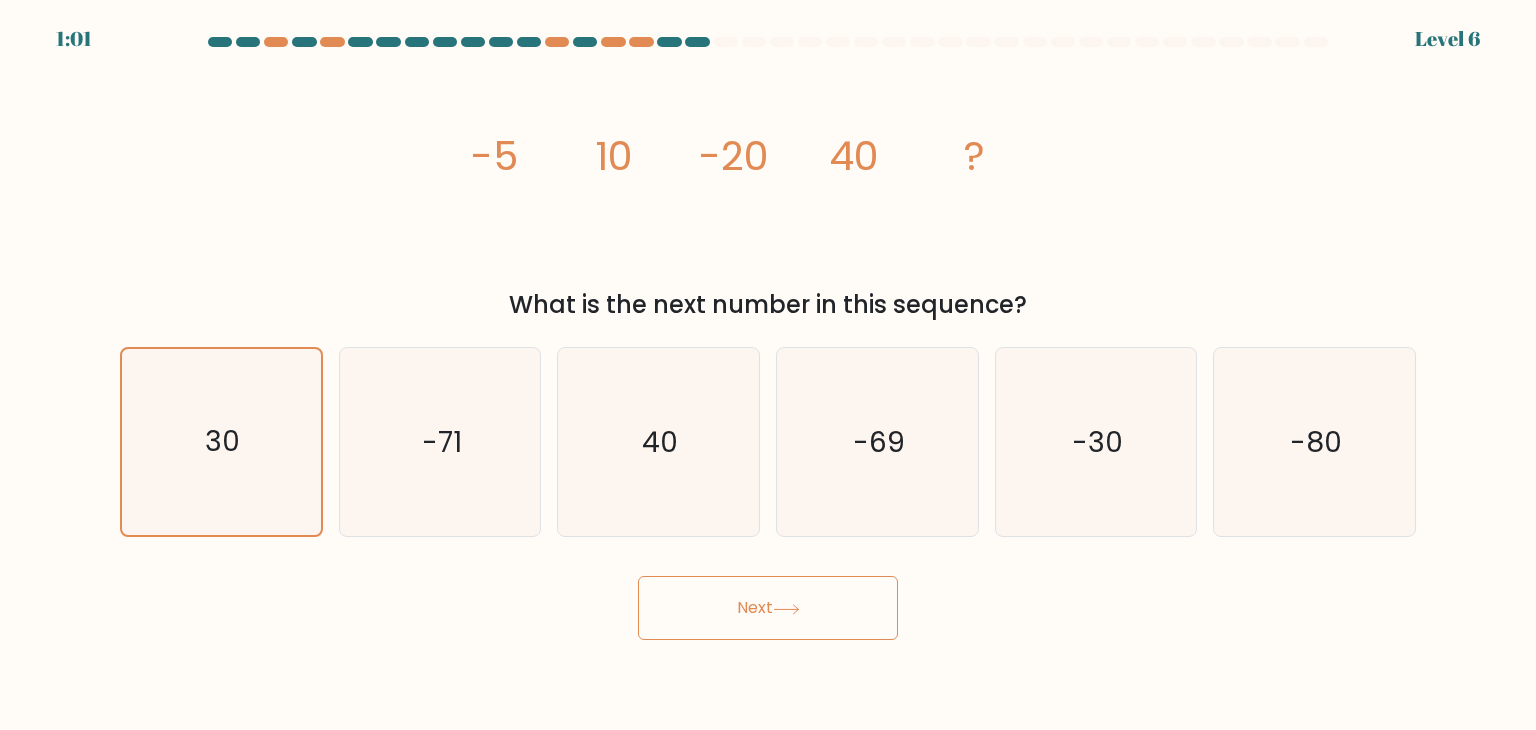 click on "Next" at bounding box center (768, 608) 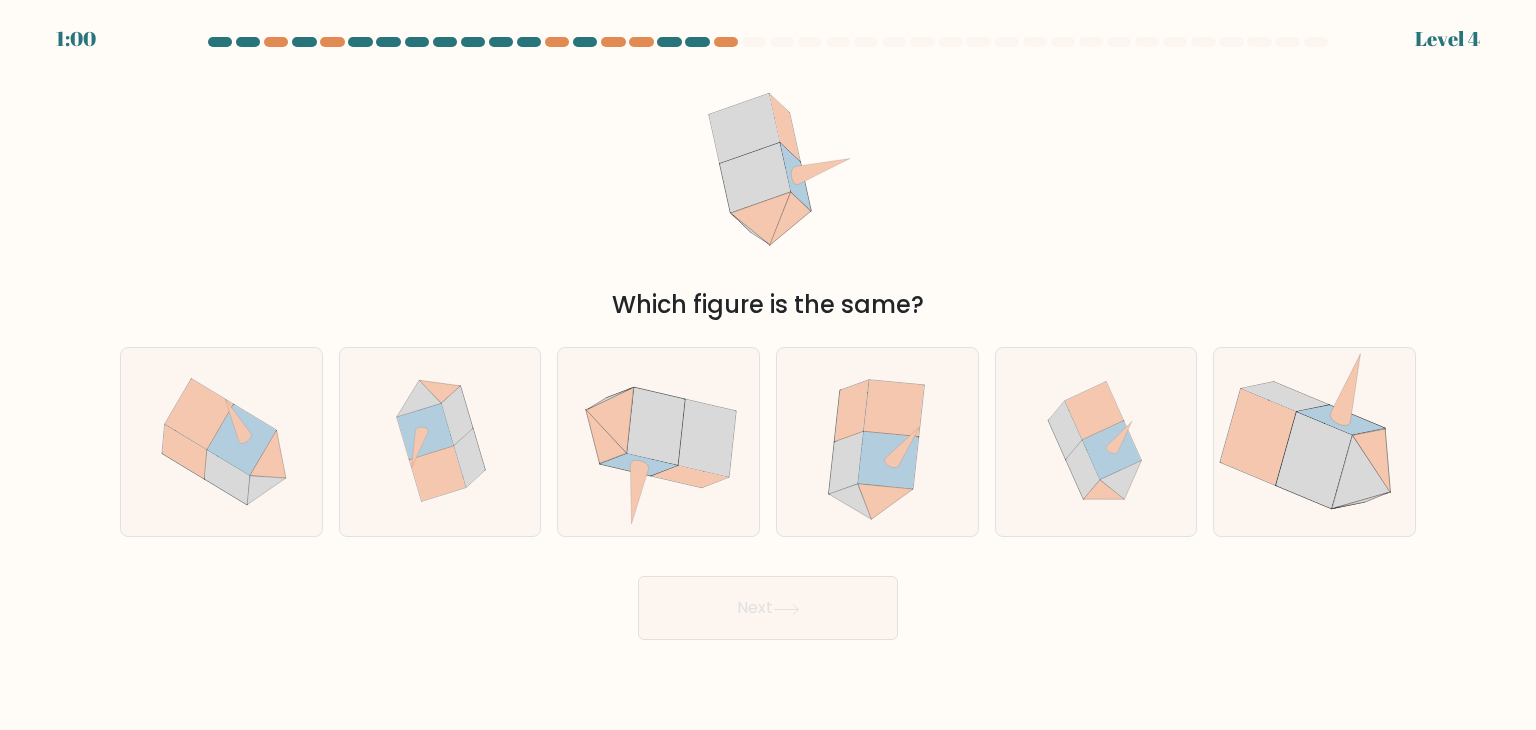 click on "Next" at bounding box center [768, 608] 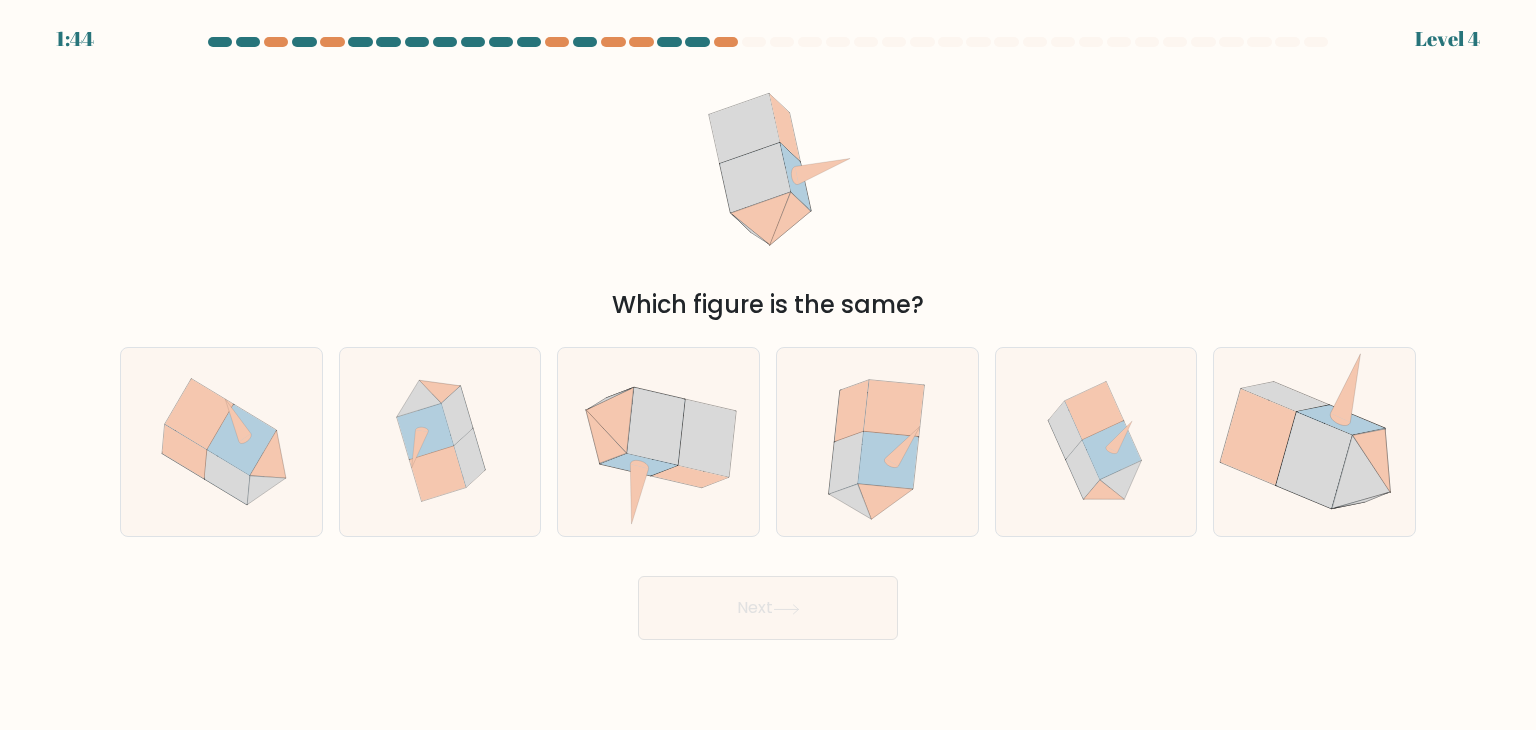 click on "Next" at bounding box center [768, 600] 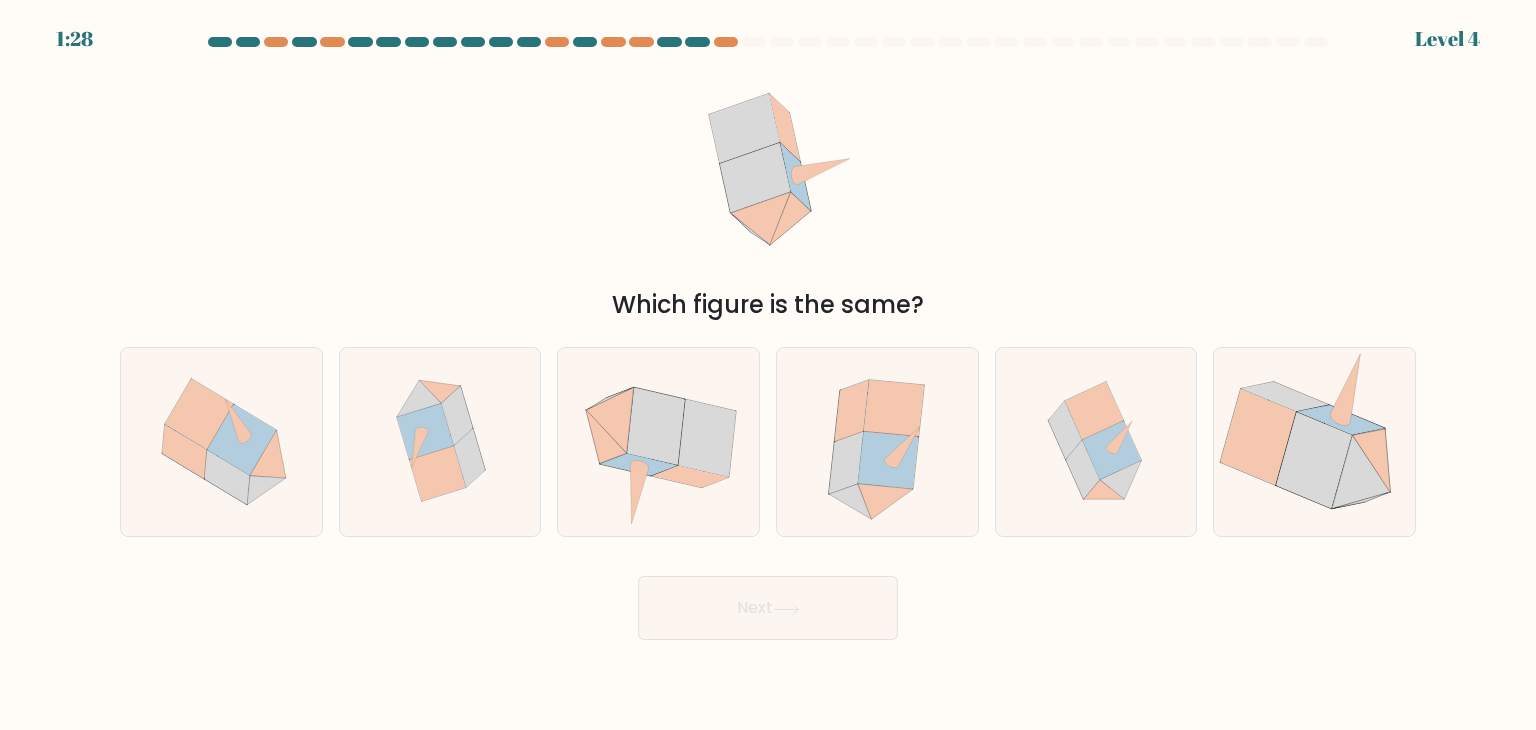click on "Next" at bounding box center [768, 600] 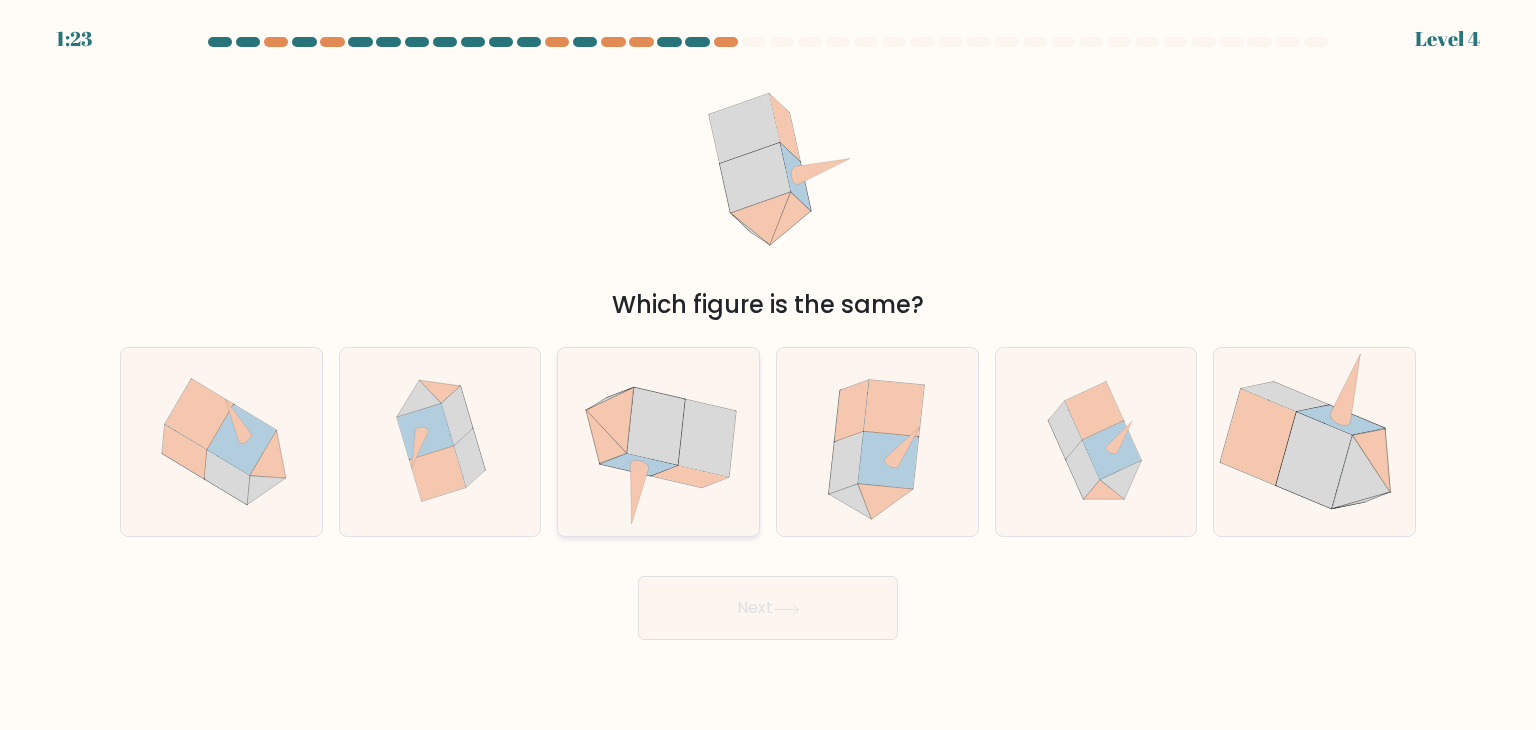 click 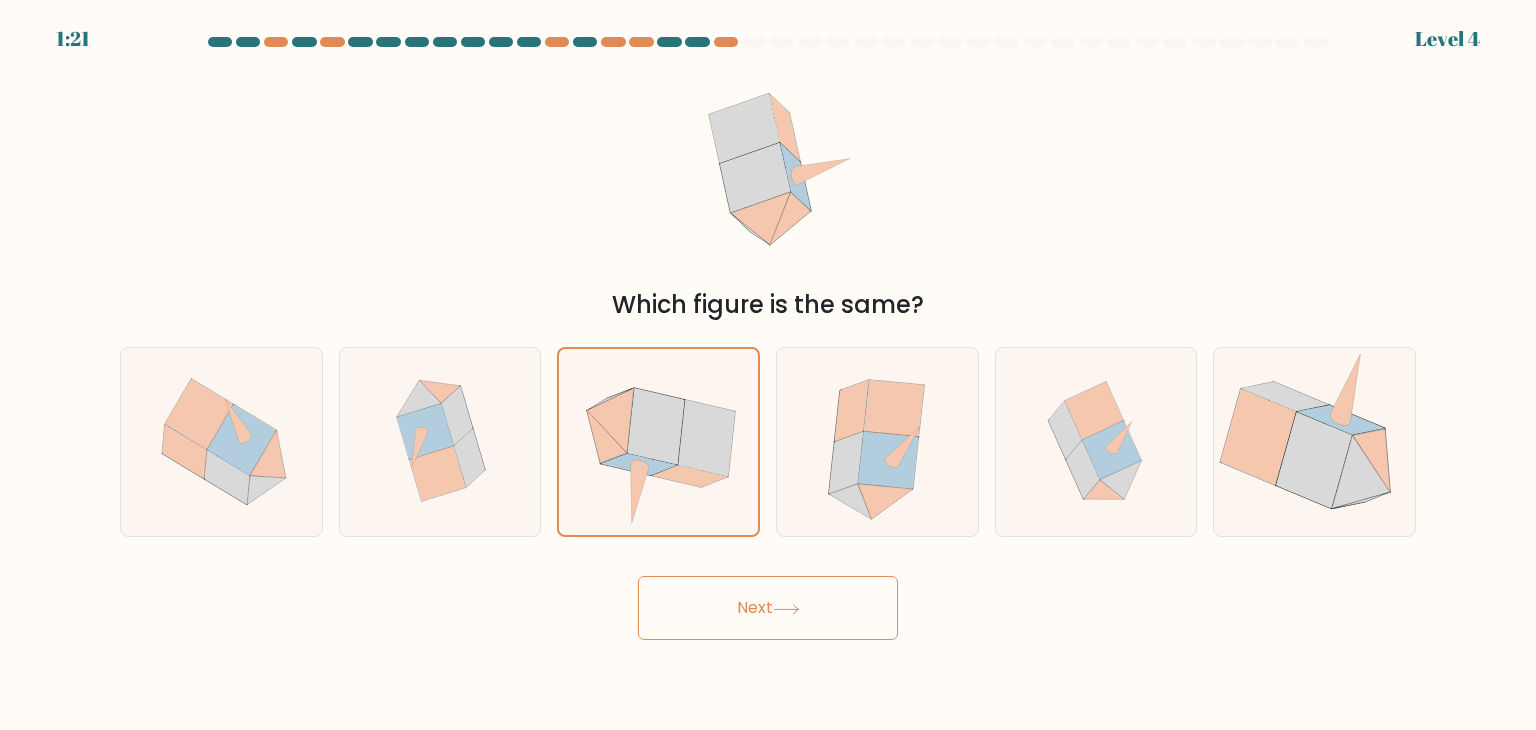 click on "Next" at bounding box center (768, 608) 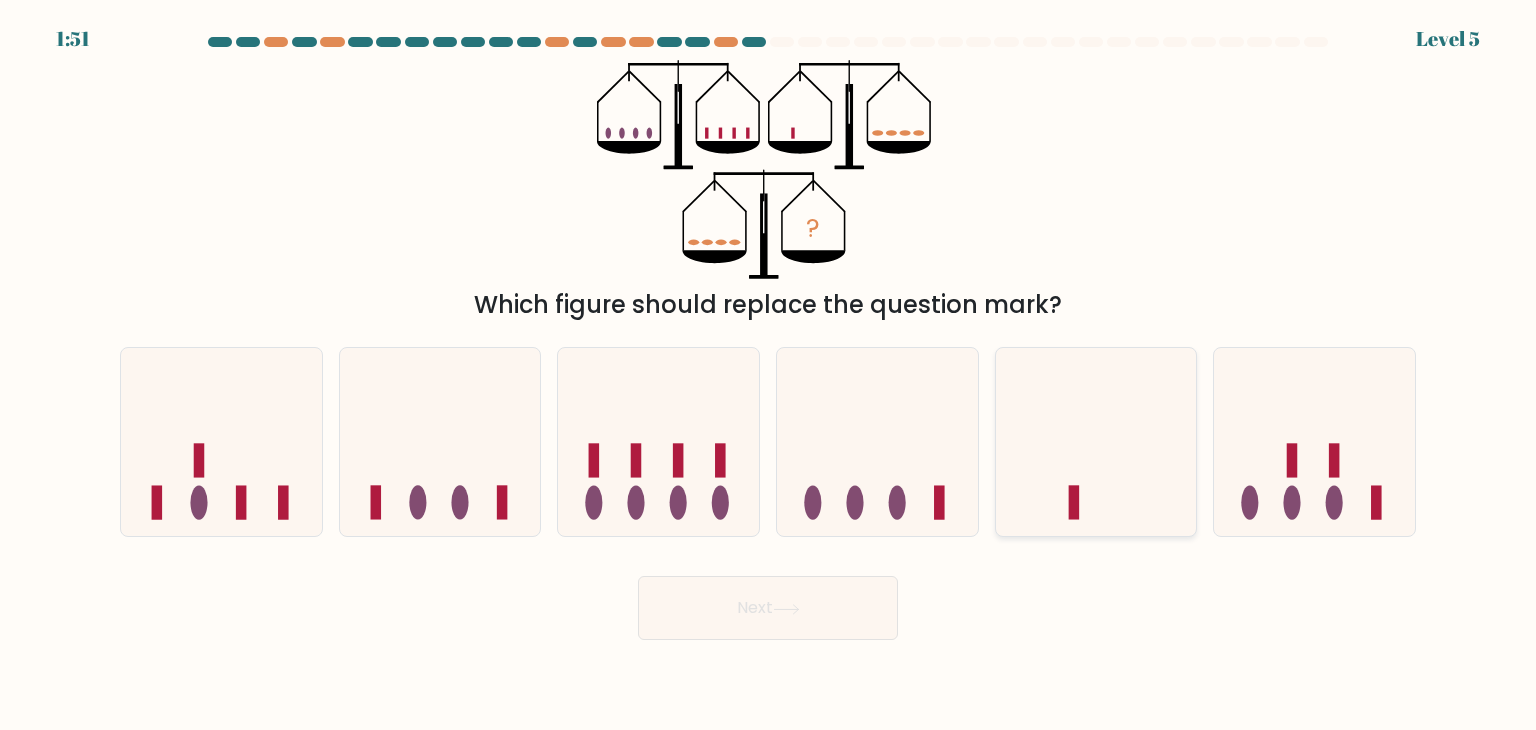 click 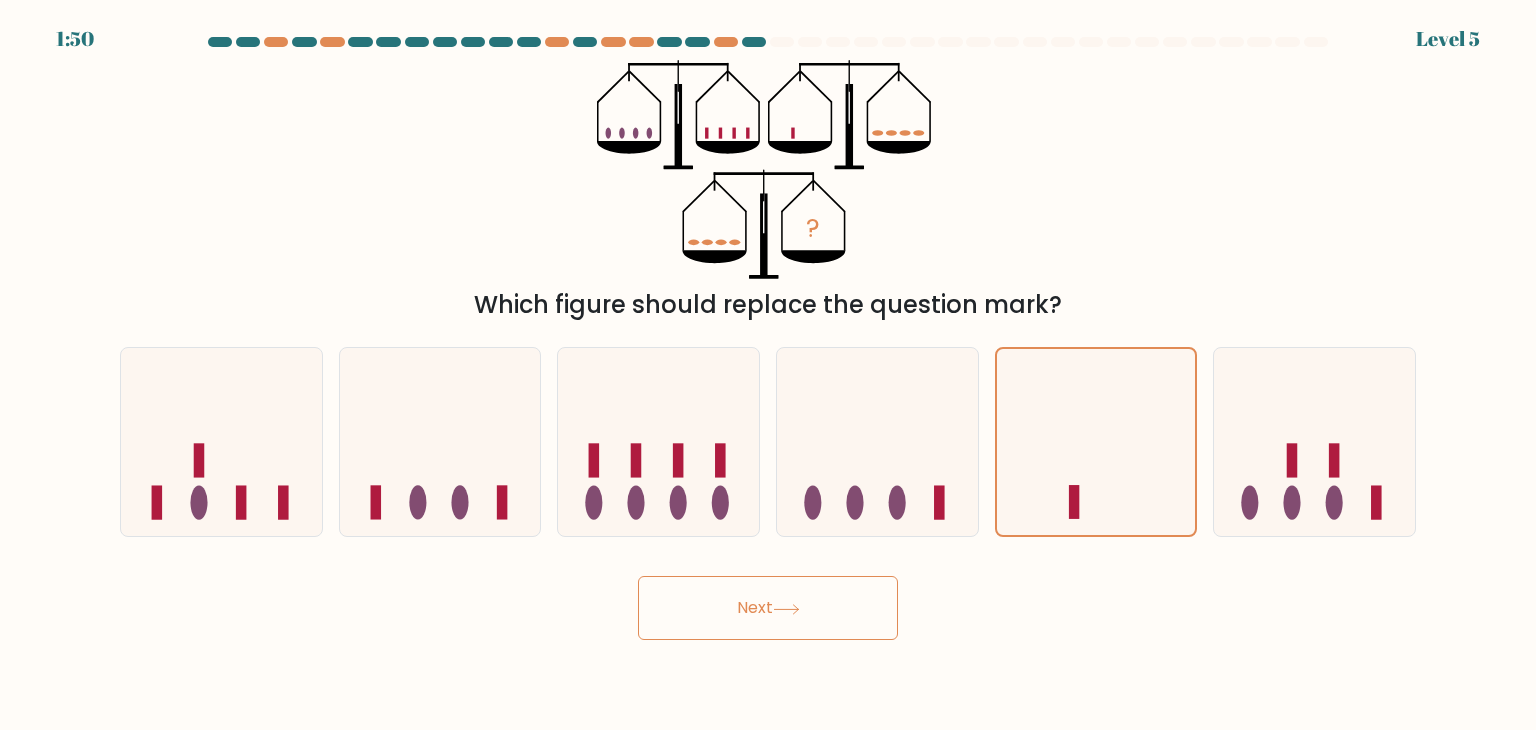 click on "Next" at bounding box center (768, 608) 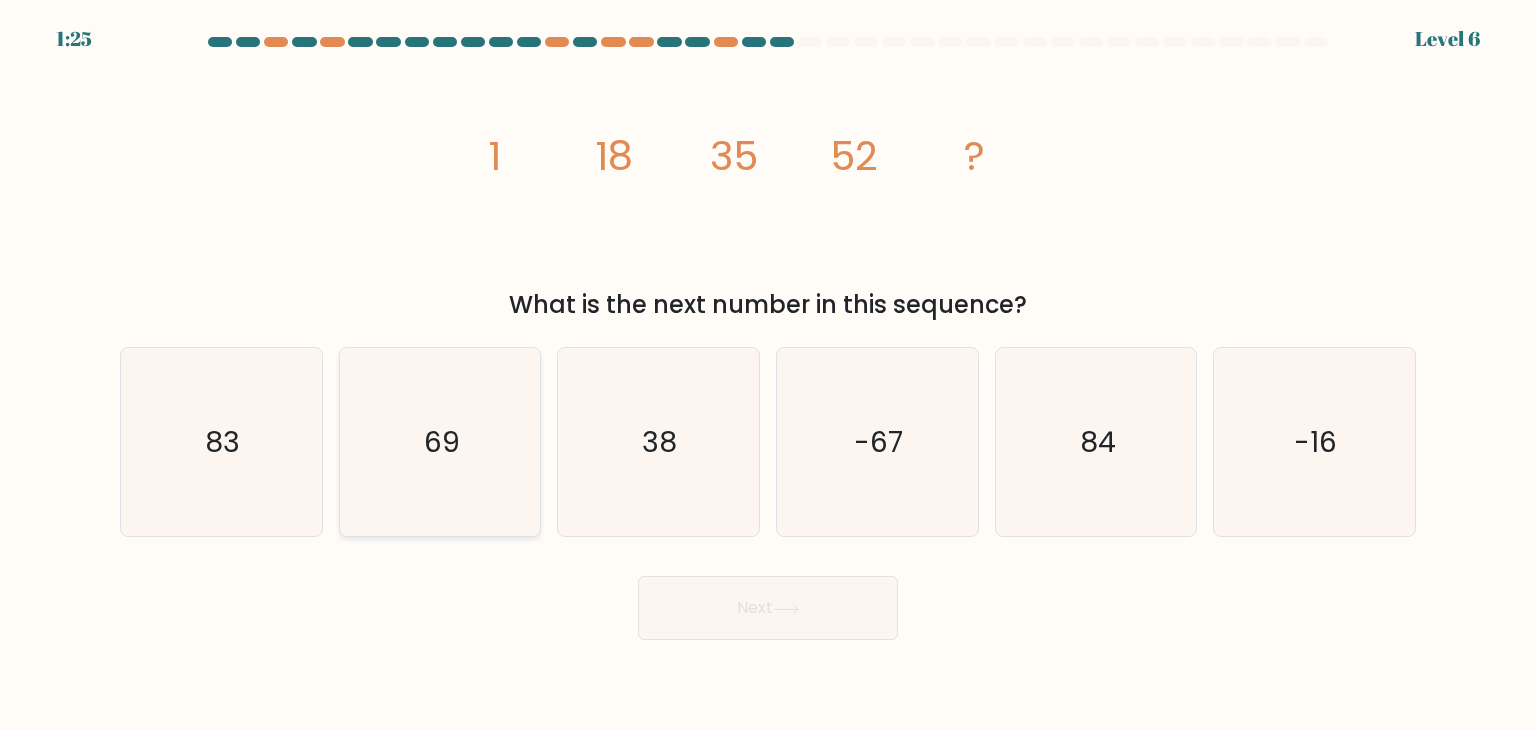 click on "69" 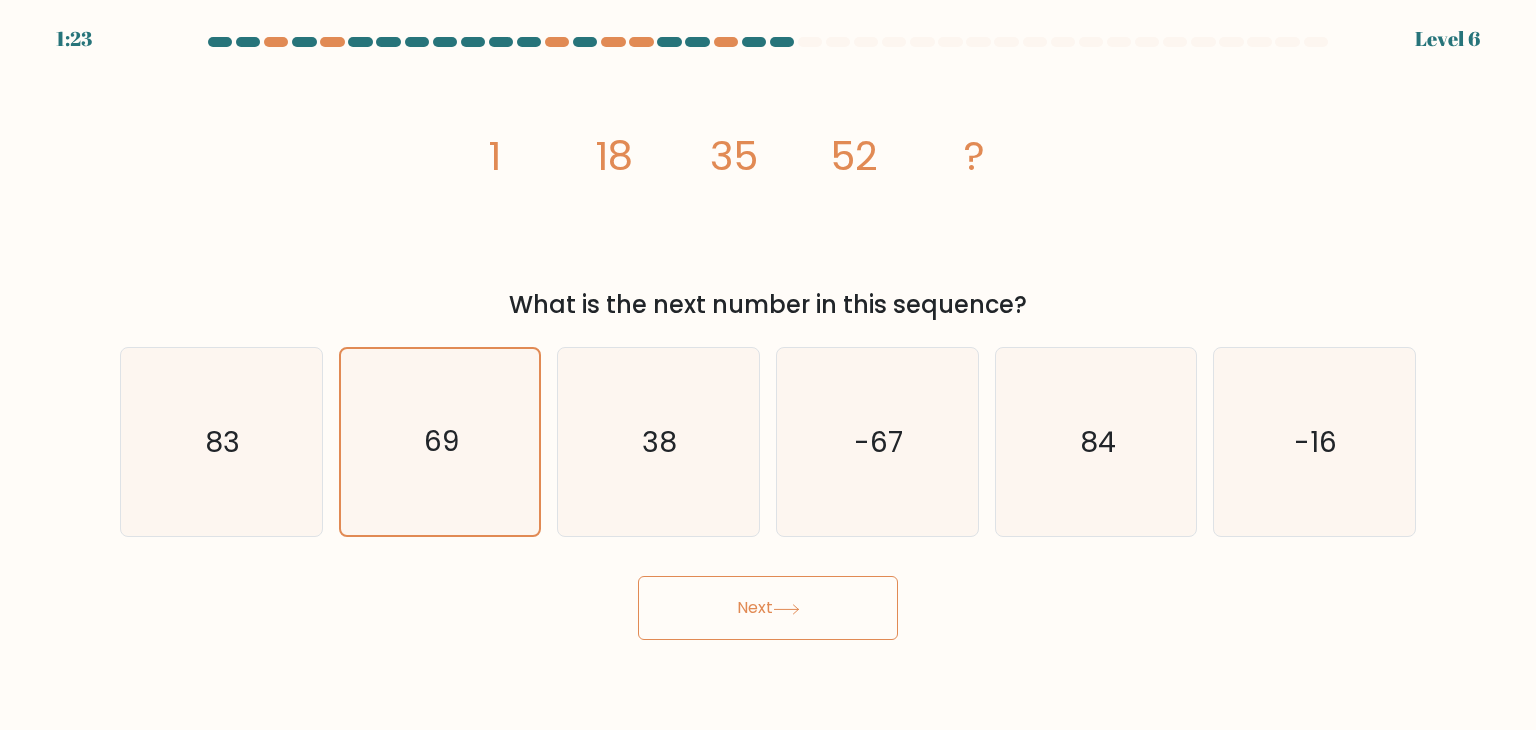 click on "Next" at bounding box center [768, 608] 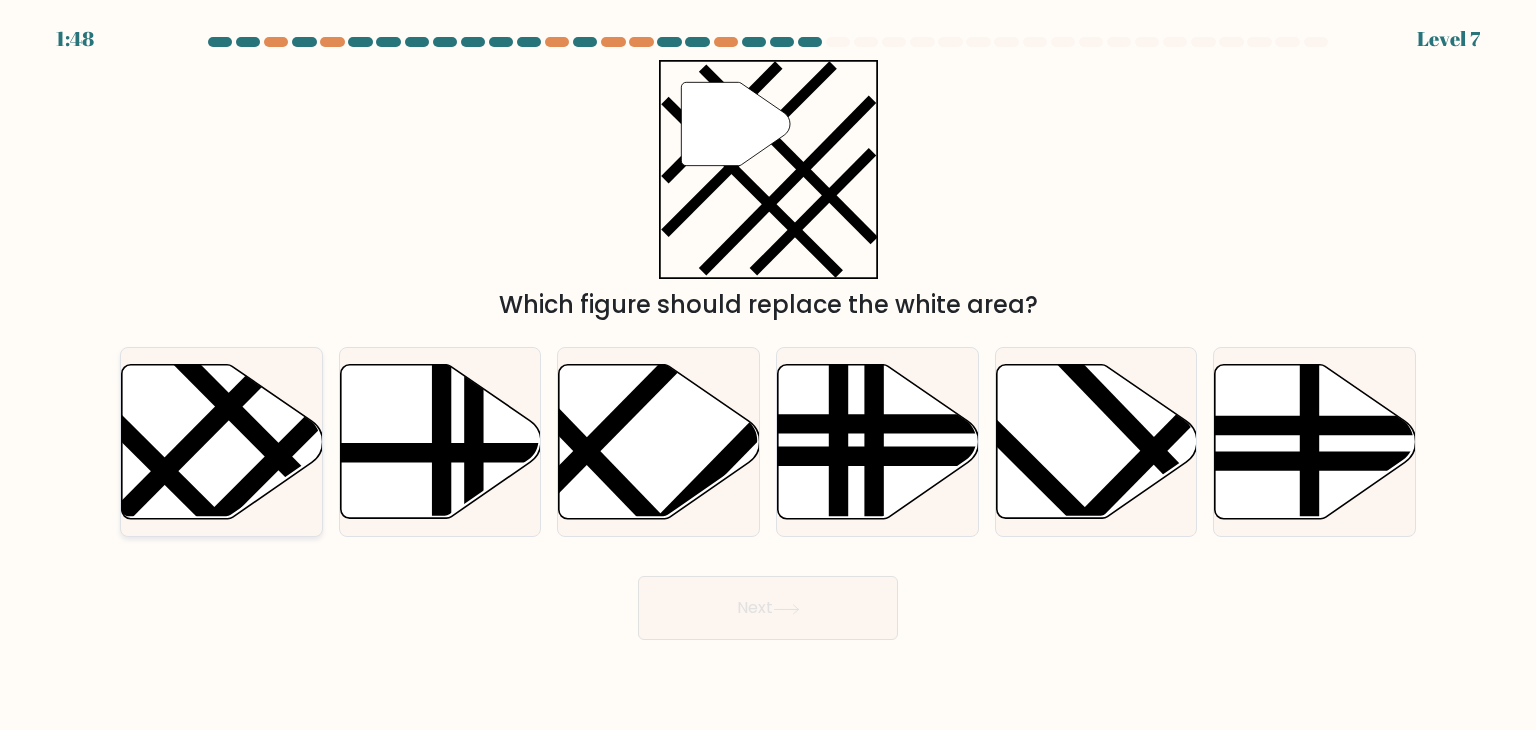 click 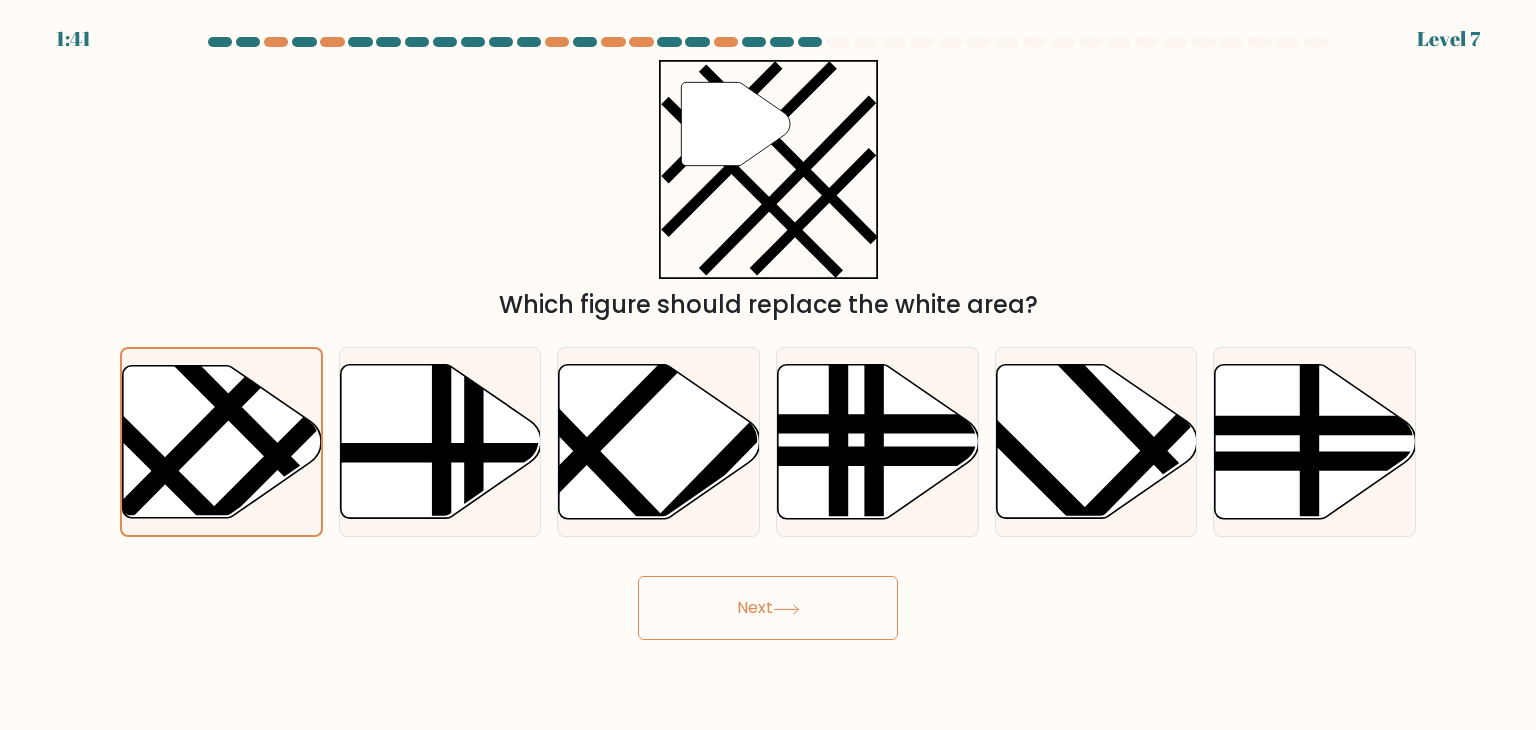 click on "Next" at bounding box center [768, 608] 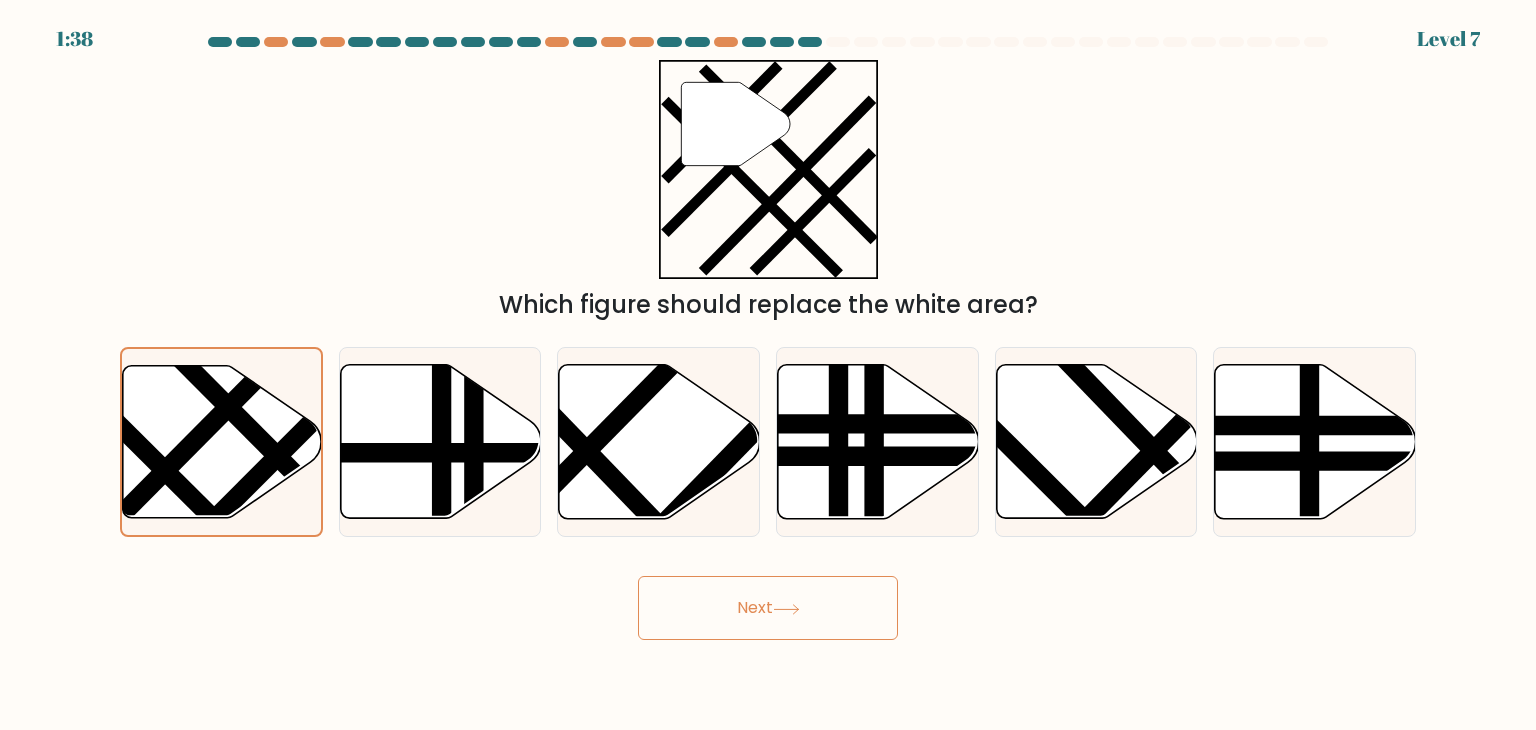 click on "Next" at bounding box center [768, 608] 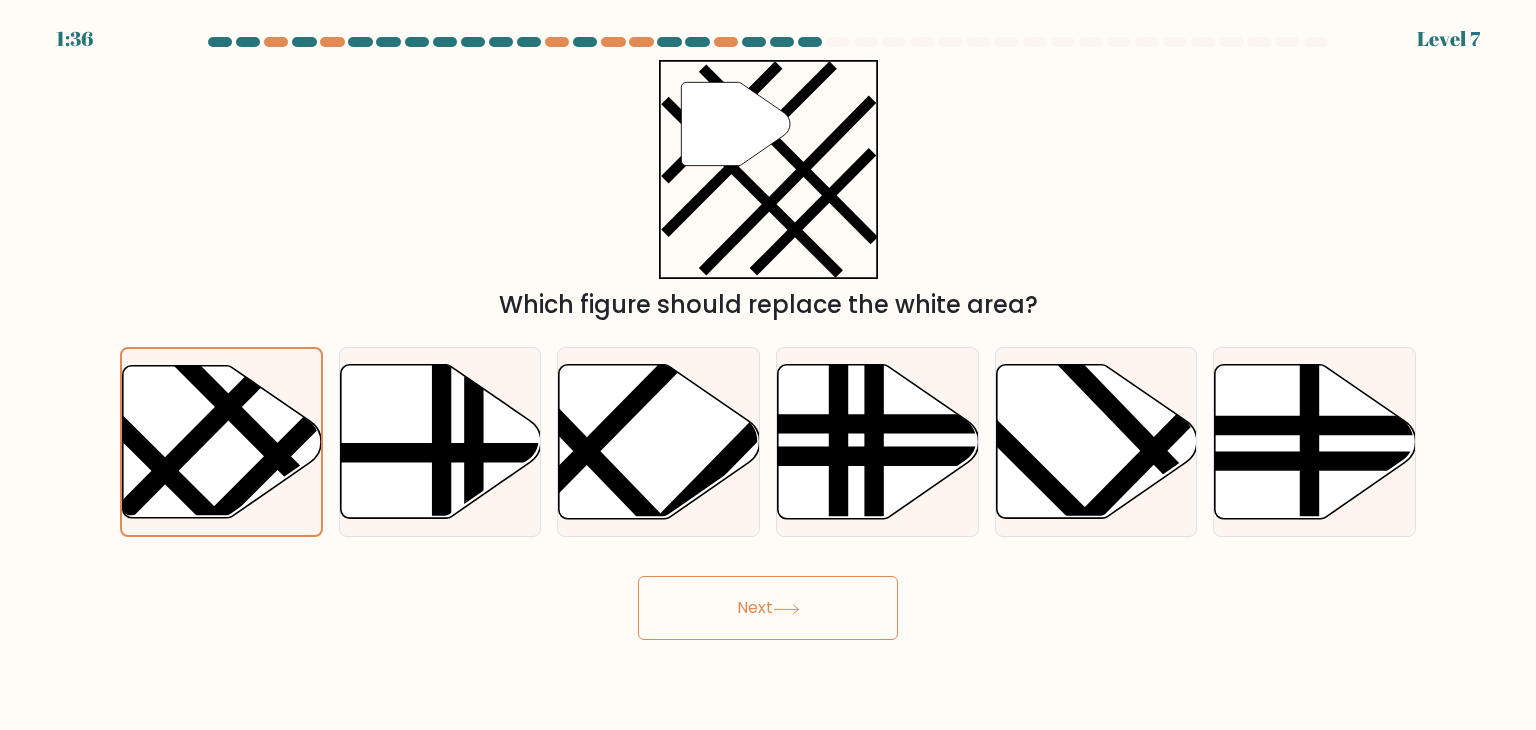 click on "Next" at bounding box center [768, 608] 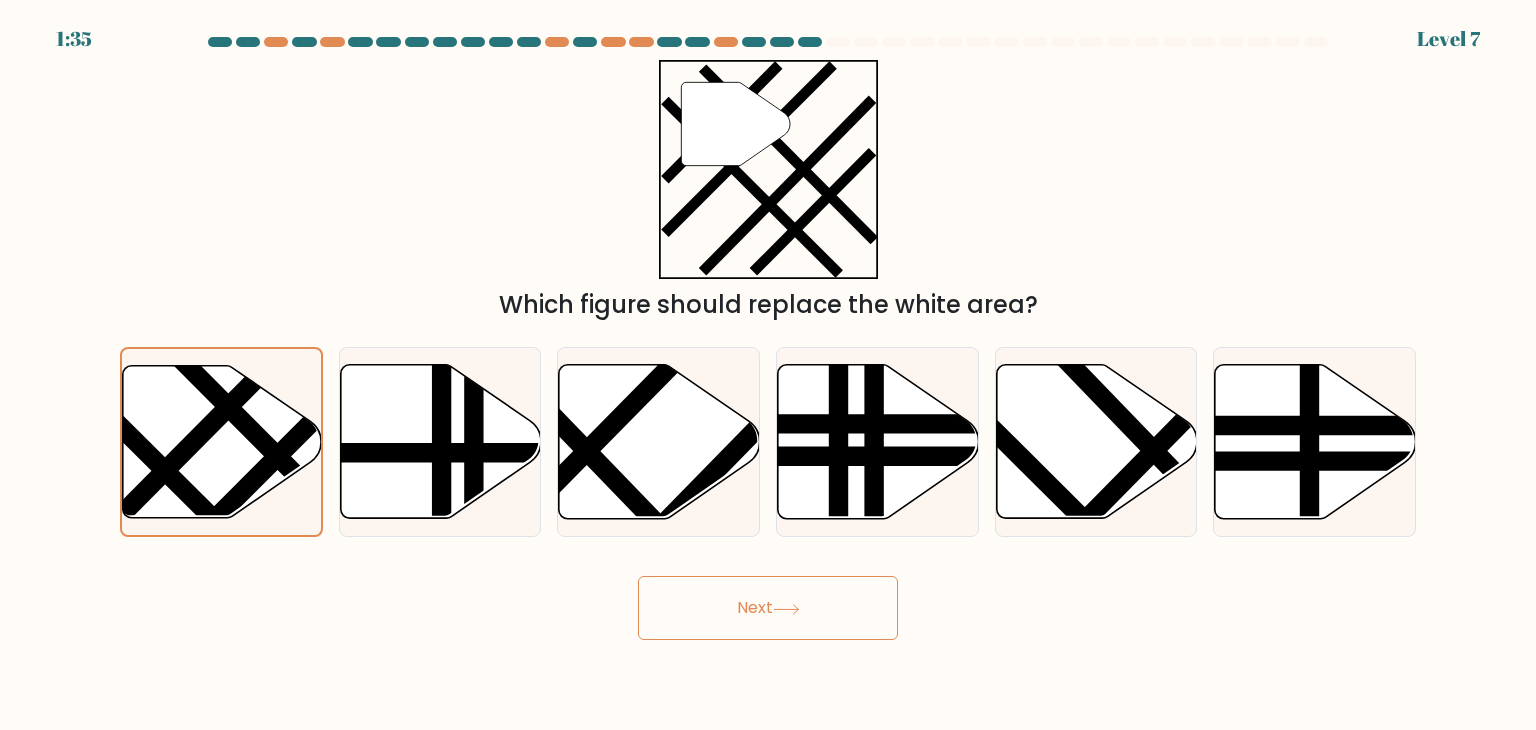 click 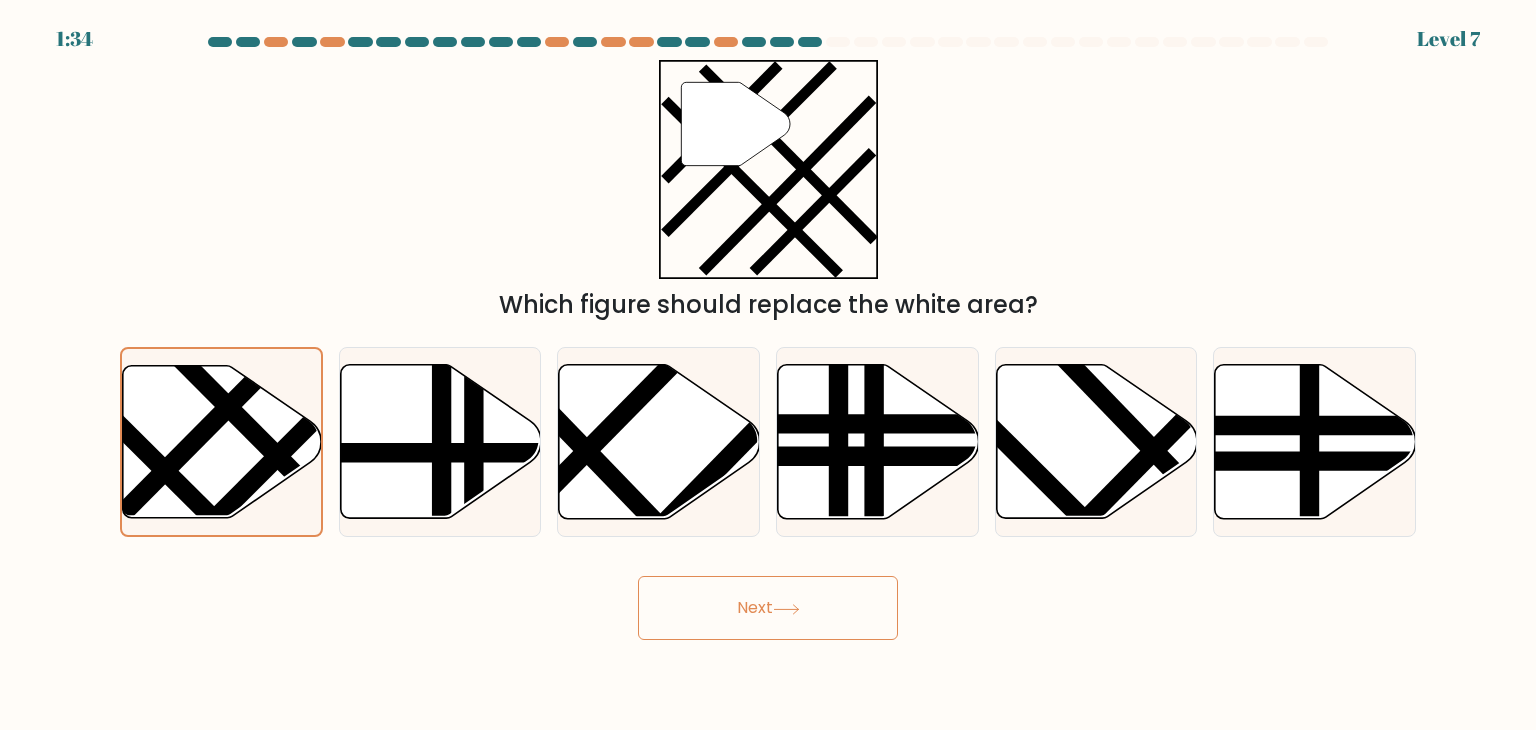 click 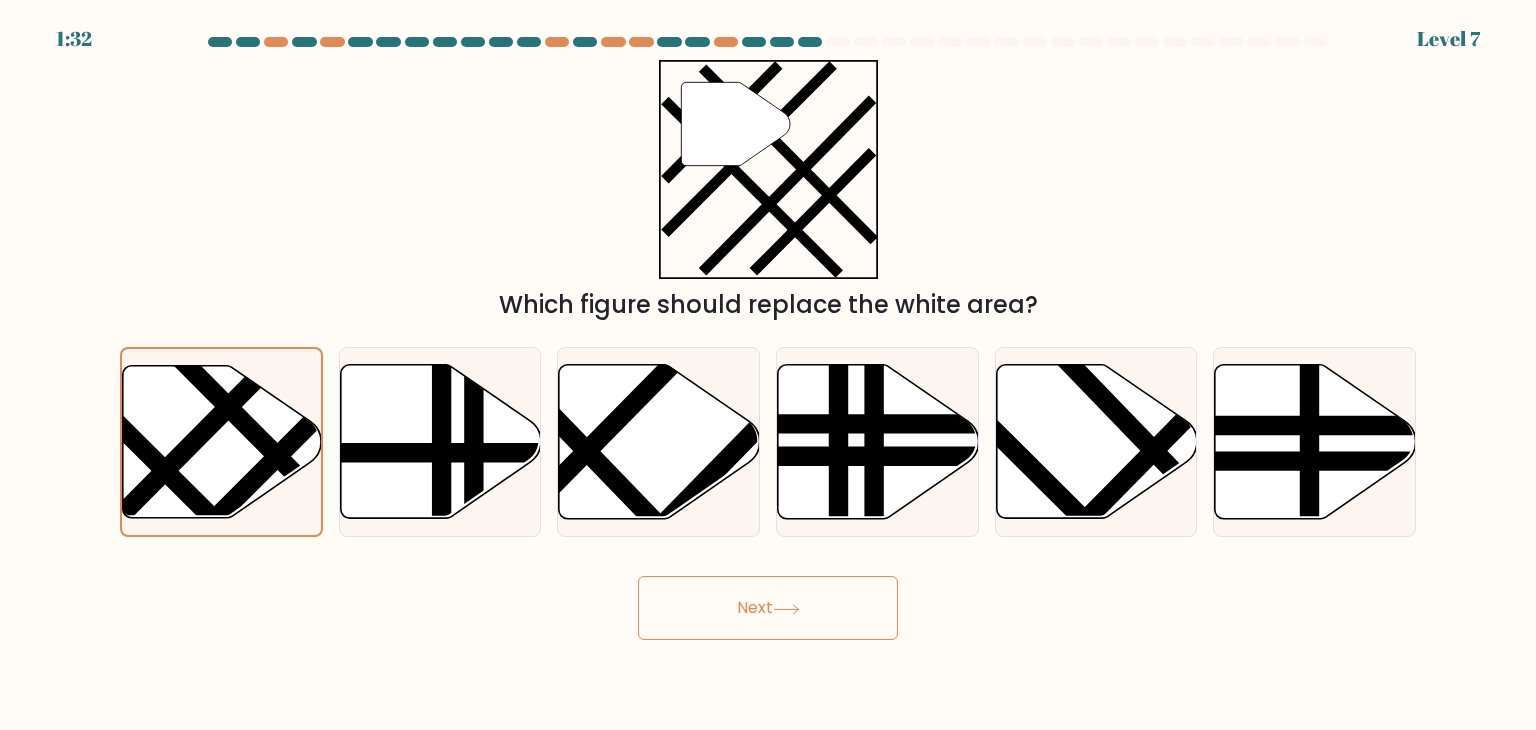 click on "Next" at bounding box center (768, 608) 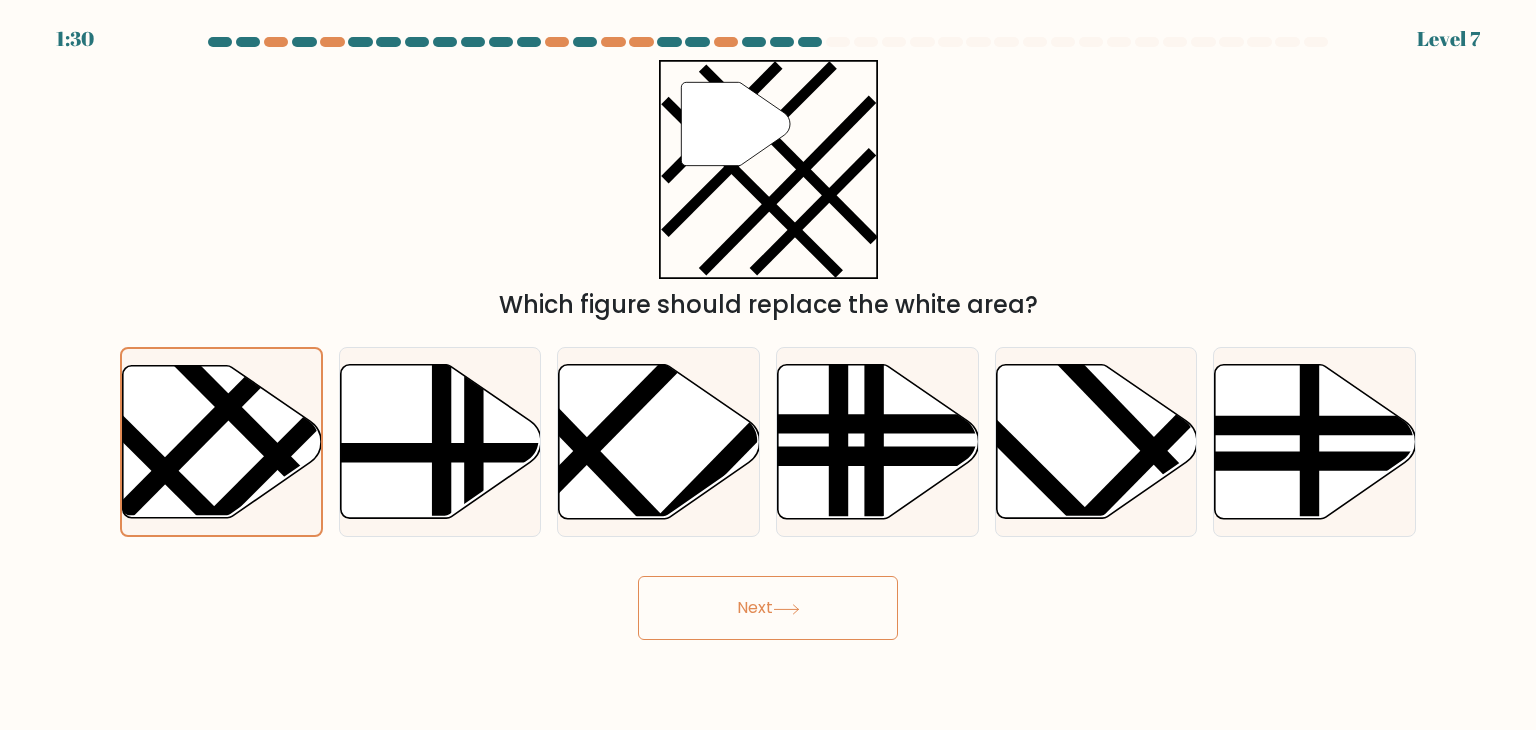click on "Next" at bounding box center [768, 608] 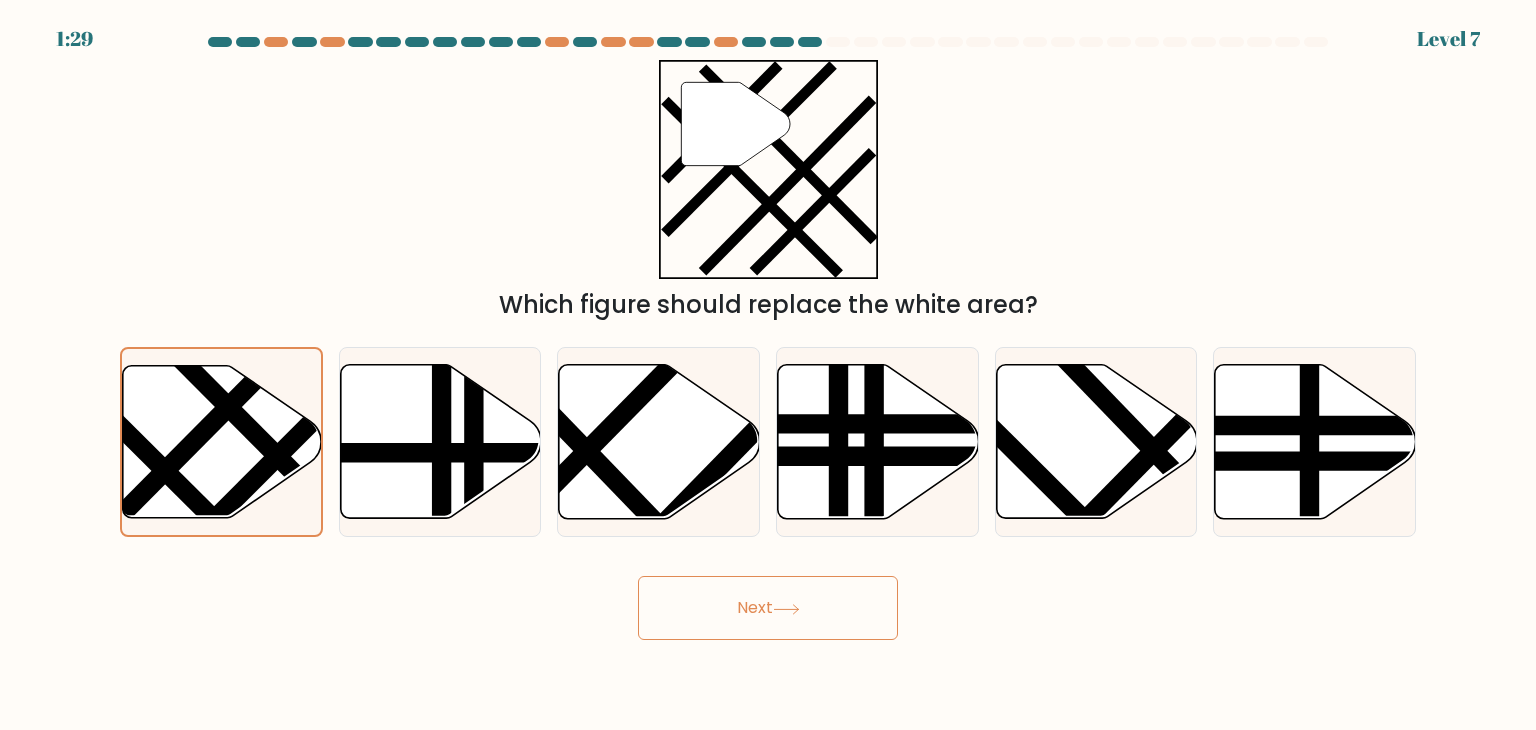 click on "Next" at bounding box center (768, 608) 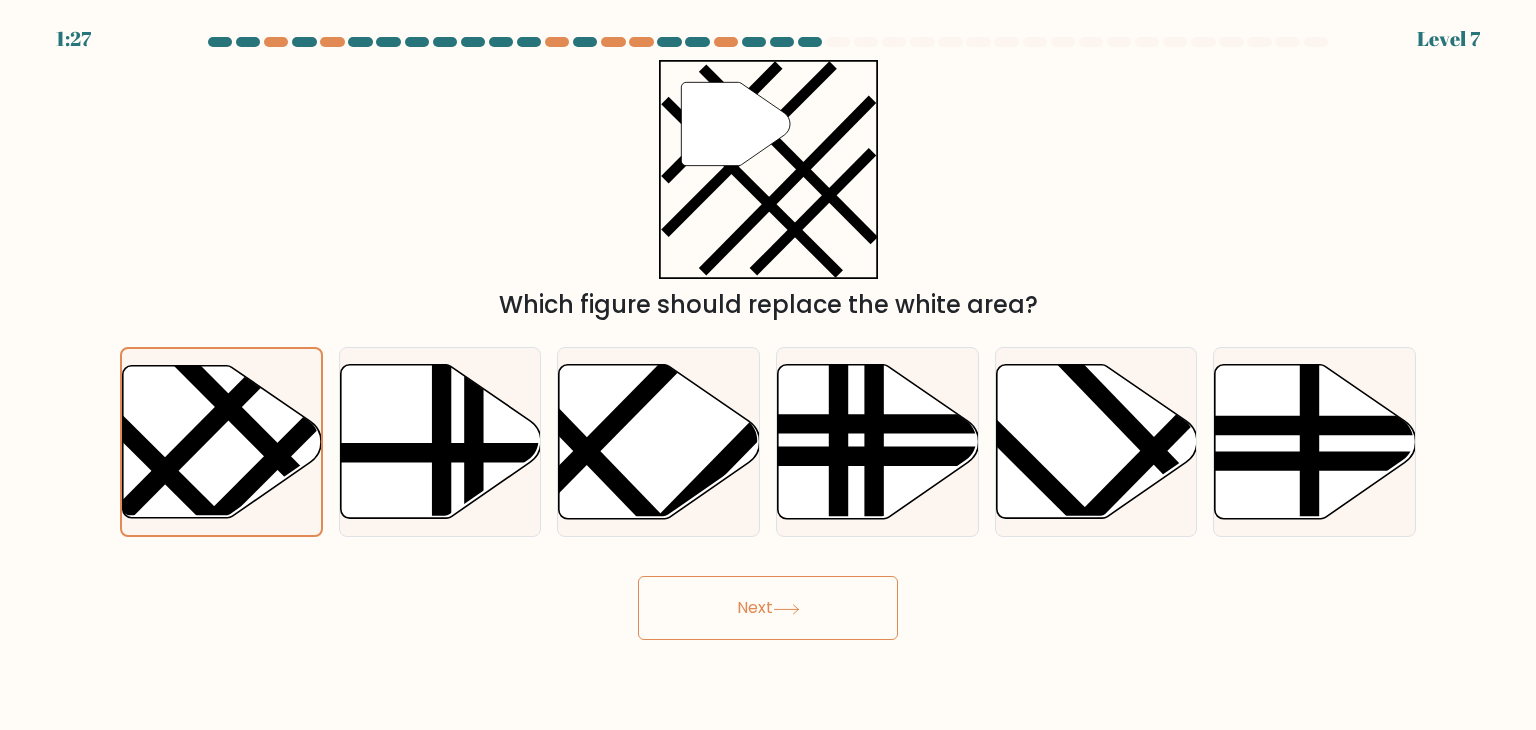 drag, startPoint x: 761, startPoint y: 612, endPoint x: 566, endPoint y: 637, distance: 196.59604 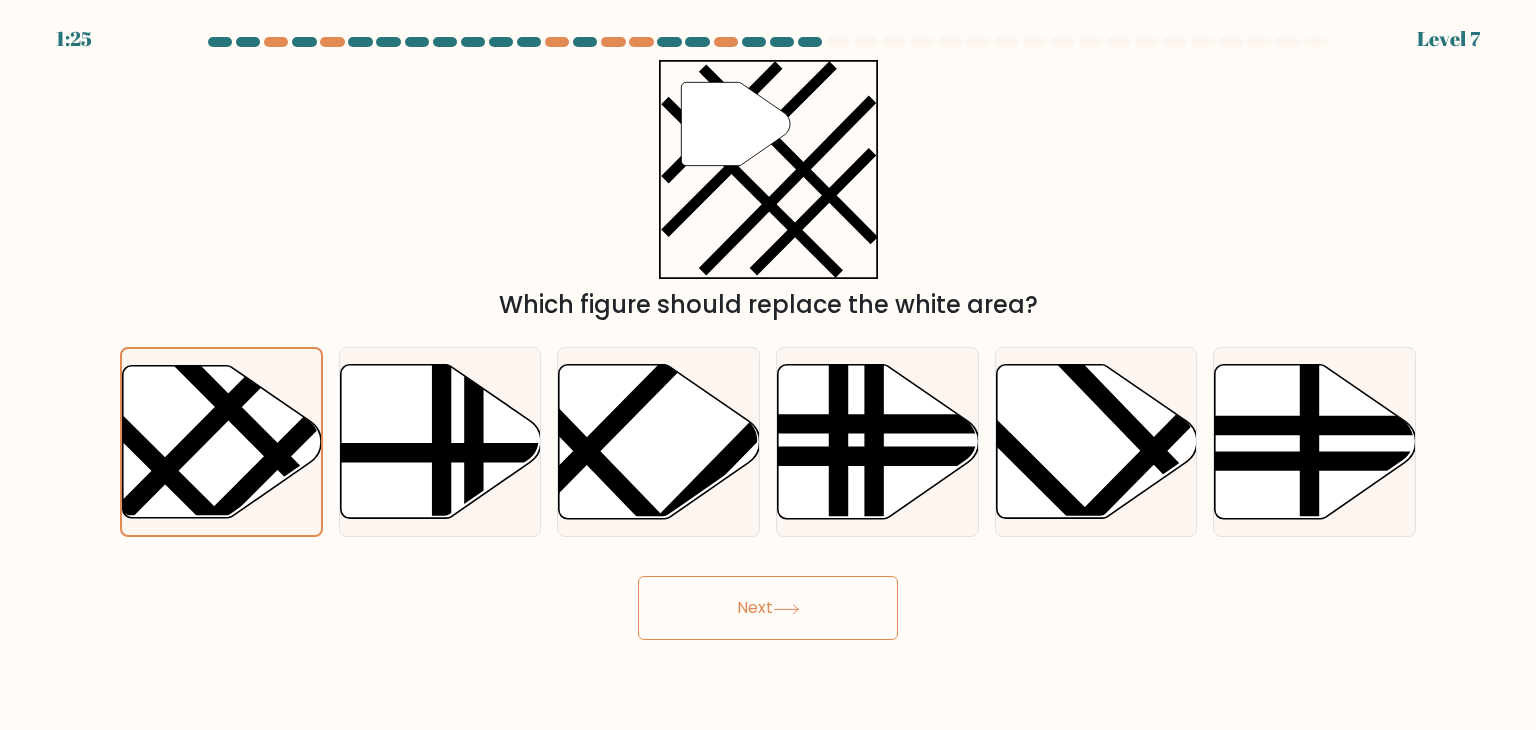 click 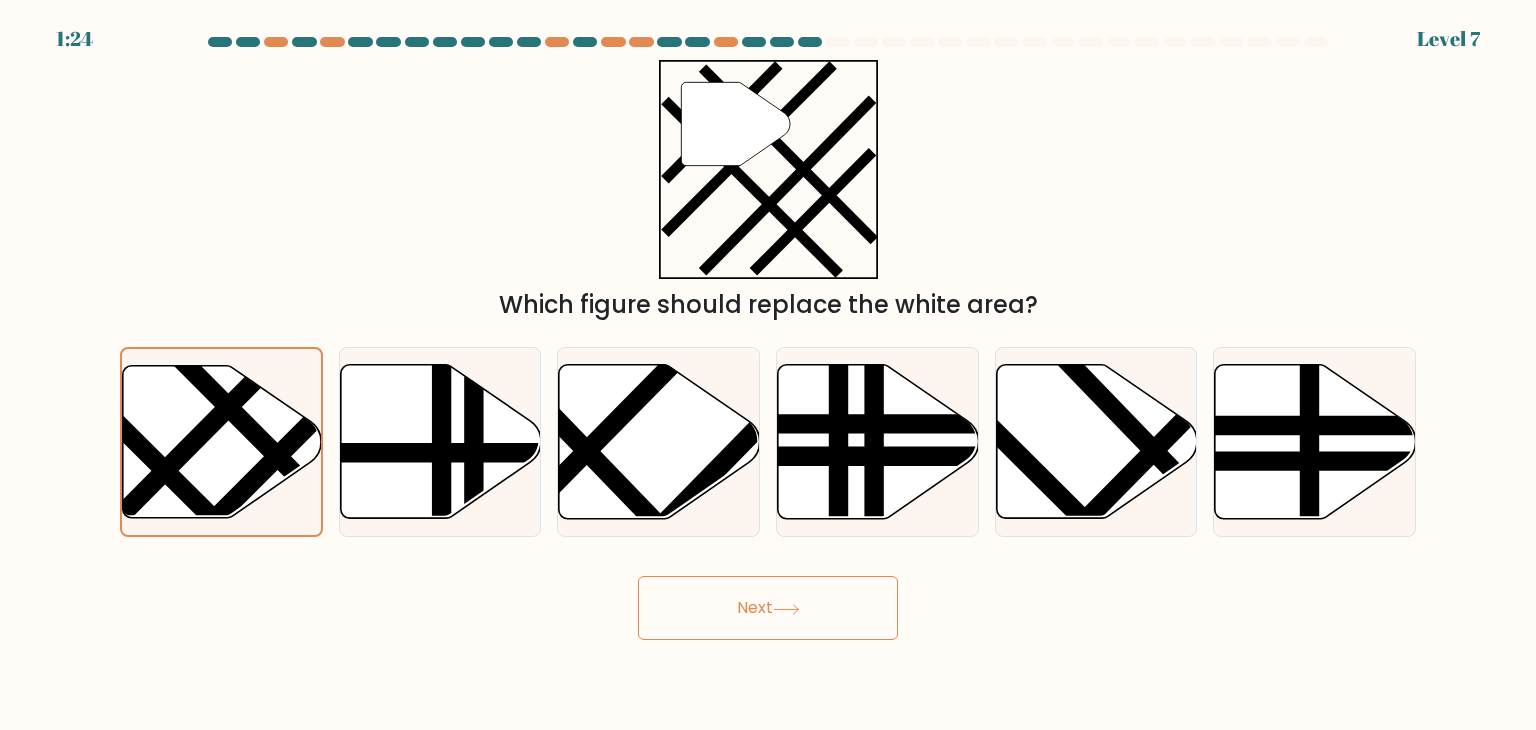 click 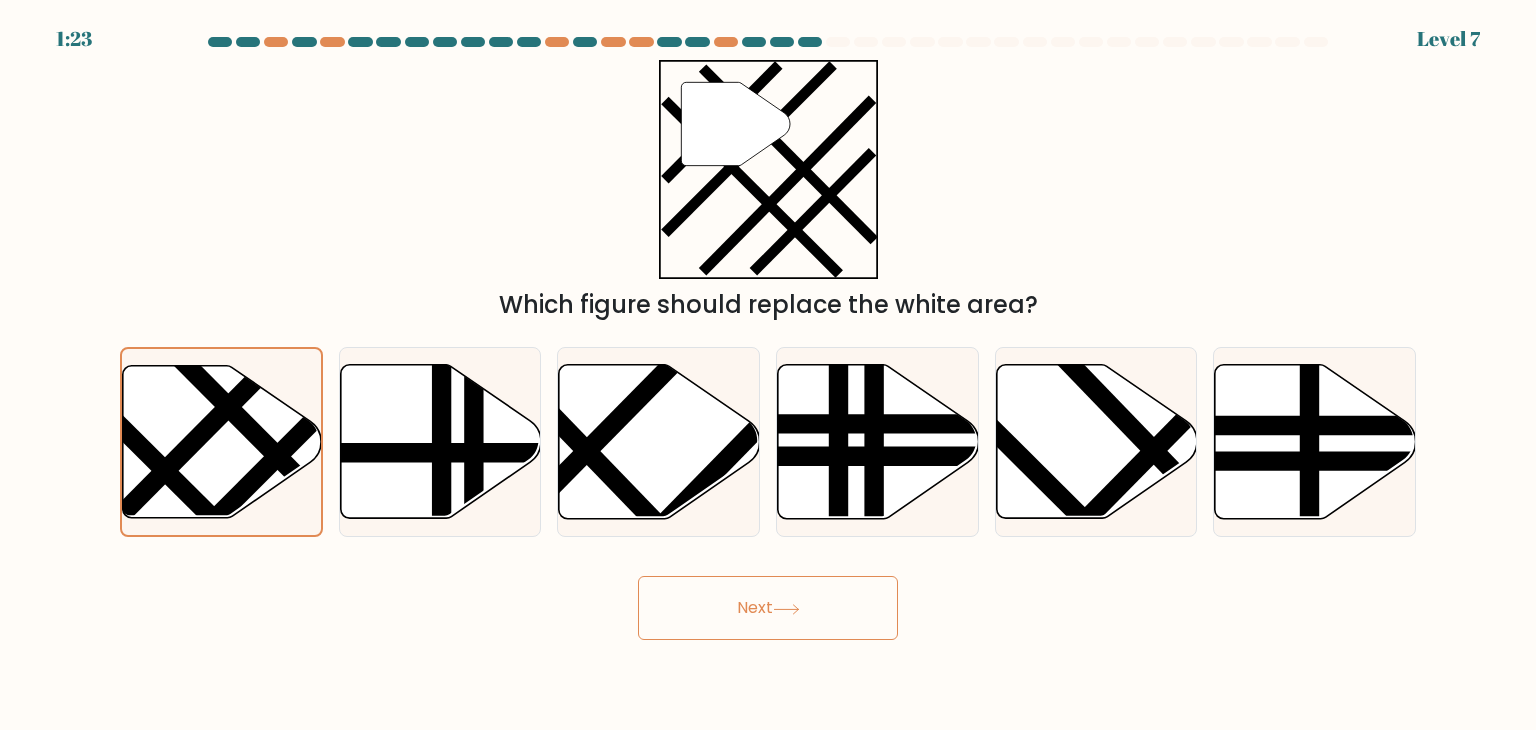 click 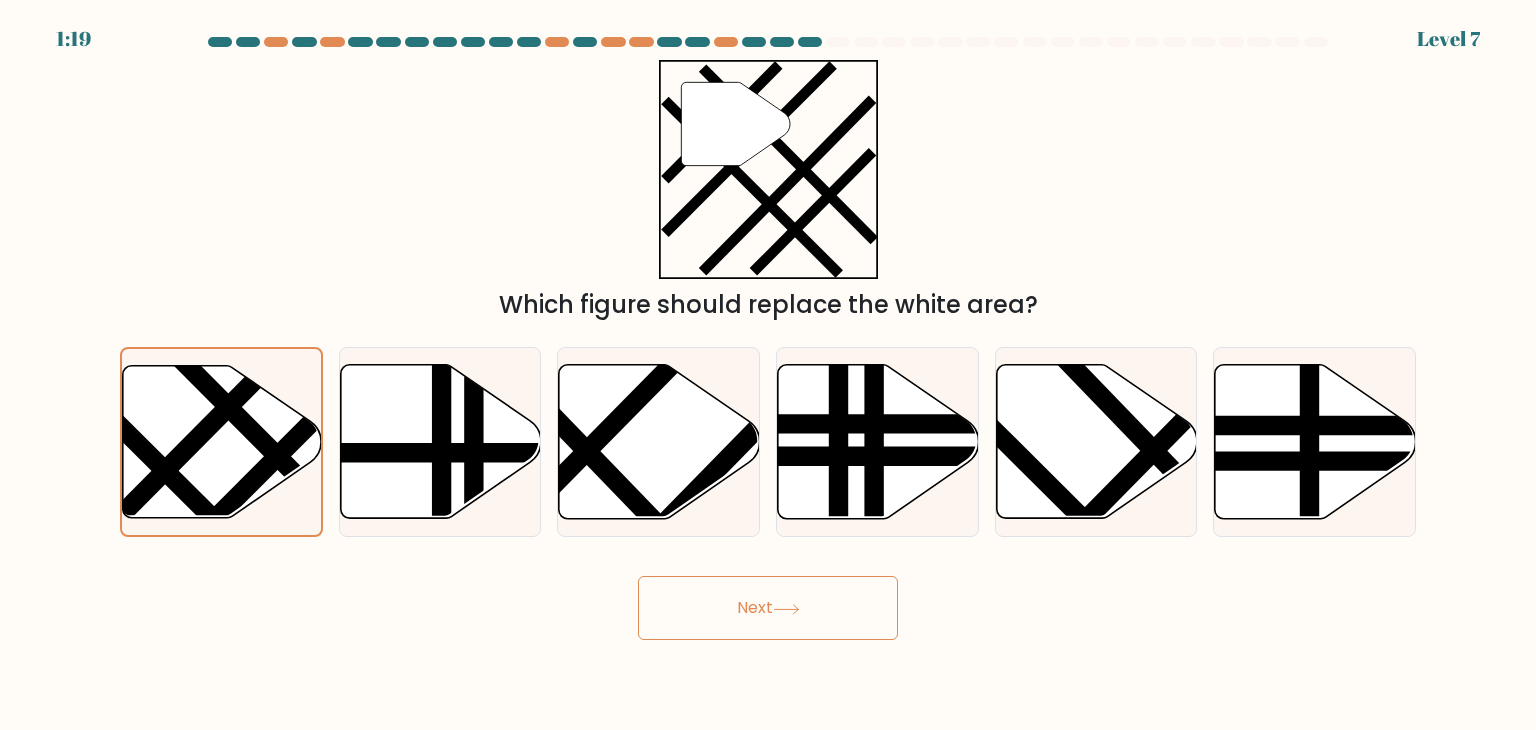 click 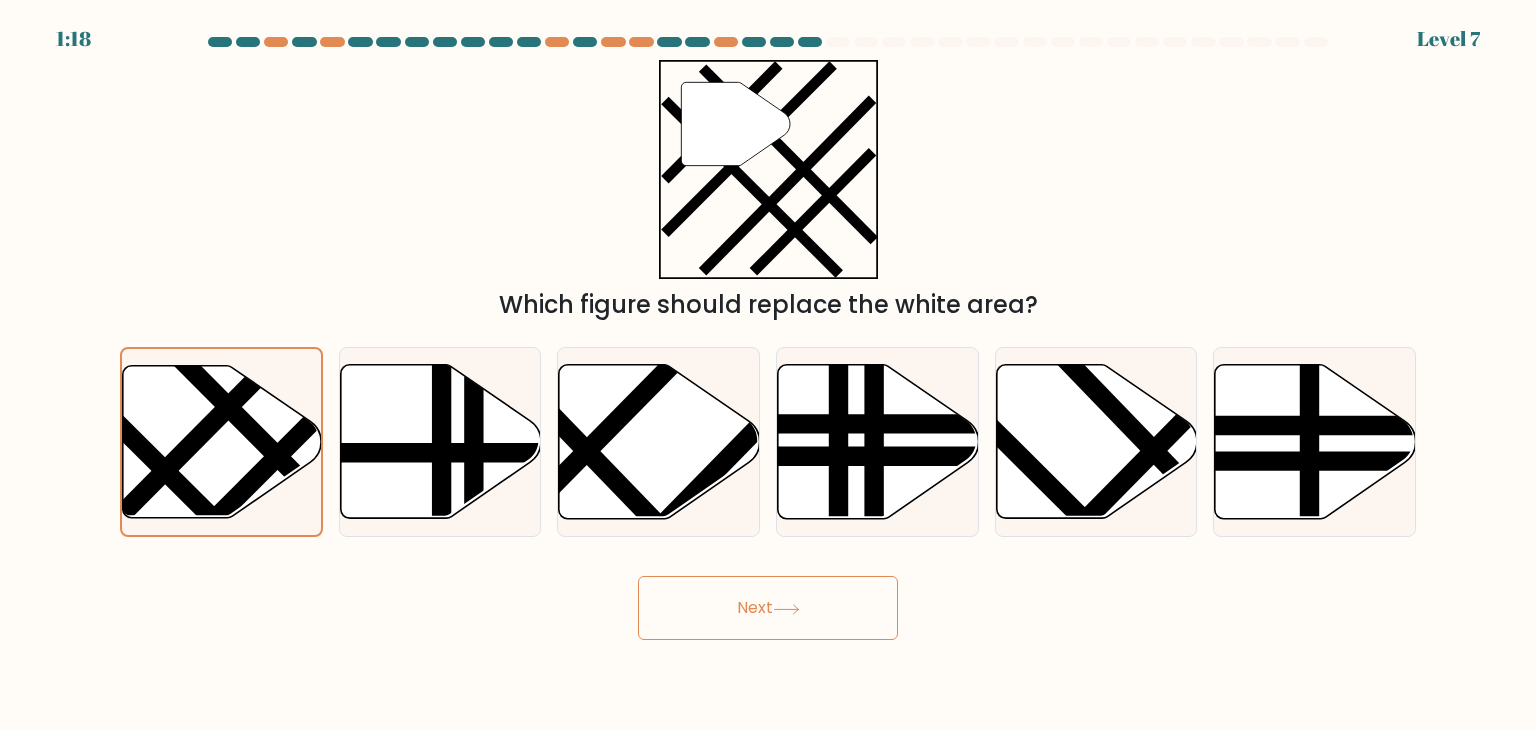 click 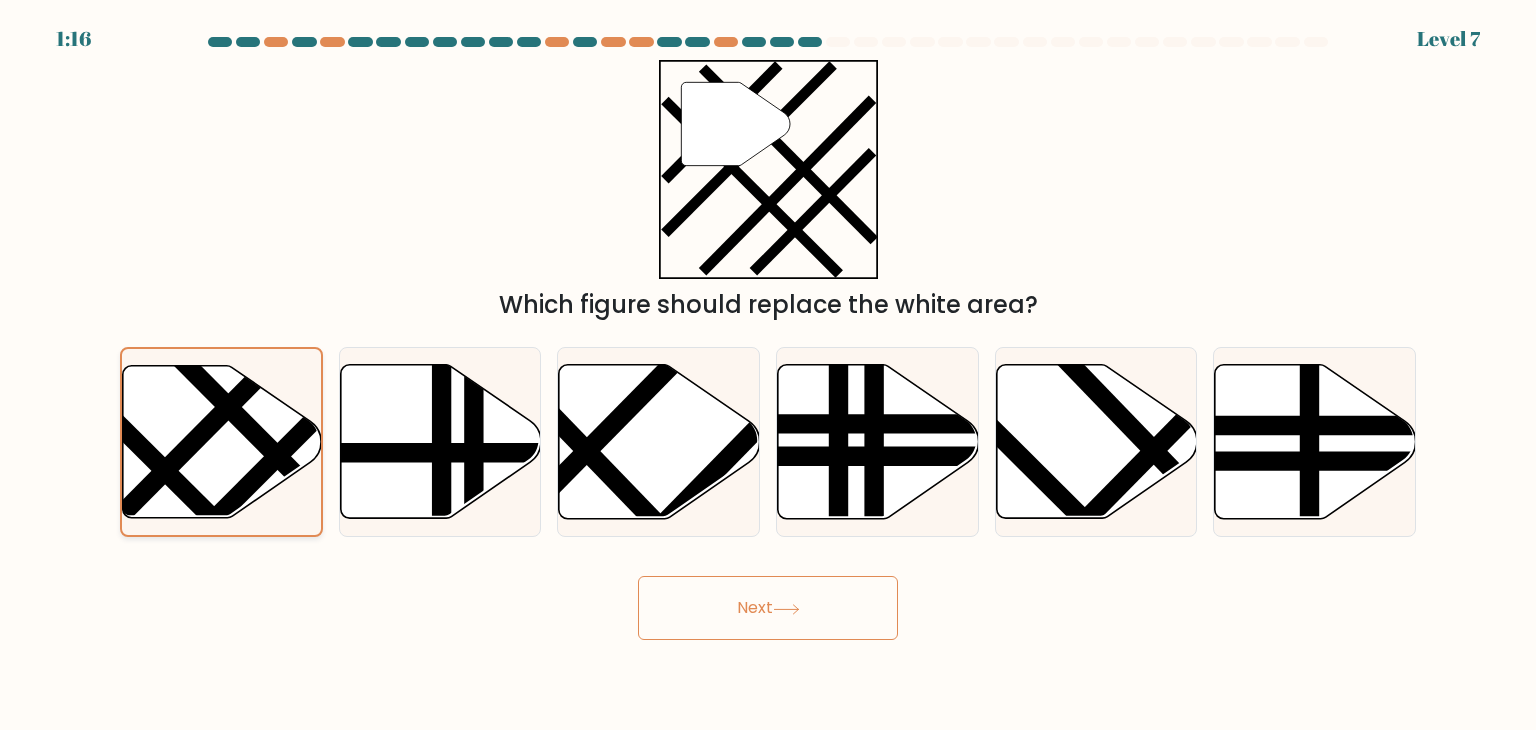 click 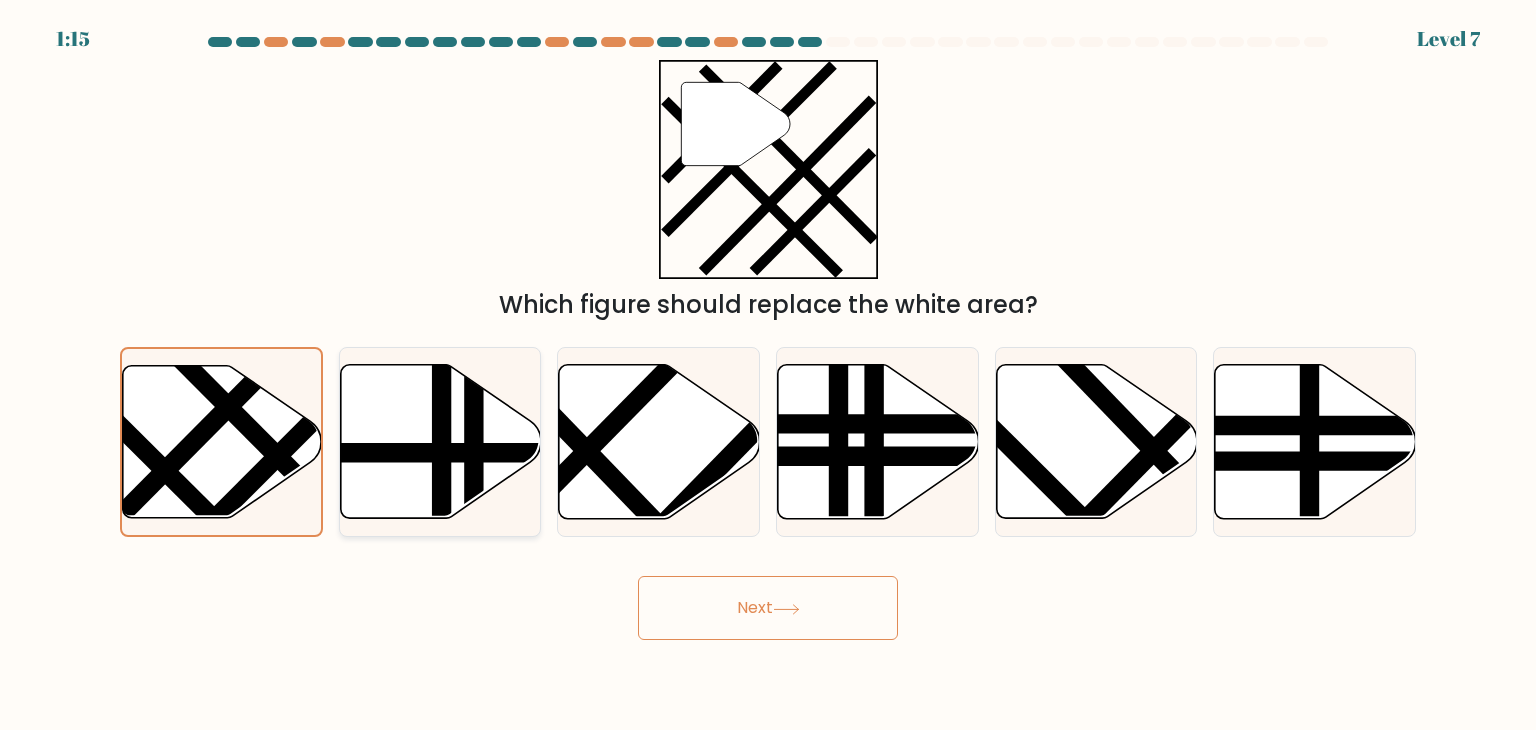 click 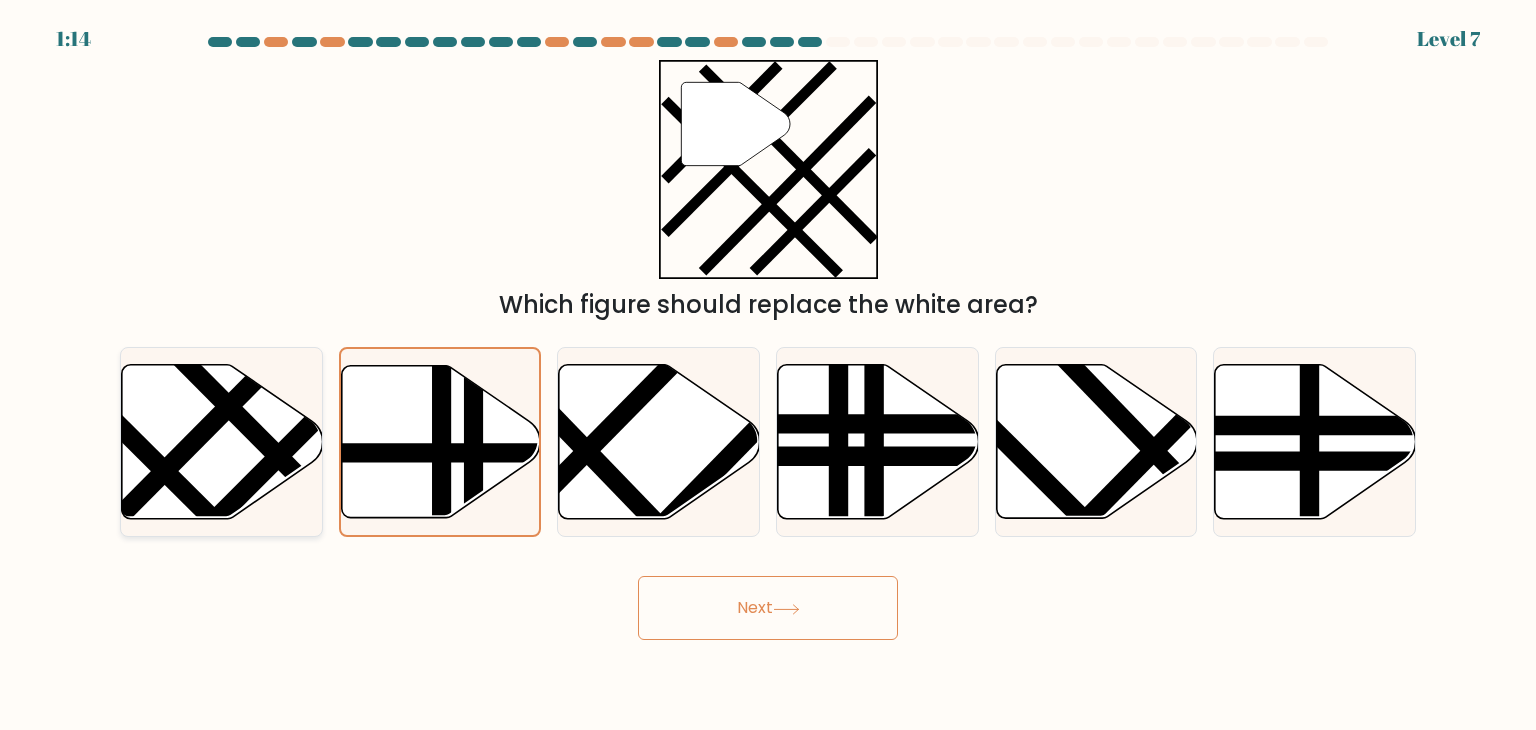 click 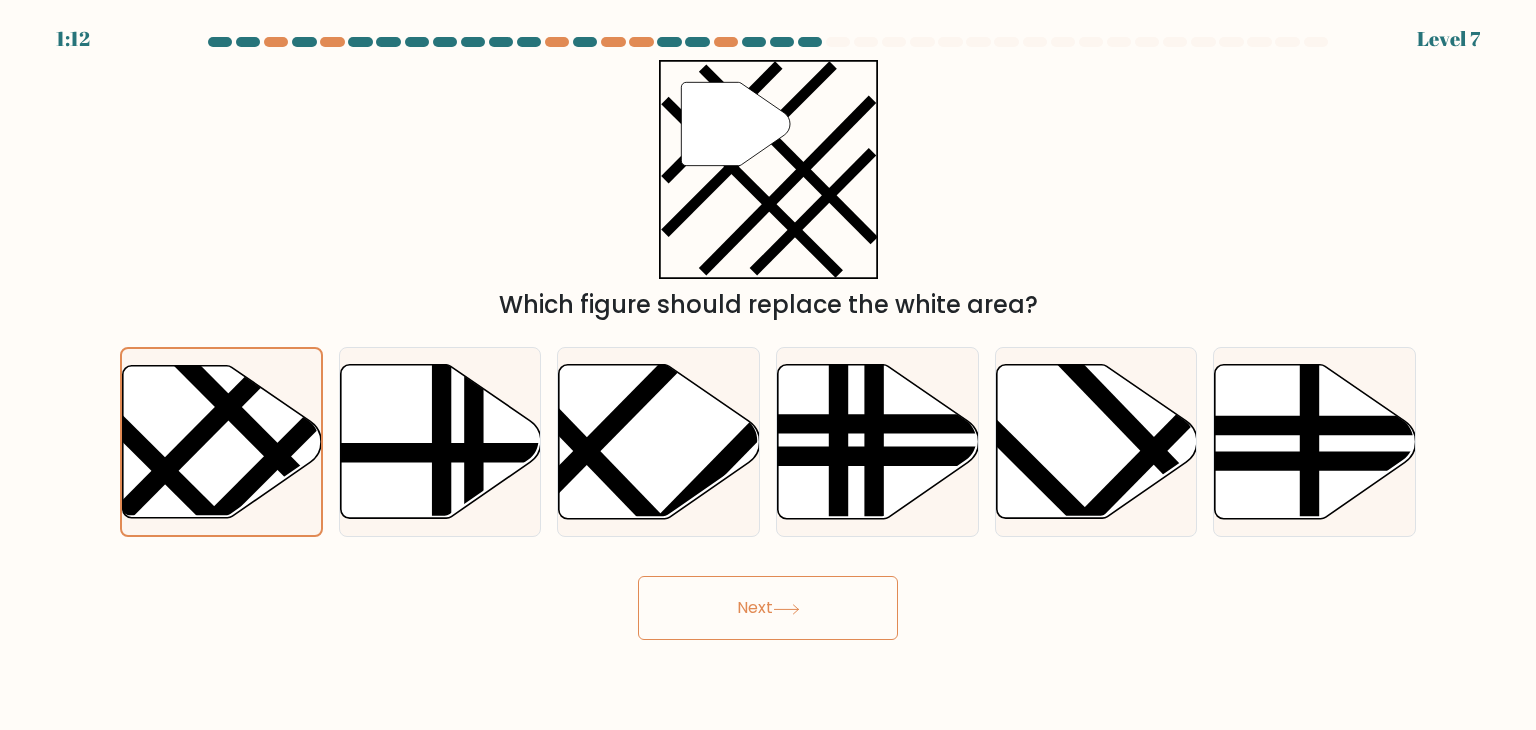 click 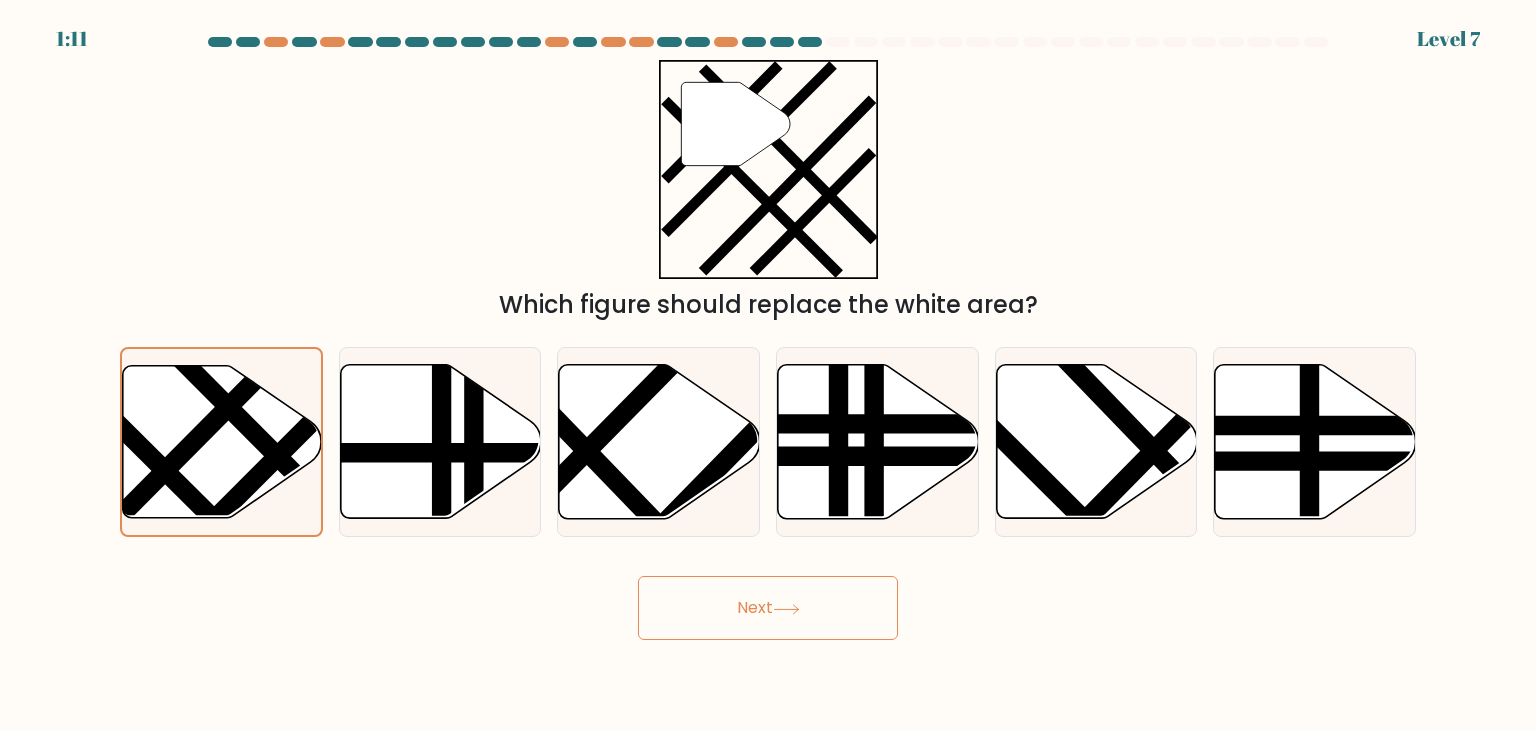 click 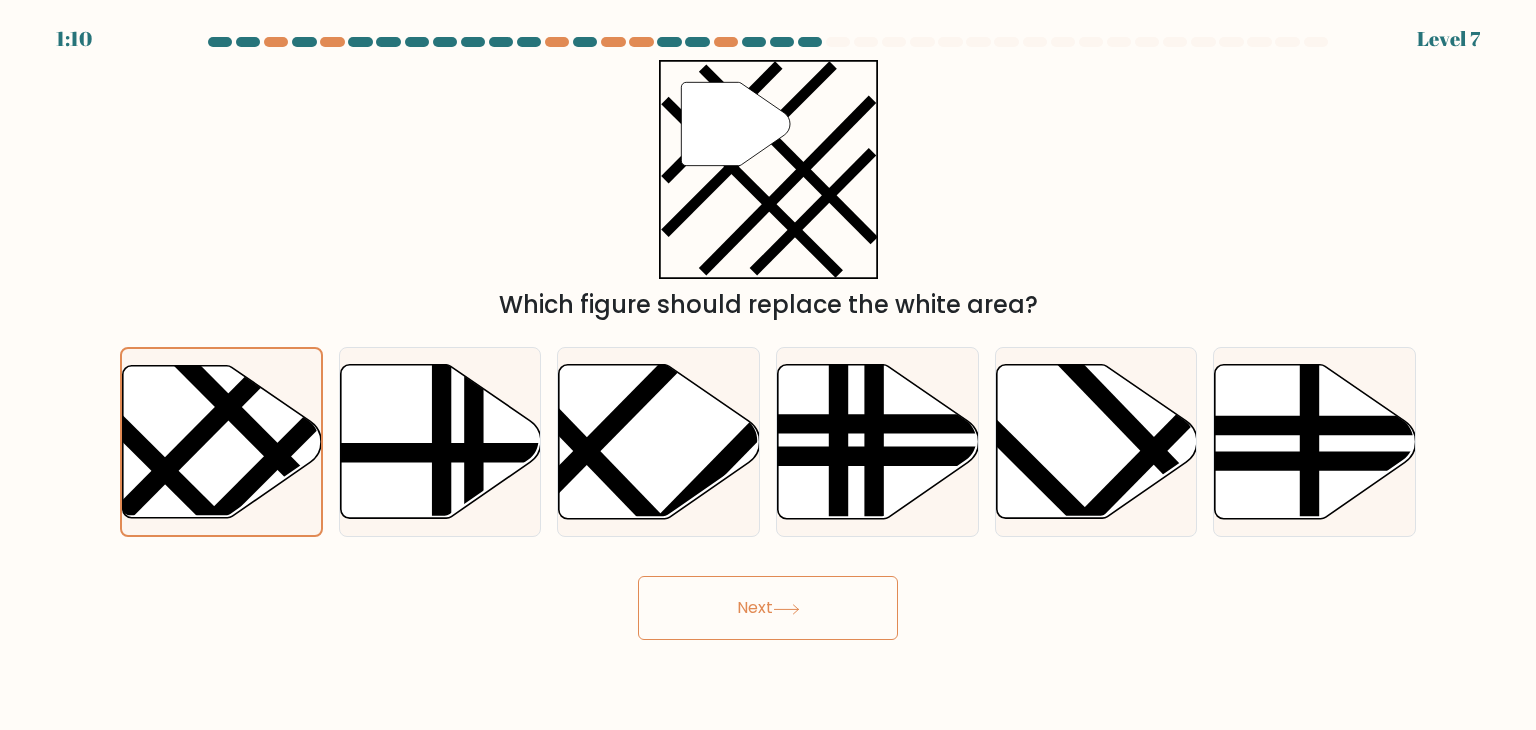 click on "Next" at bounding box center [768, 608] 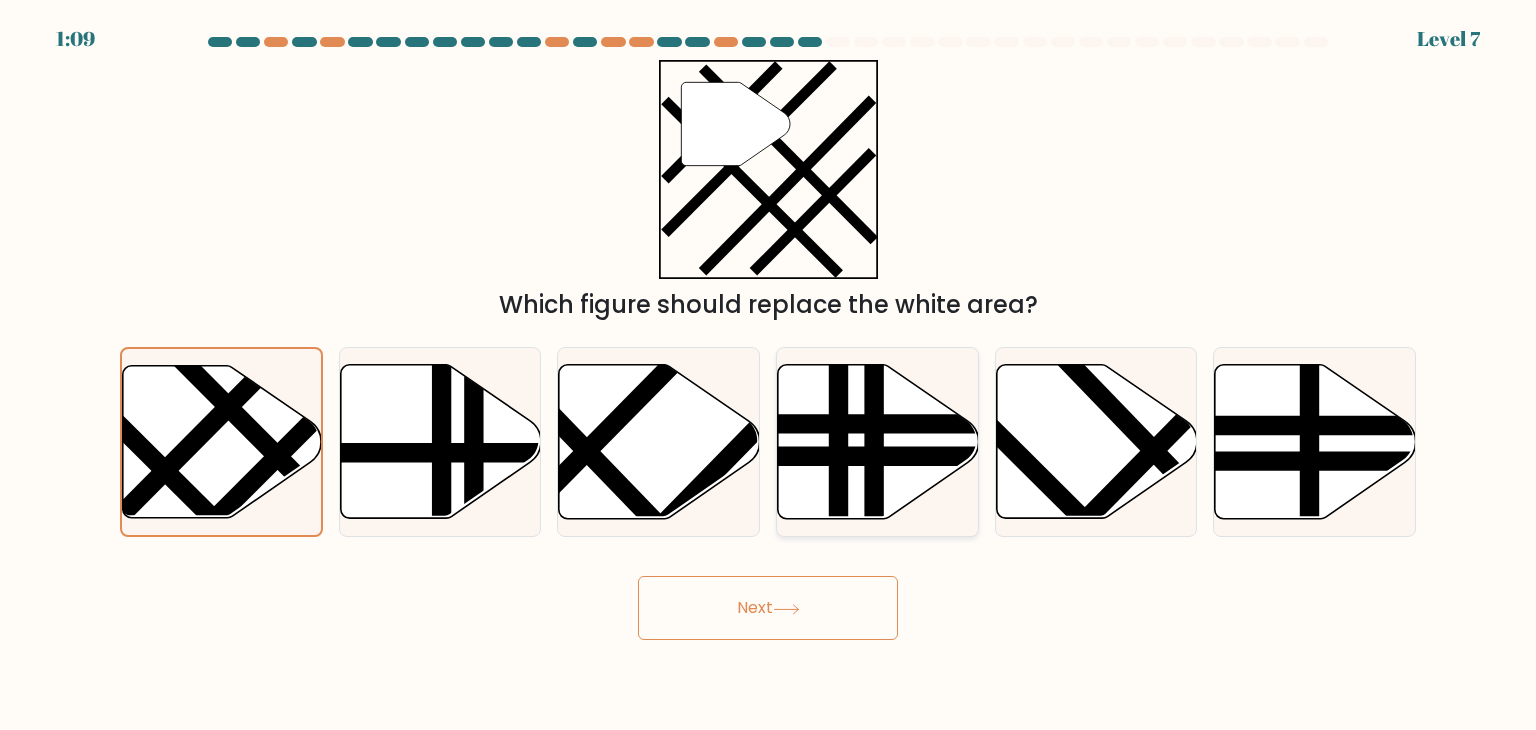 drag, startPoint x: 776, startPoint y: 589, endPoint x: 852, endPoint y: 460, distance: 149.72308 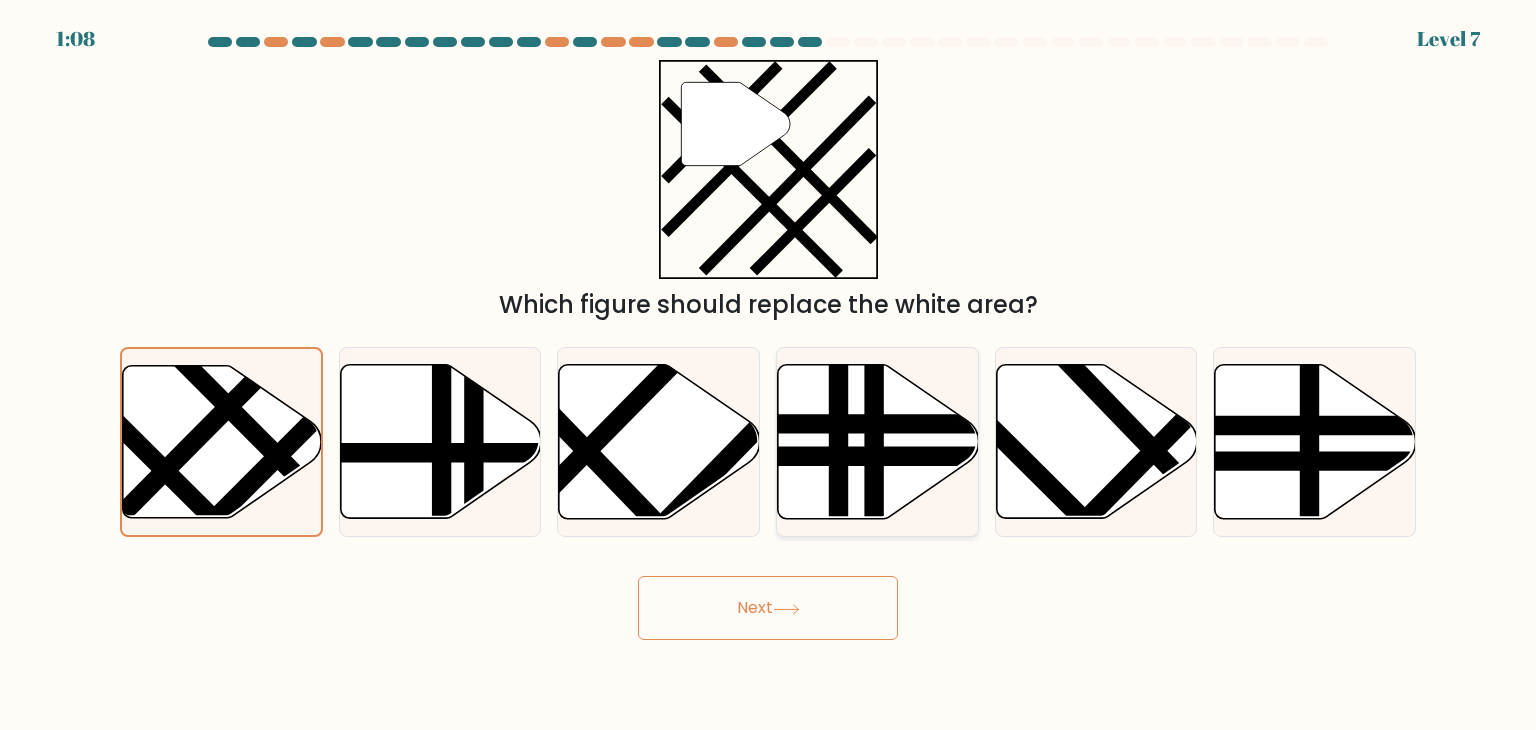 click 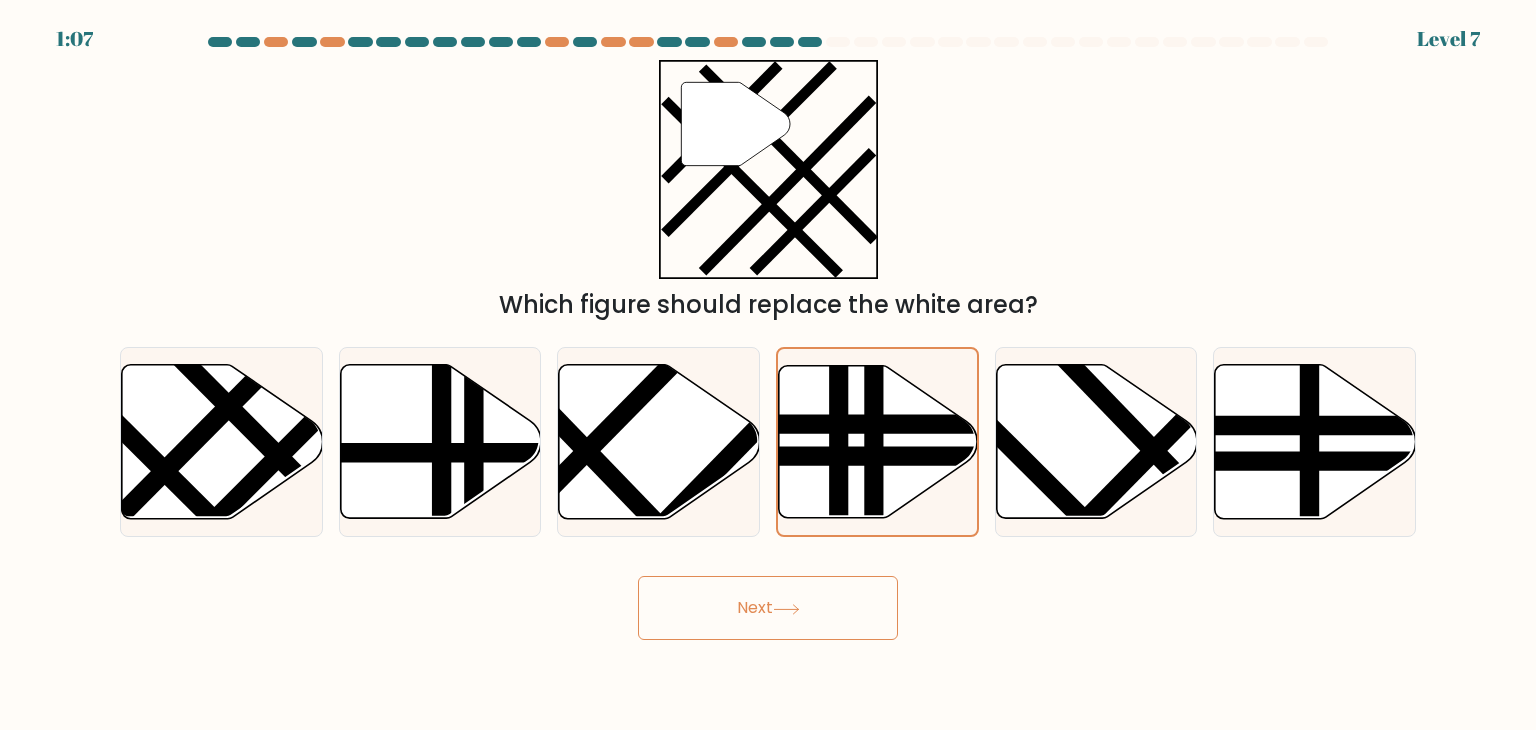 click on "Next" at bounding box center [768, 608] 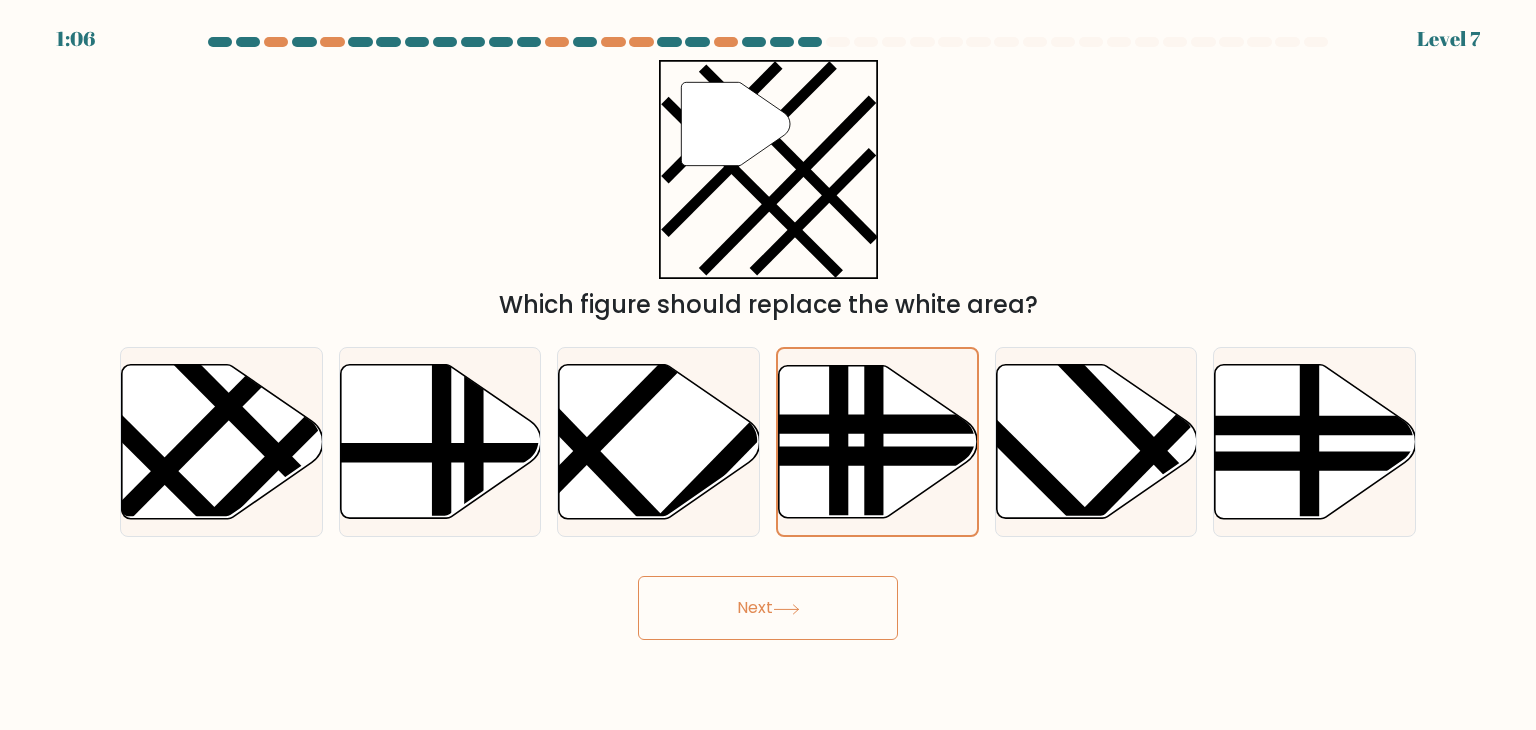 click on "Next" at bounding box center (768, 608) 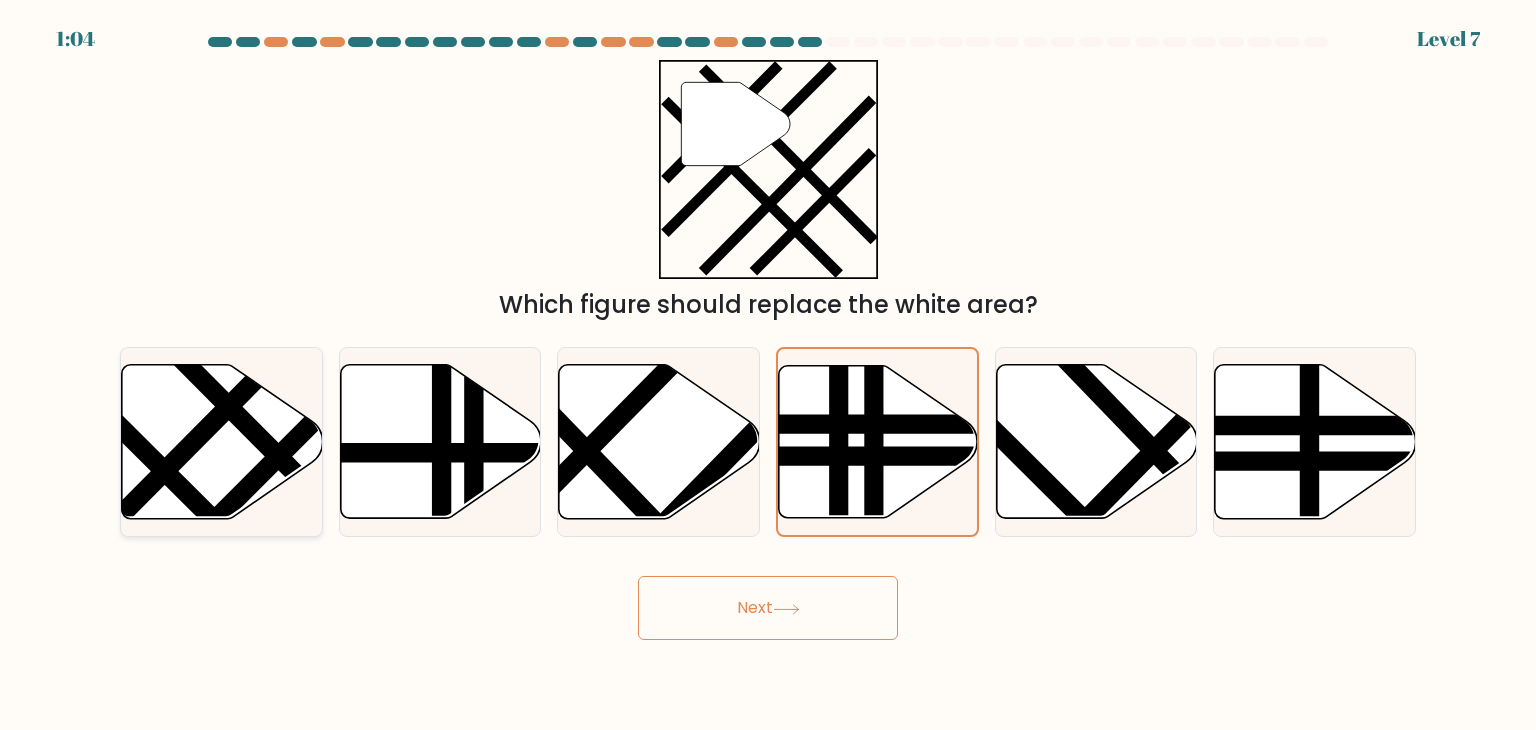 click 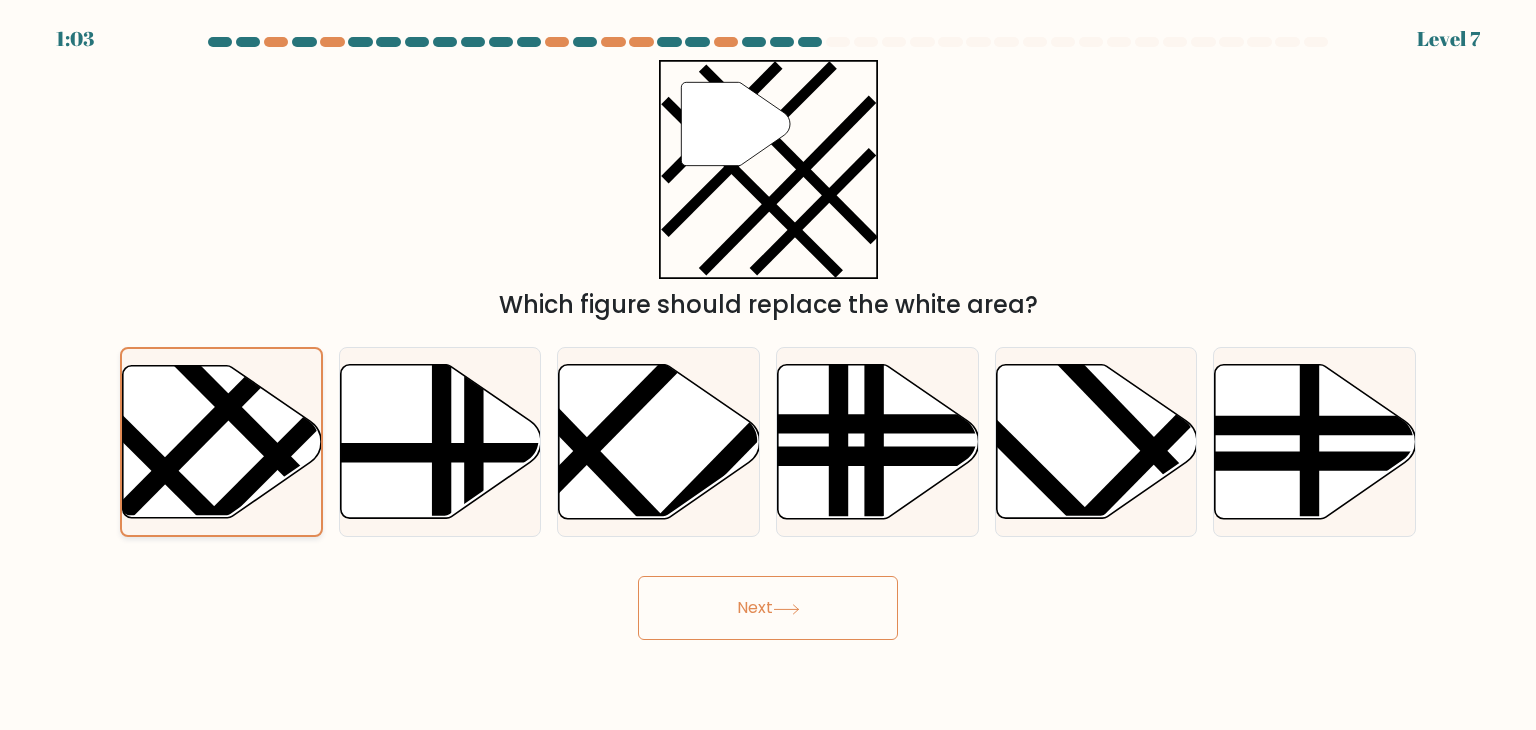 click 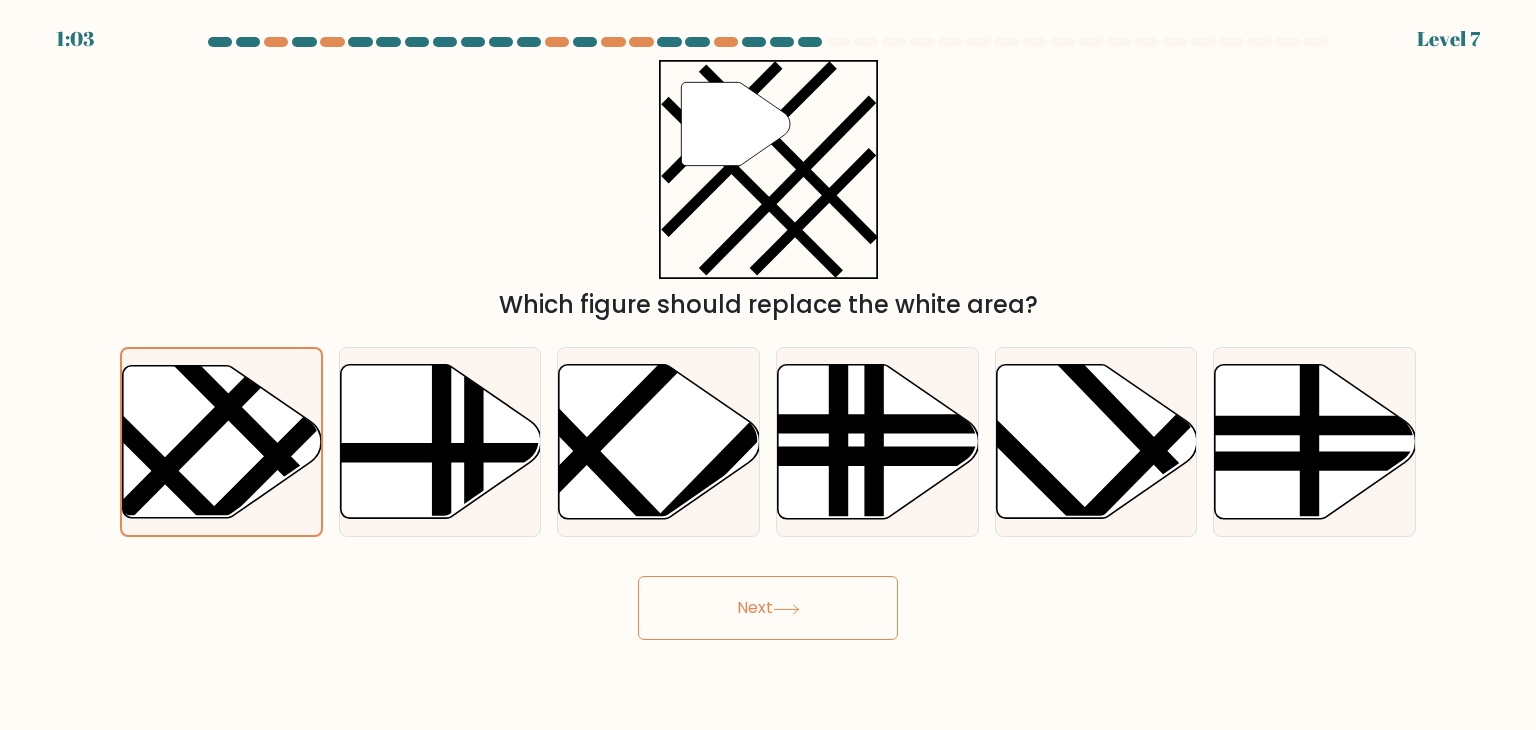 drag, startPoint x: 206, startPoint y: 425, endPoint x: 308, endPoint y: 337, distance: 134.71451 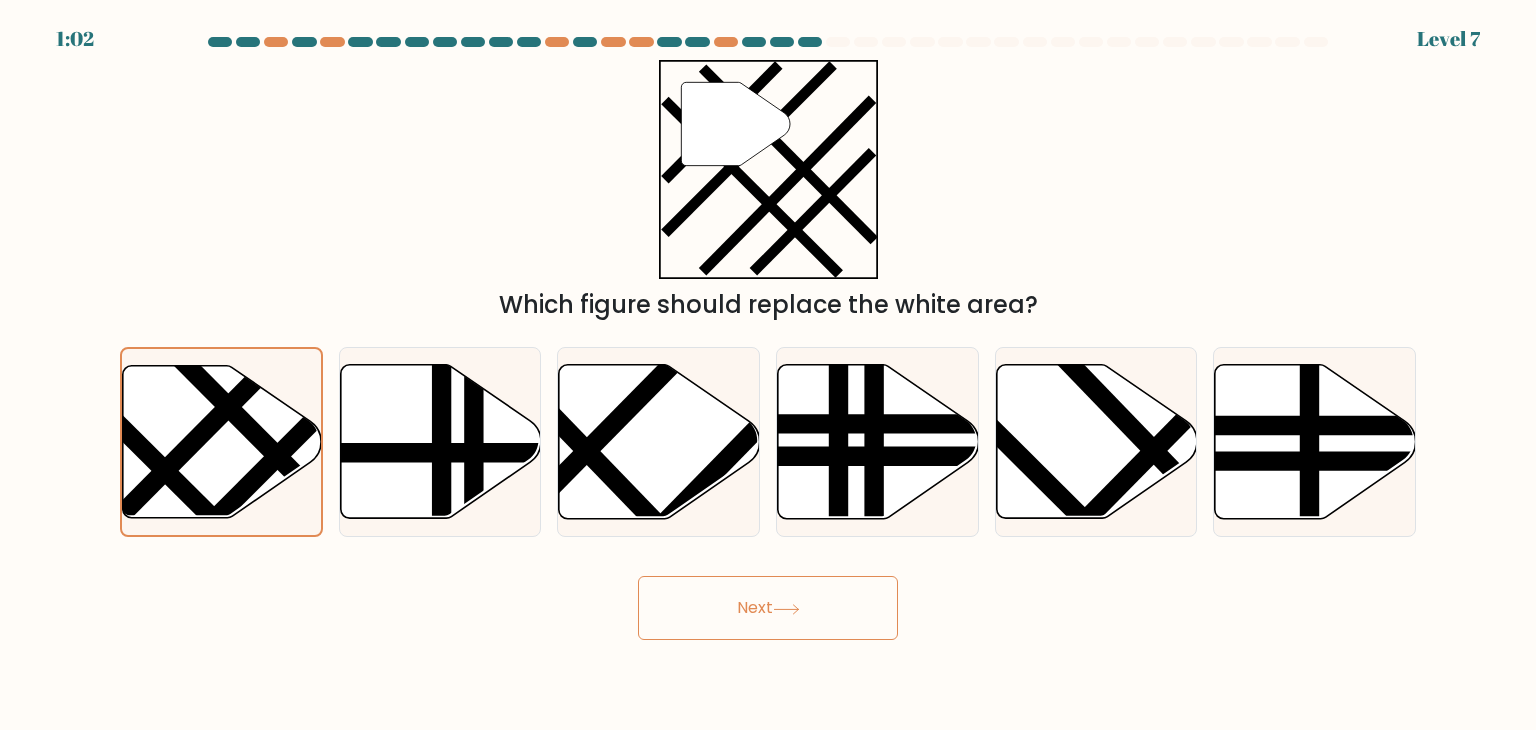 click on ""
Which figure should replace the white area?" at bounding box center [768, 191] 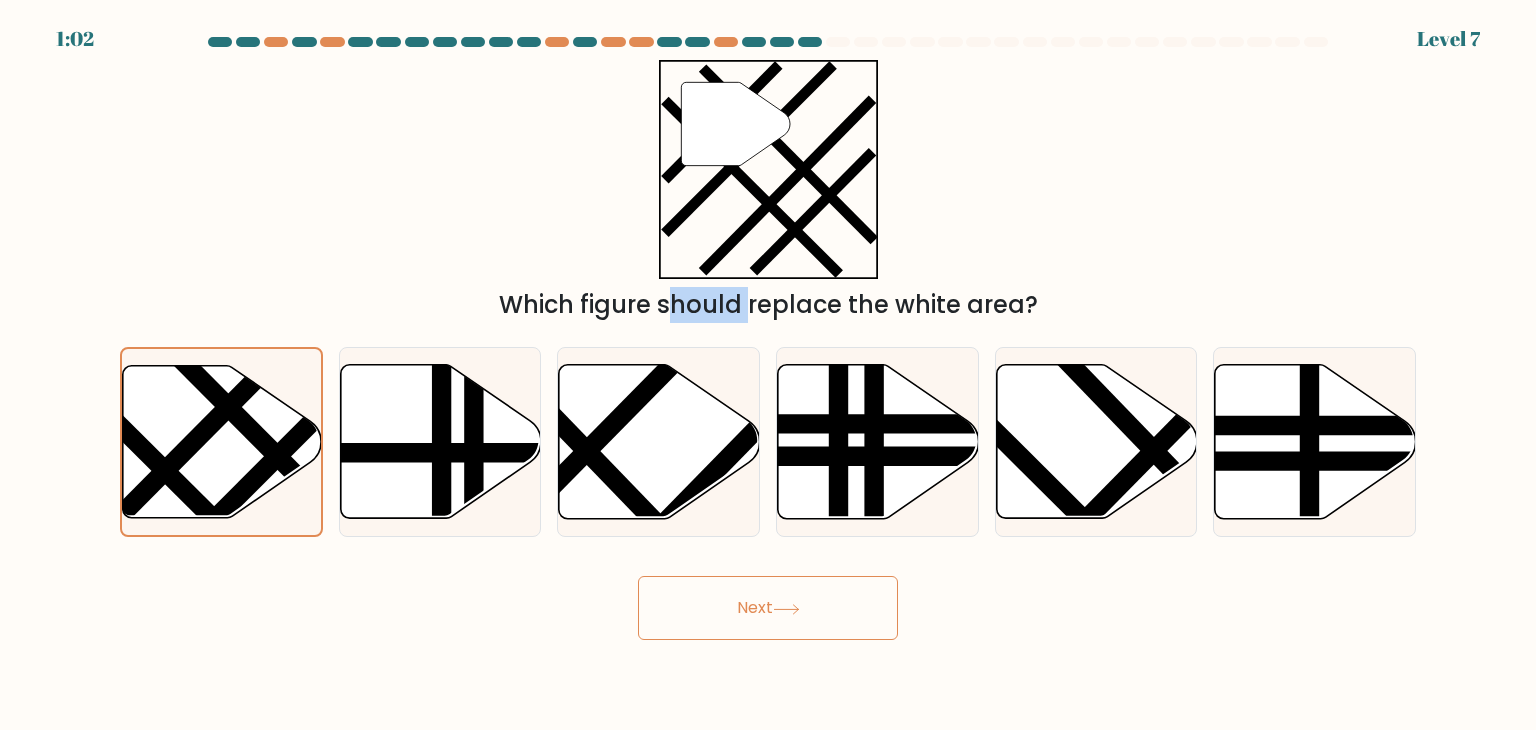 click on ""
Which figure should replace the white area?" at bounding box center (768, 191) 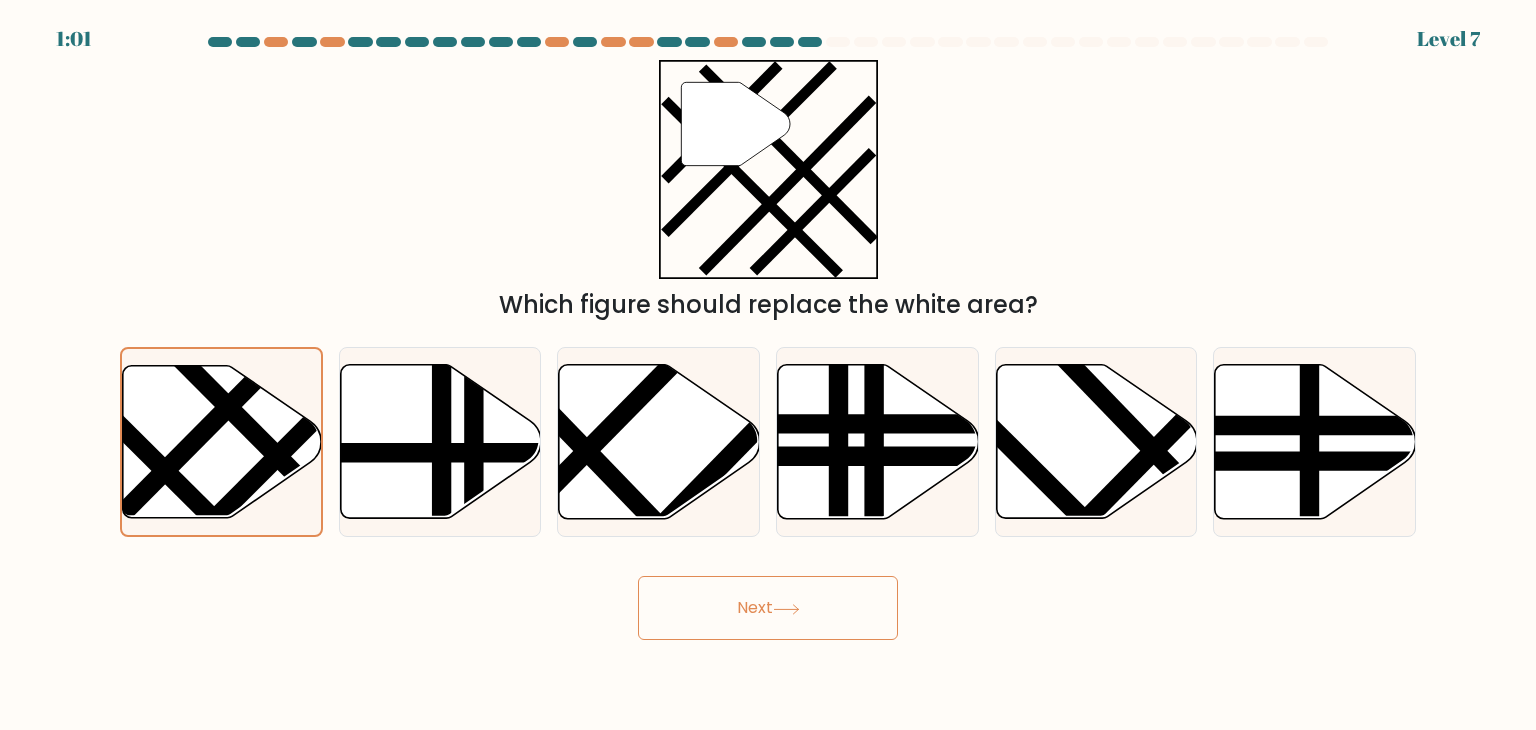 click on ""
Which figure should replace the white area?" at bounding box center [768, 191] 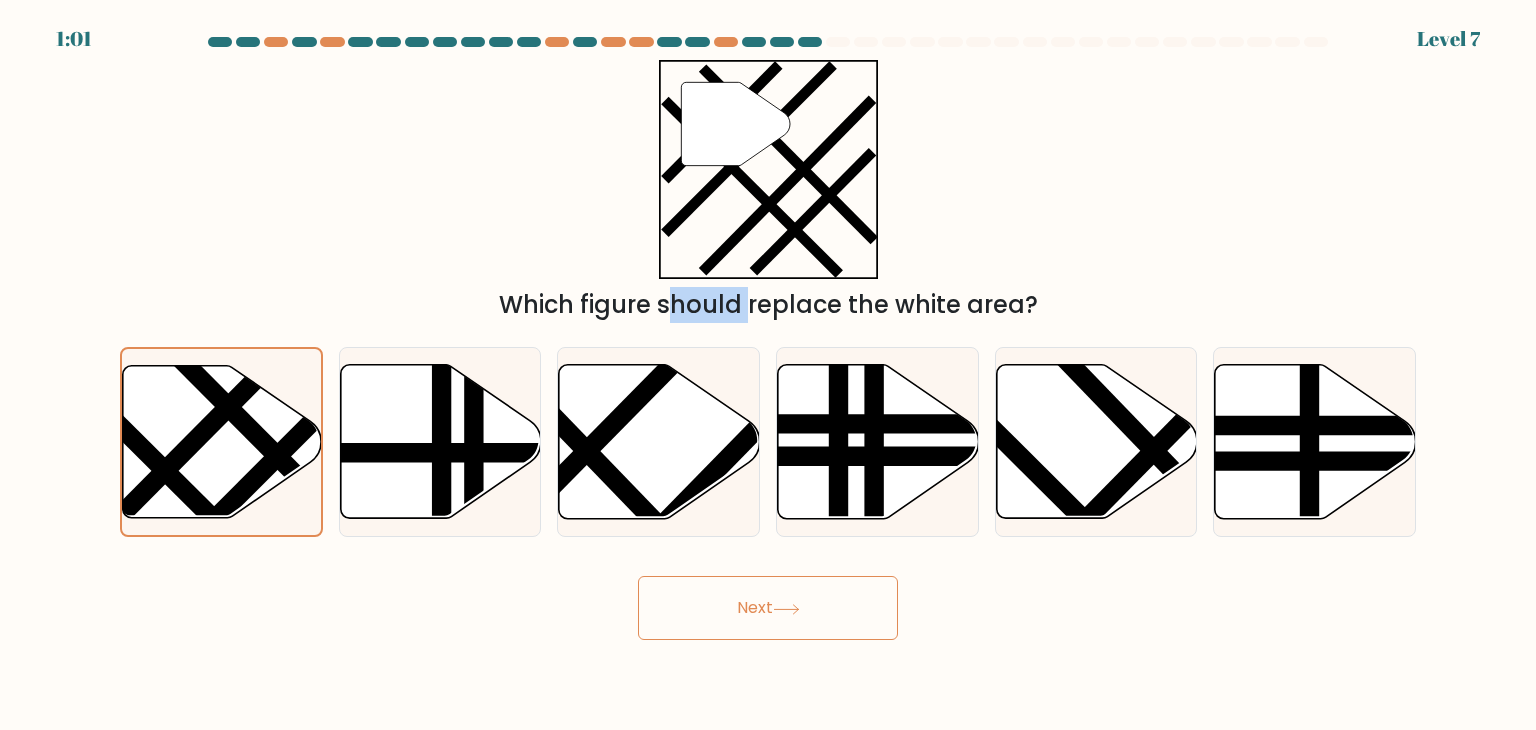 click on ""
Which figure should replace the white area?" at bounding box center [768, 191] 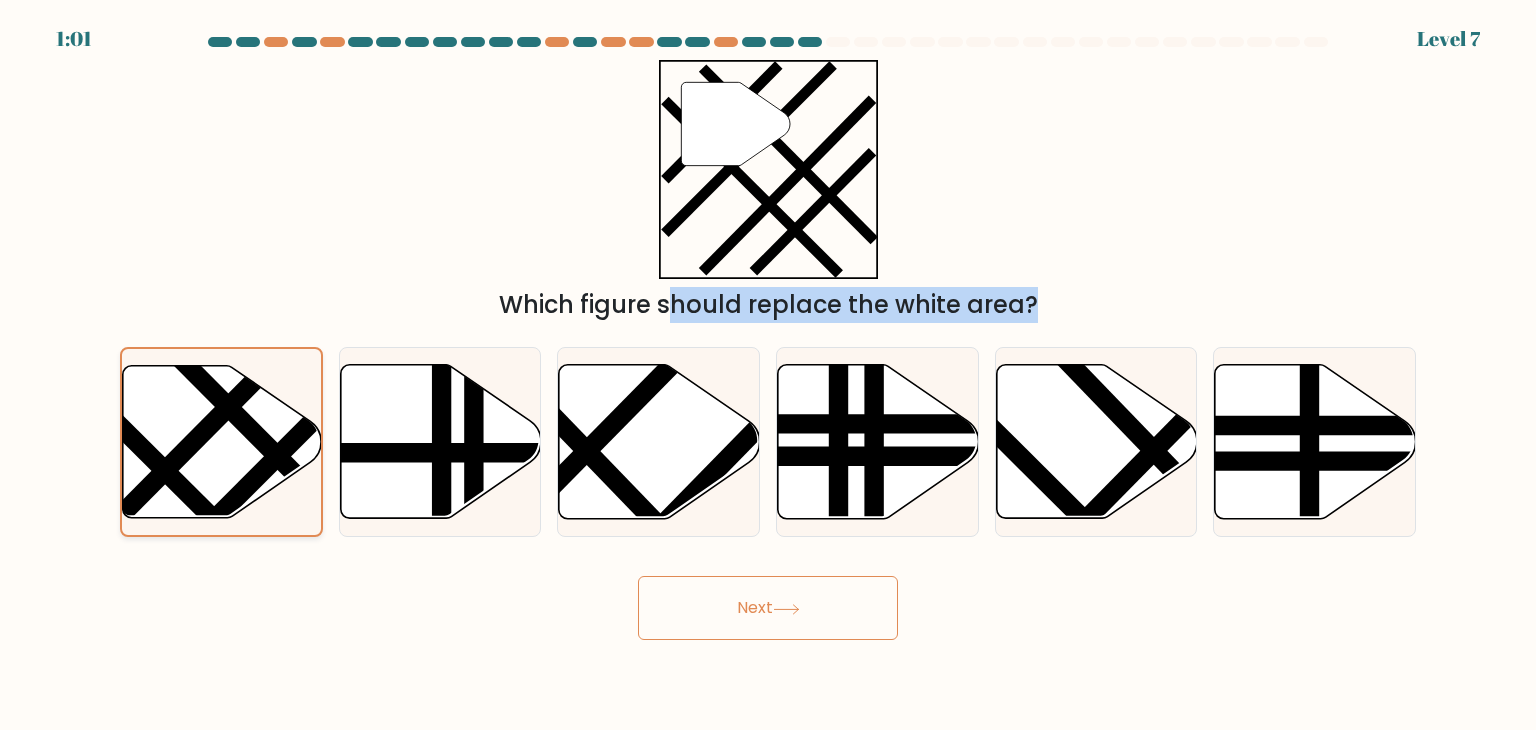 drag, startPoint x: 438, startPoint y: 106, endPoint x: 281, endPoint y: 361, distance: 299.45618 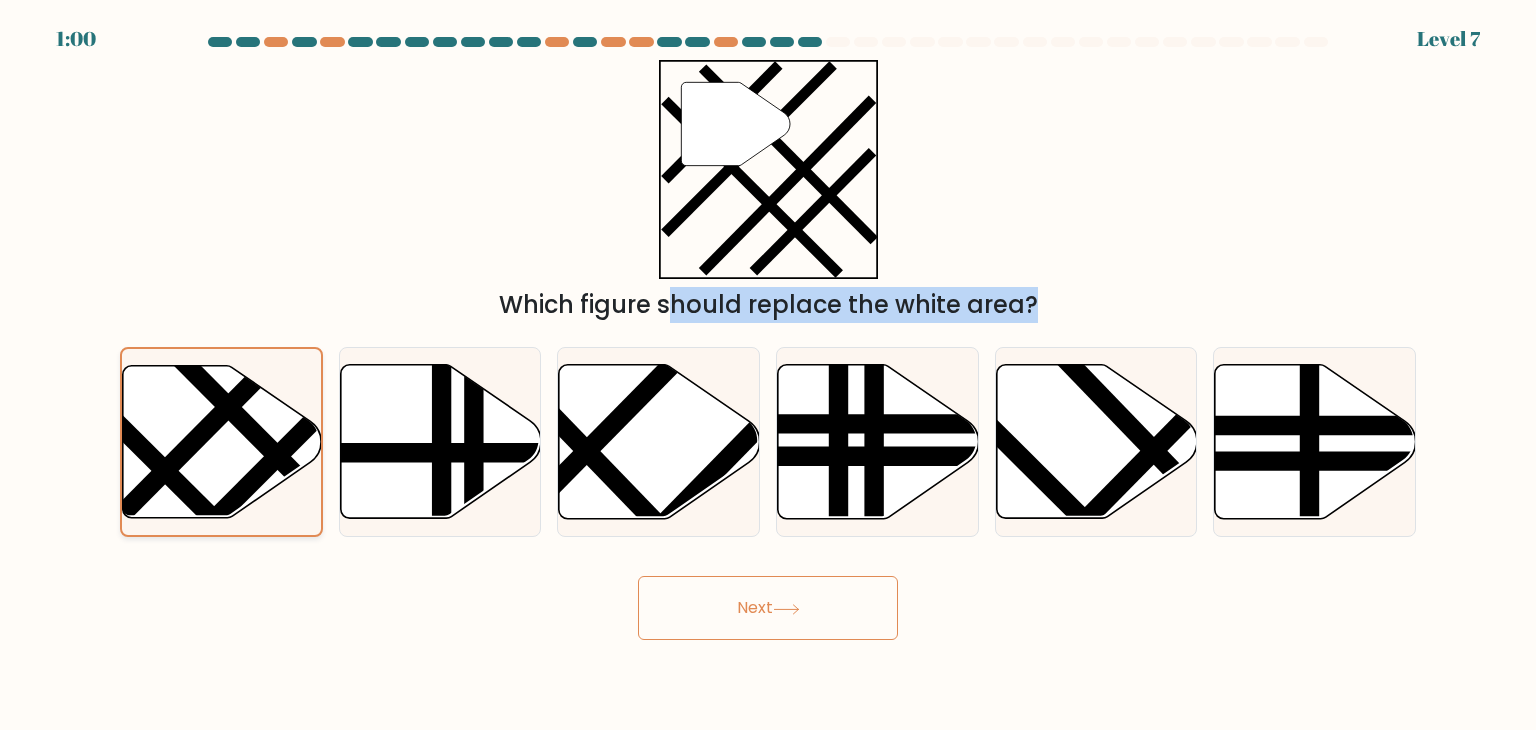 click at bounding box center [221, 442] 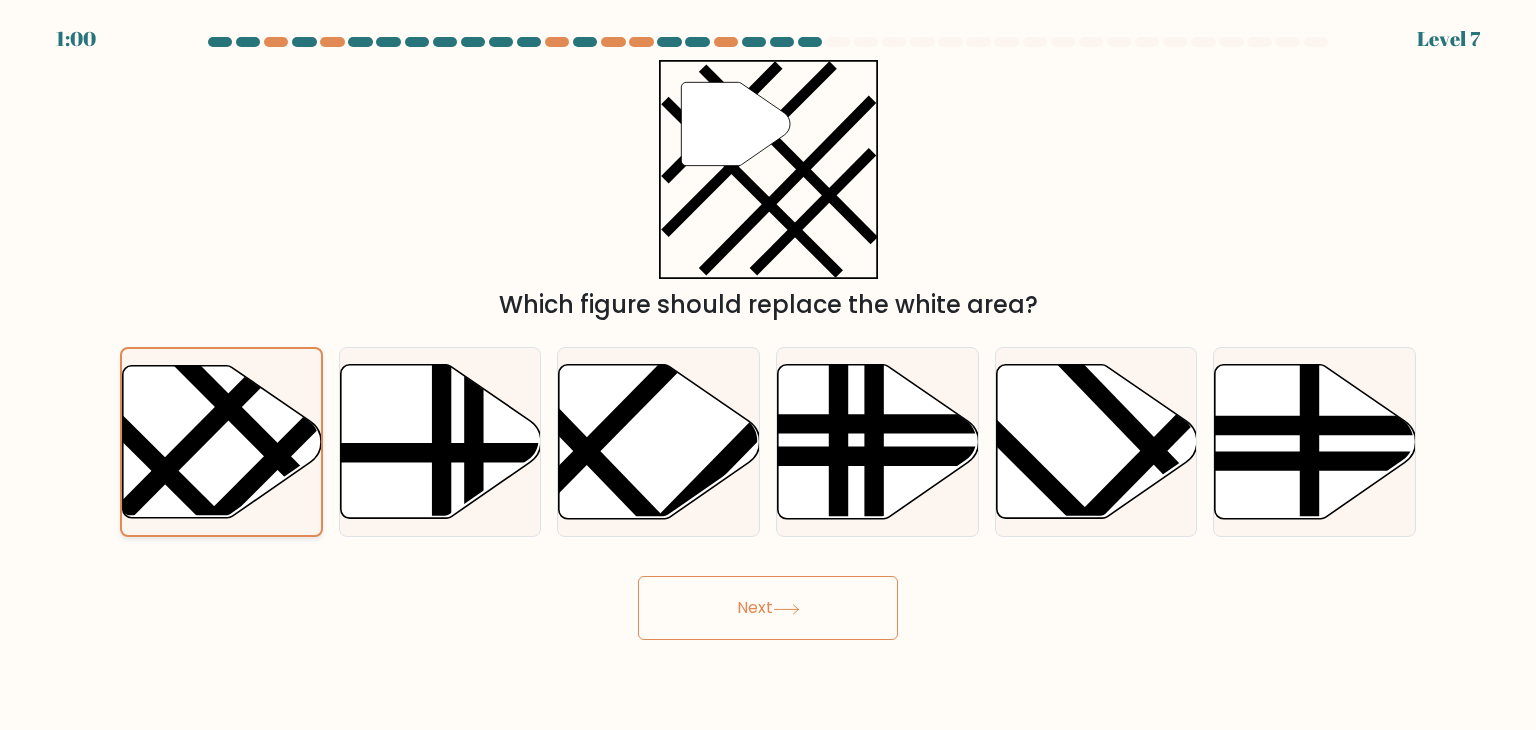 click at bounding box center (221, 442) 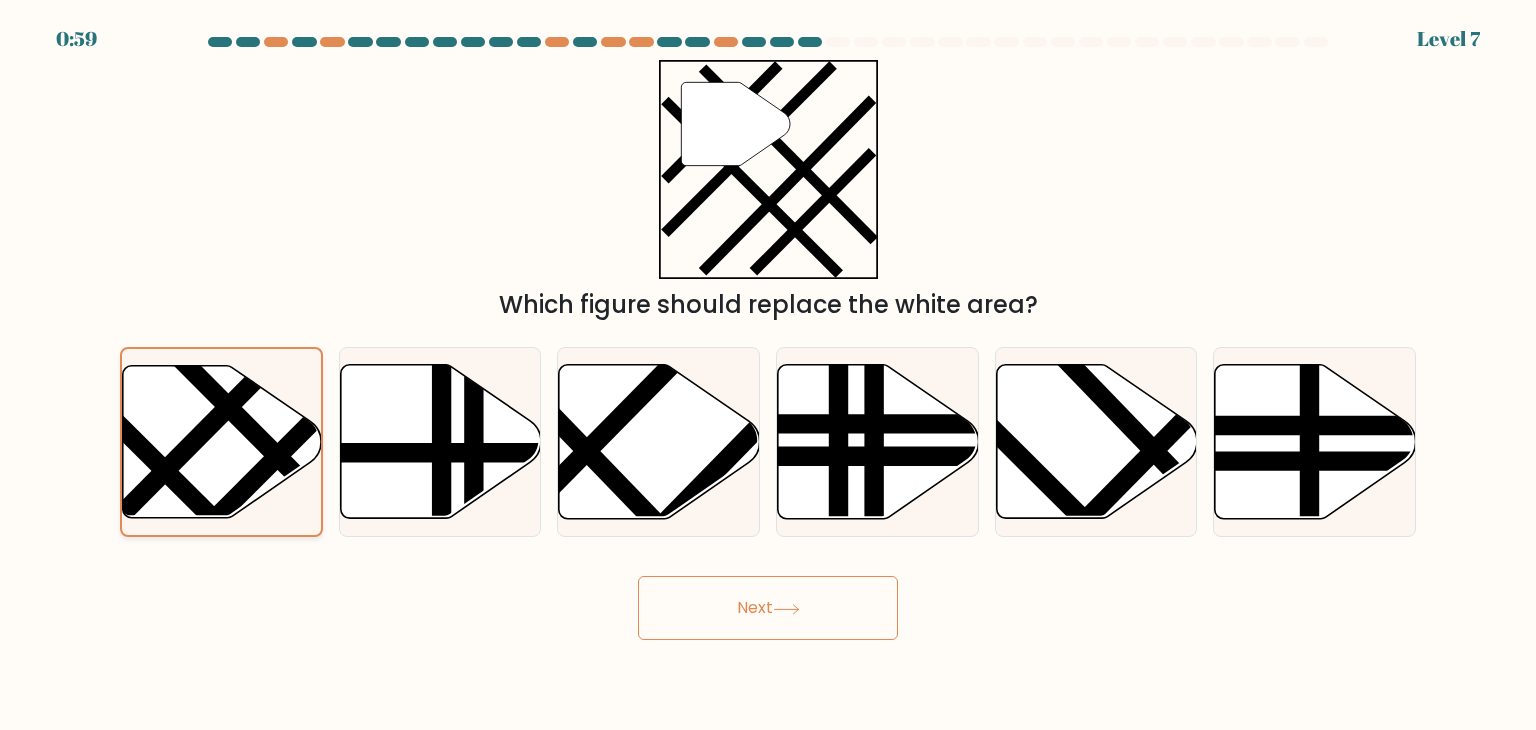click at bounding box center [221, 442] 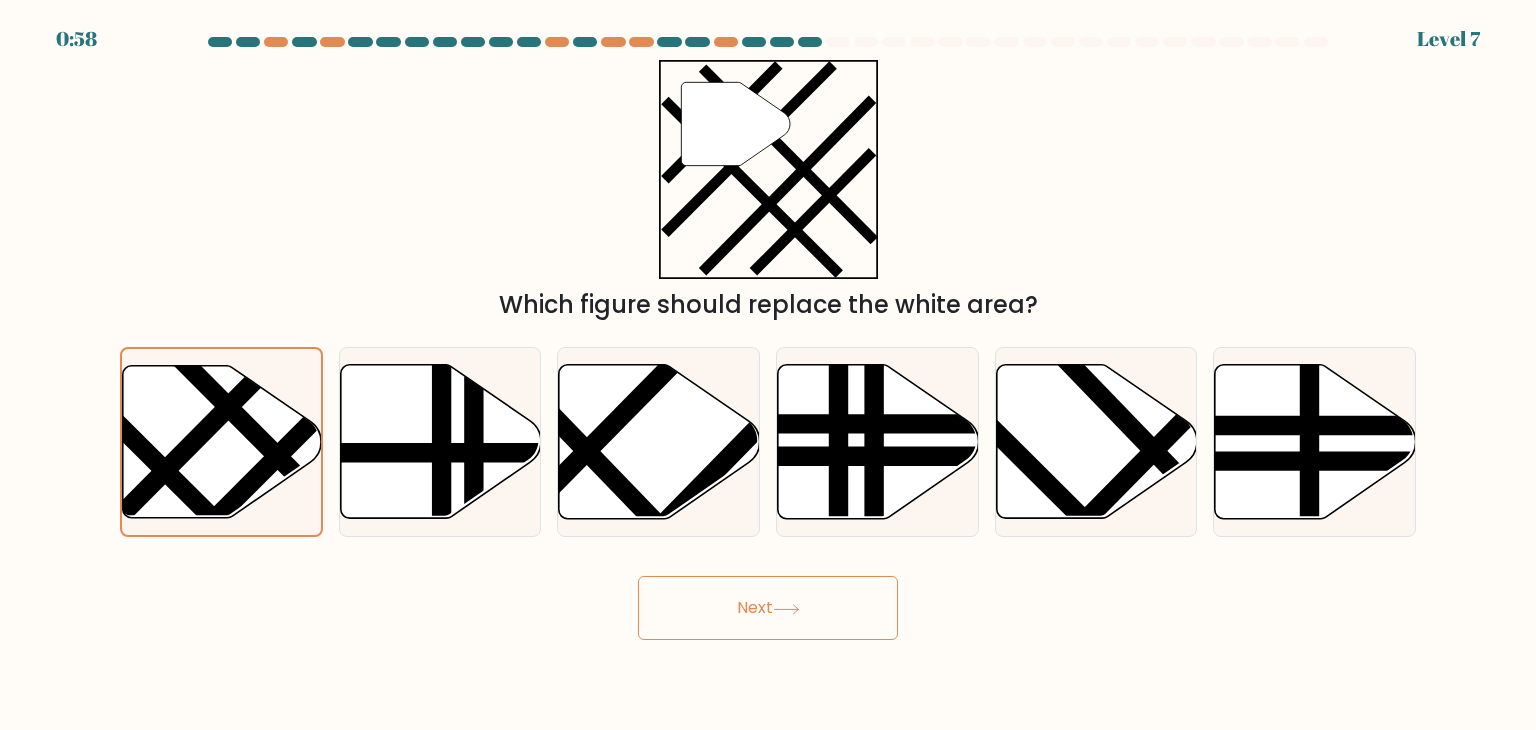 drag, startPoint x: 281, startPoint y: 361, endPoint x: 699, endPoint y: 597, distance: 480.02084 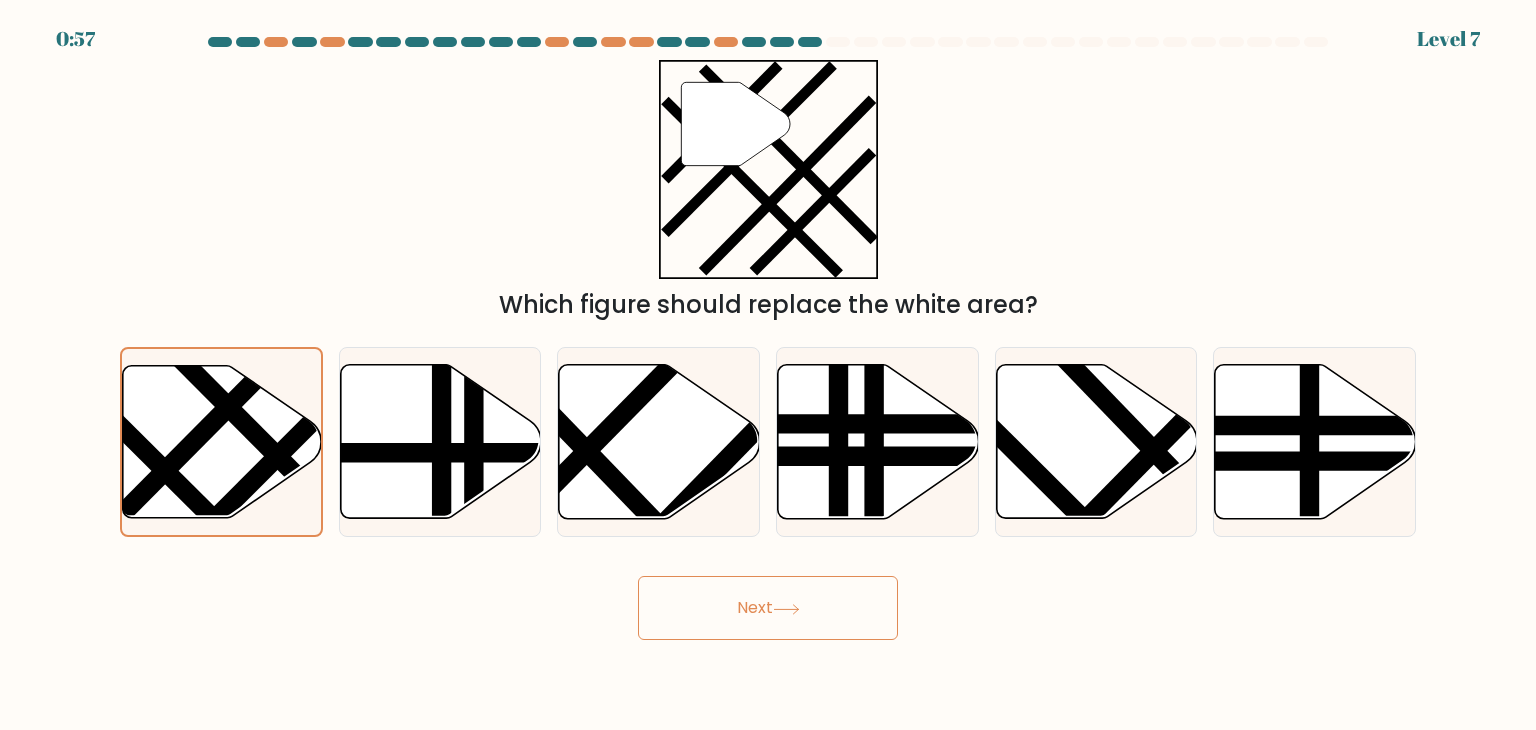 click on "Next" at bounding box center [768, 608] 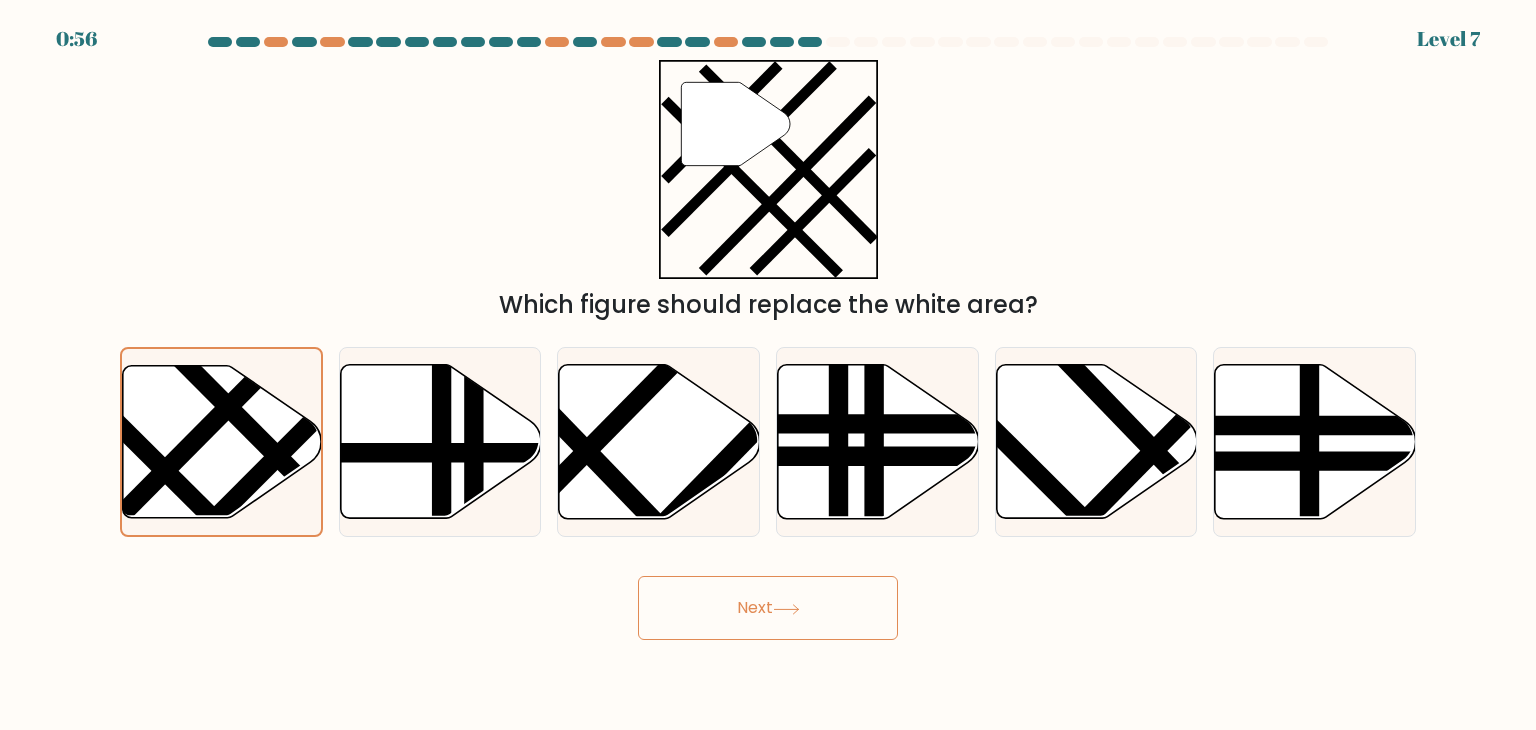 click on "Next" at bounding box center (768, 608) 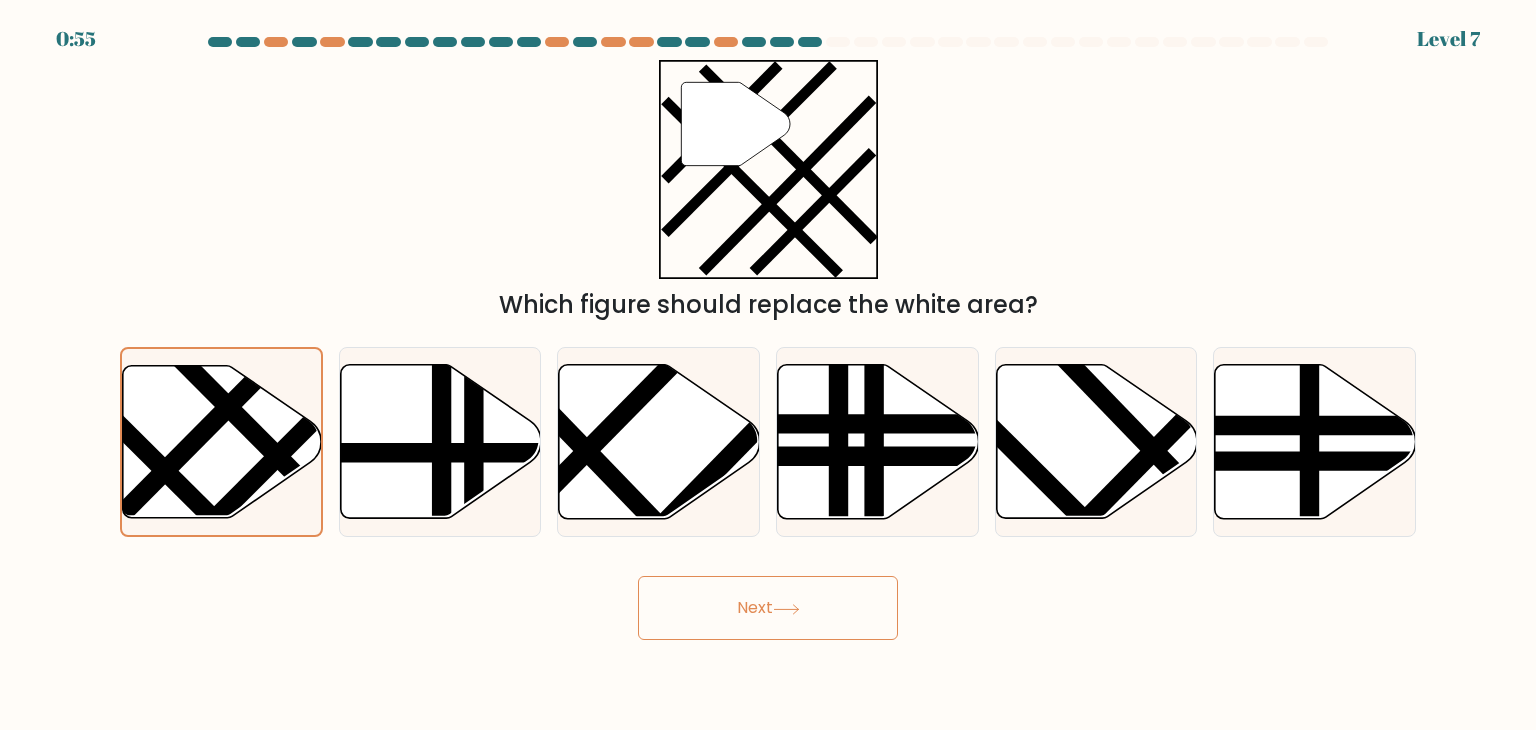 click on "Next" at bounding box center (768, 608) 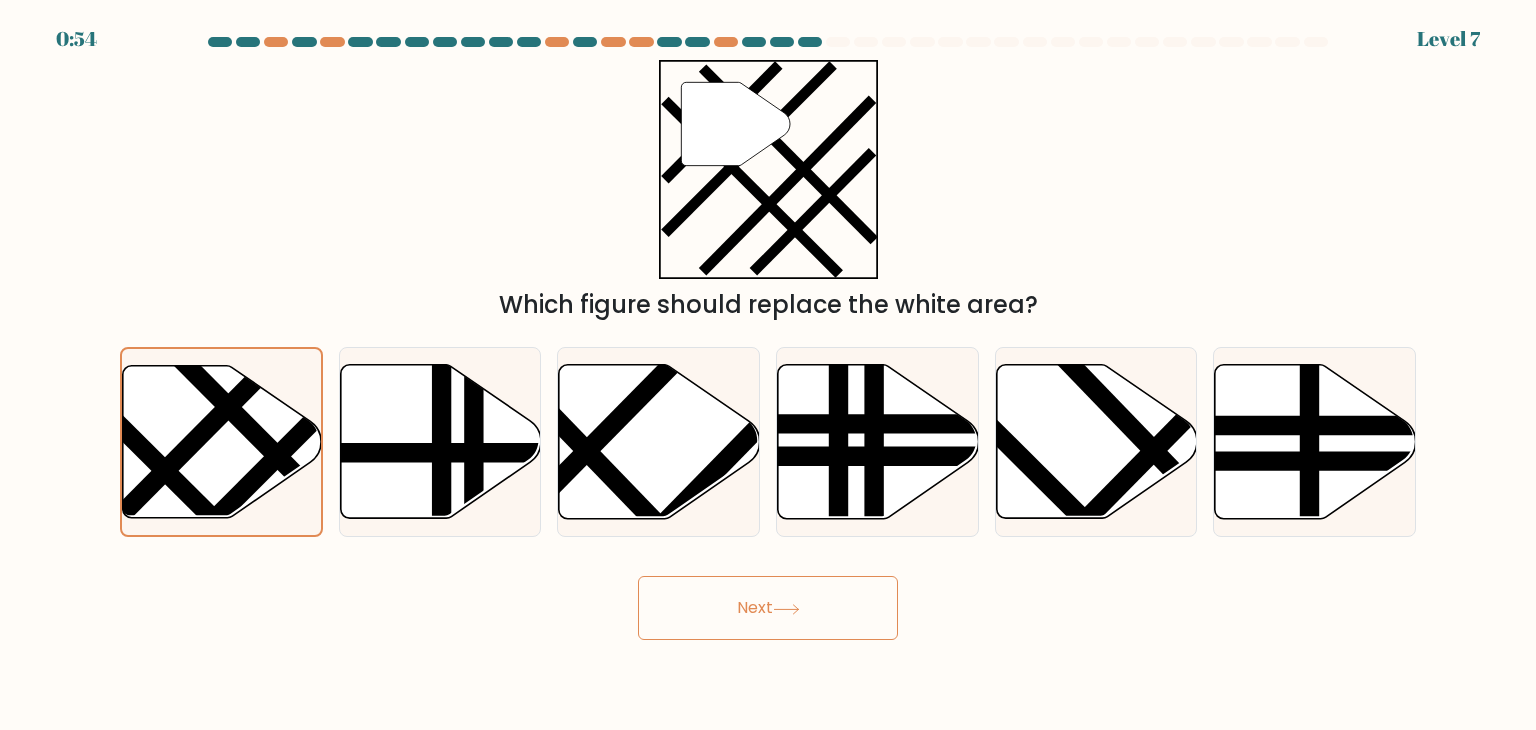 drag, startPoint x: 789, startPoint y: 629, endPoint x: 767, endPoint y: 605, distance: 32.55764 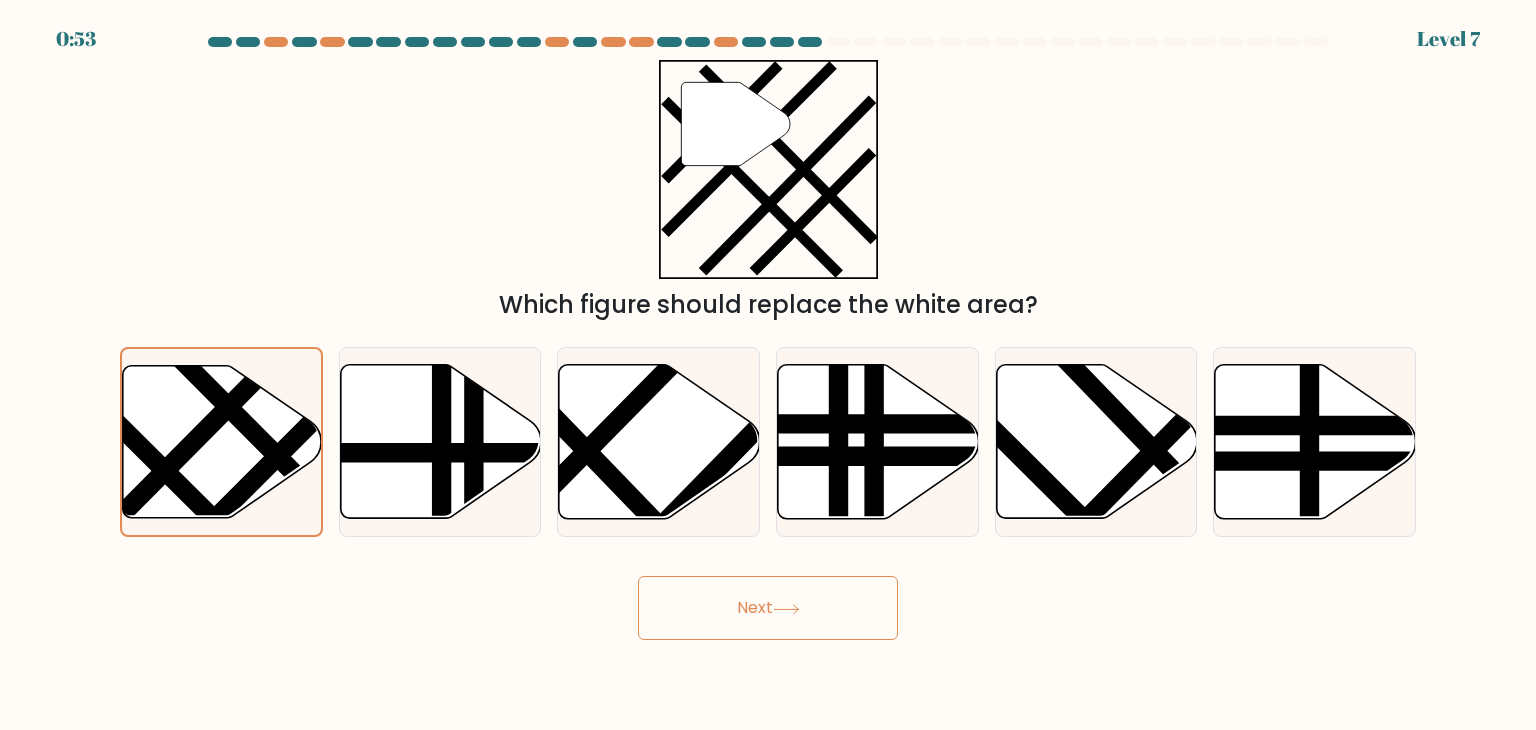 click on "0:53
Level 7" at bounding box center [768, 365] 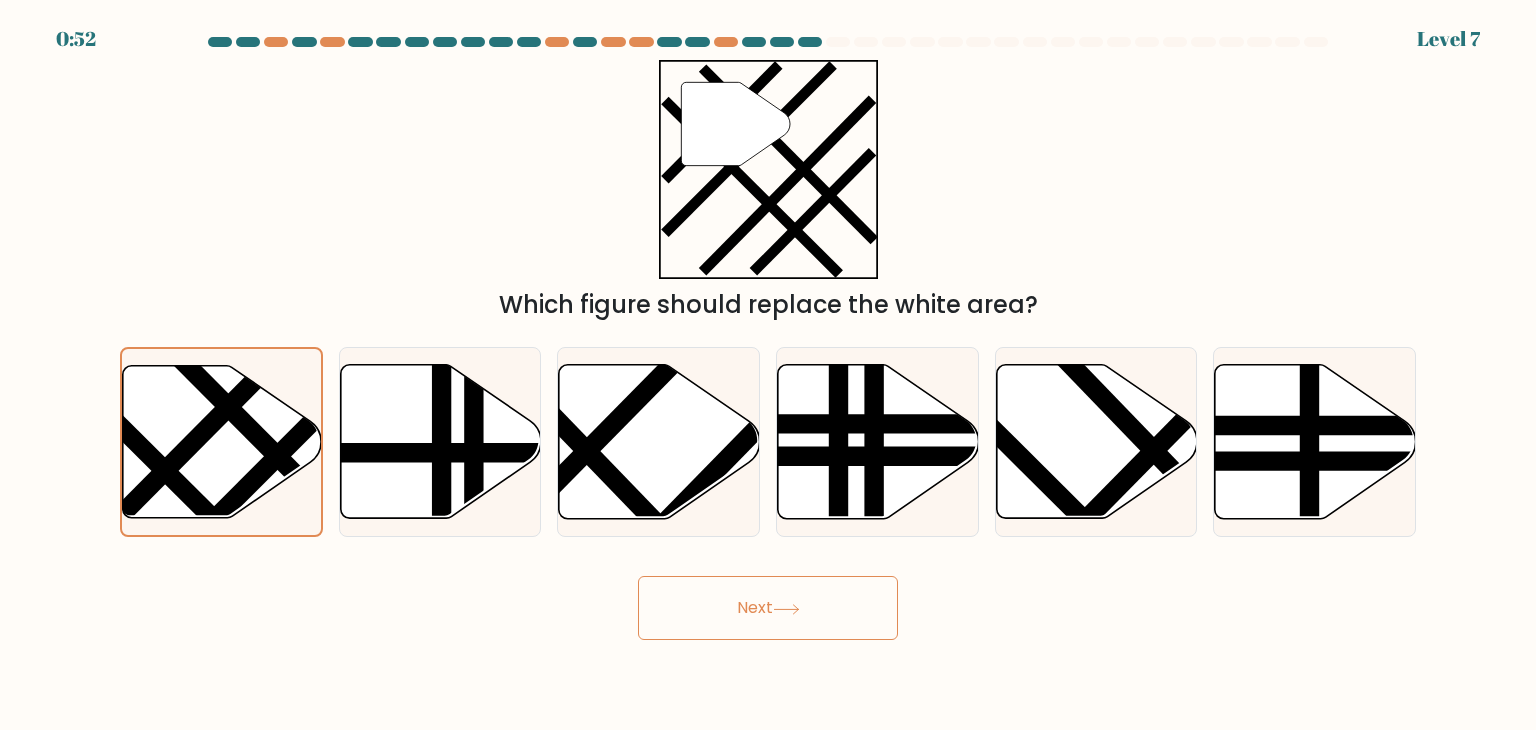 click on "Next" at bounding box center (768, 608) 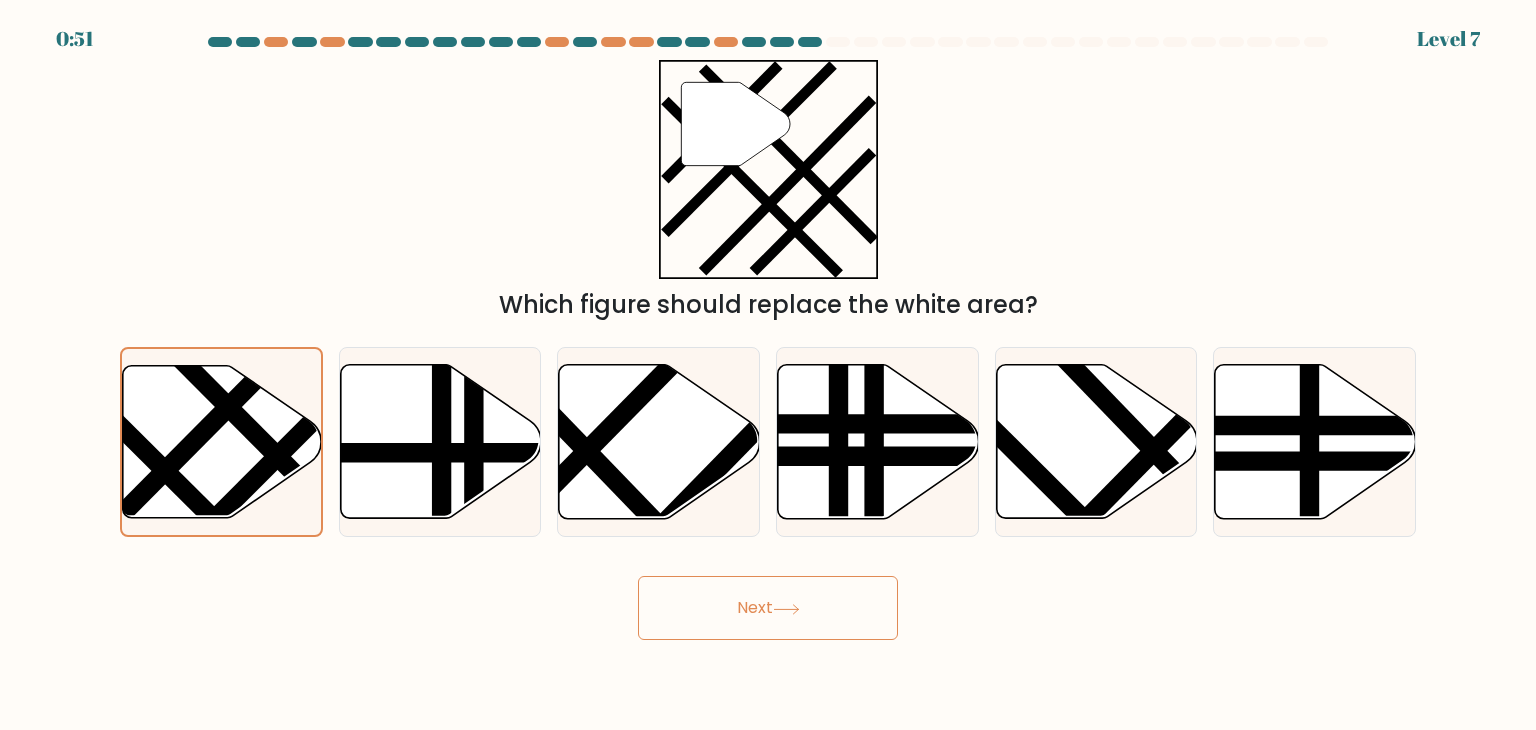 drag, startPoint x: 708, startPoint y: 609, endPoint x: 847, endPoint y: 592, distance: 140.0357 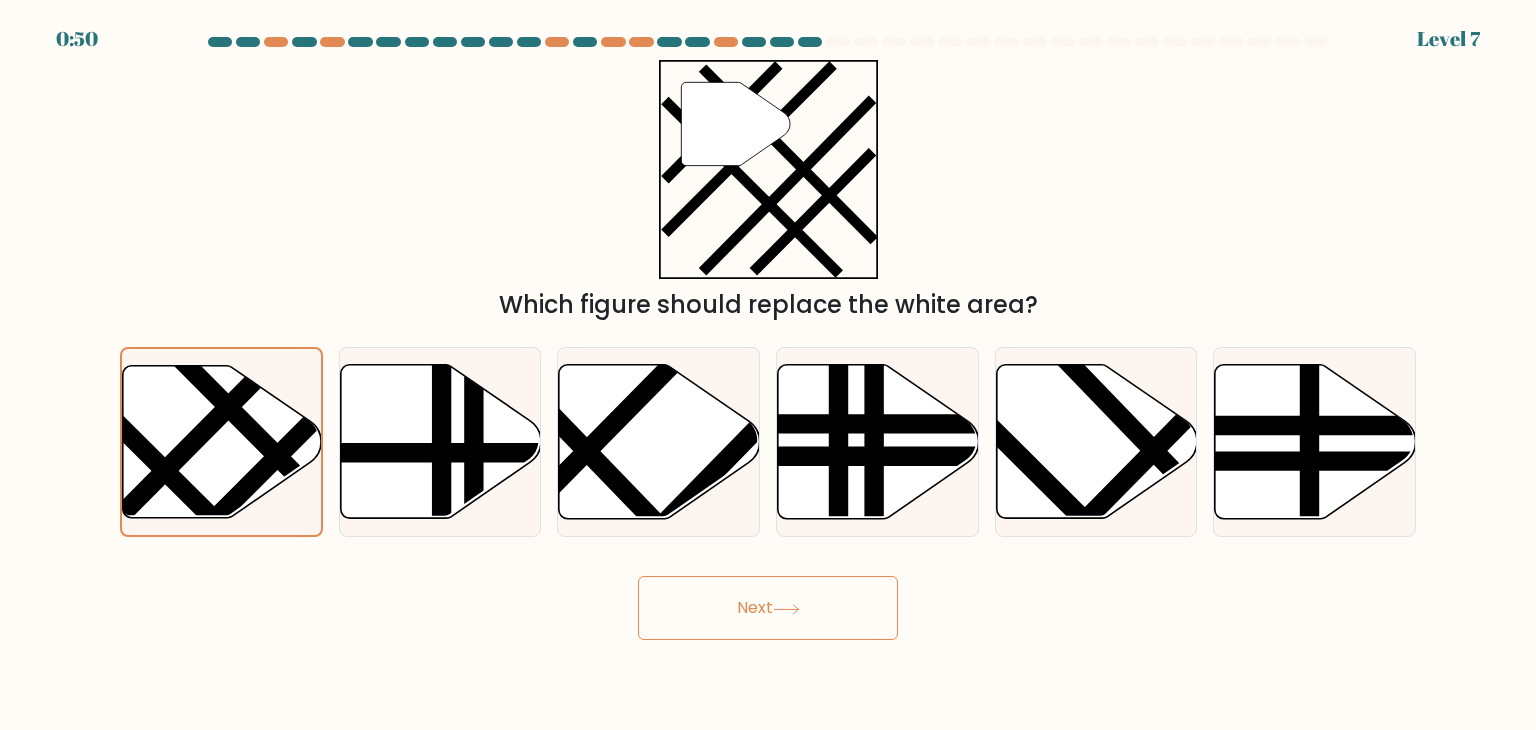 click on "Next" at bounding box center [768, 608] 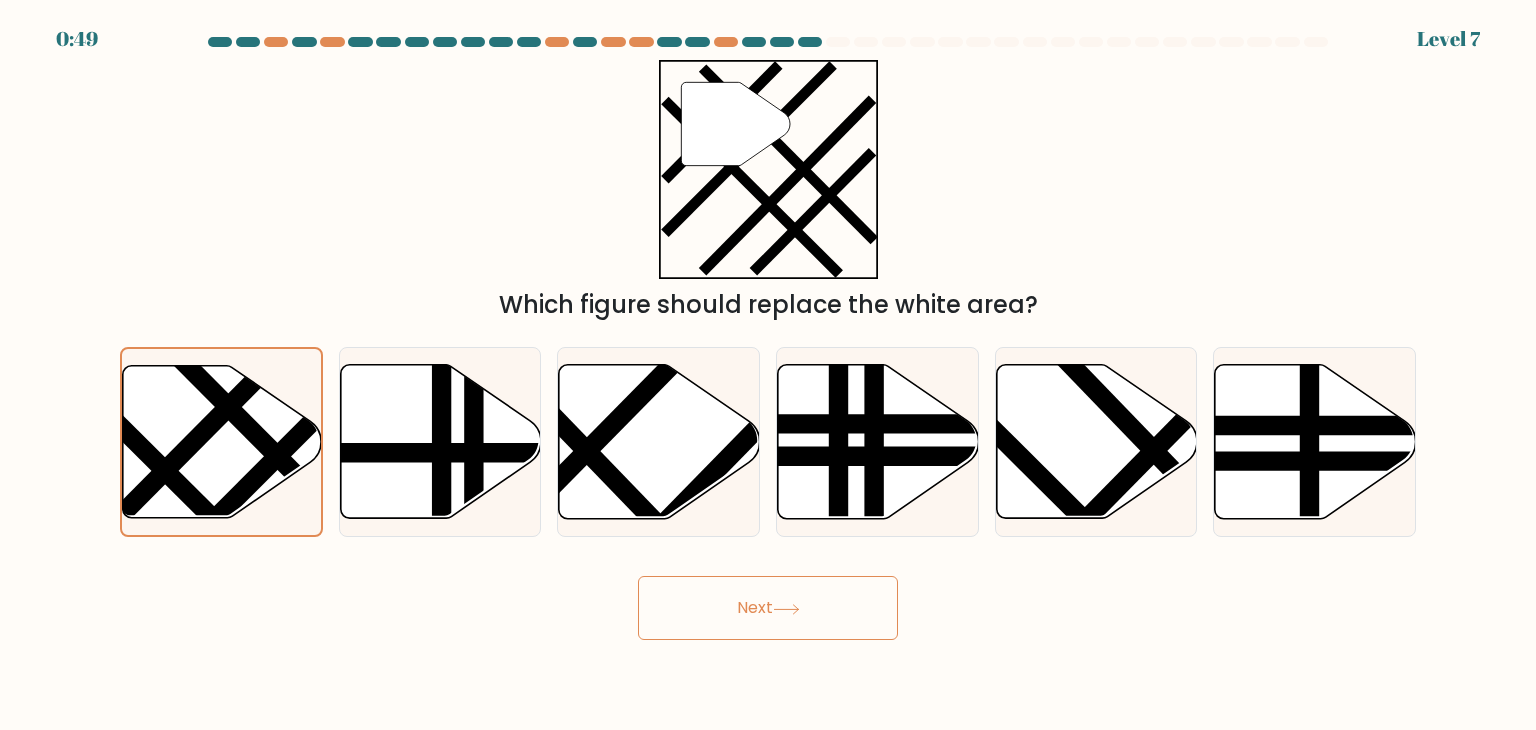 click on "Next" at bounding box center [768, 608] 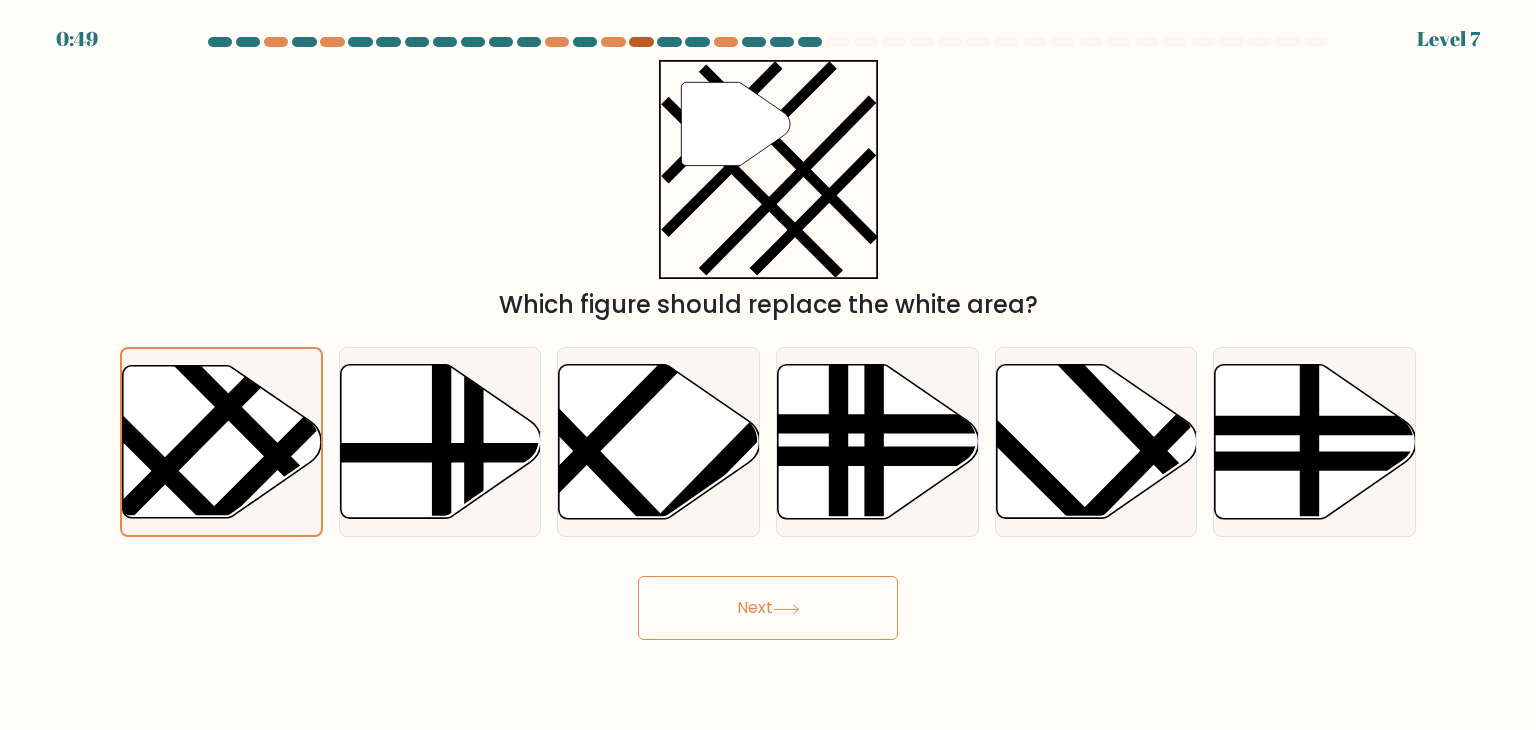 drag, startPoint x: 792, startPoint y: 600, endPoint x: 651, endPoint y: 40, distance: 577.47815 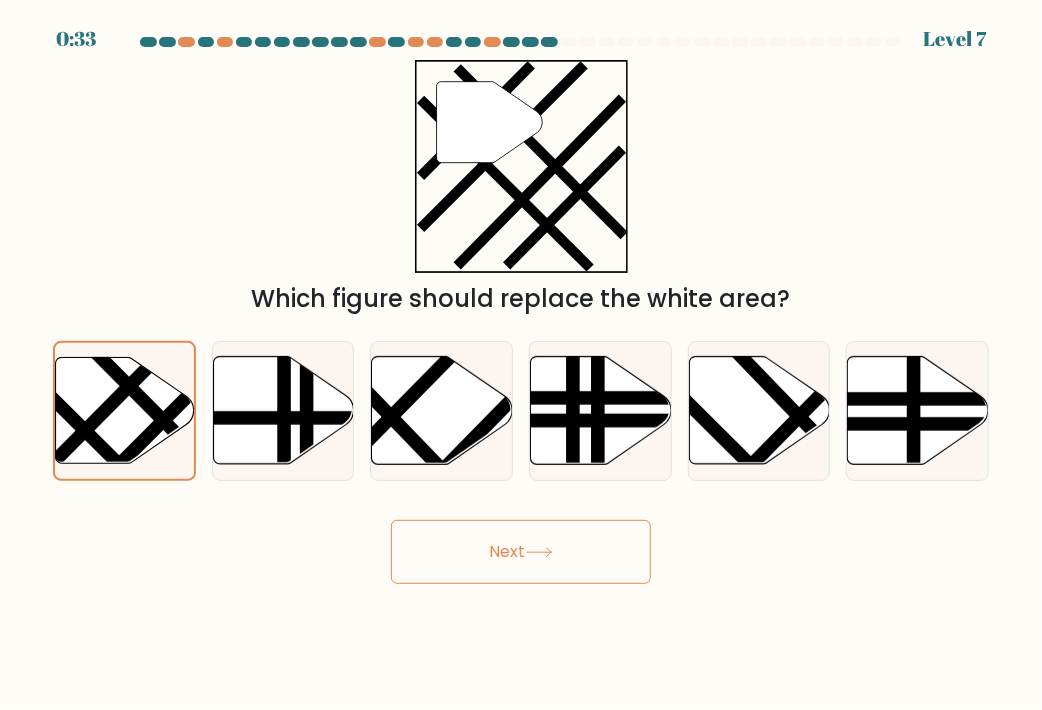 drag, startPoint x: 1023, startPoint y: 90, endPoint x: 1044, endPoint y: 69, distance: 29.698484 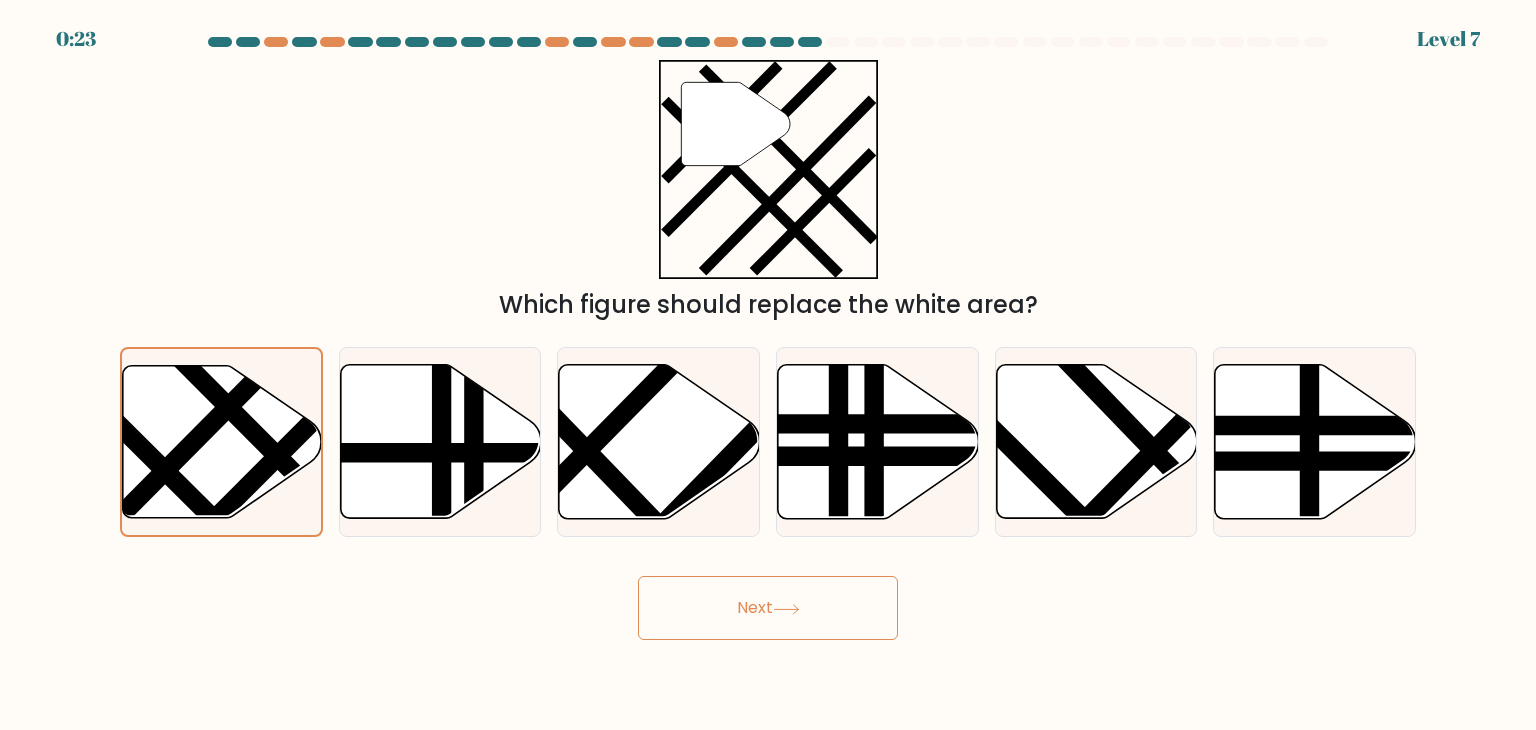 click on "Next" at bounding box center [768, 608] 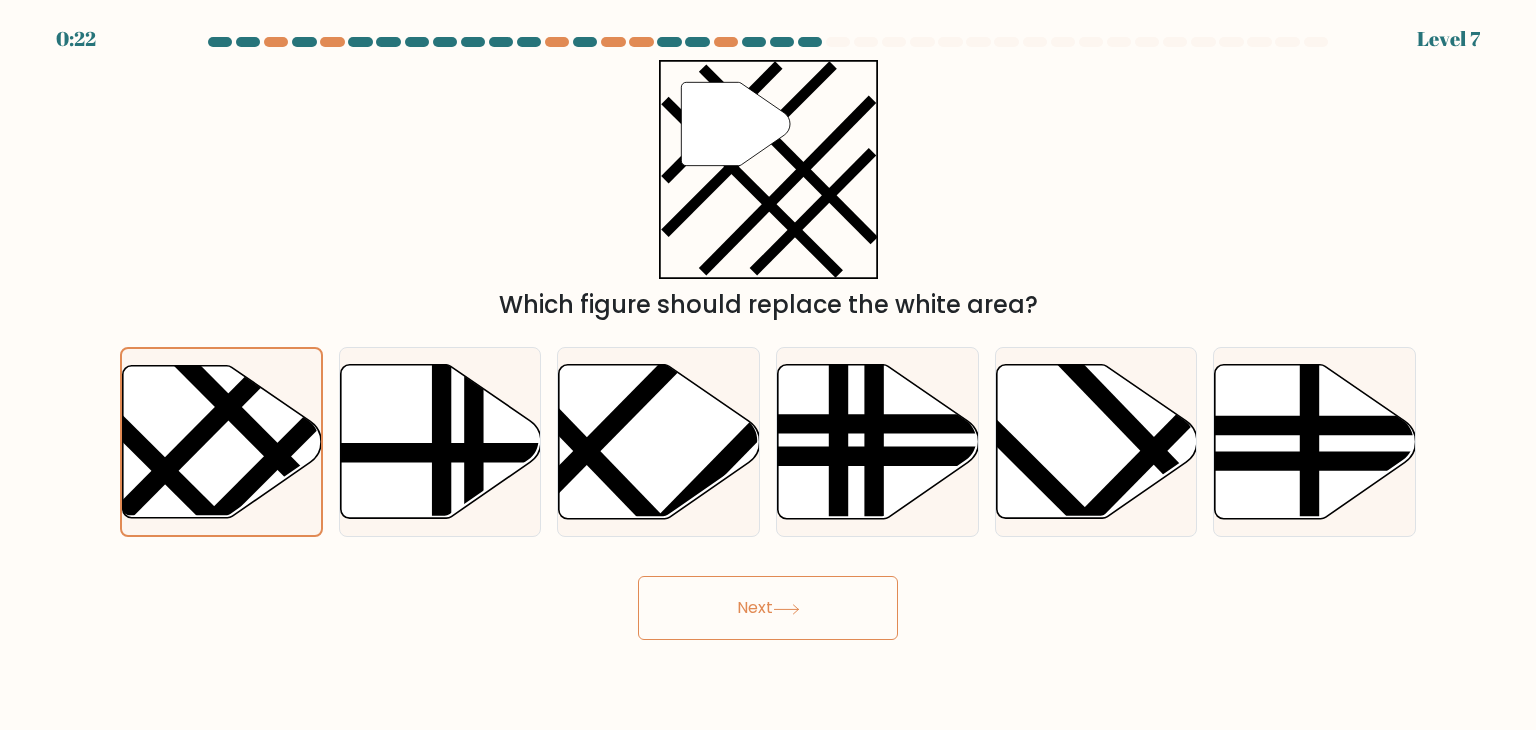 click on "Next" at bounding box center [768, 608] 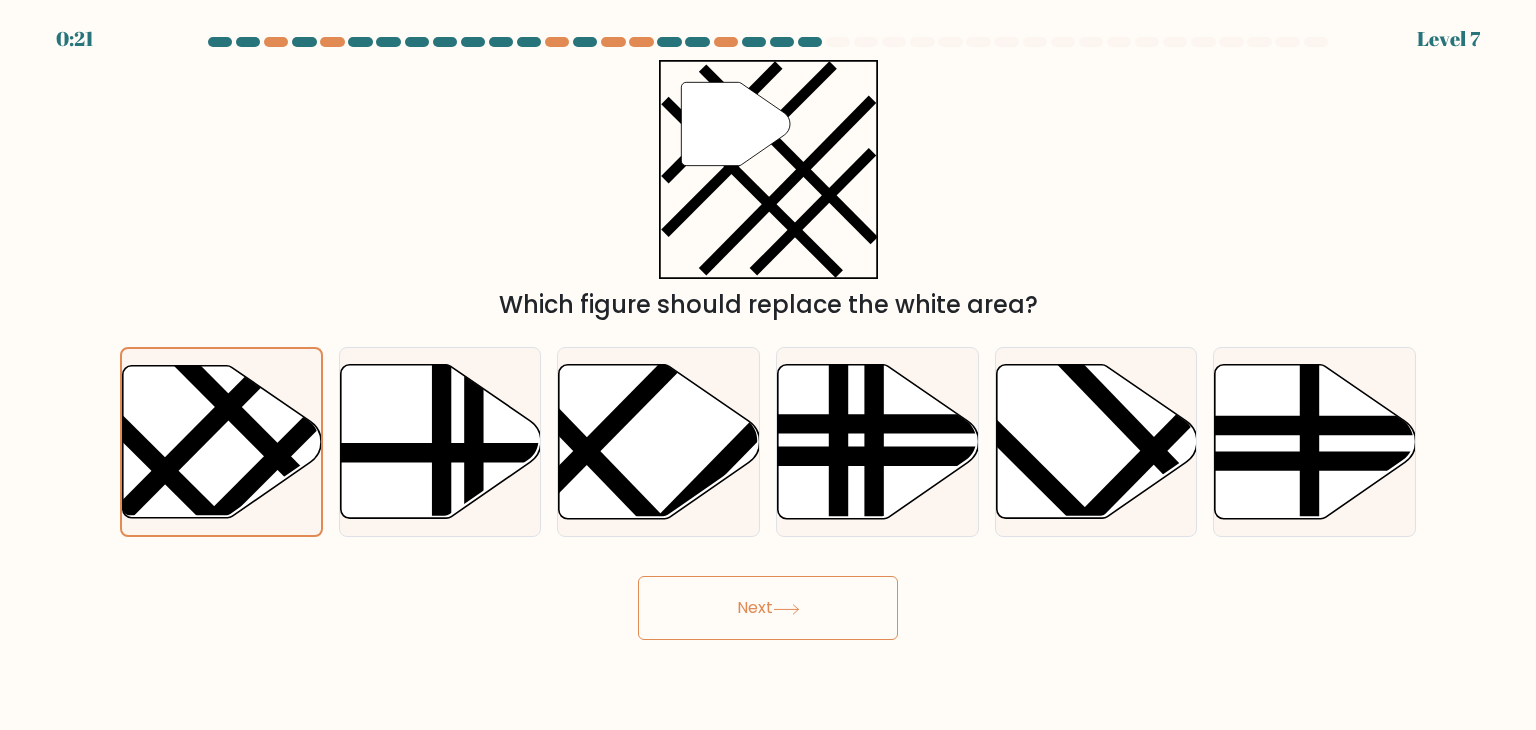 click on "Next" at bounding box center [768, 608] 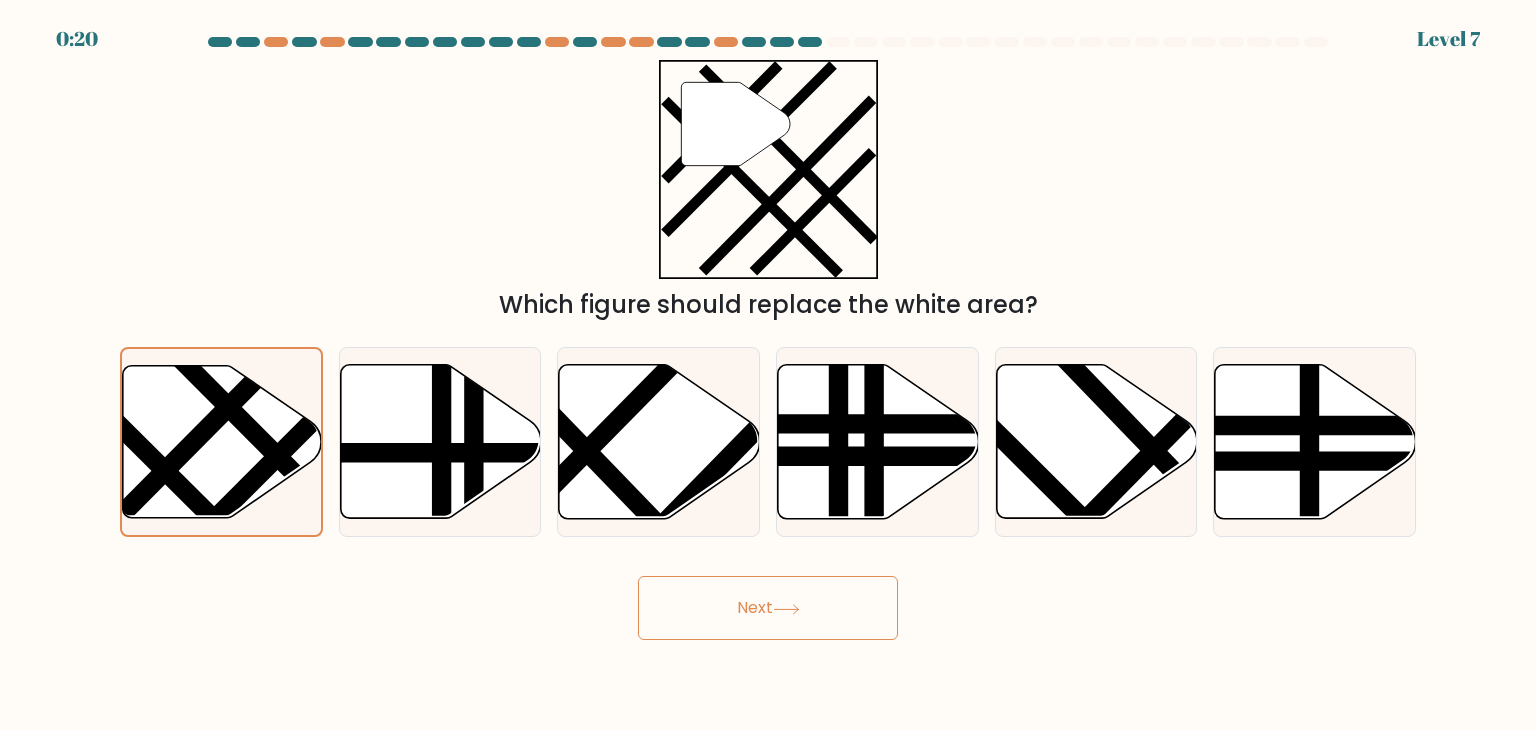 drag, startPoint x: 771, startPoint y: 621, endPoint x: 668, endPoint y: 637, distance: 104.23531 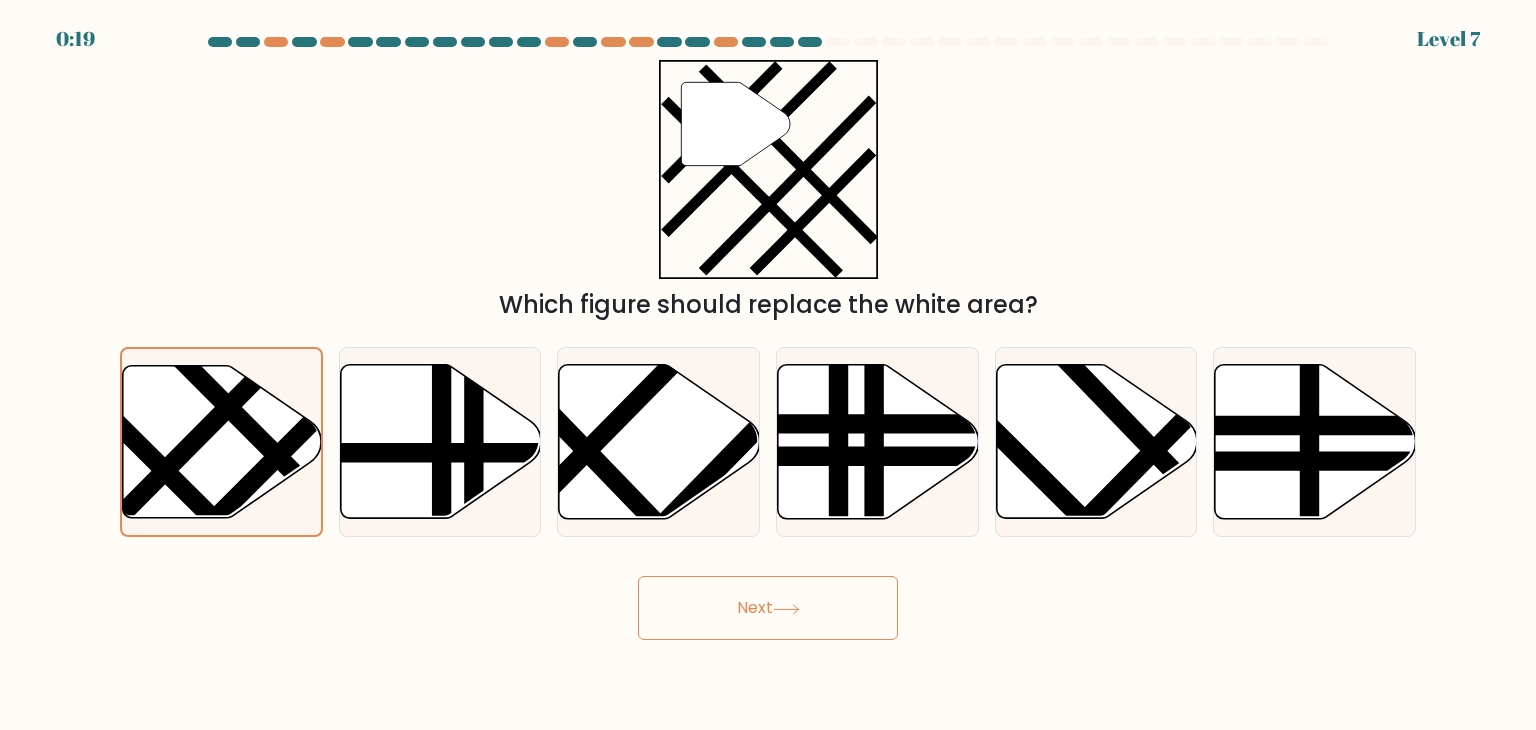 drag, startPoint x: 200, startPoint y: 481, endPoint x: 732, endPoint y: 614, distance: 548.37305 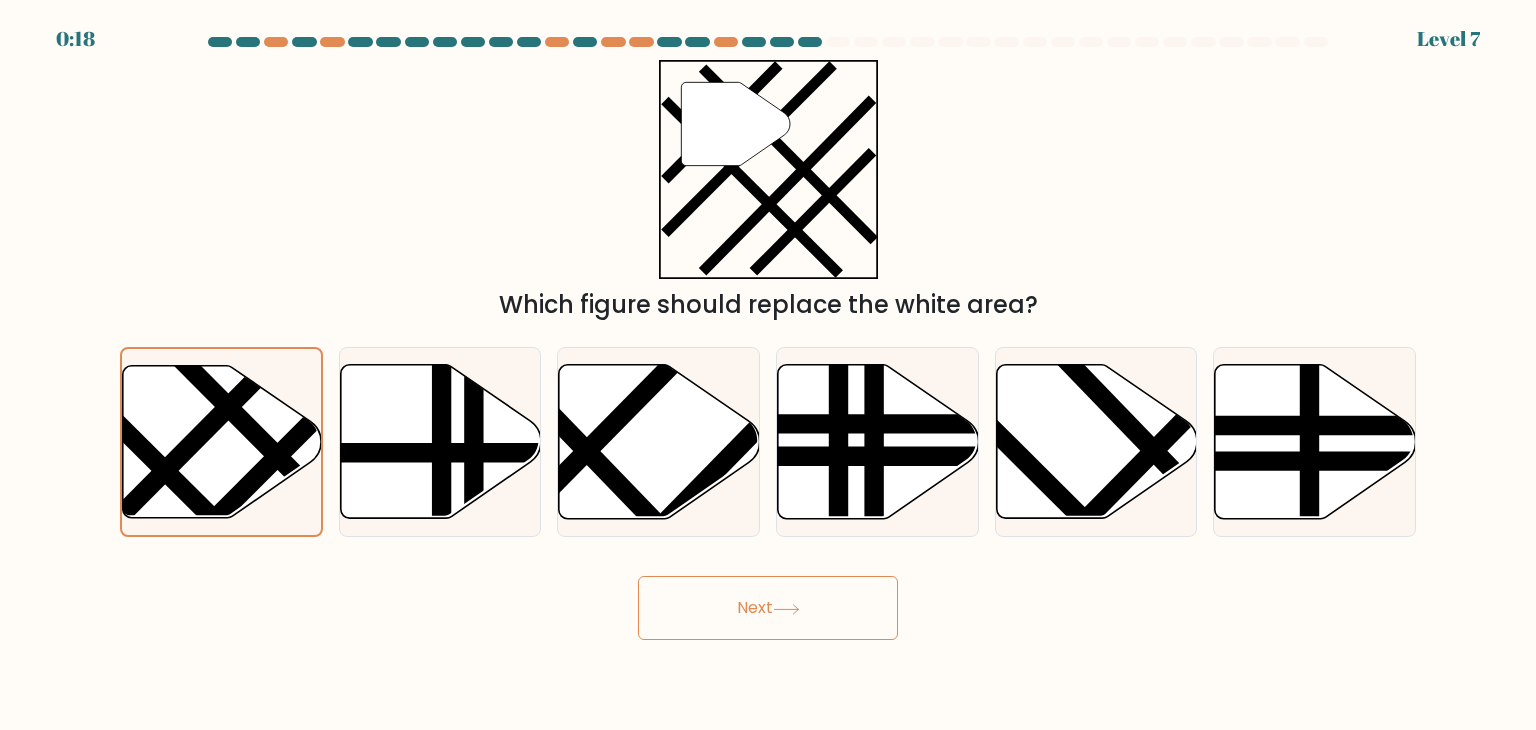 click on "Next" at bounding box center [768, 608] 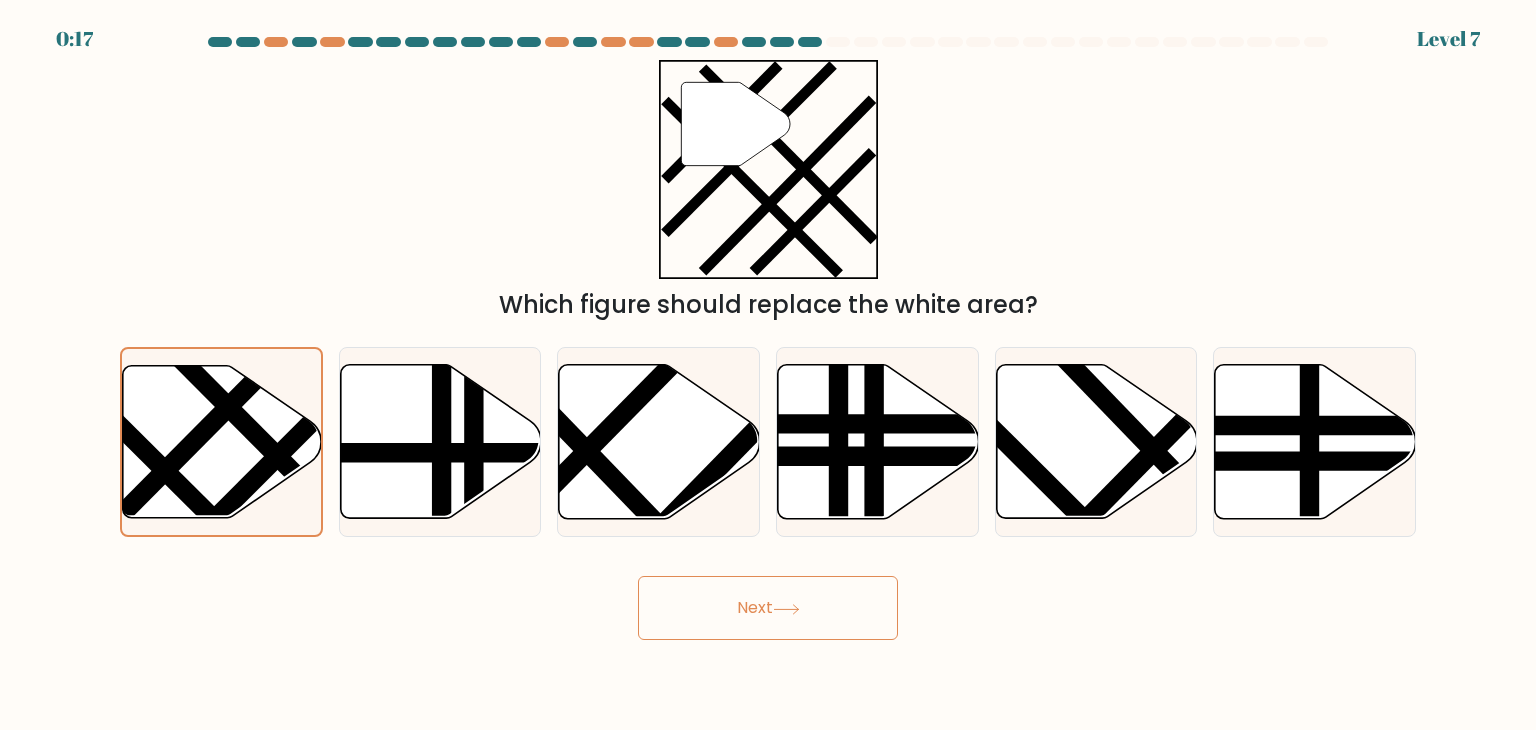 click on "Next" at bounding box center [768, 608] 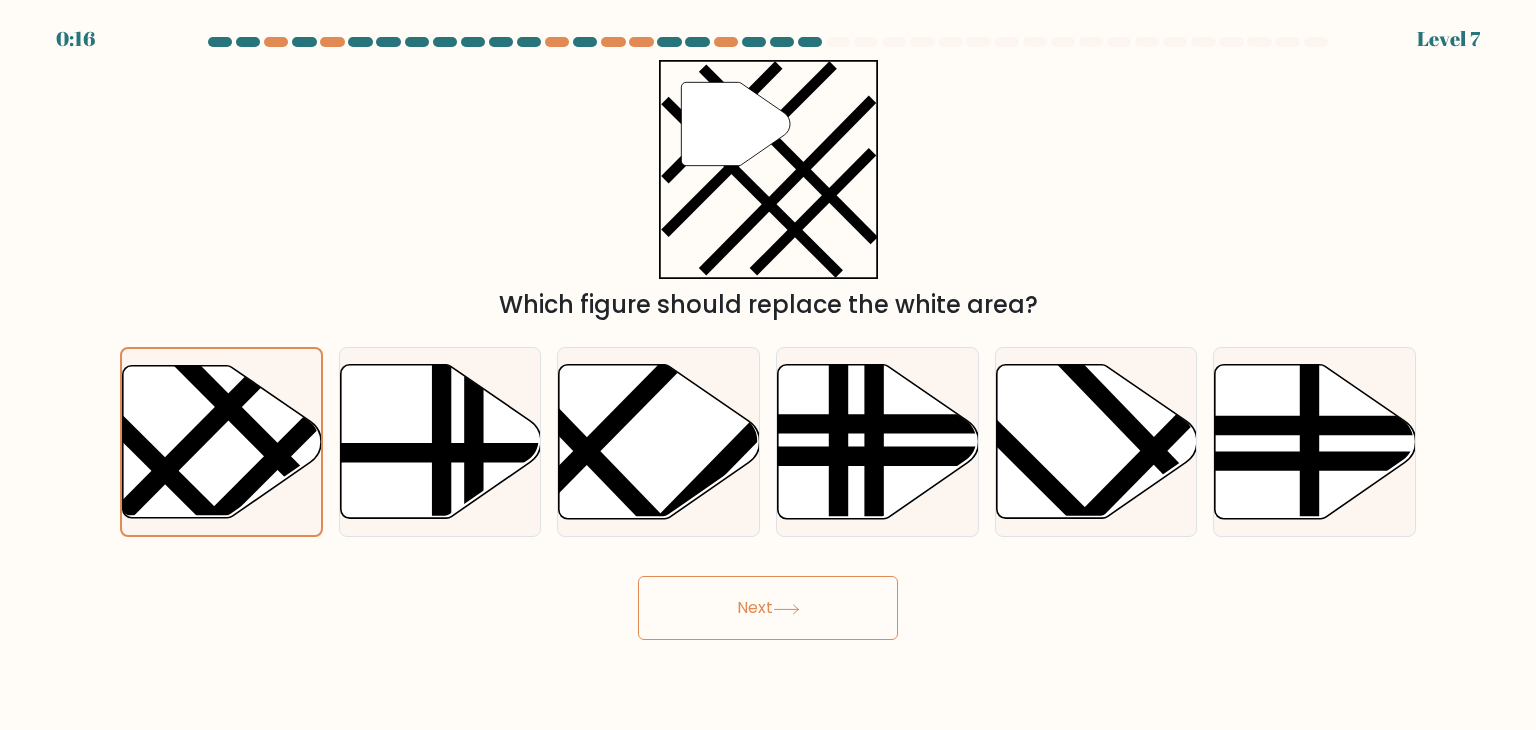 drag, startPoint x: 683, startPoint y: 726, endPoint x: 677, endPoint y: 686, distance: 40.4475 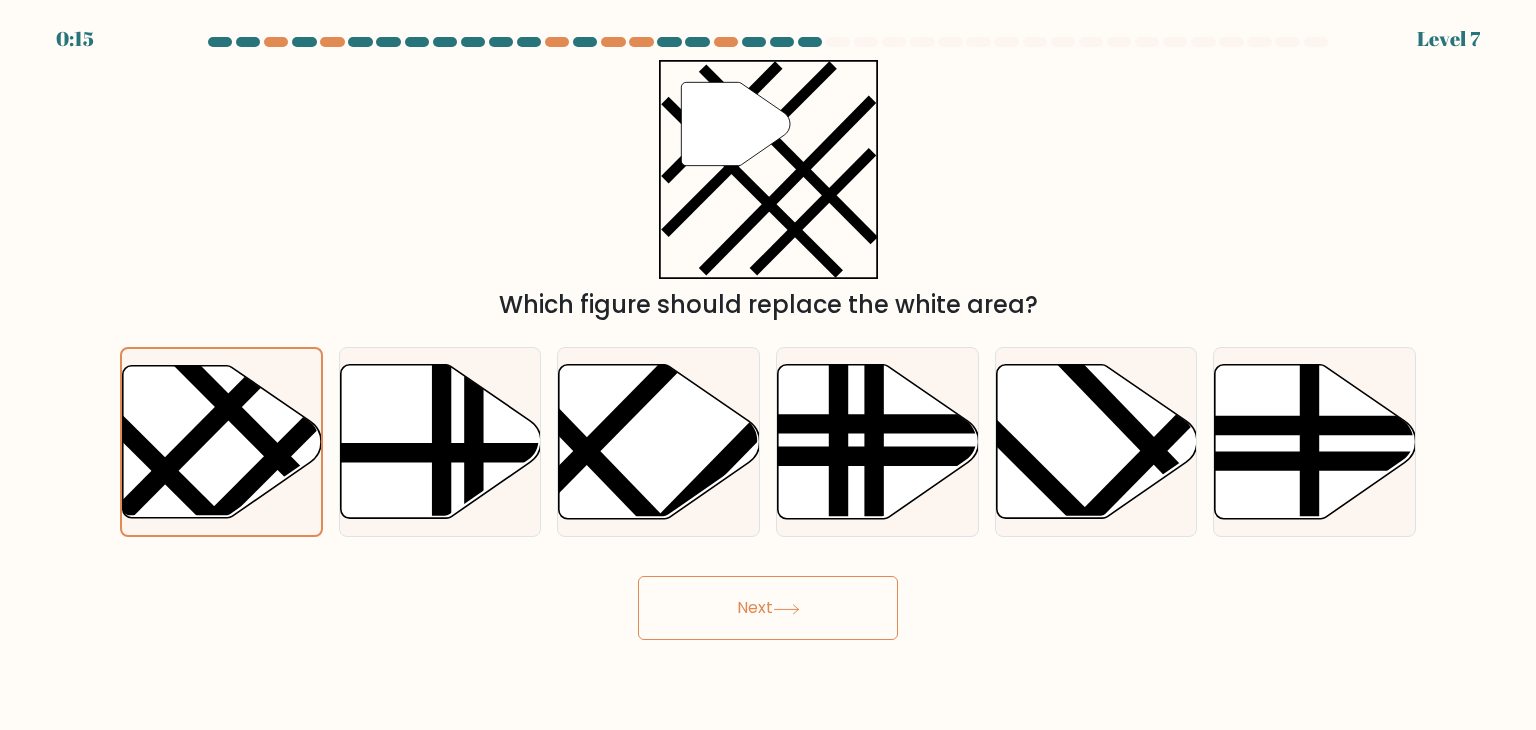 drag, startPoint x: 645, startPoint y: 707, endPoint x: 936, endPoint y: 546, distance: 332.5688 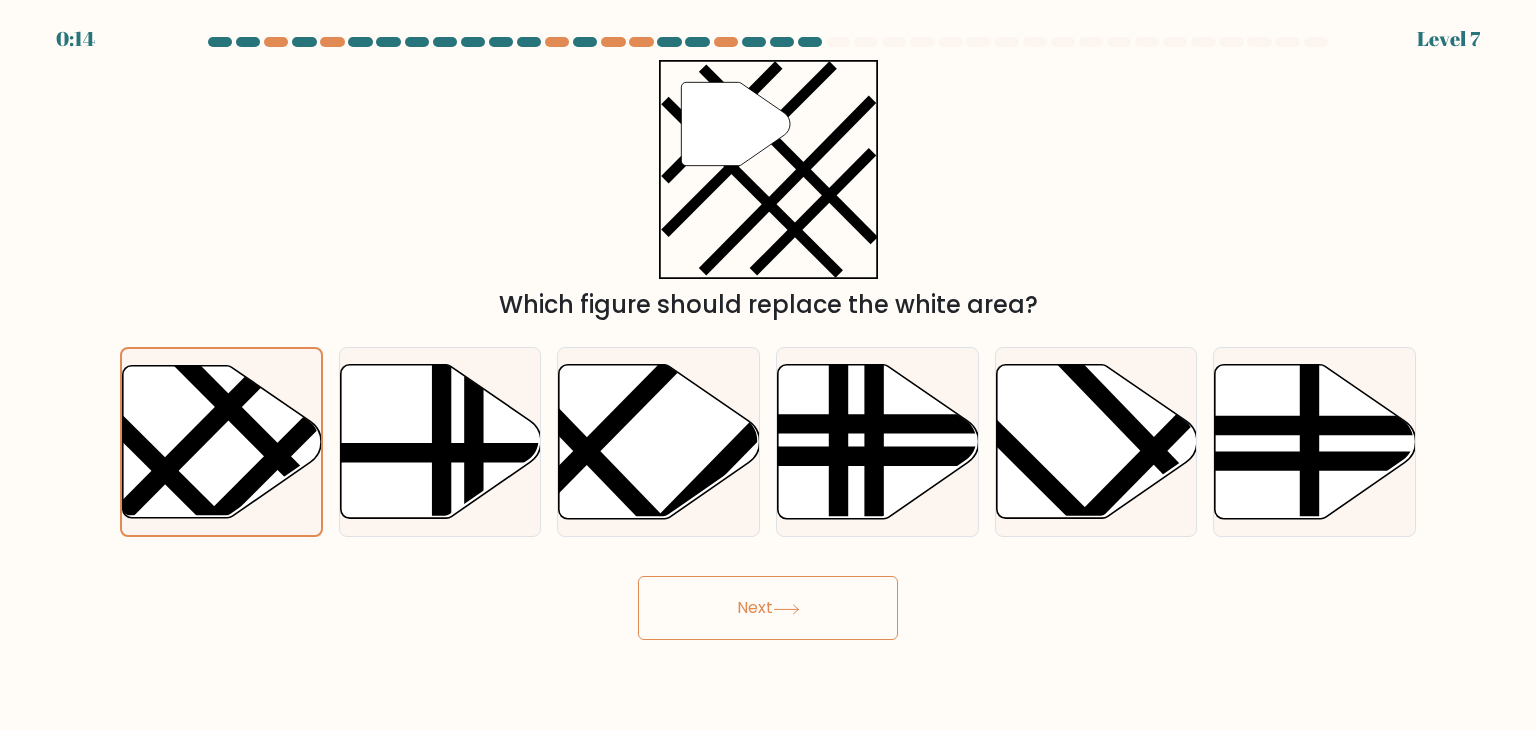 click on "Next" at bounding box center [768, 608] 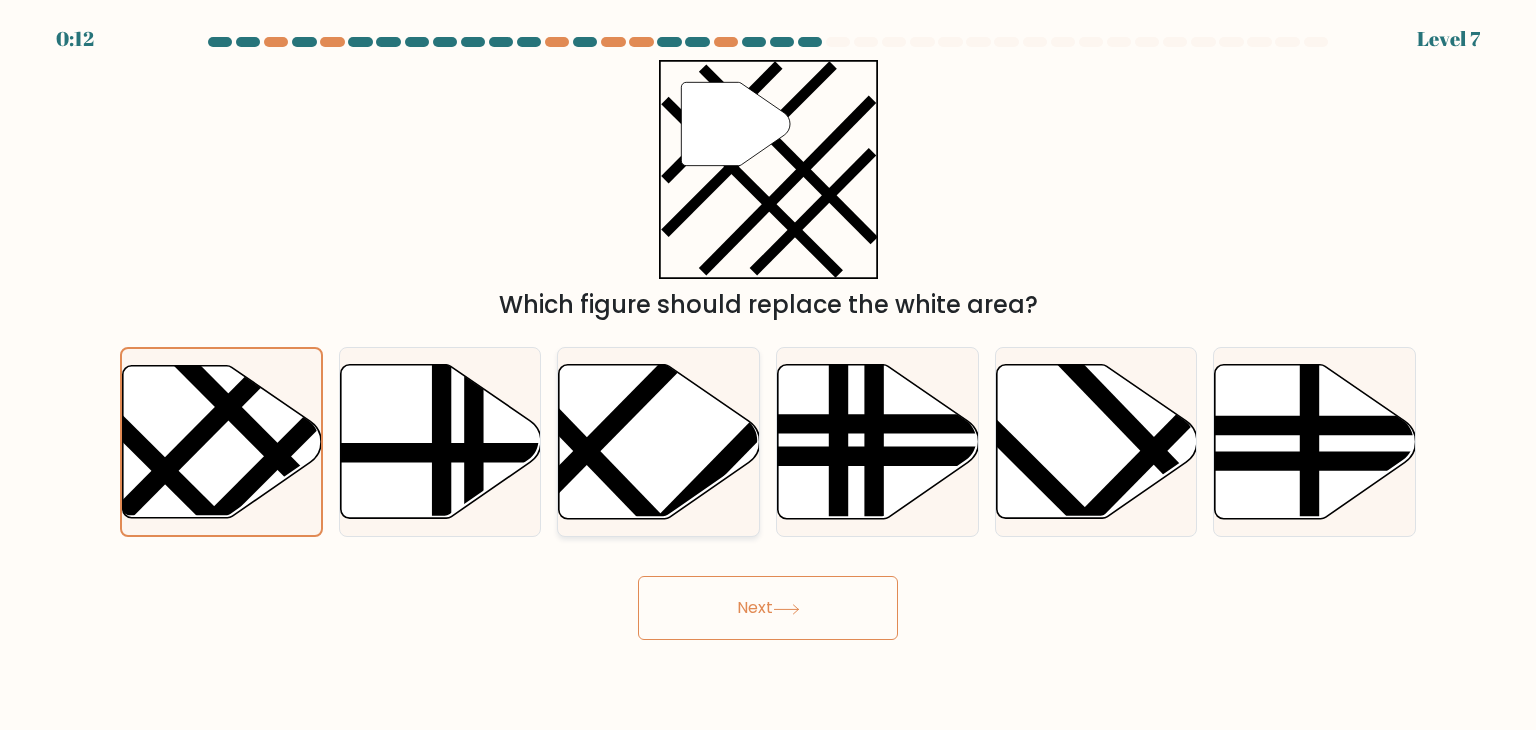 drag, startPoint x: 631, startPoint y: 442, endPoint x: 653, endPoint y: 529, distance: 89.73851 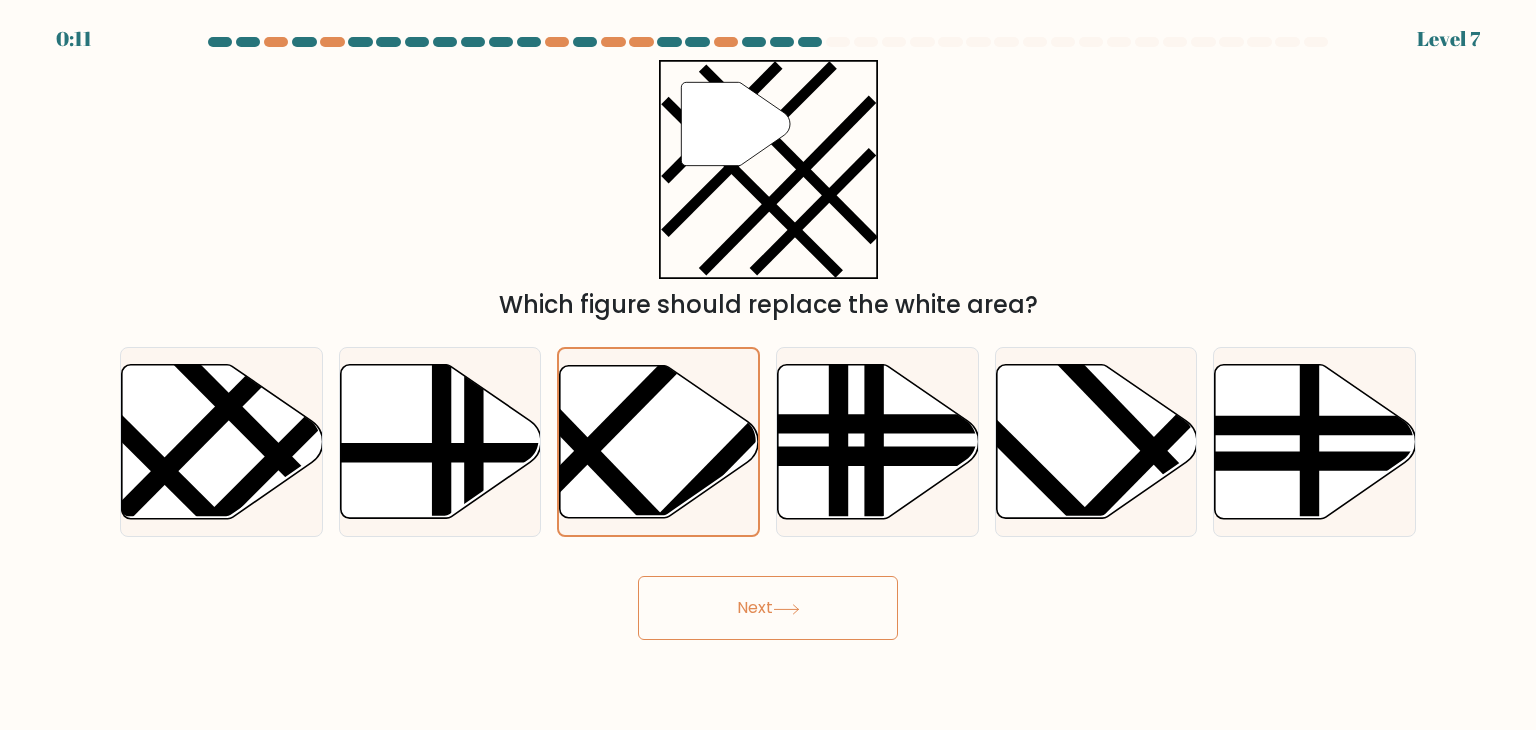 click on "Next" at bounding box center (768, 608) 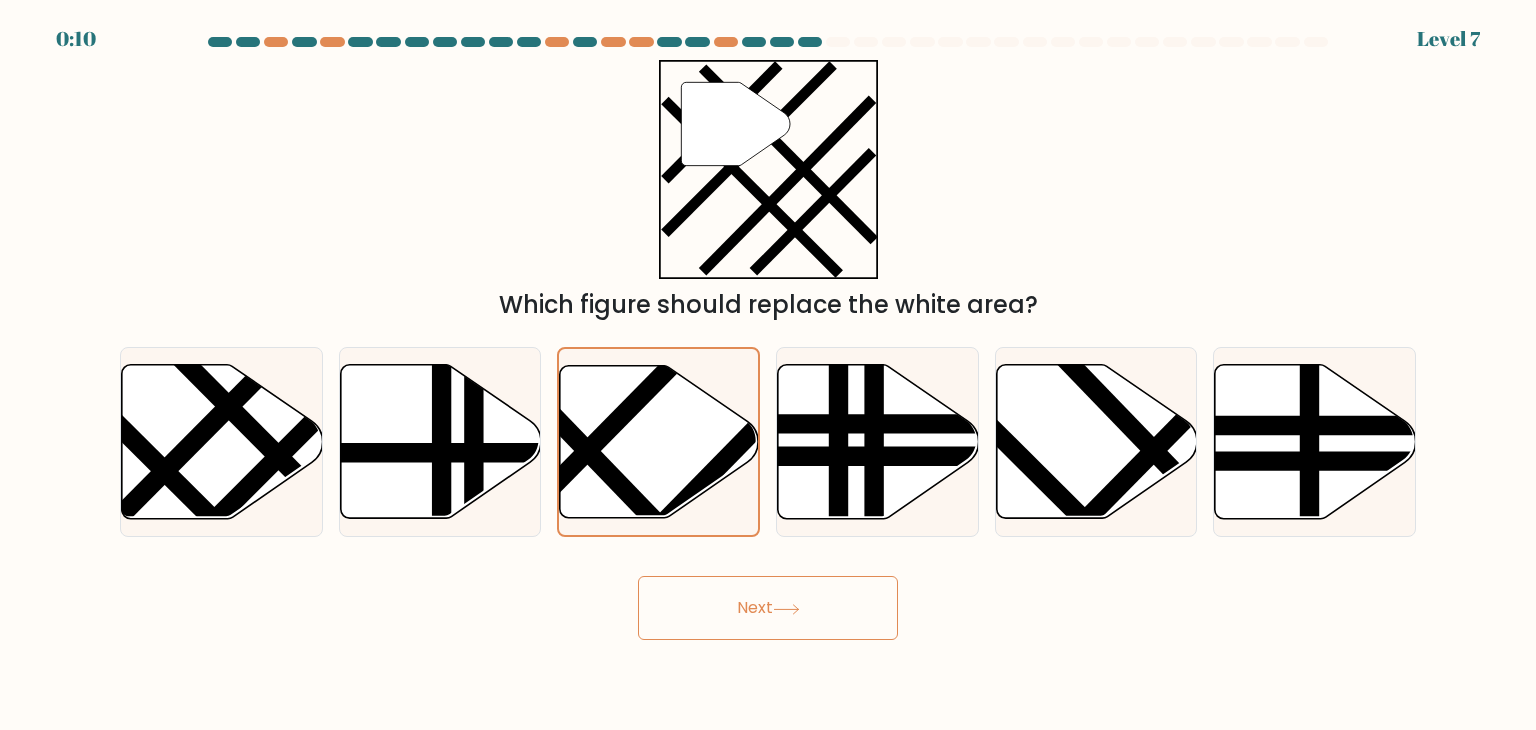drag, startPoint x: 664, startPoint y: 601, endPoint x: 827, endPoint y: 593, distance: 163.1962 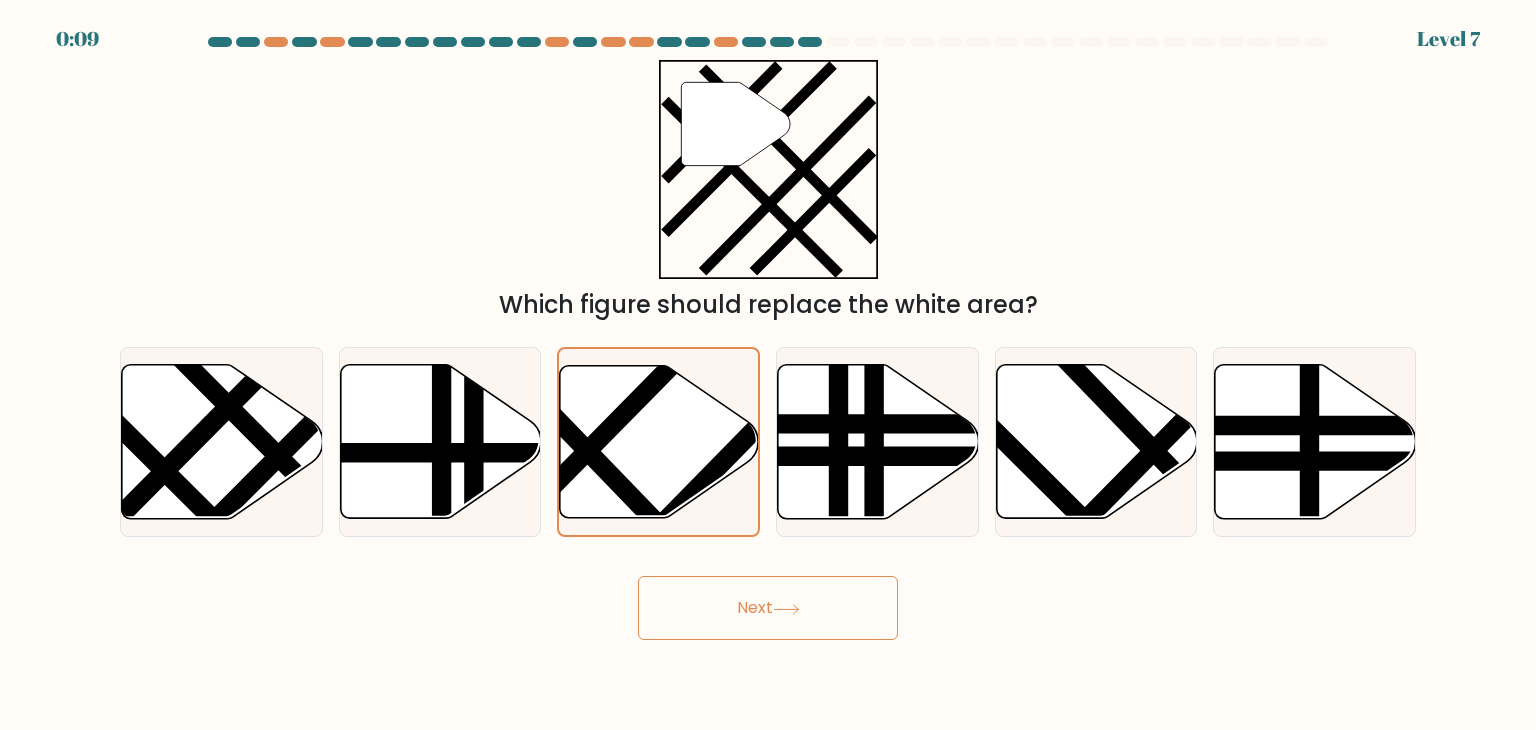 drag, startPoint x: 870, startPoint y: 615, endPoint x: 872, endPoint y: 650, distance: 35.057095 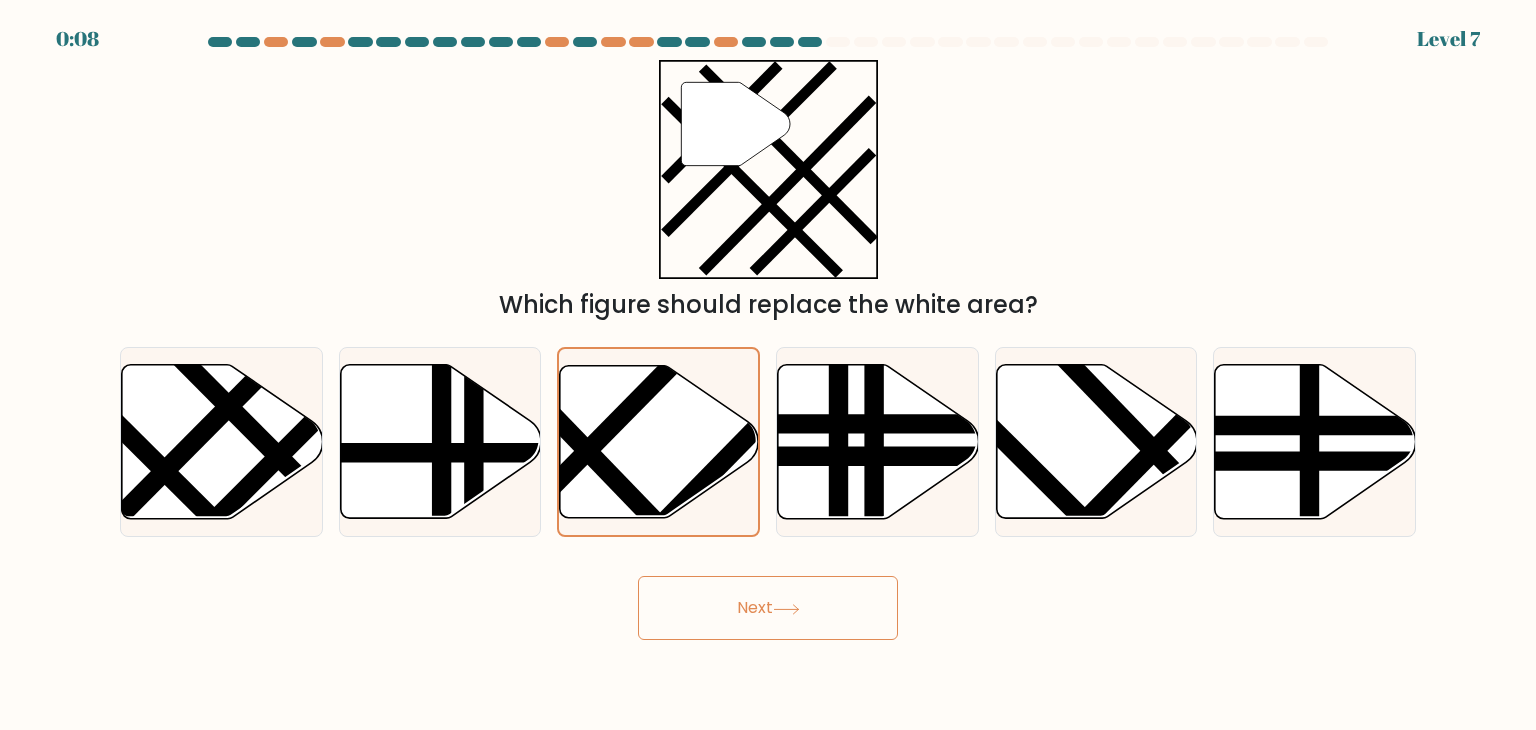 drag, startPoint x: 595, startPoint y: 608, endPoint x: 2, endPoint y: 547, distance: 596.12915 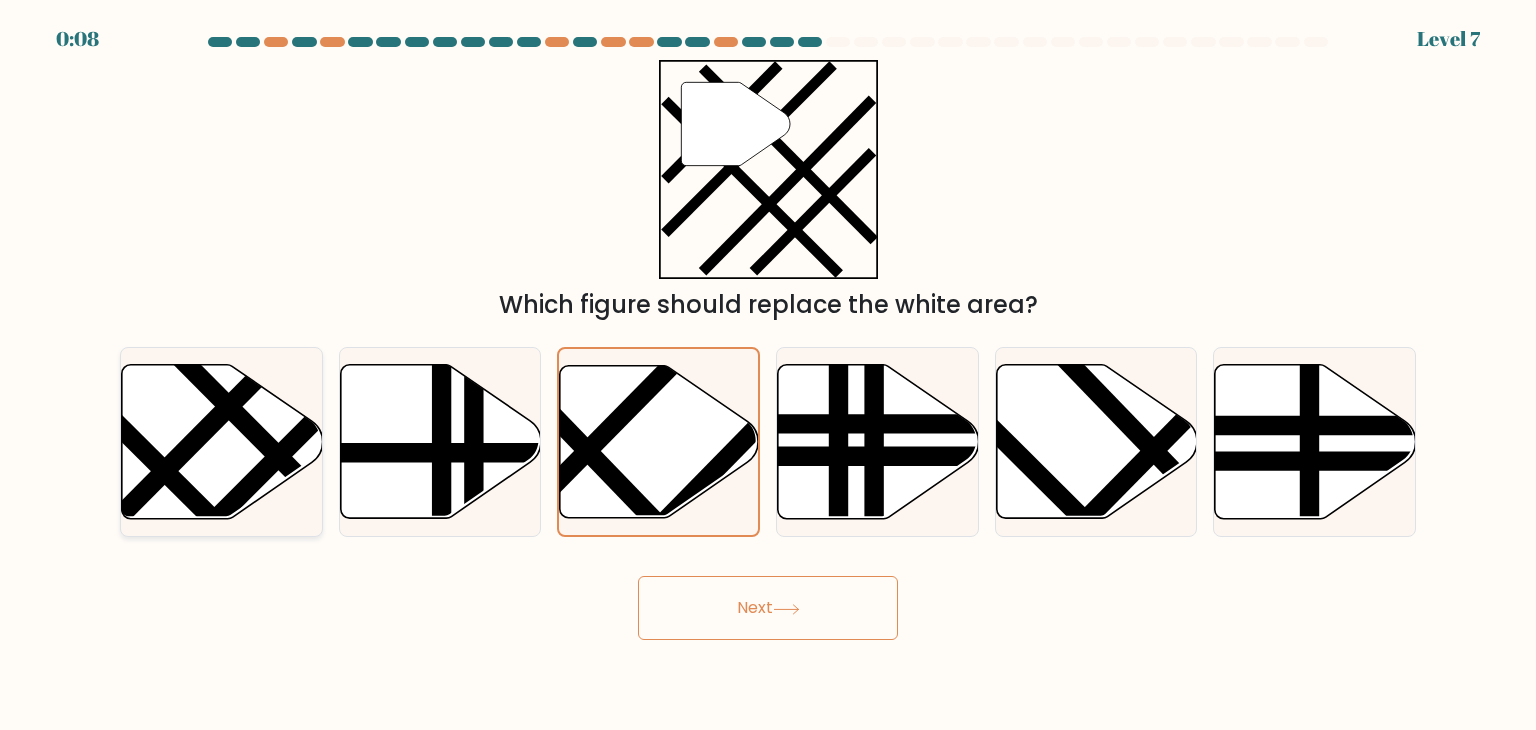 click at bounding box center [768, 338] 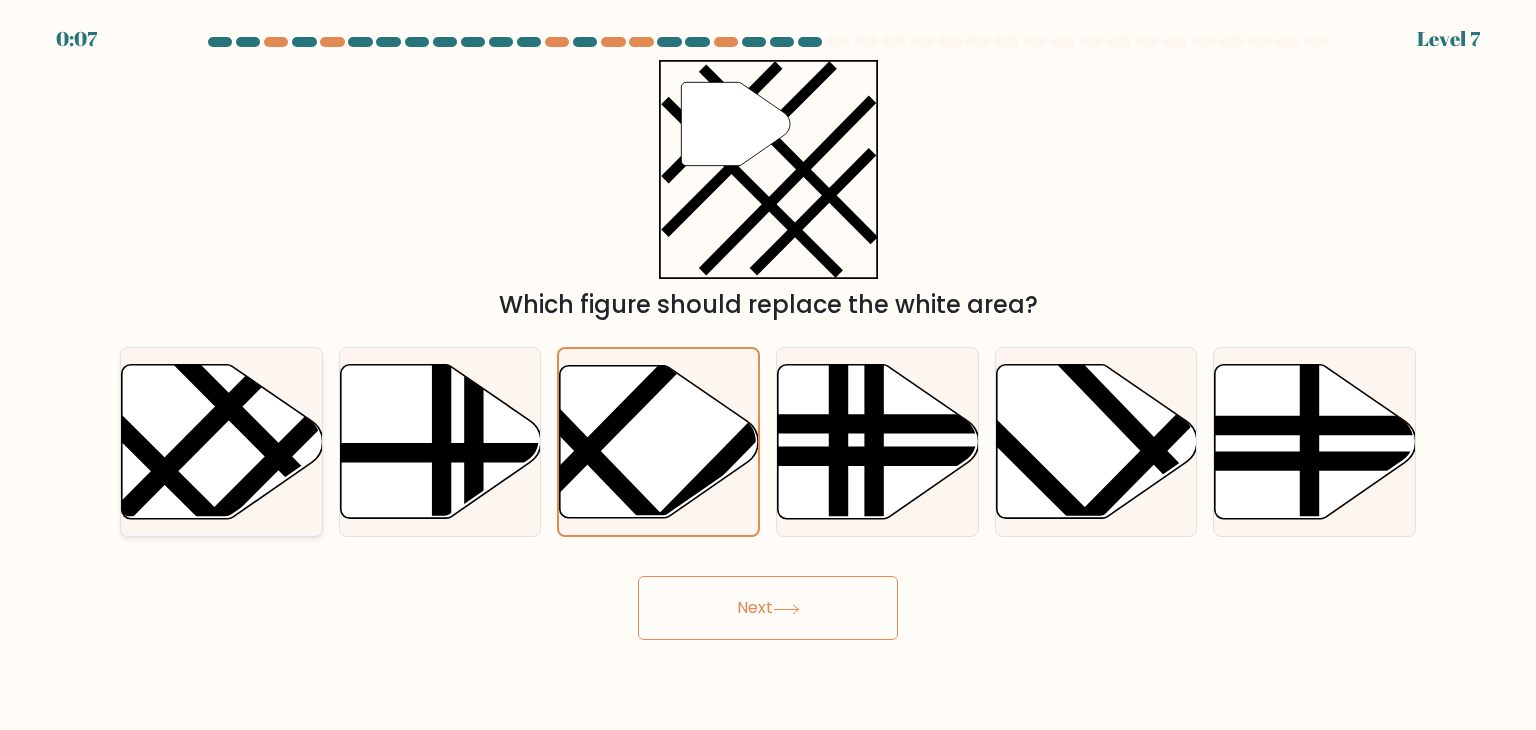 drag, startPoint x: 204, startPoint y: 465, endPoint x: 204, endPoint y: 477, distance: 12 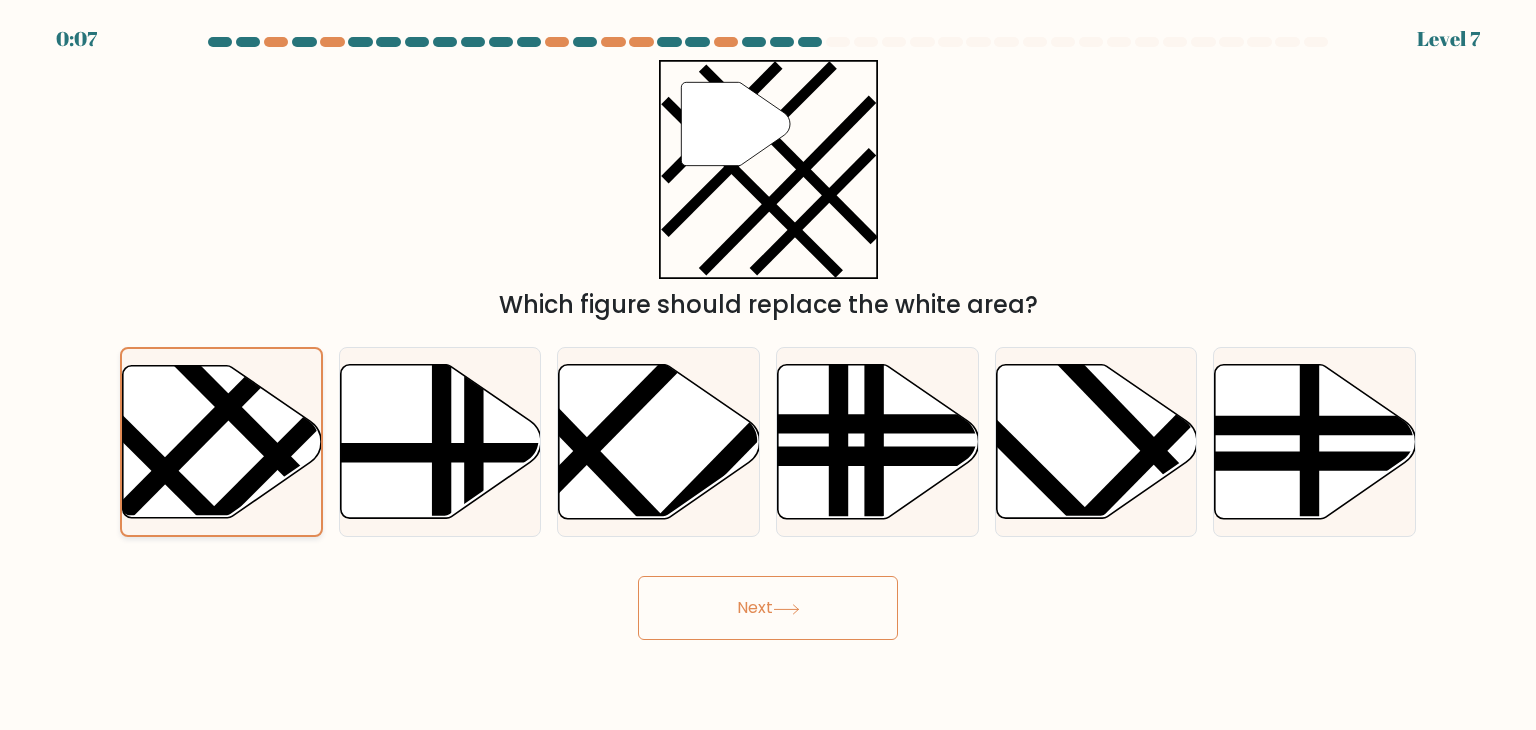 click 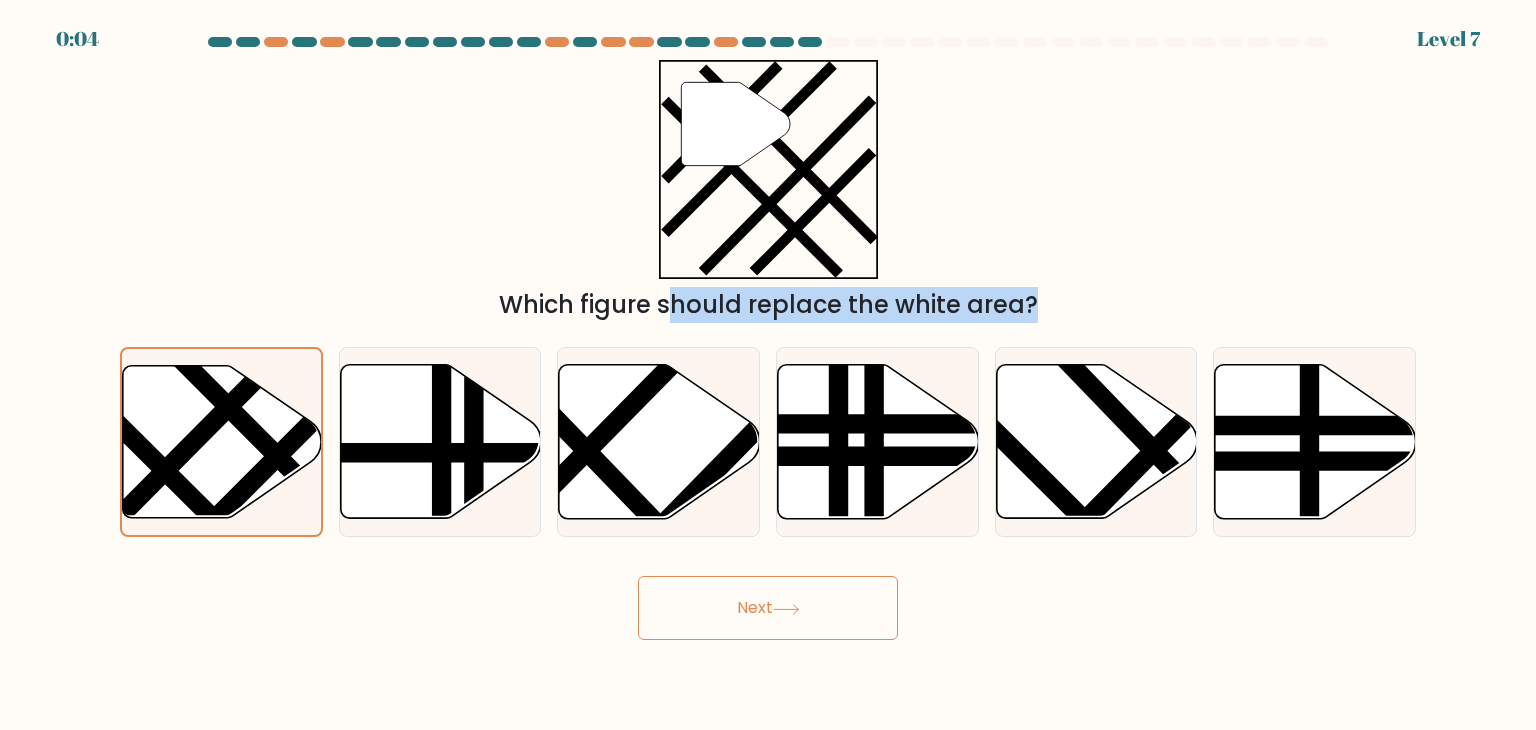 drag, startPoint x: 732, startPoint y: 197, endPoint x: 773, endPoint y: 596, distance: 401.10098 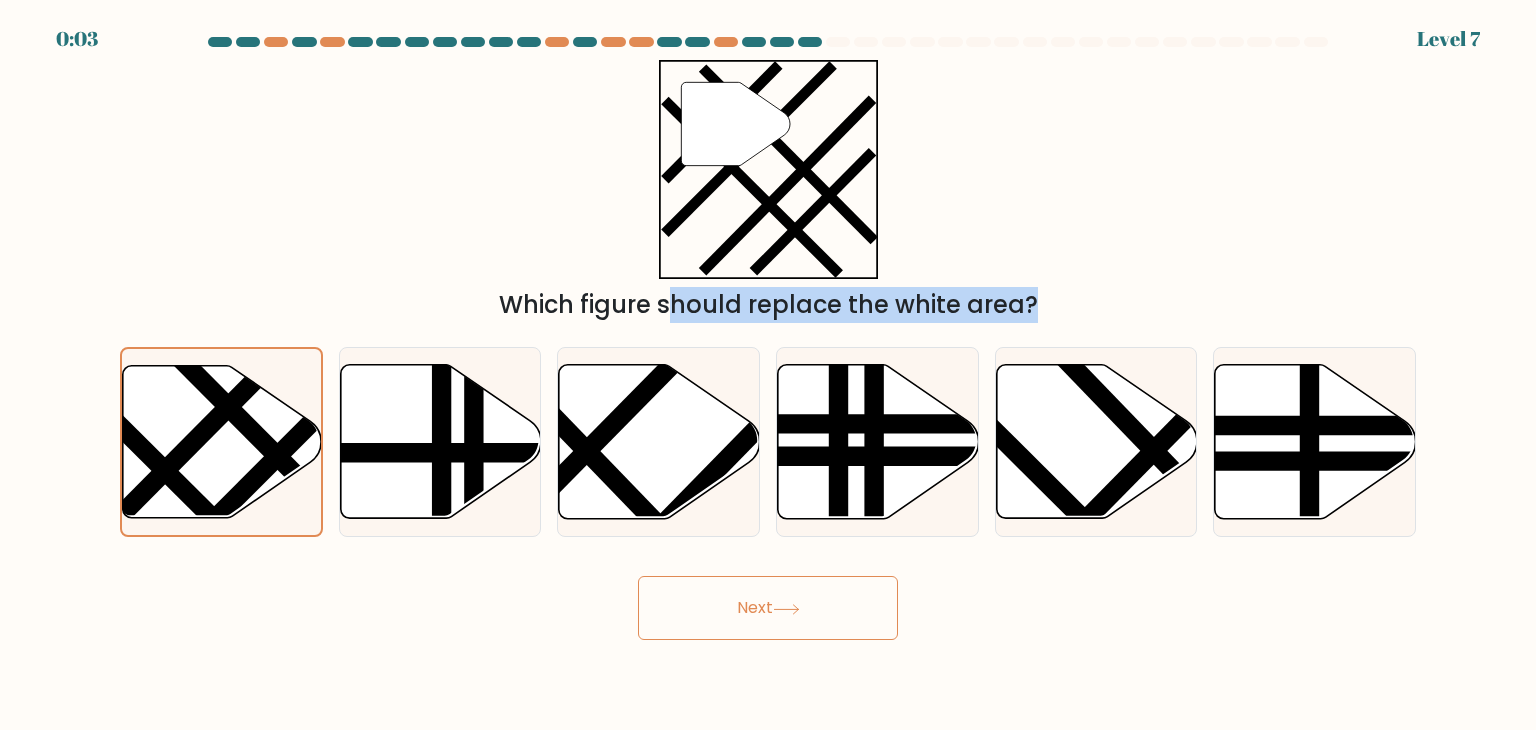 click on "Next" at bounding box center (768, 608) 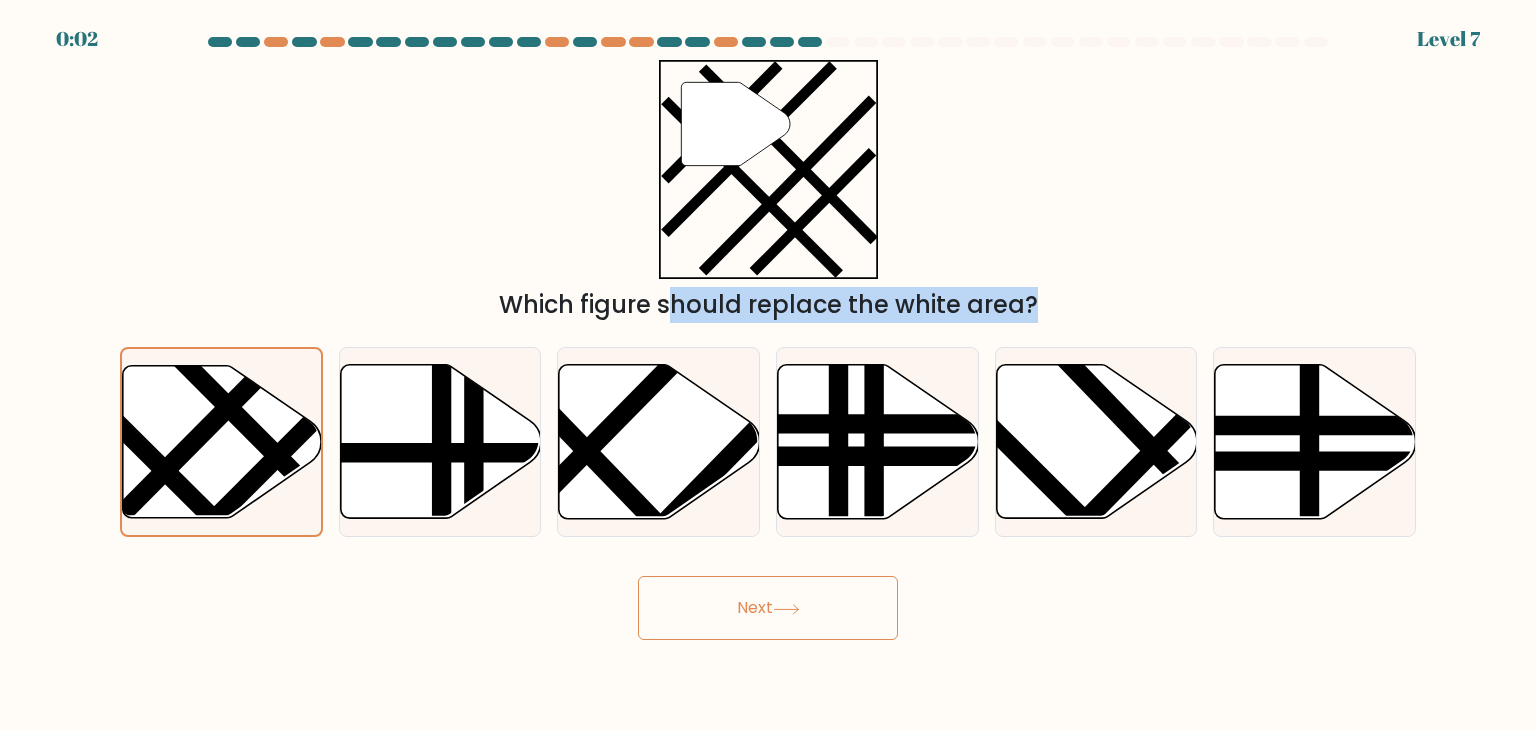 click on "Next" at bounding box center (768, 608) 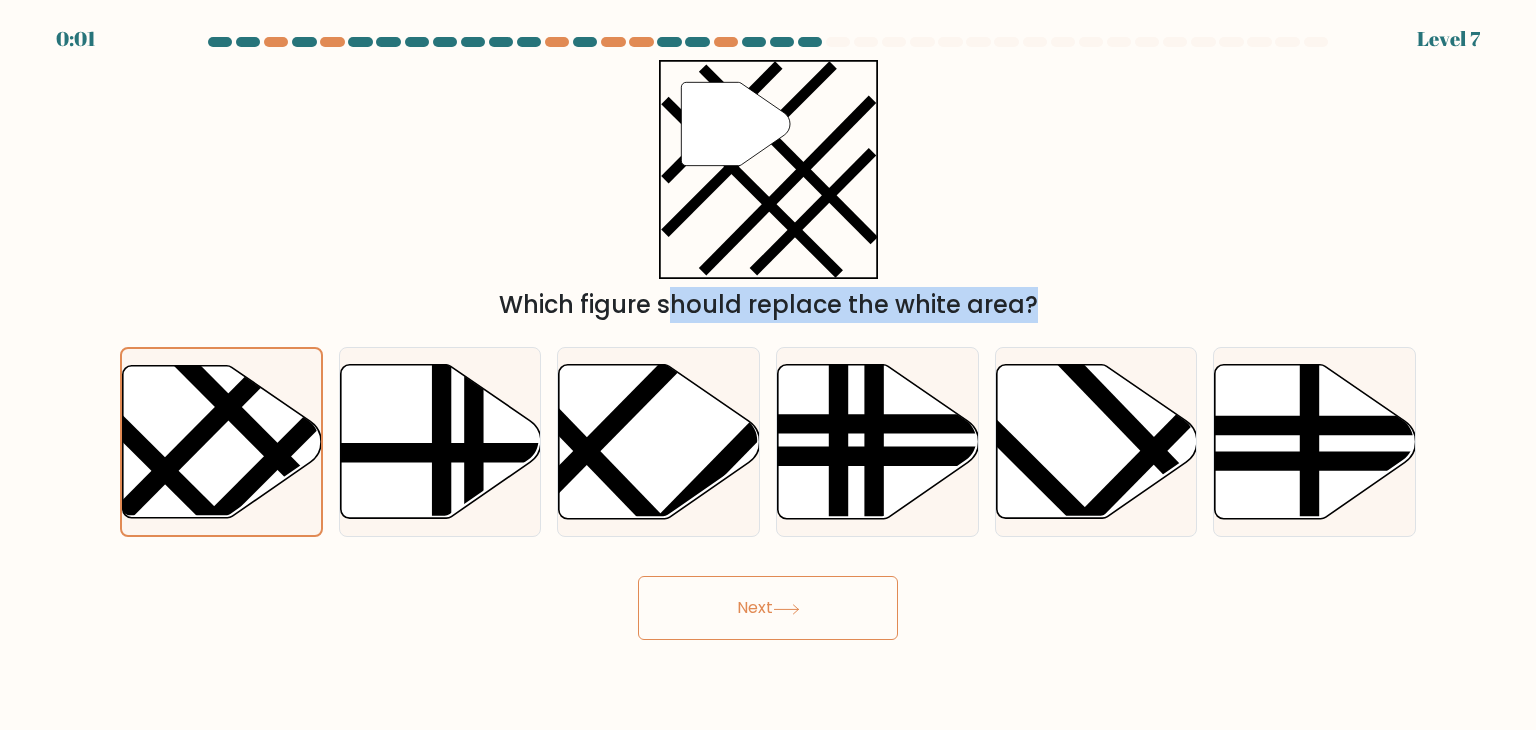 click on "Next" at bounding box center [768, 608] 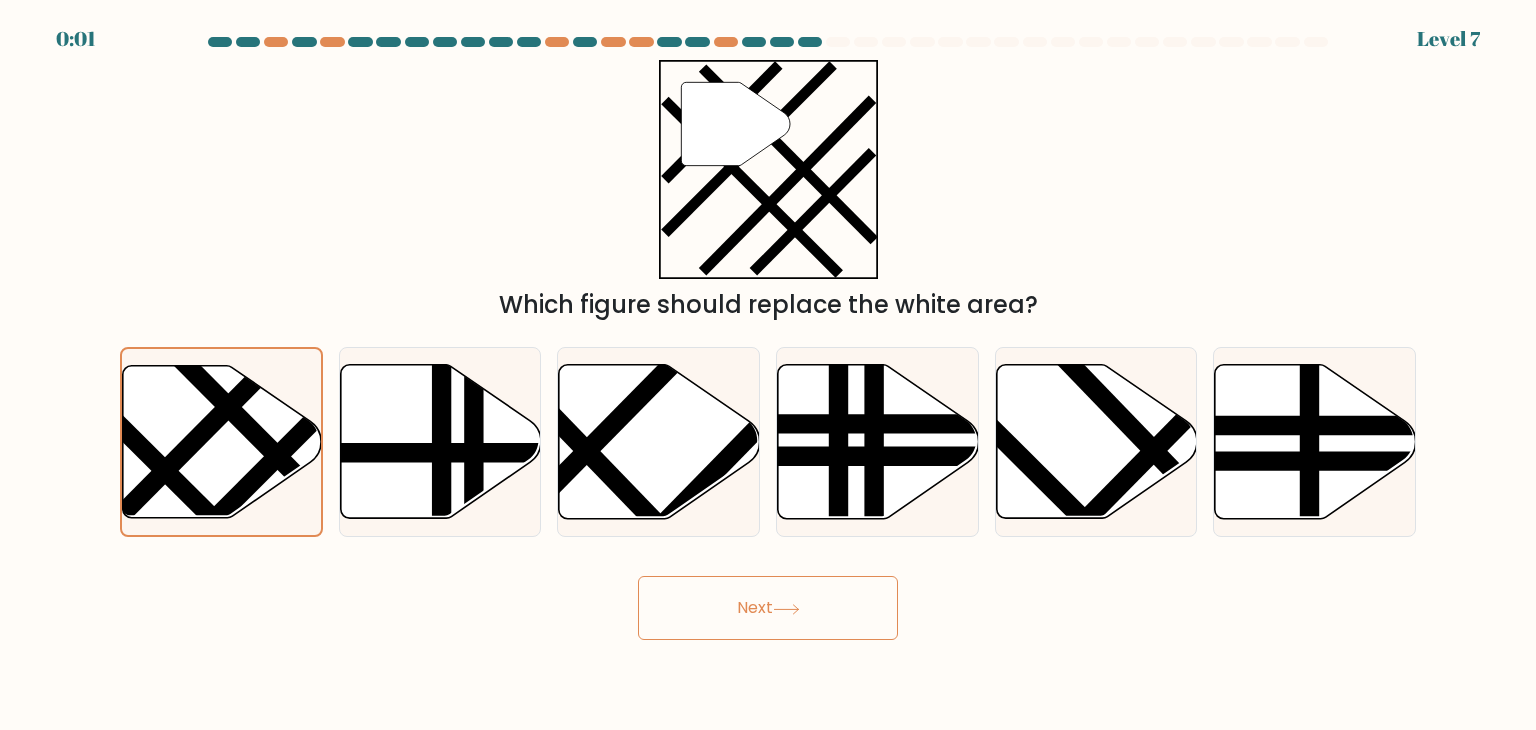 click at bounding box center [768, 338] 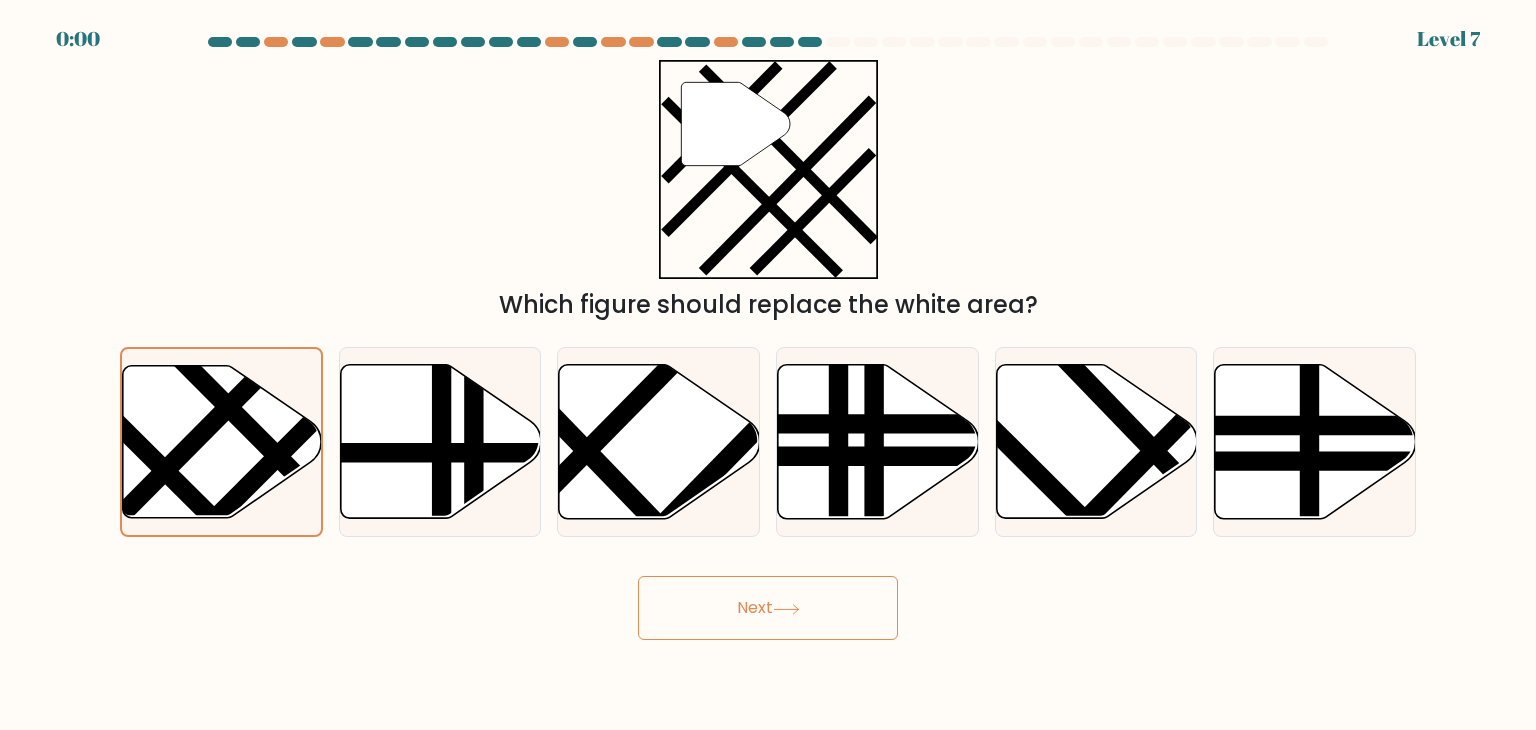 click at bounding box center (768, 338) 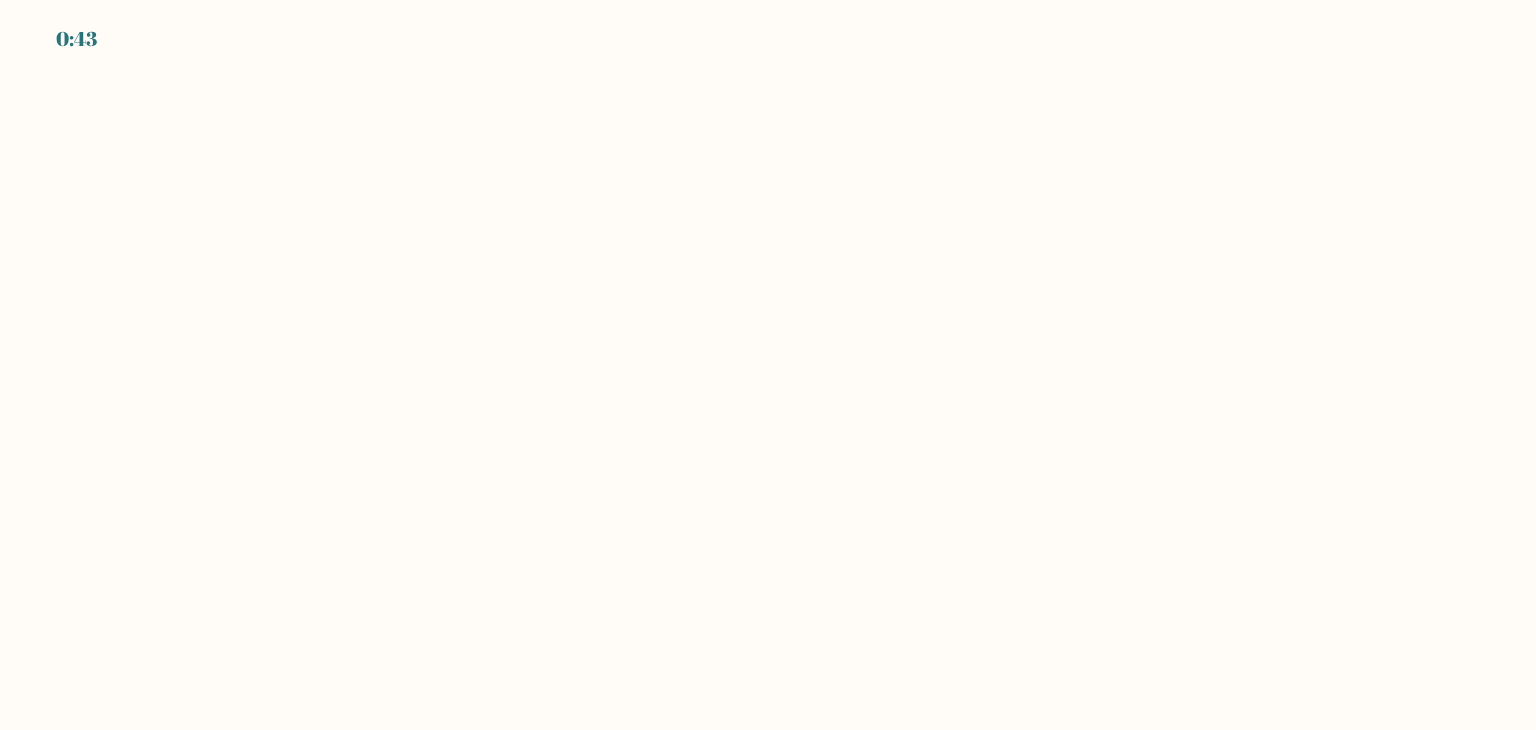scroll, scrollTop: 0, scrollLeft: 0, axis: both 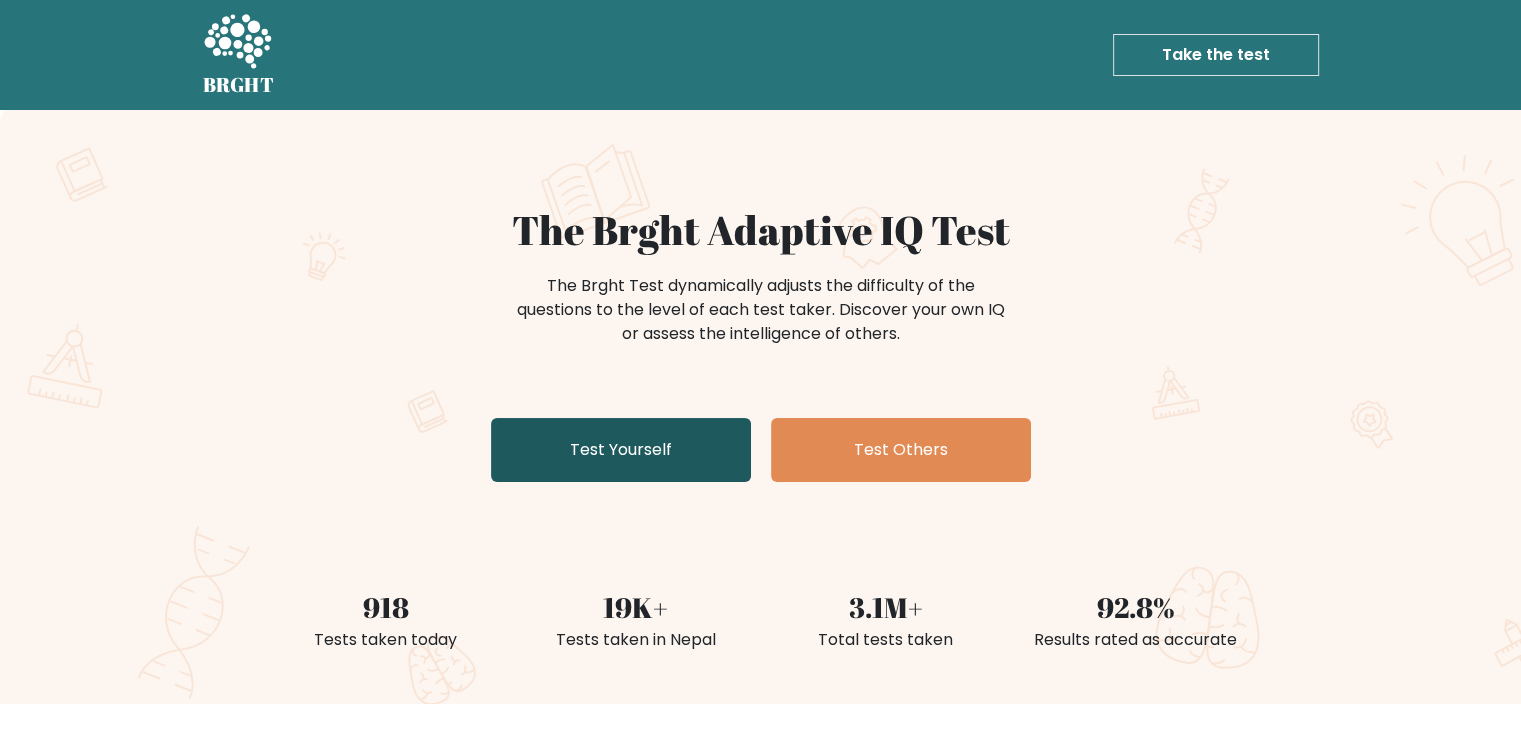 click on "Test Yourself" at bounding box center [621, 450] 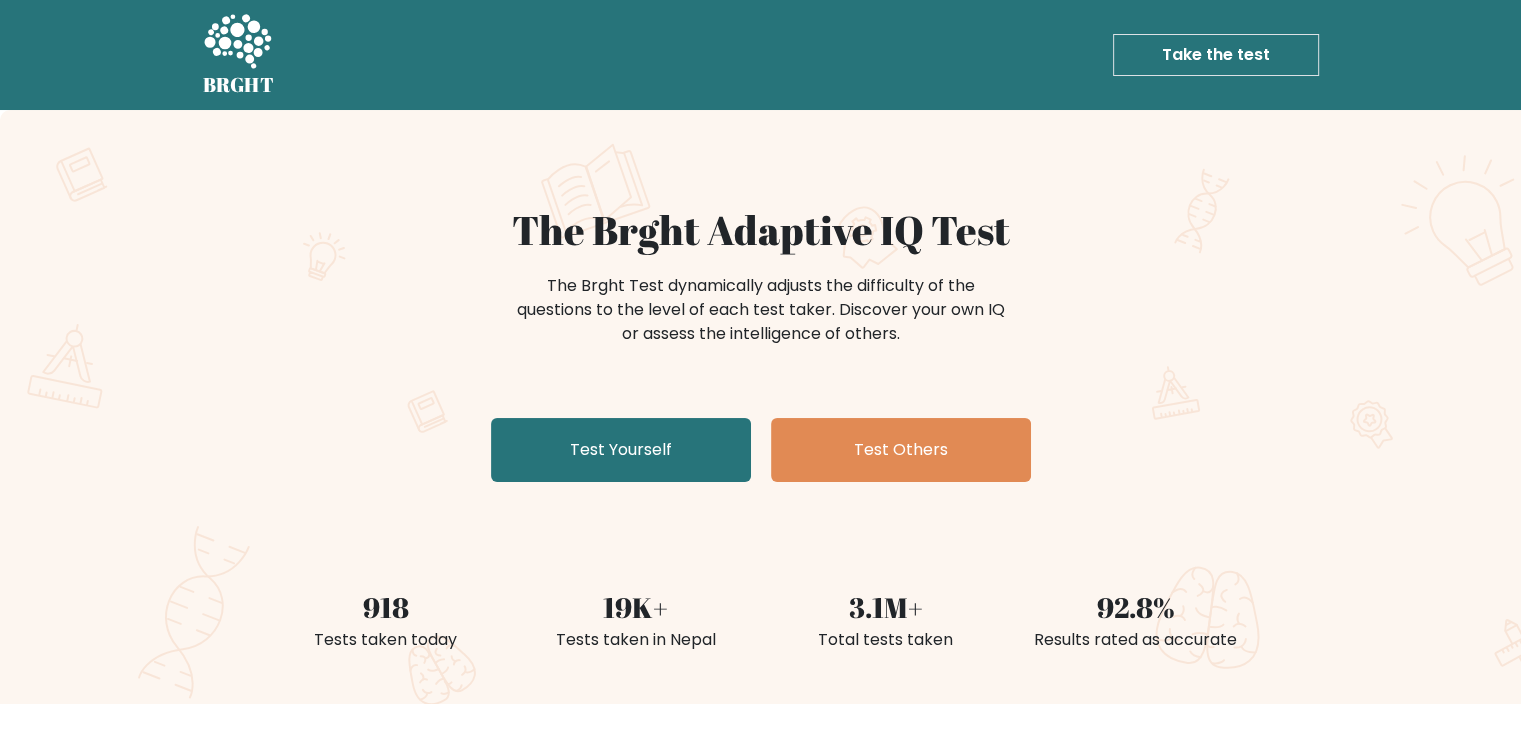 click on "The Brght Adaptive IQ Test" at bounding box center (761, 230) 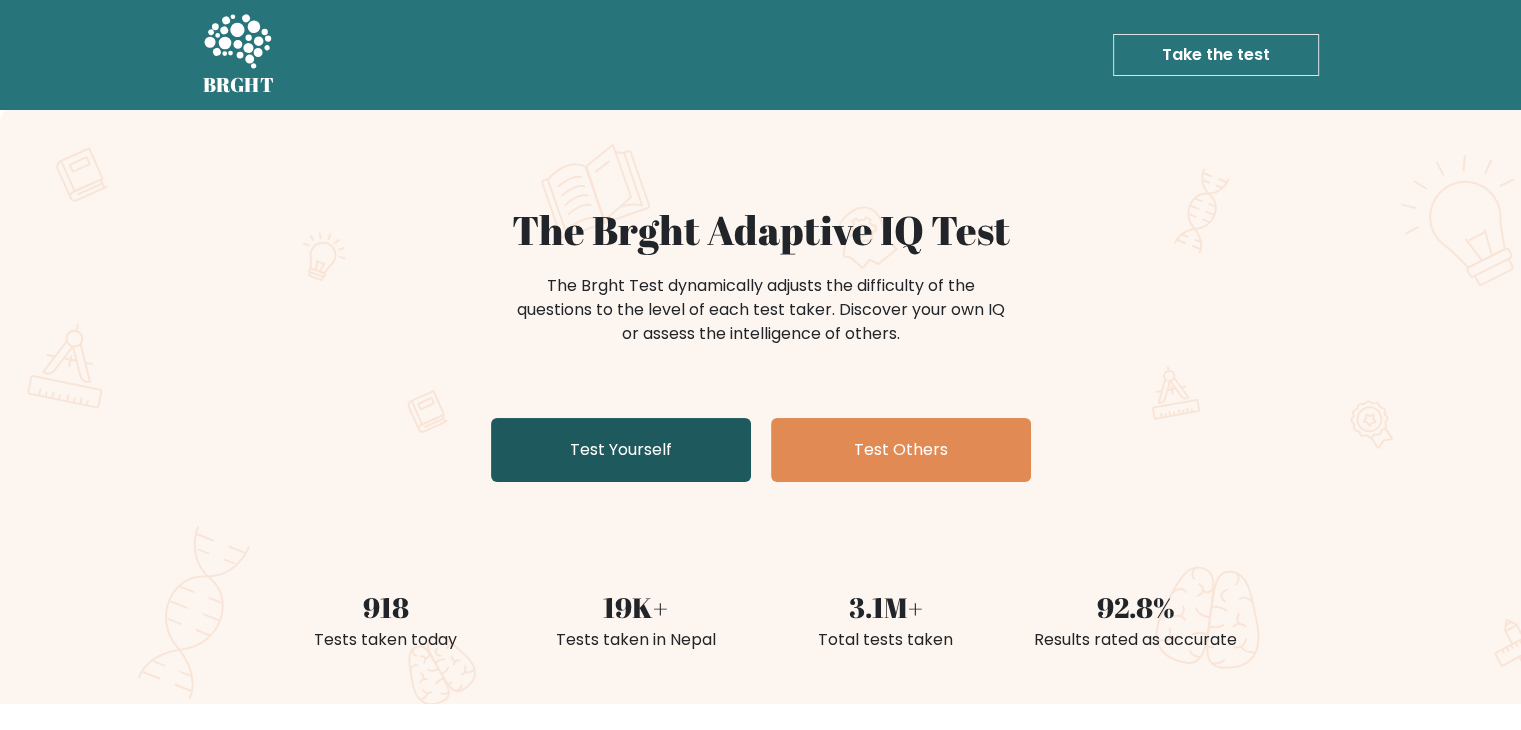 click on "Test Yourself" at bounding box center (621, 450) 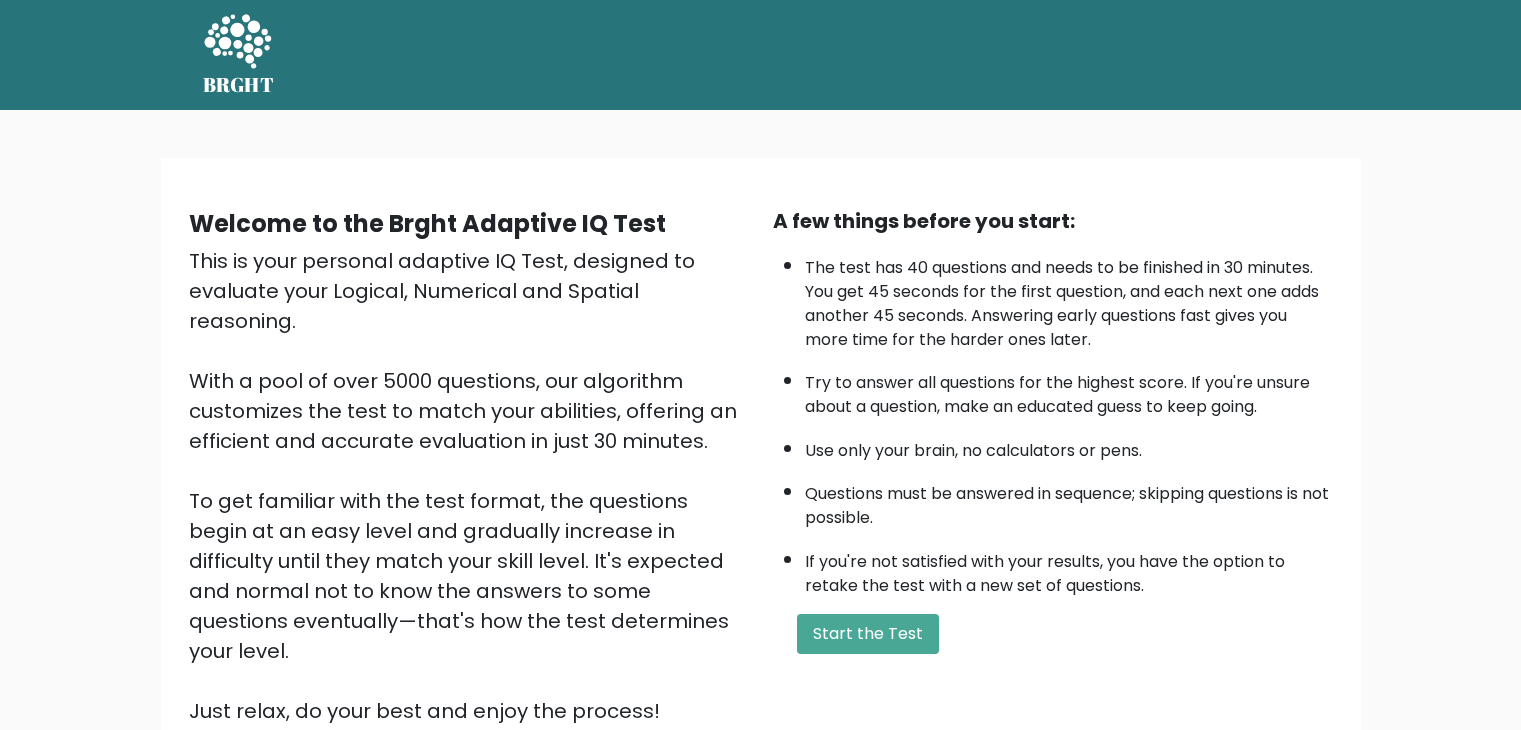 scroll, scrollTop: 0, scrollLeft: 0, axis: both 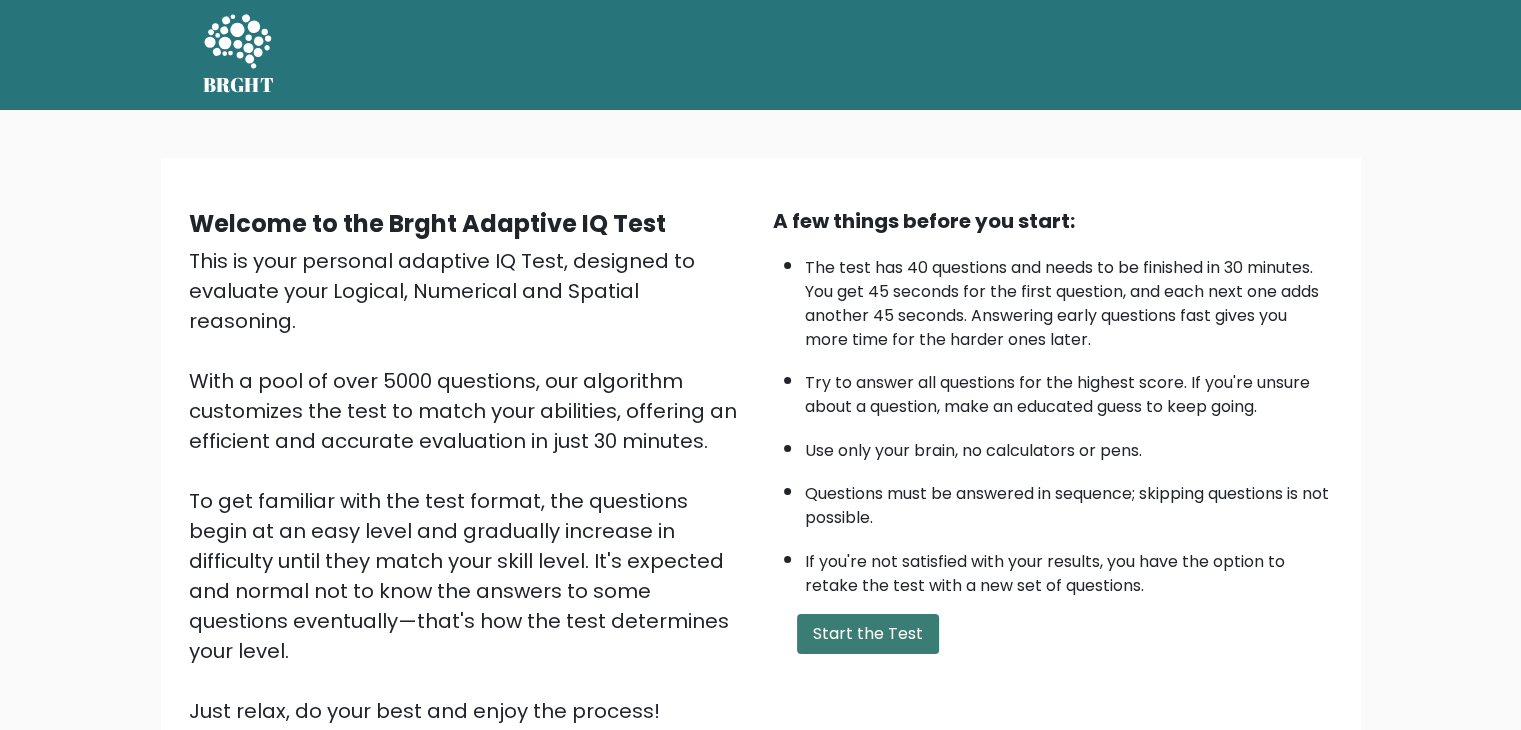 click on "Start the Test" at bounding box center [868, 634] 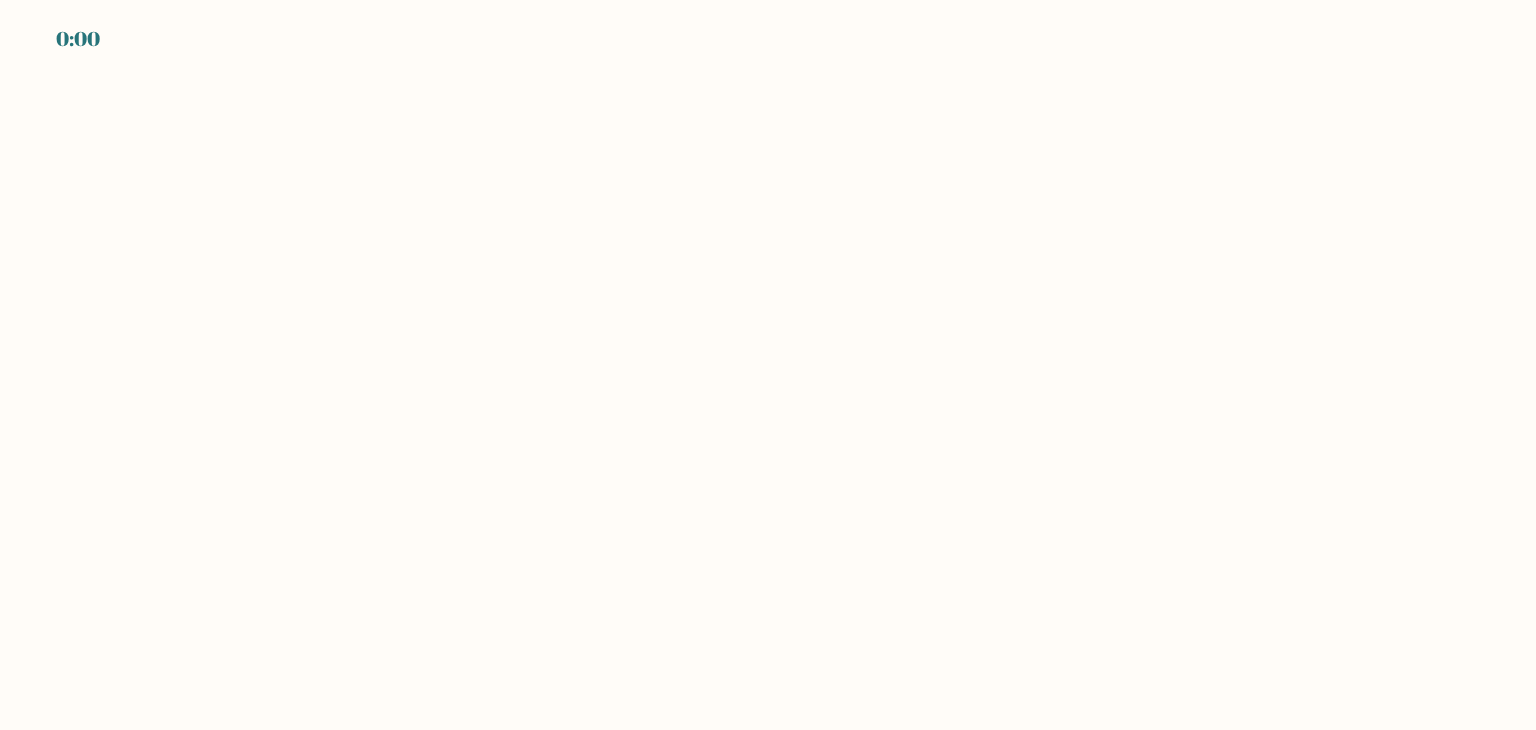 scroll, scrollTop: 0, scrollLeft: 0, axis: both 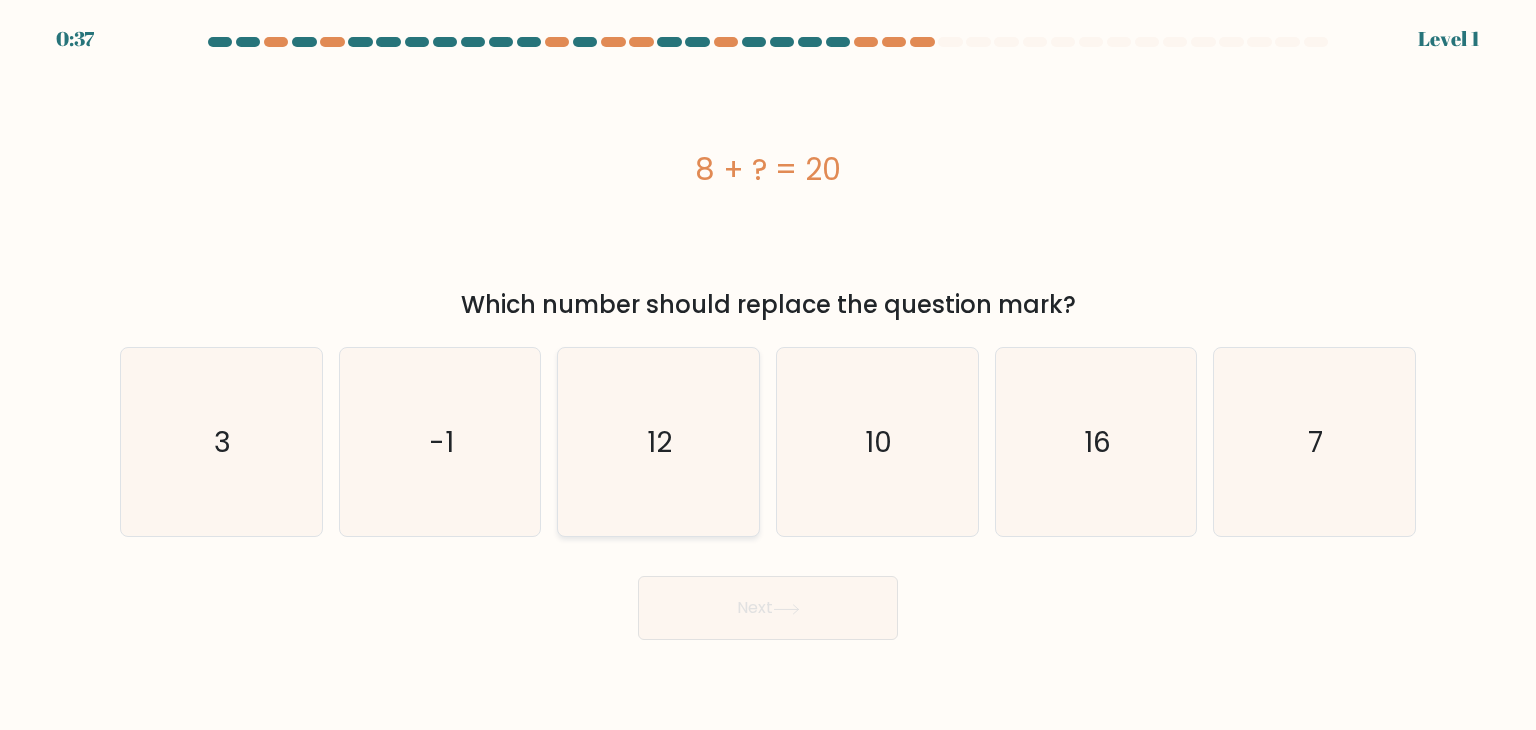click on "12" 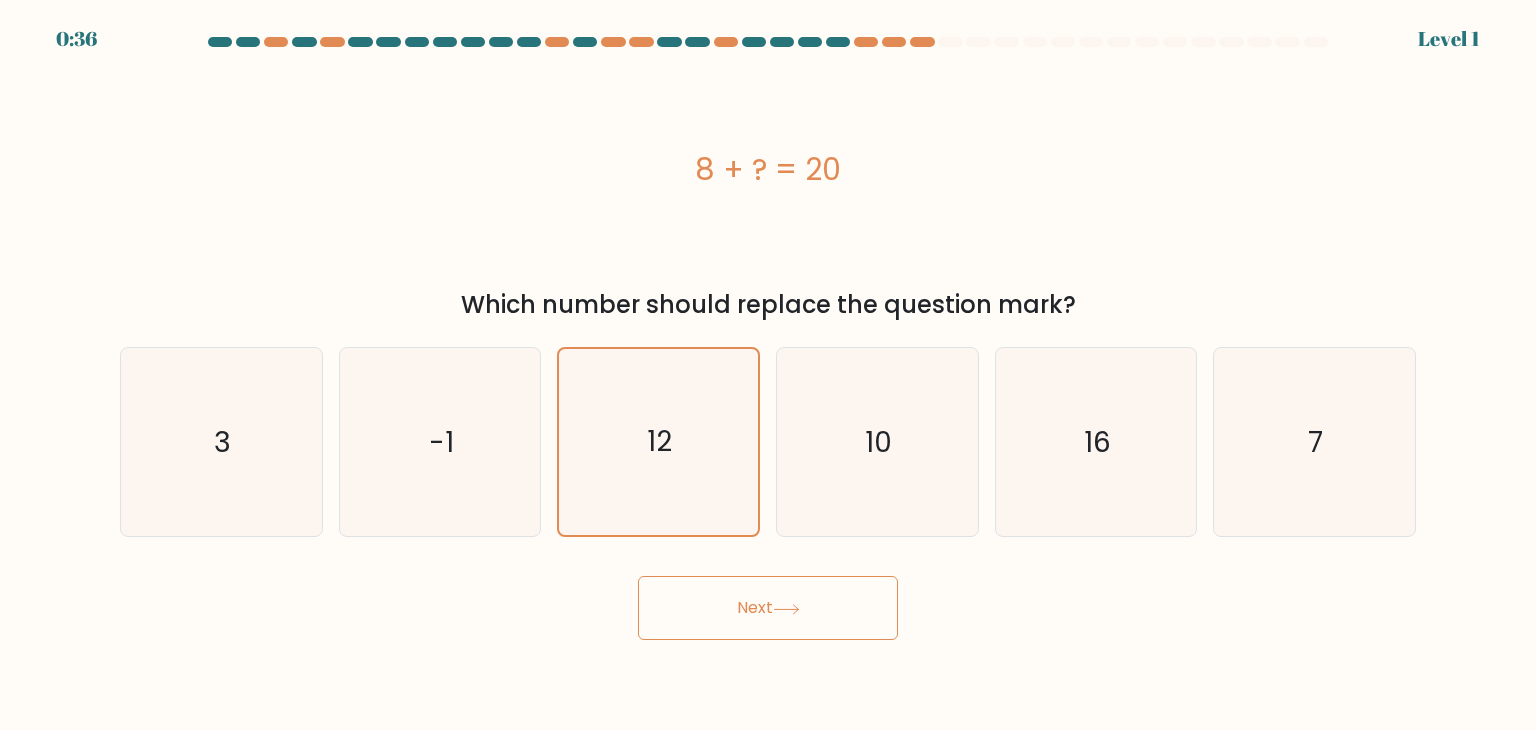 click on "Next" at bounding box center [768, 608] 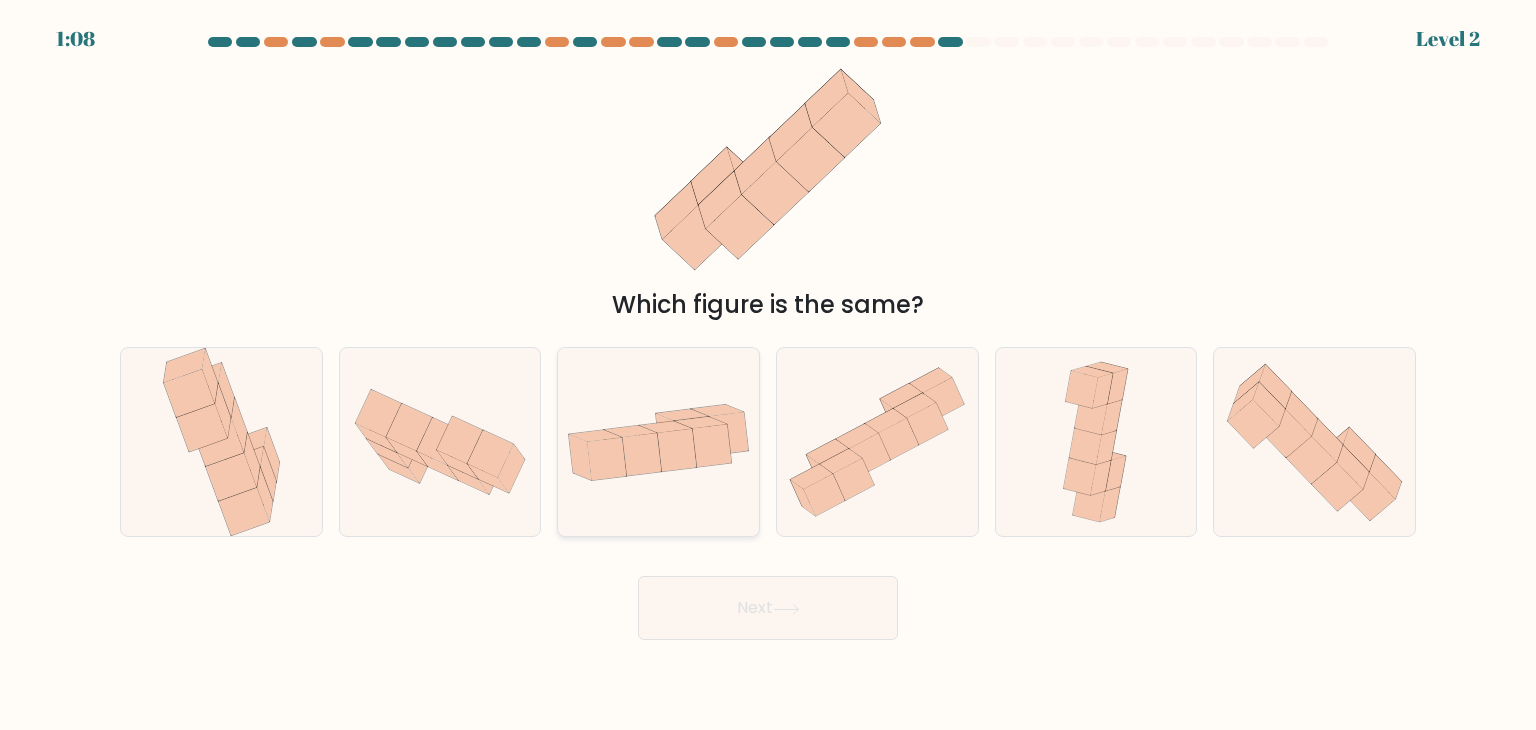 click 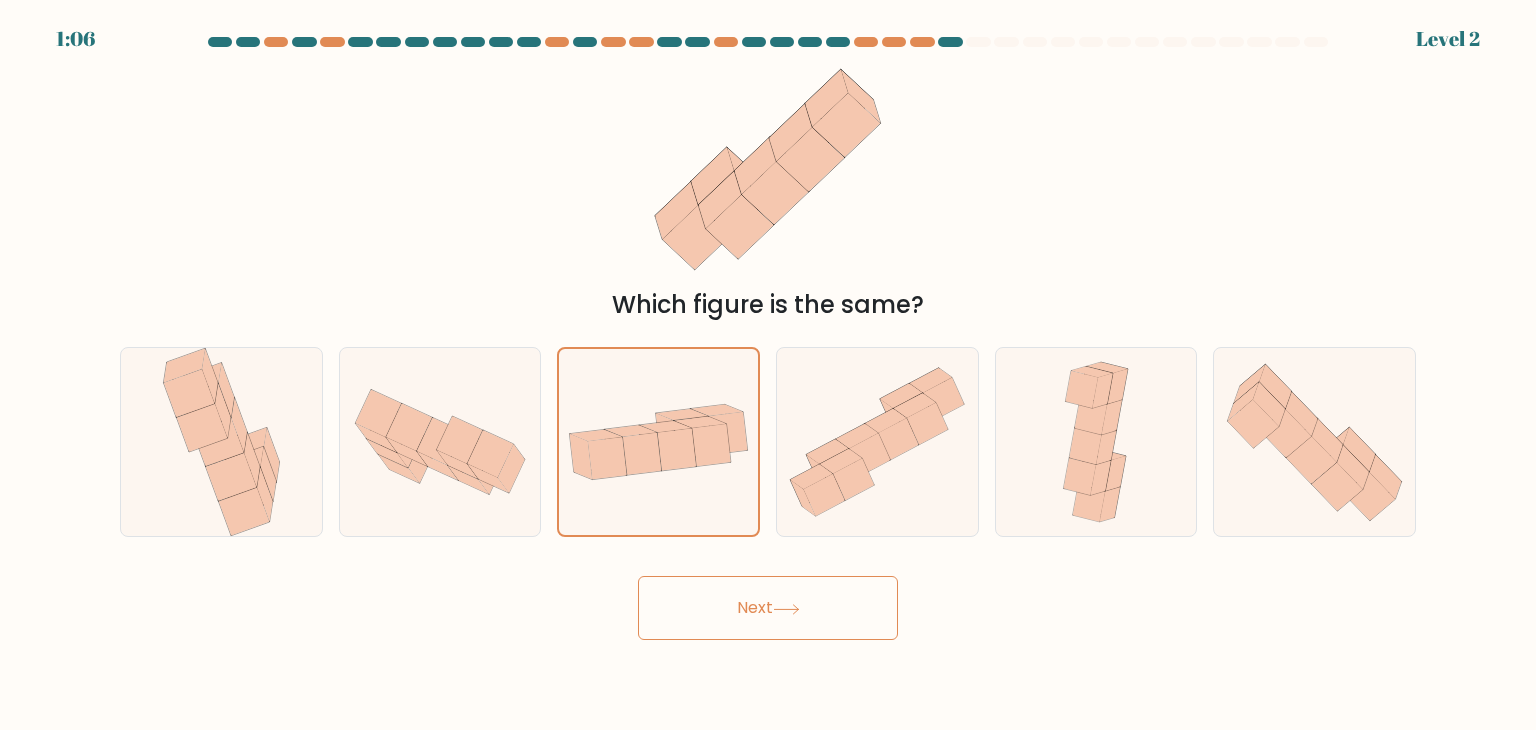 click on "Next" at bounding box center [768, 608] 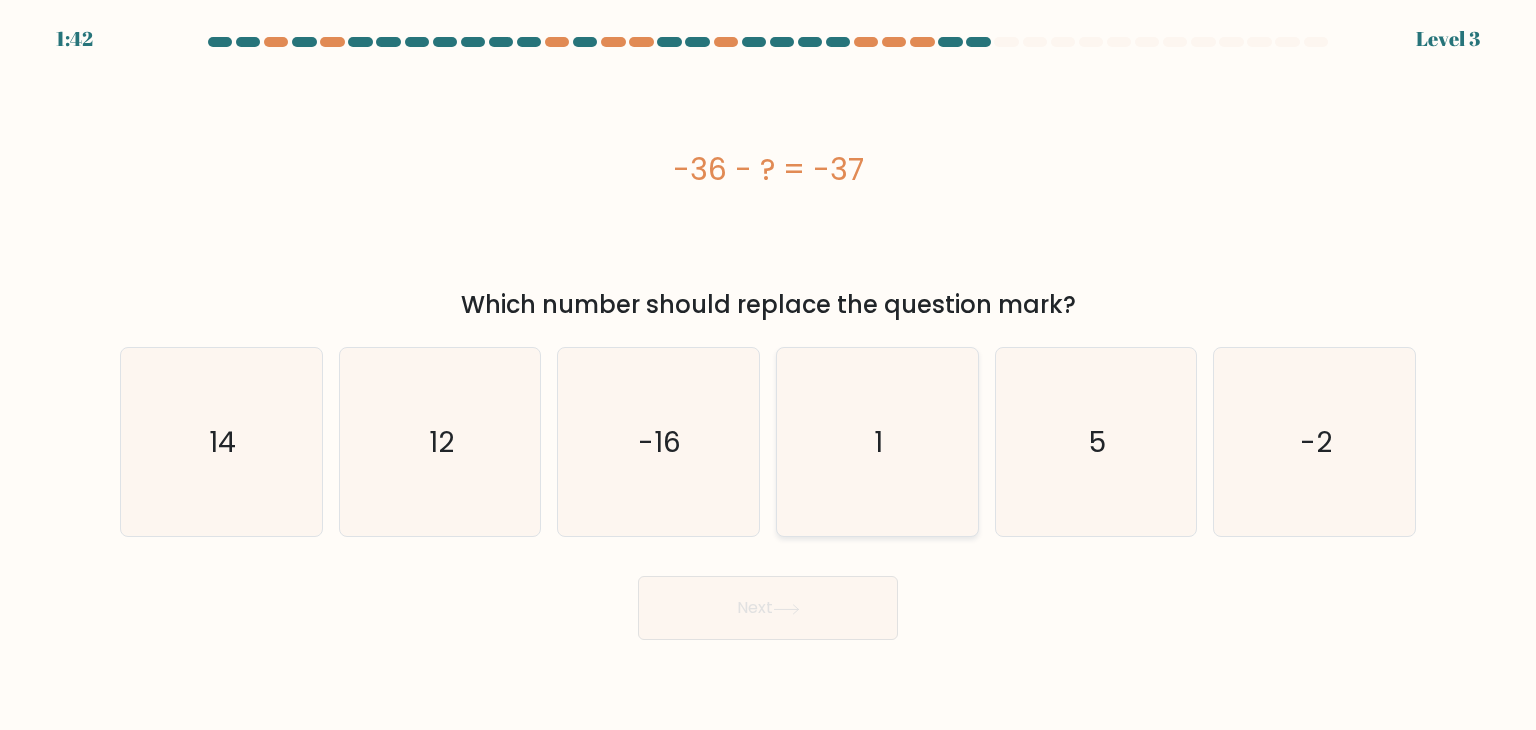 click on "1" 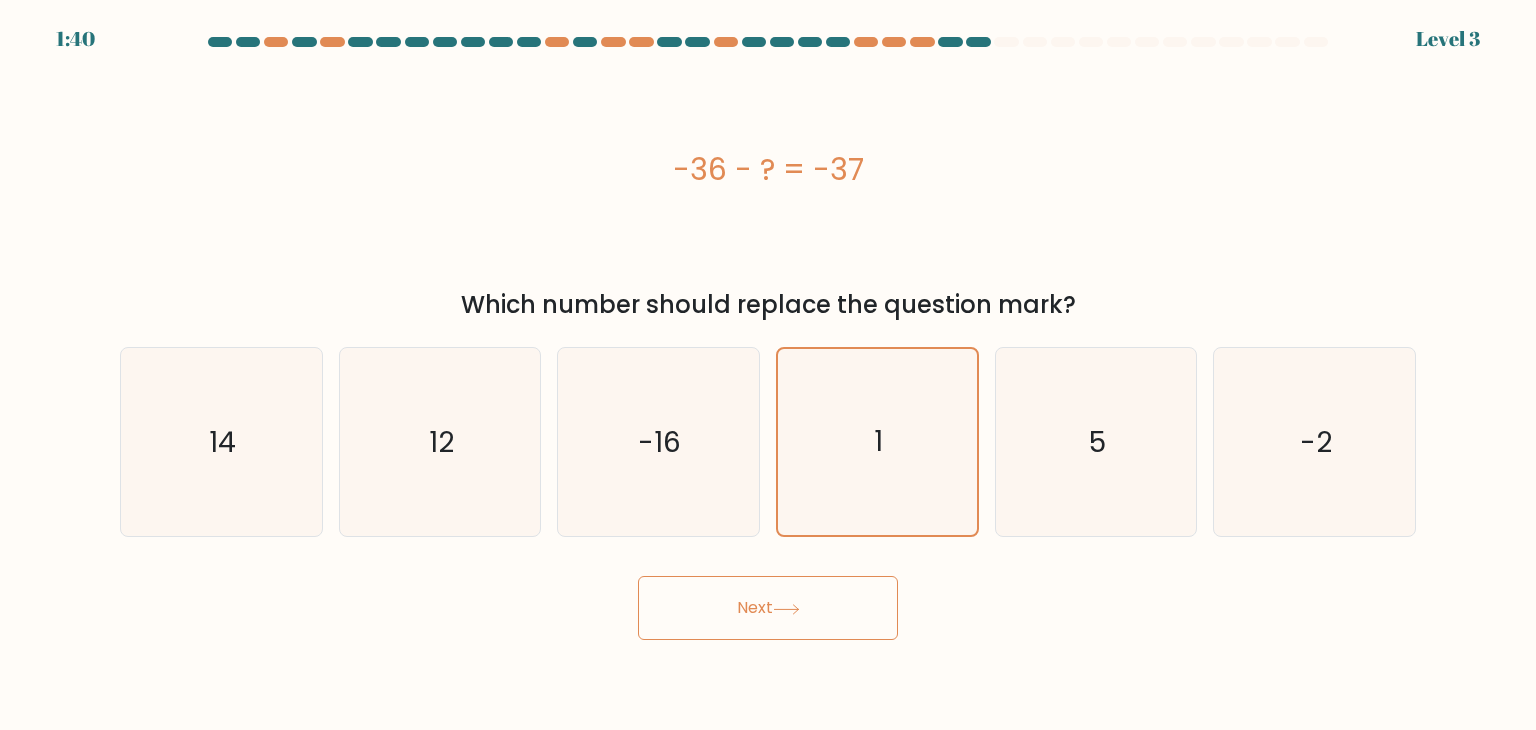 click 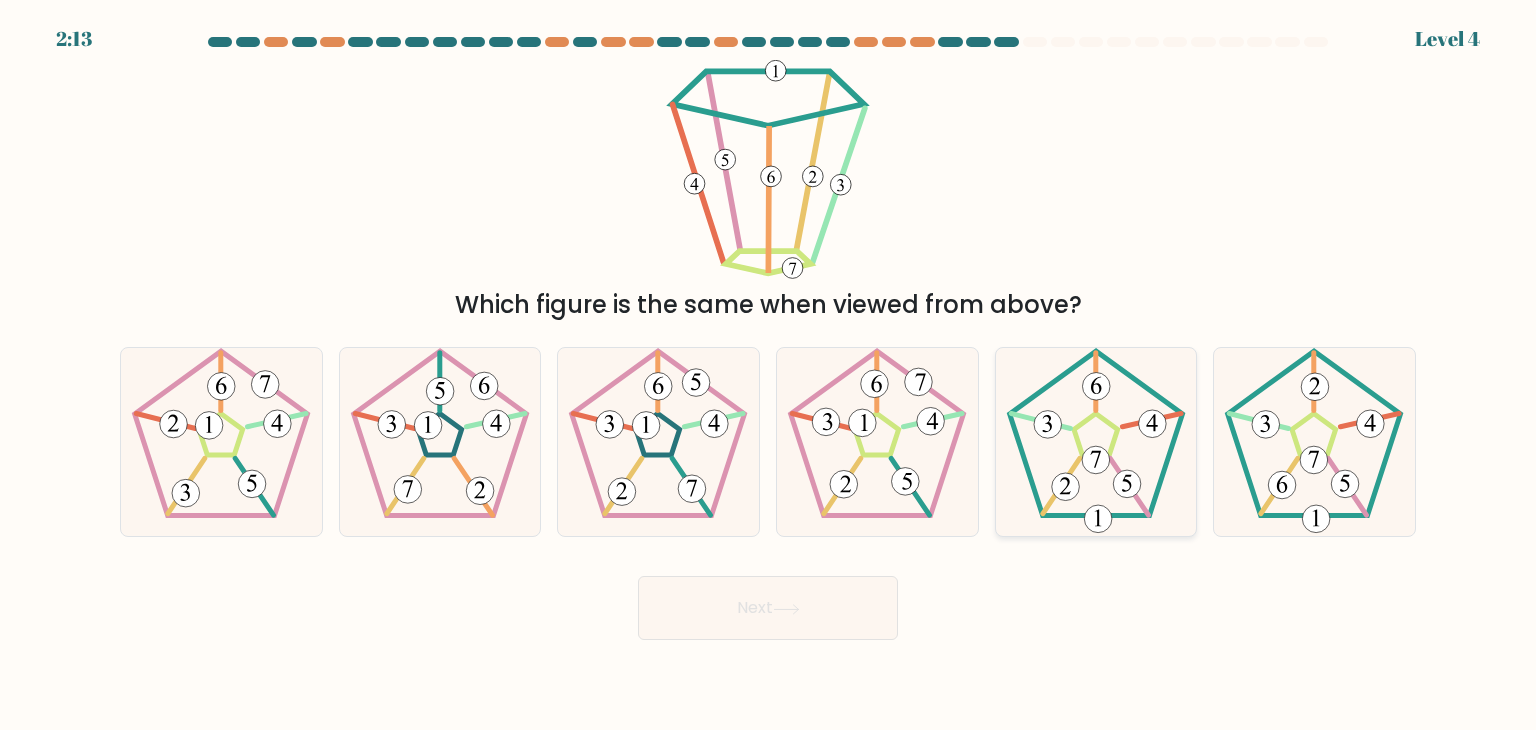 click 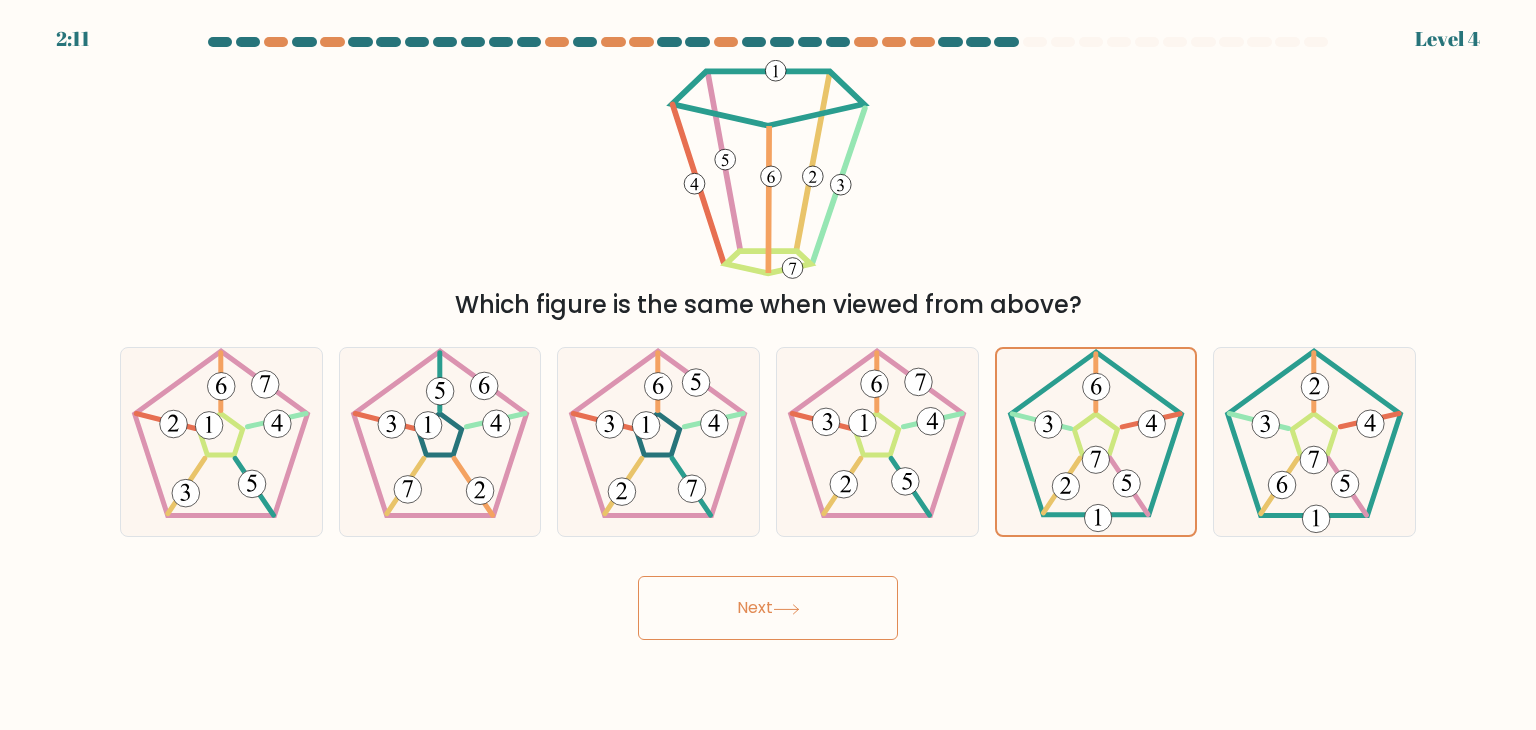 click on "Next" at bounding box center [768, 608] 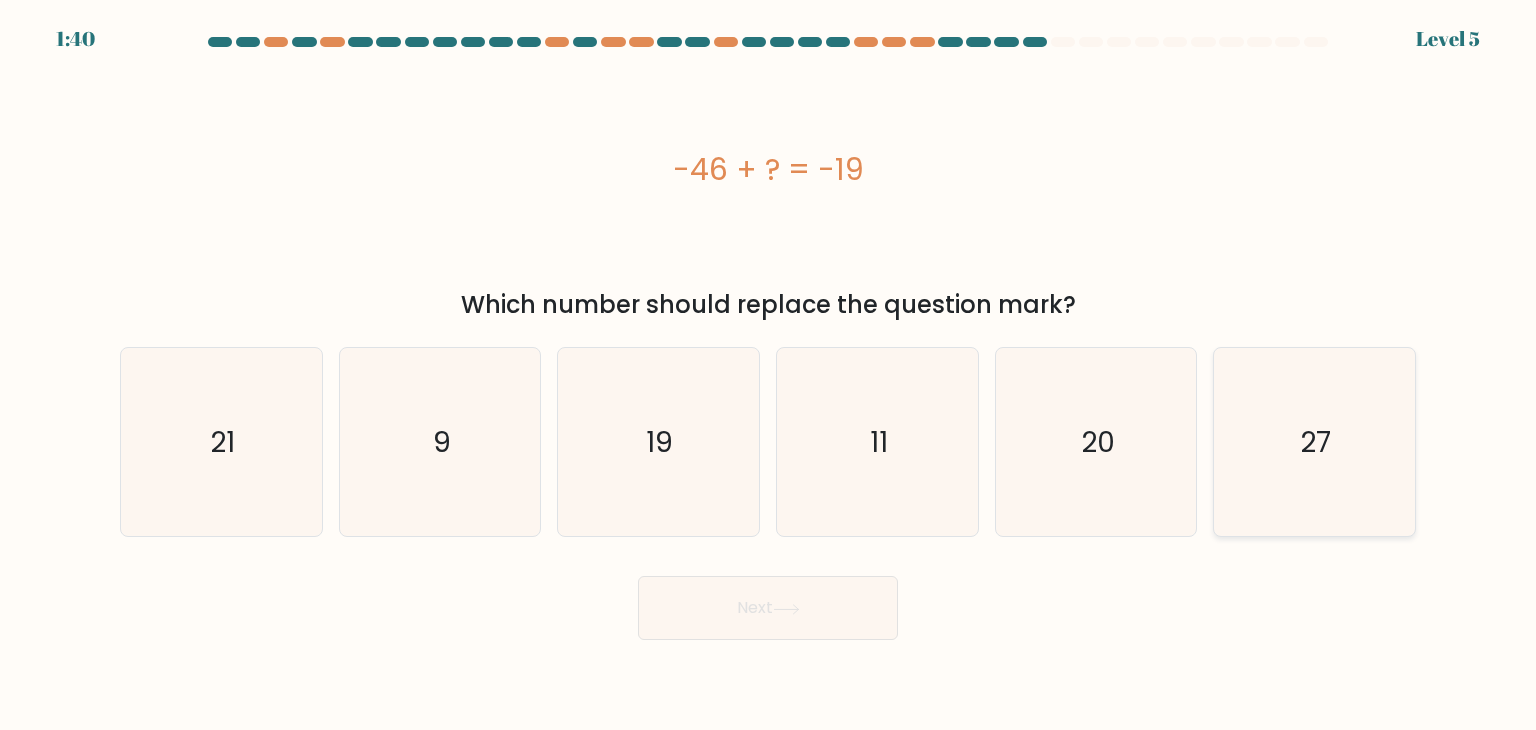 click on "27" 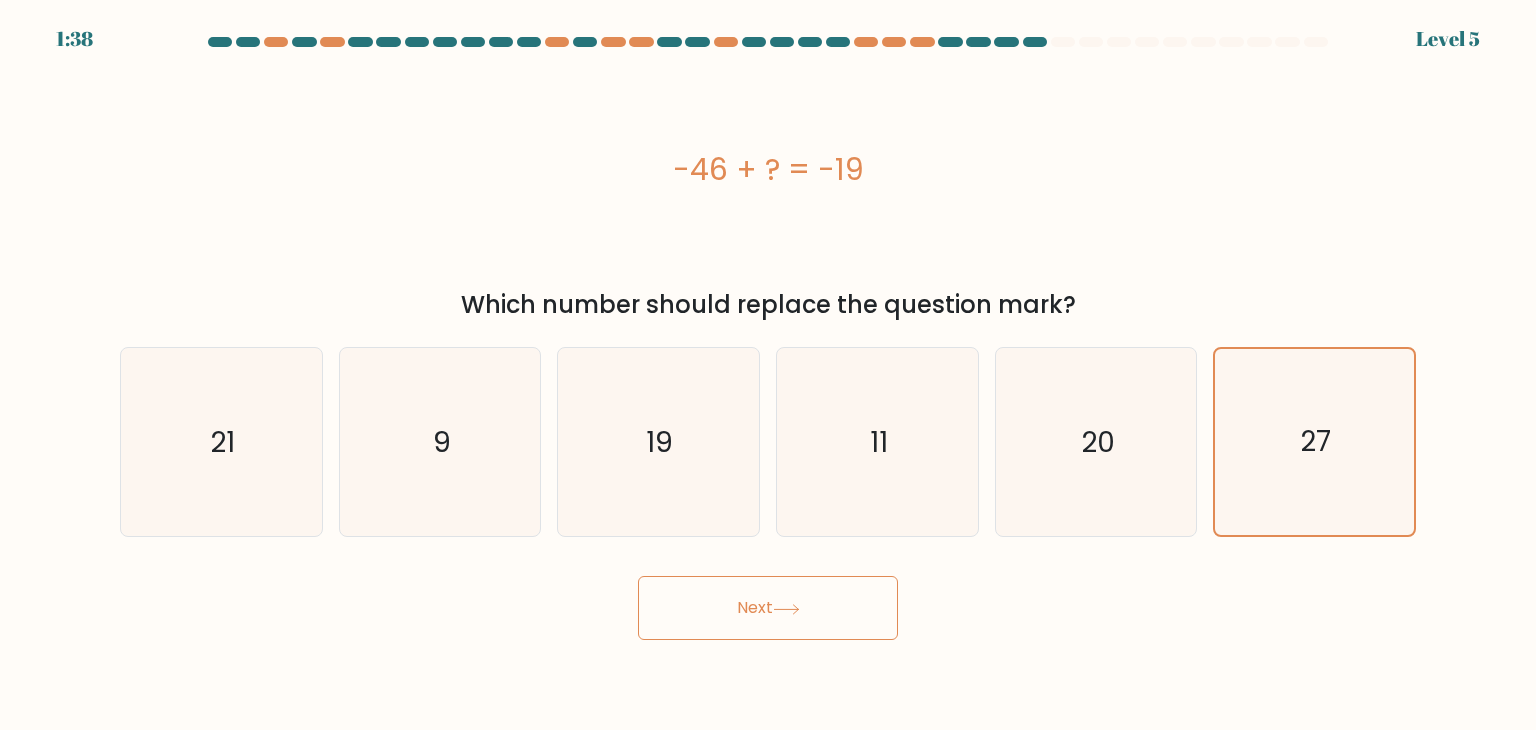 click on "Next" at bounding box center [768, 608] 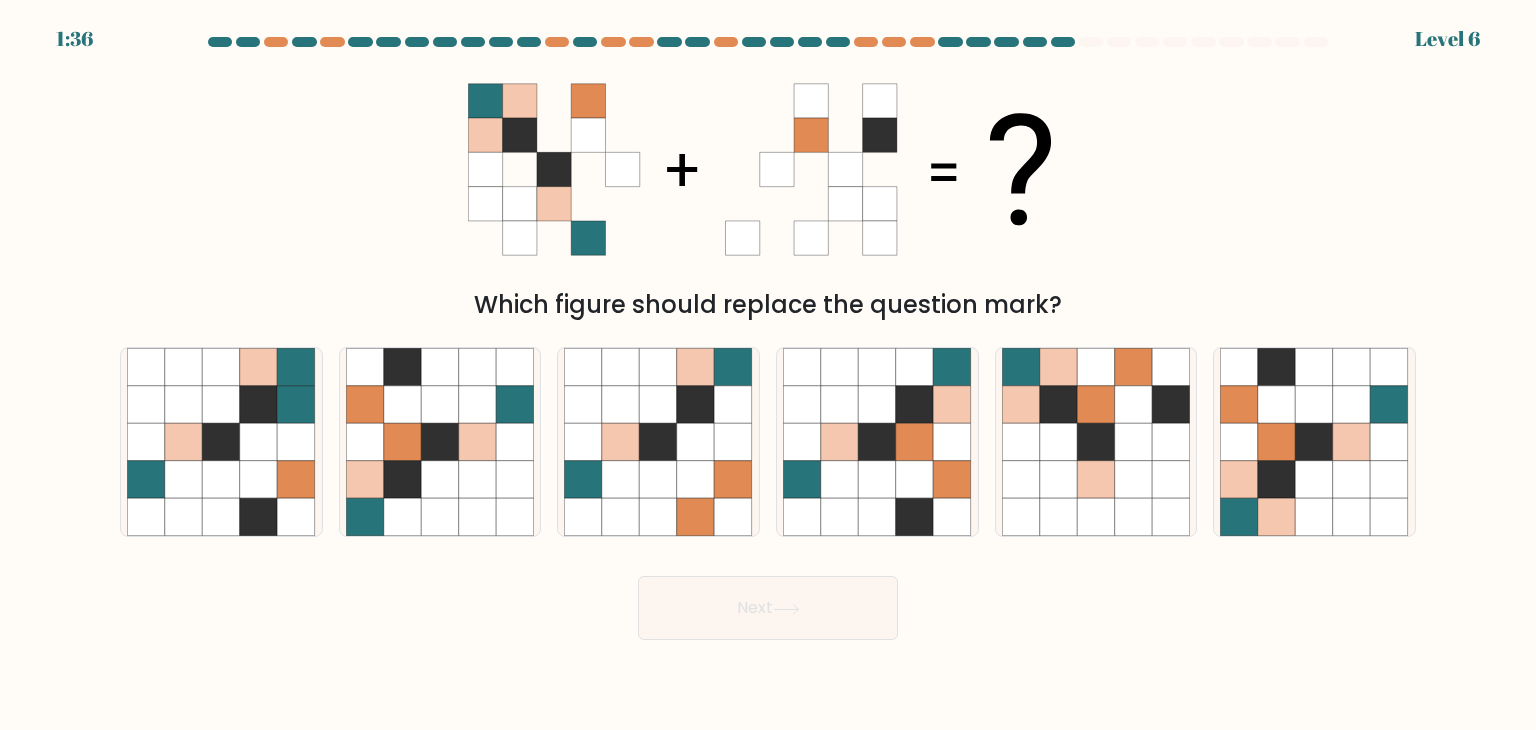 click on "Next" at bounding box center [768, 608] 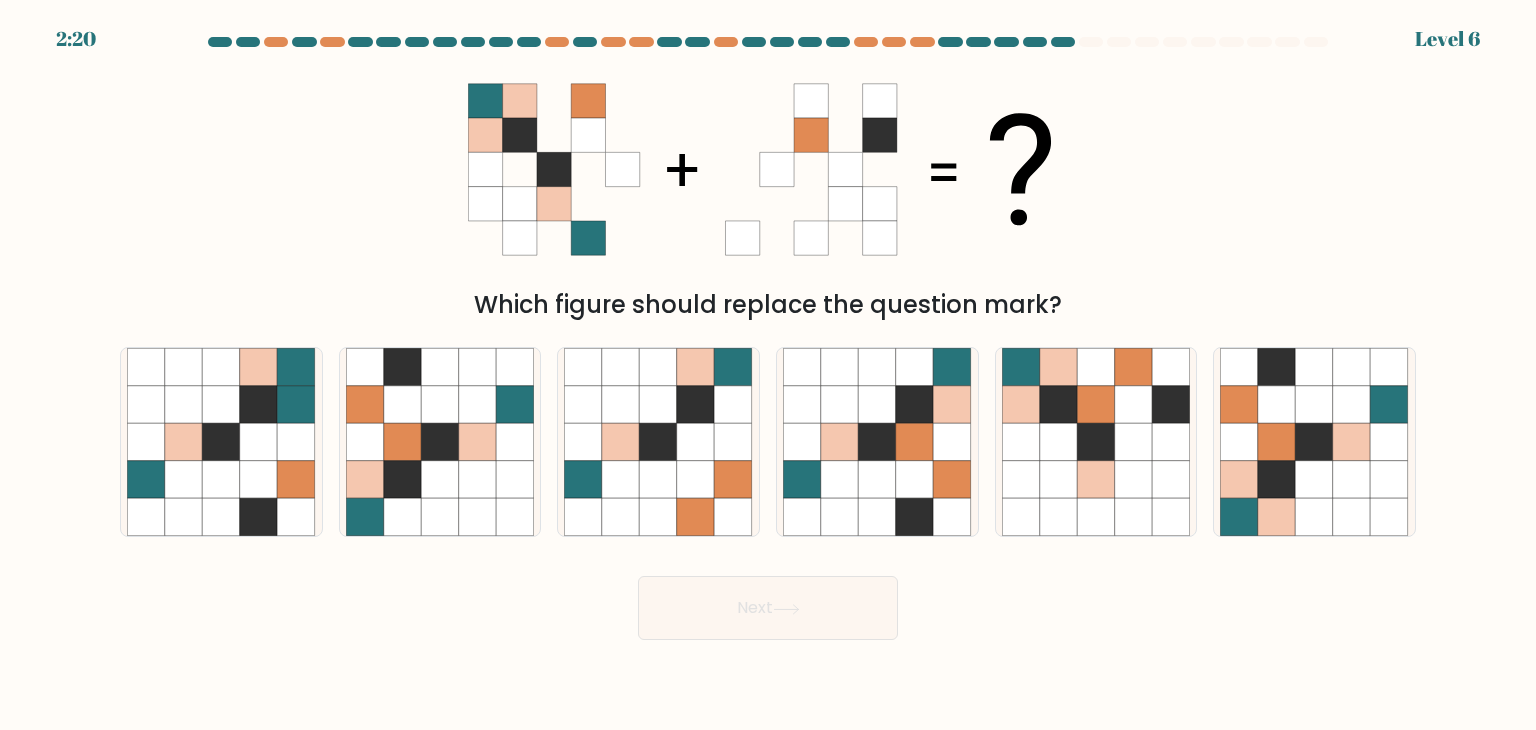 click on "Which figure should replace the question mark?" at bounding box center [768, 191] 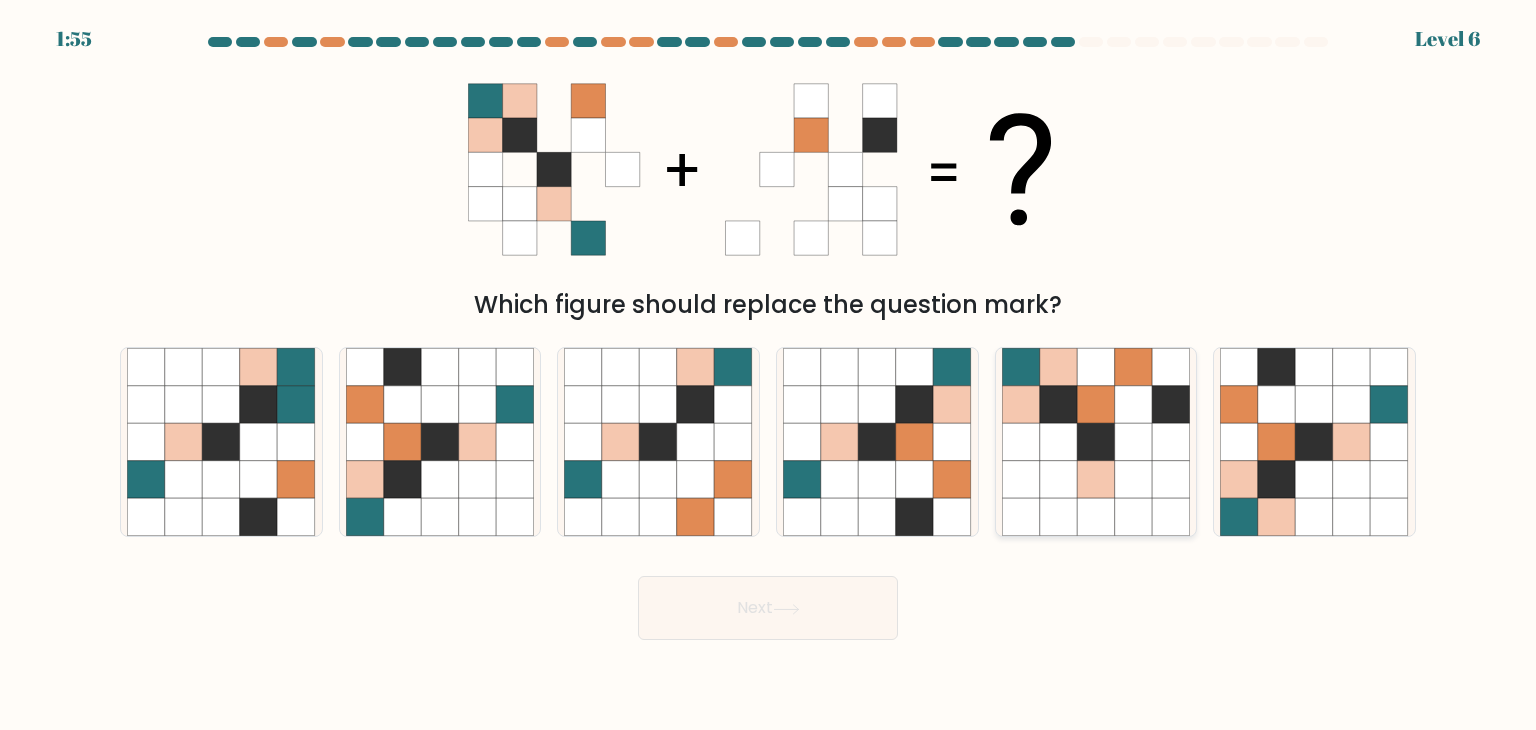 click 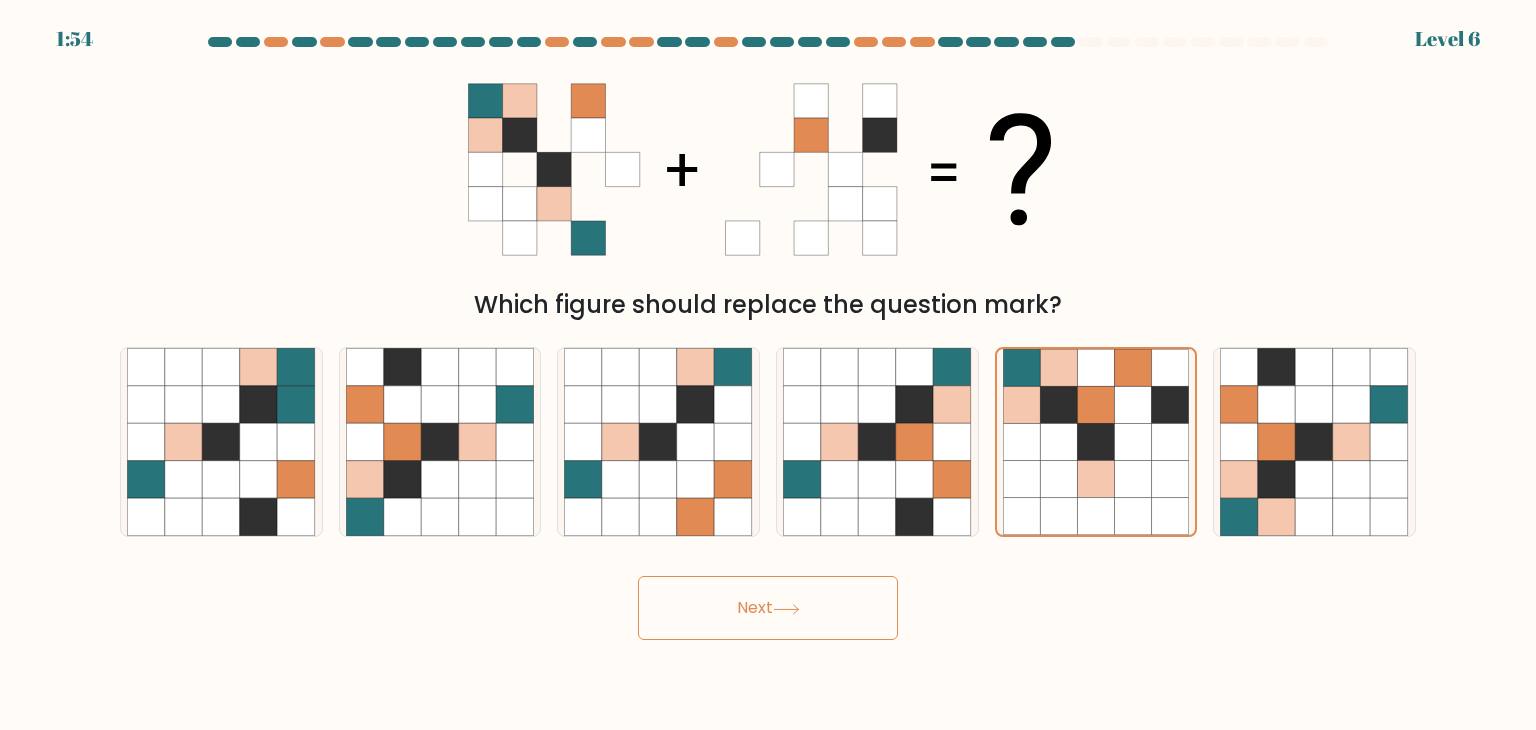 click on "Next" at bounding box center [768, 608] 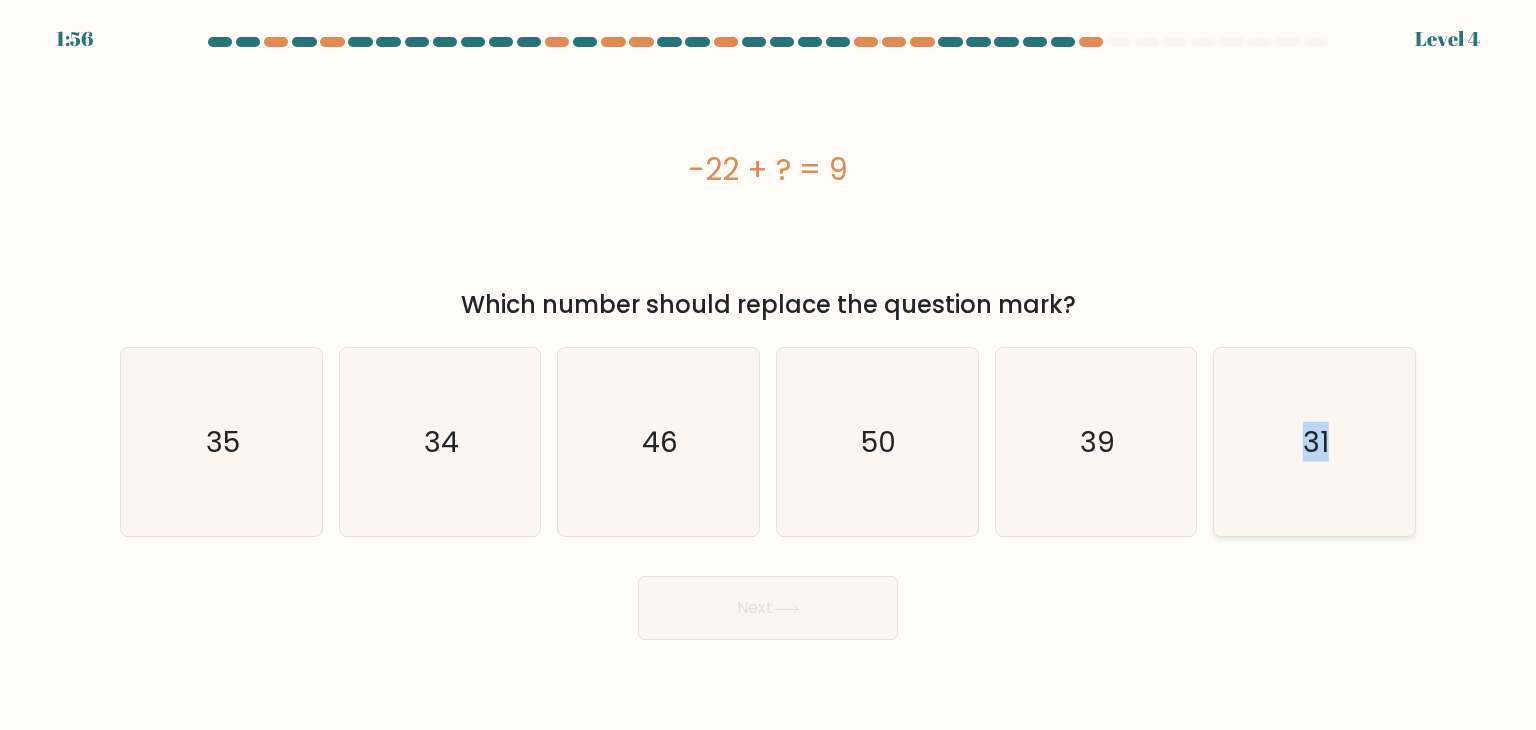 drag, startPoint x: 1281, startPoint y: 427, endPoint x: 1360, endPoint y: 432, distance: 79.15807 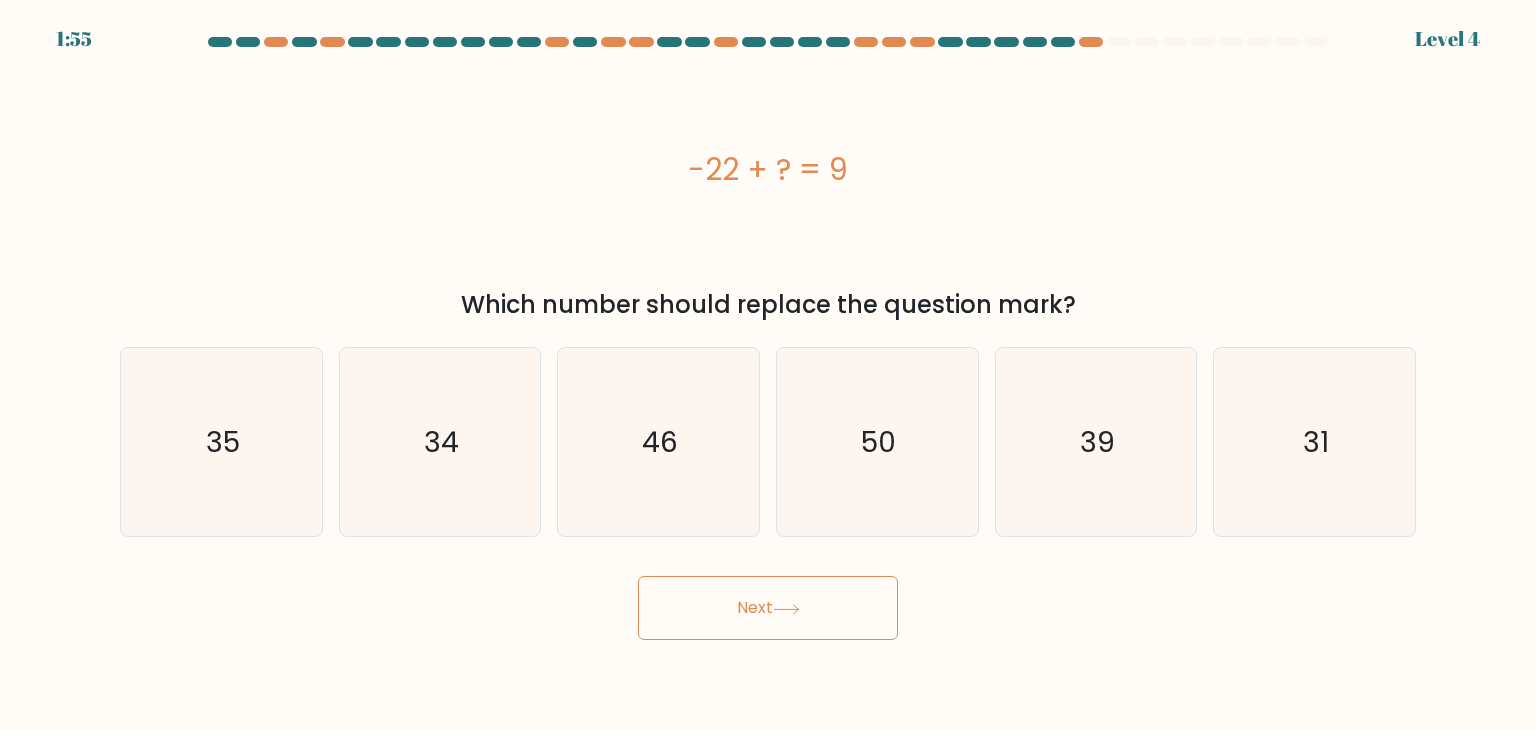 drag, startPoint x: 1198, startPoint y: 173, endPoint x: 1195, endPoint y: 204, distance: 31.144823 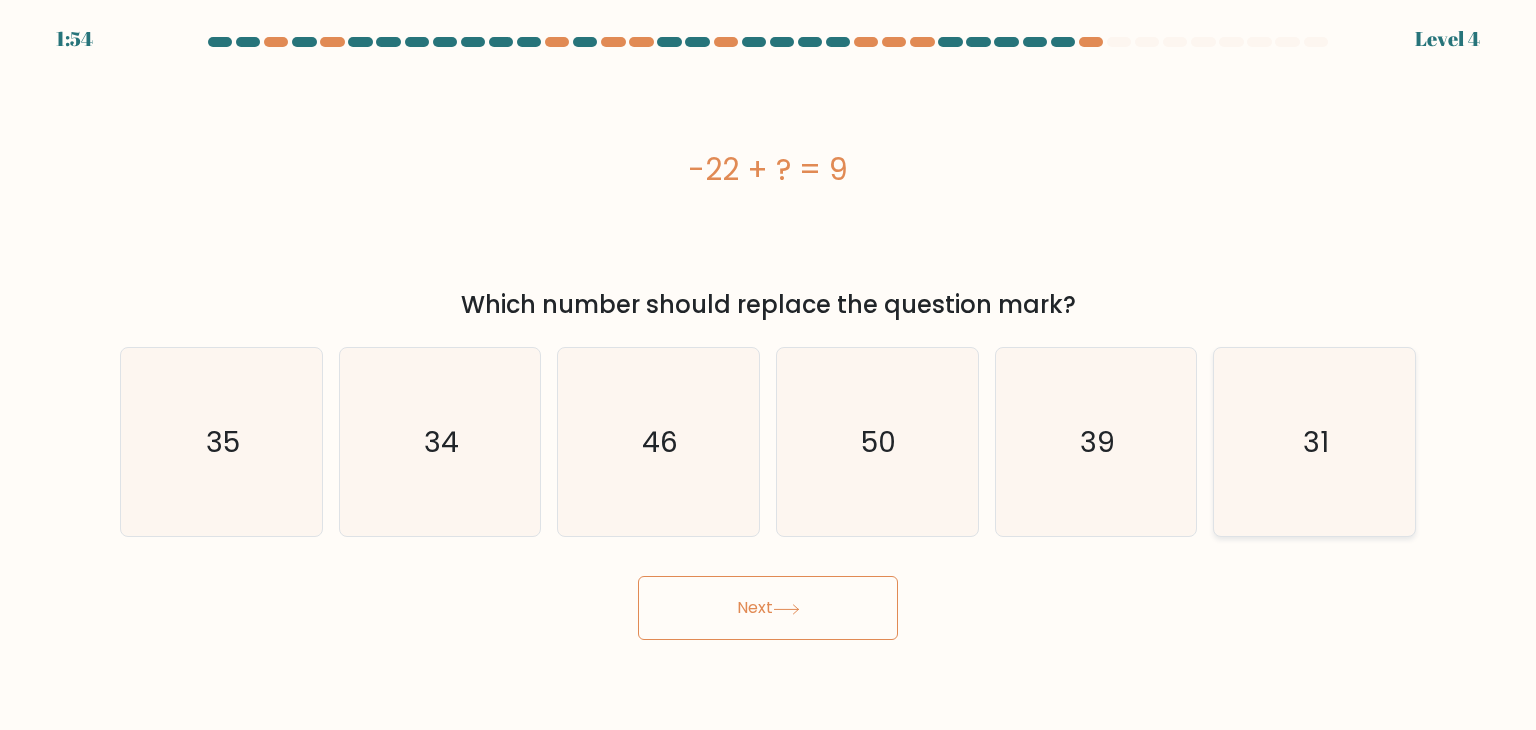 click on "31" 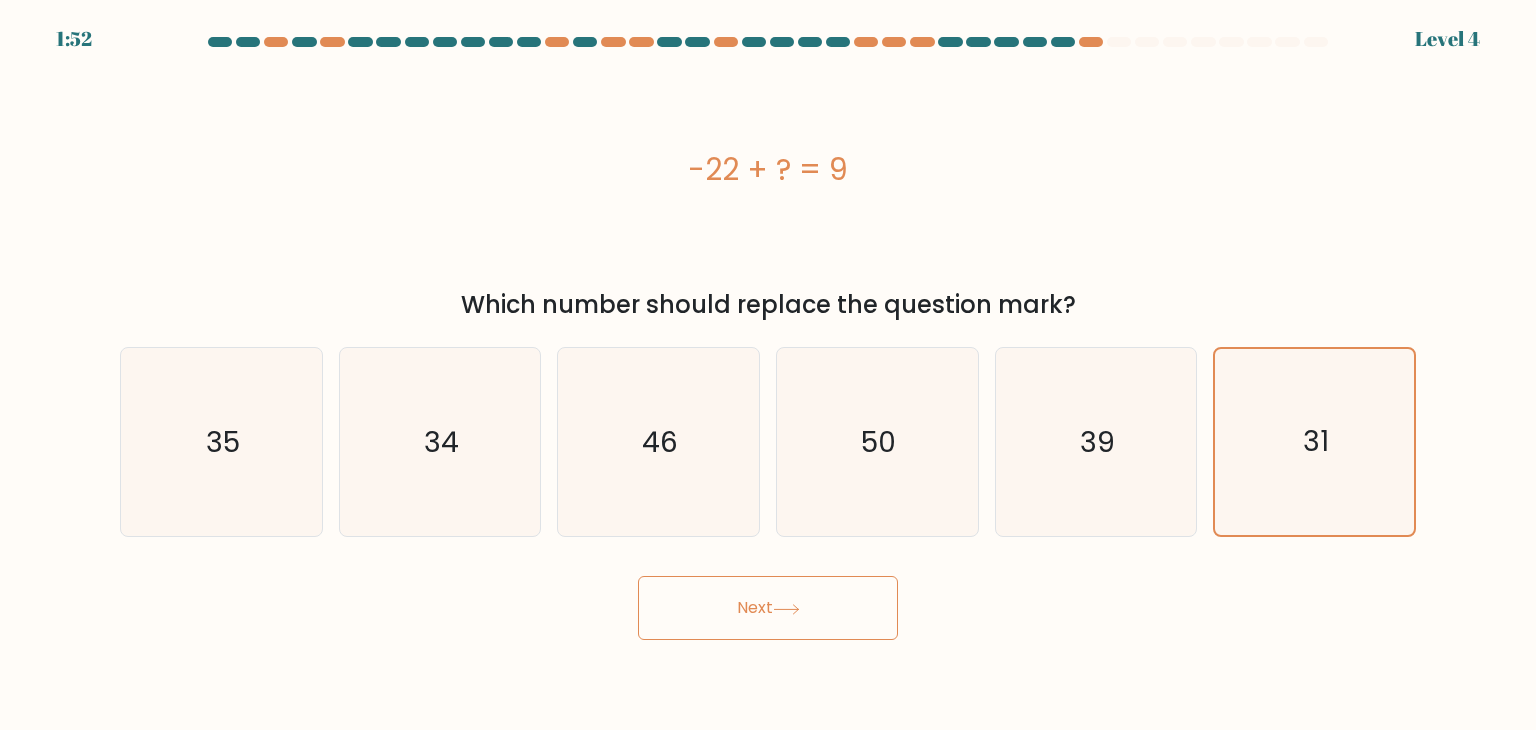 click on "Next" at bounding box center [768, 608] 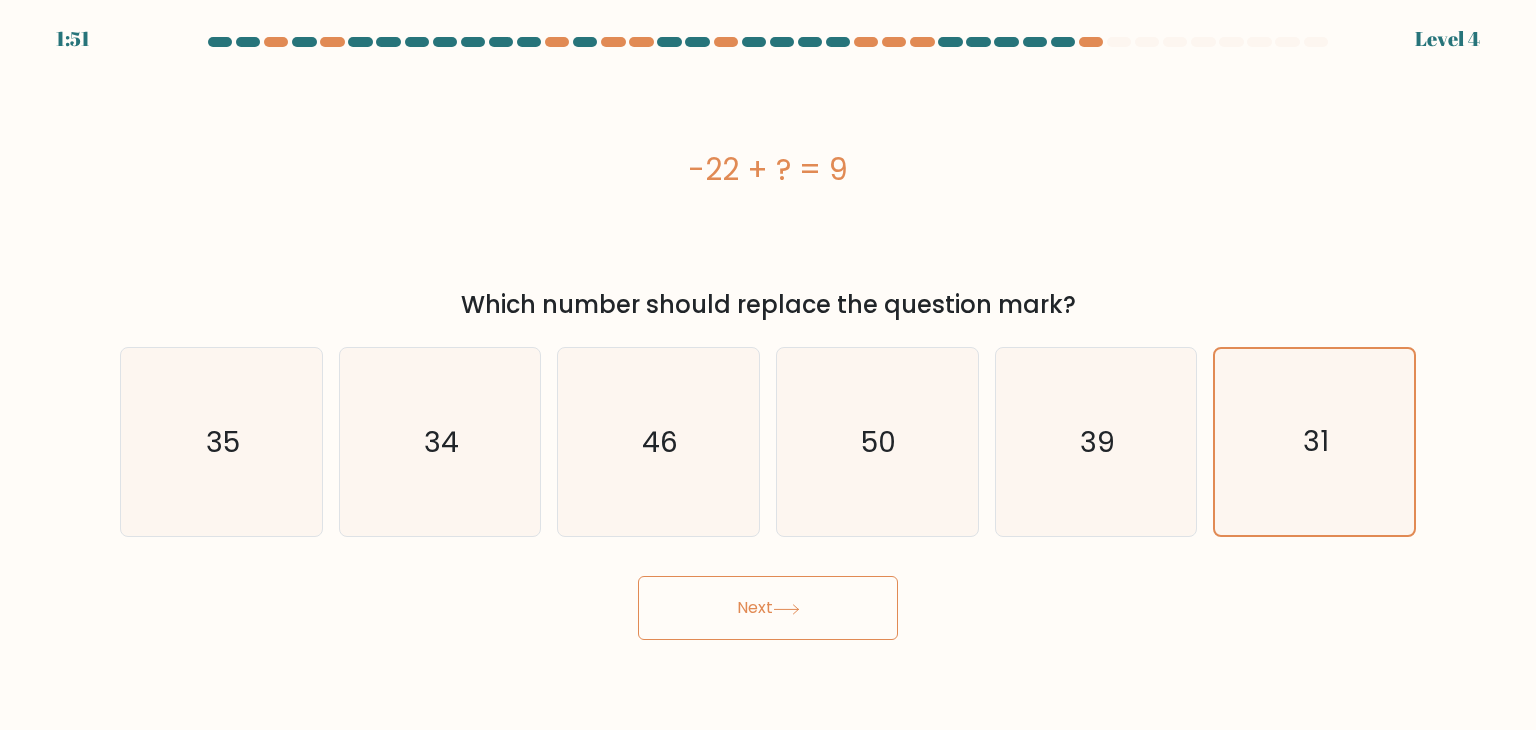 click on "Next" at bounding box center (768, 608) 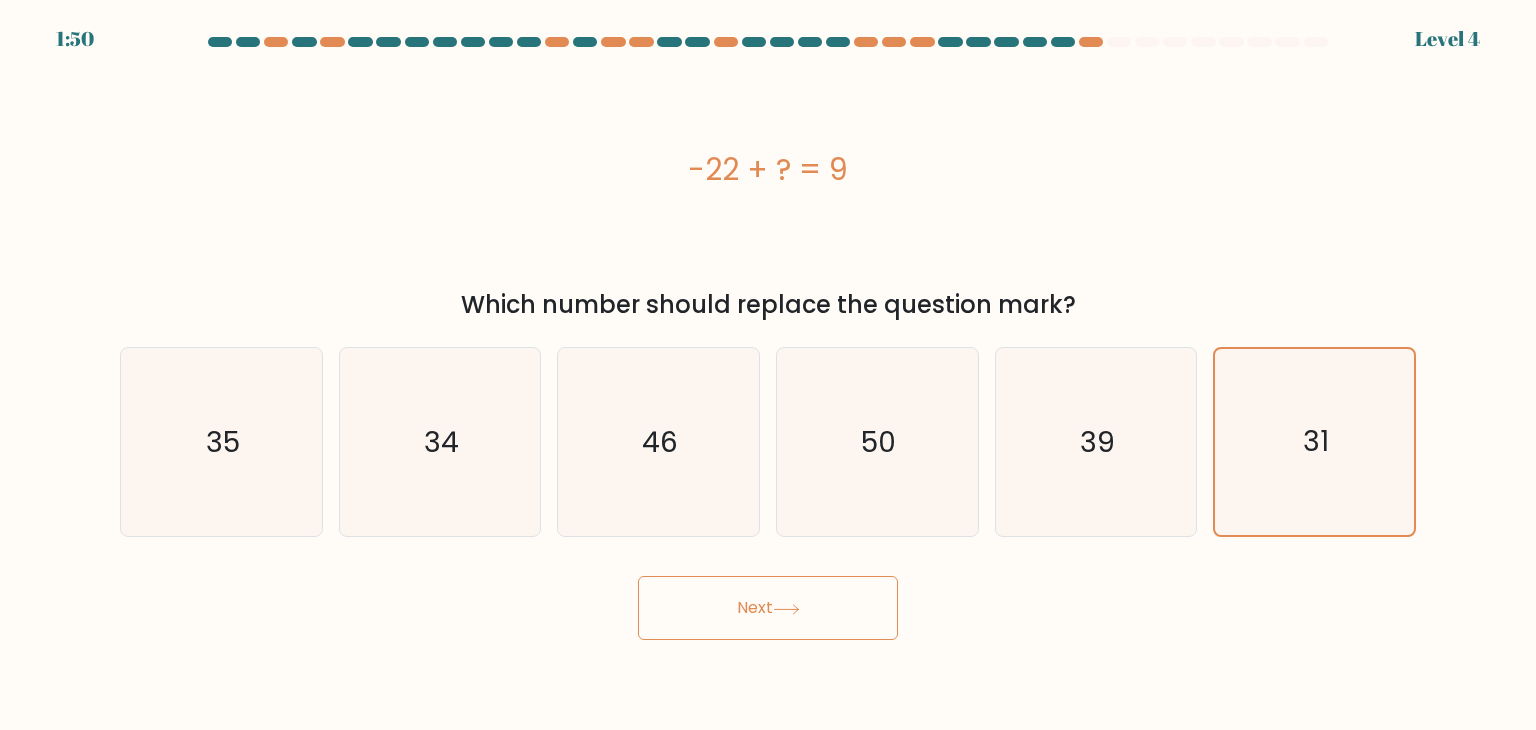 click on "Next" at bounding box center (768, 608) 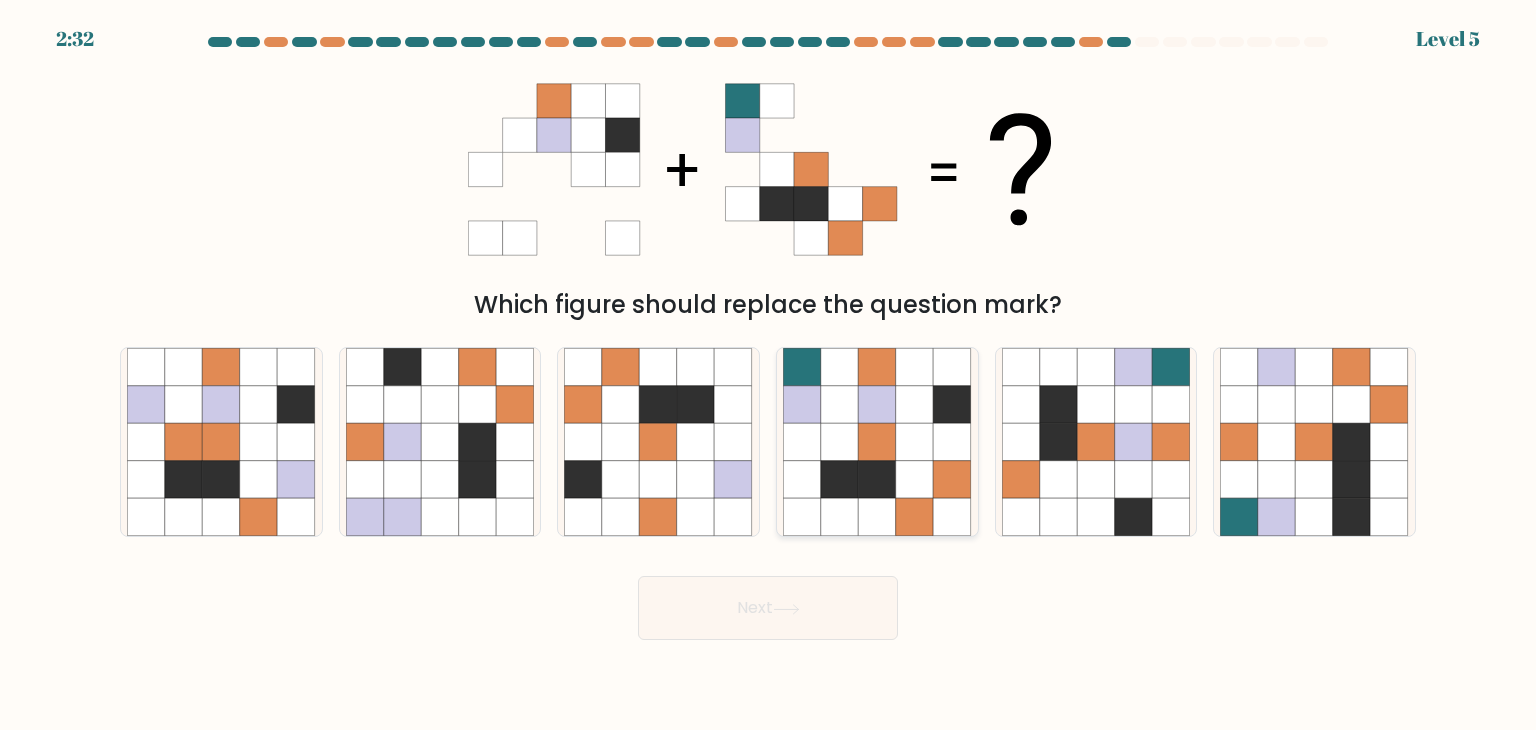 click 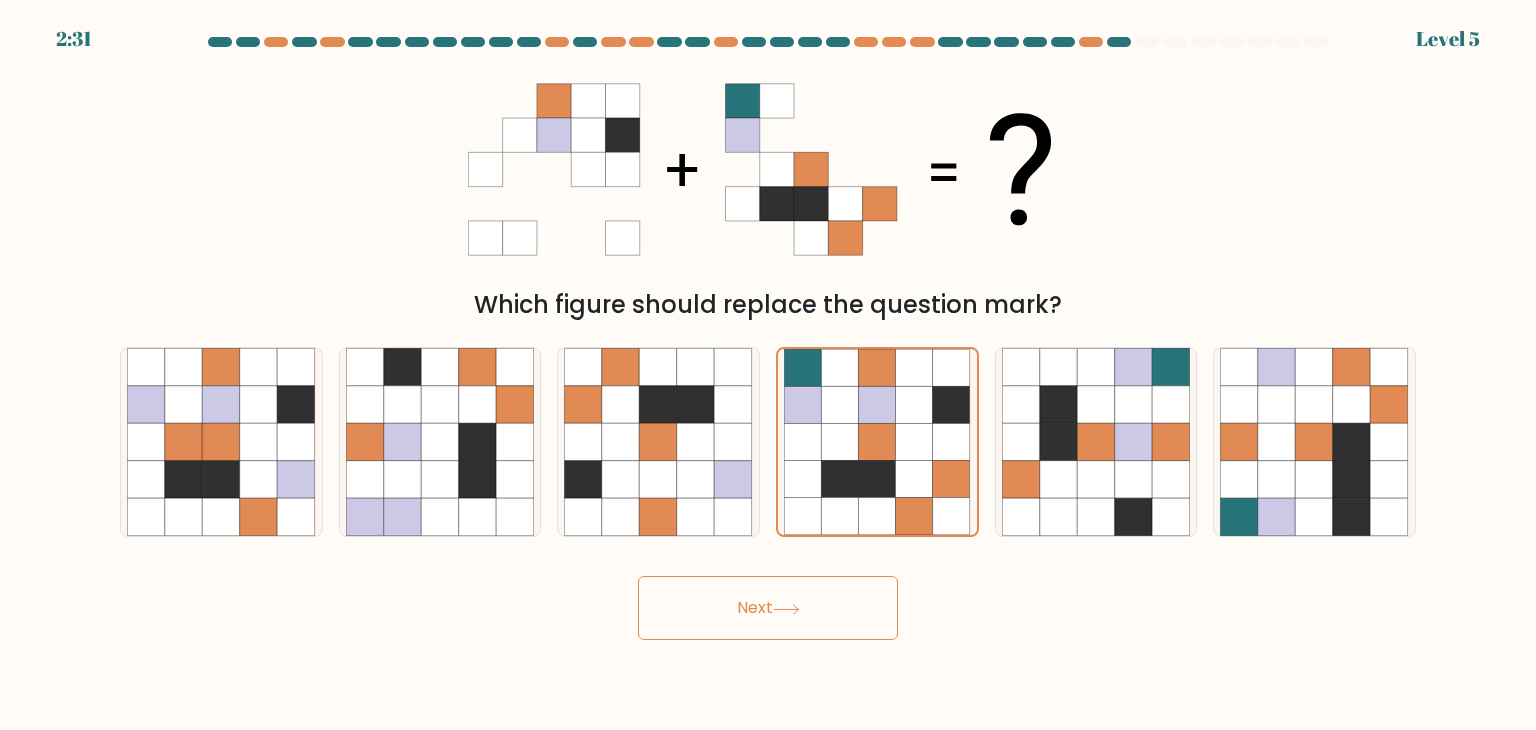 click on "Next" at bounding box center (768, 608) 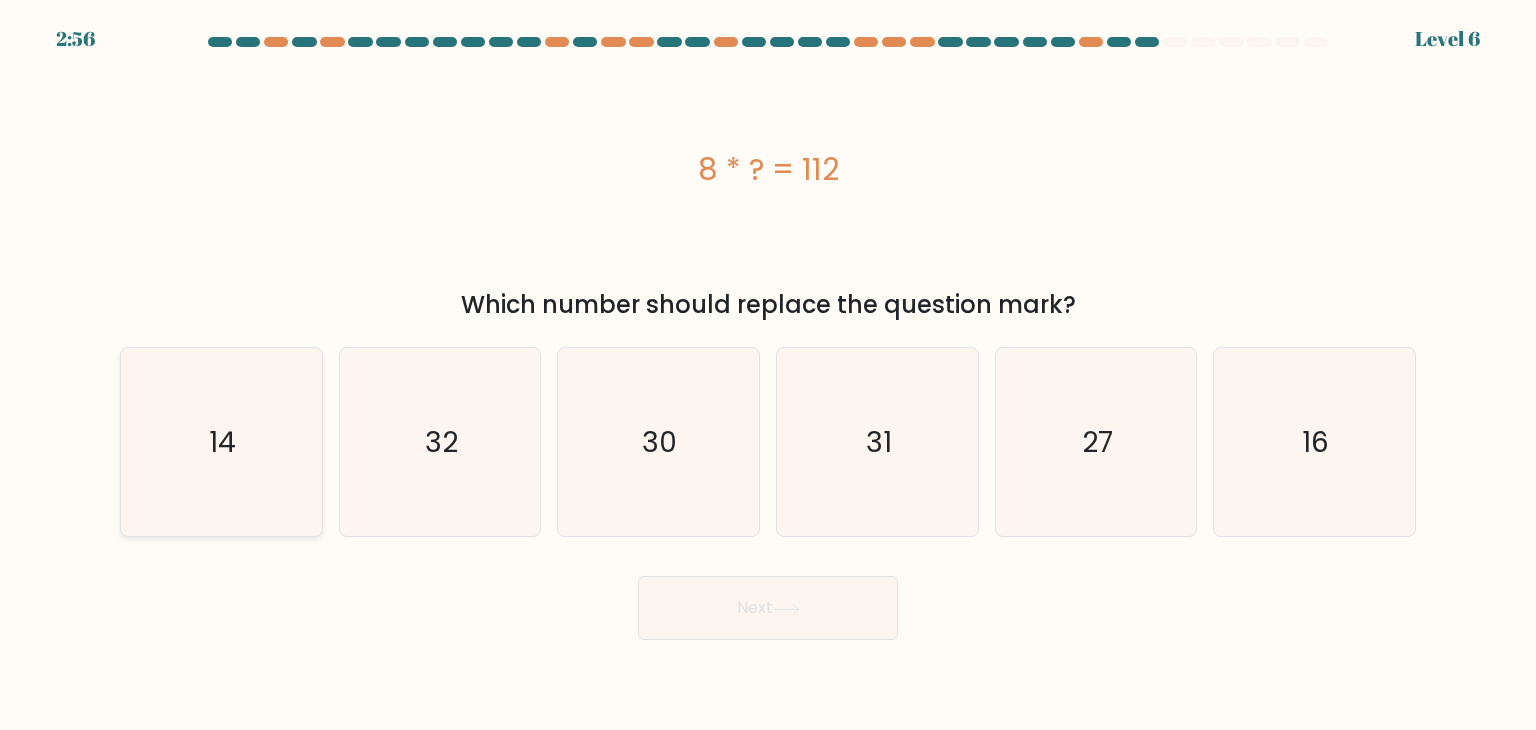 click on "14" 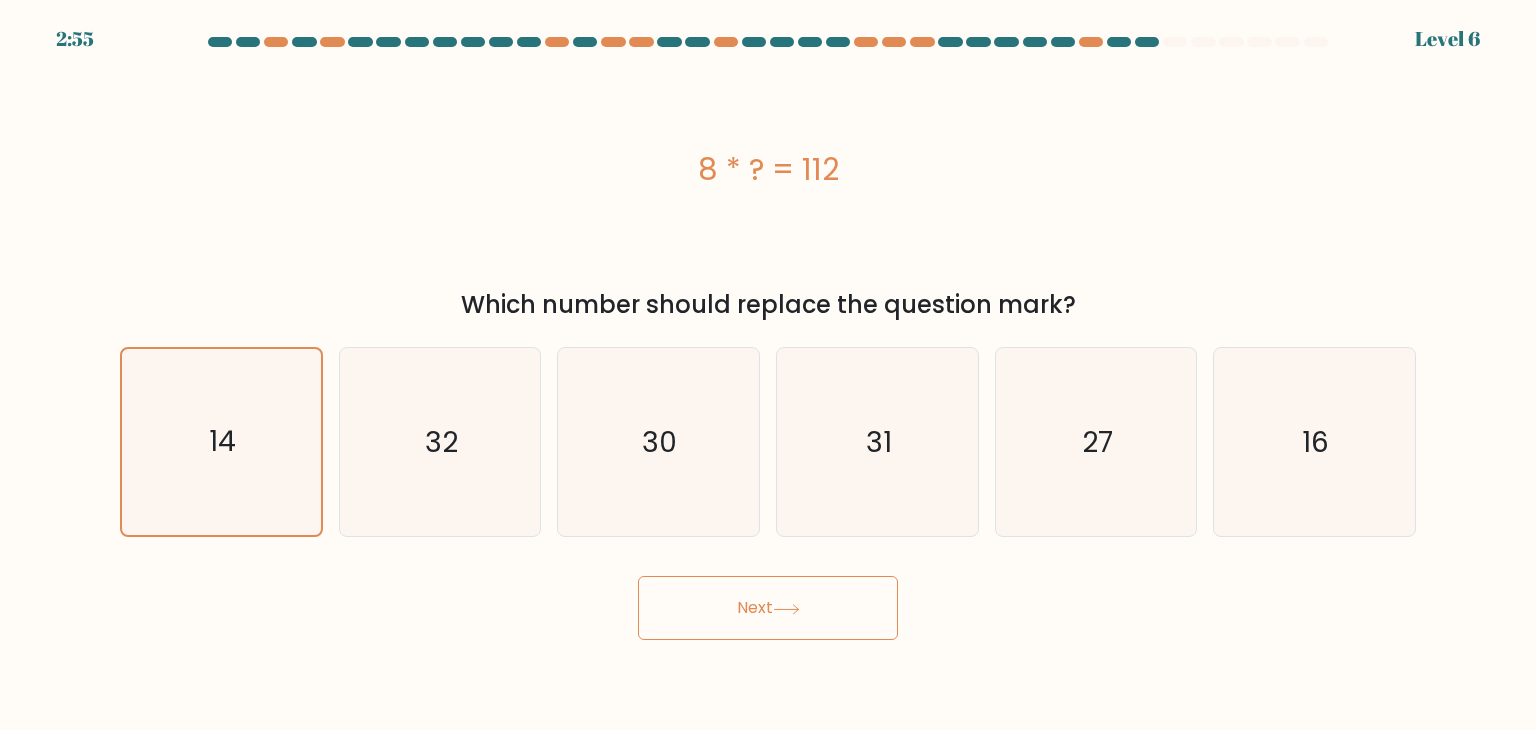 click on "Next" at bounding box center [768, 608] 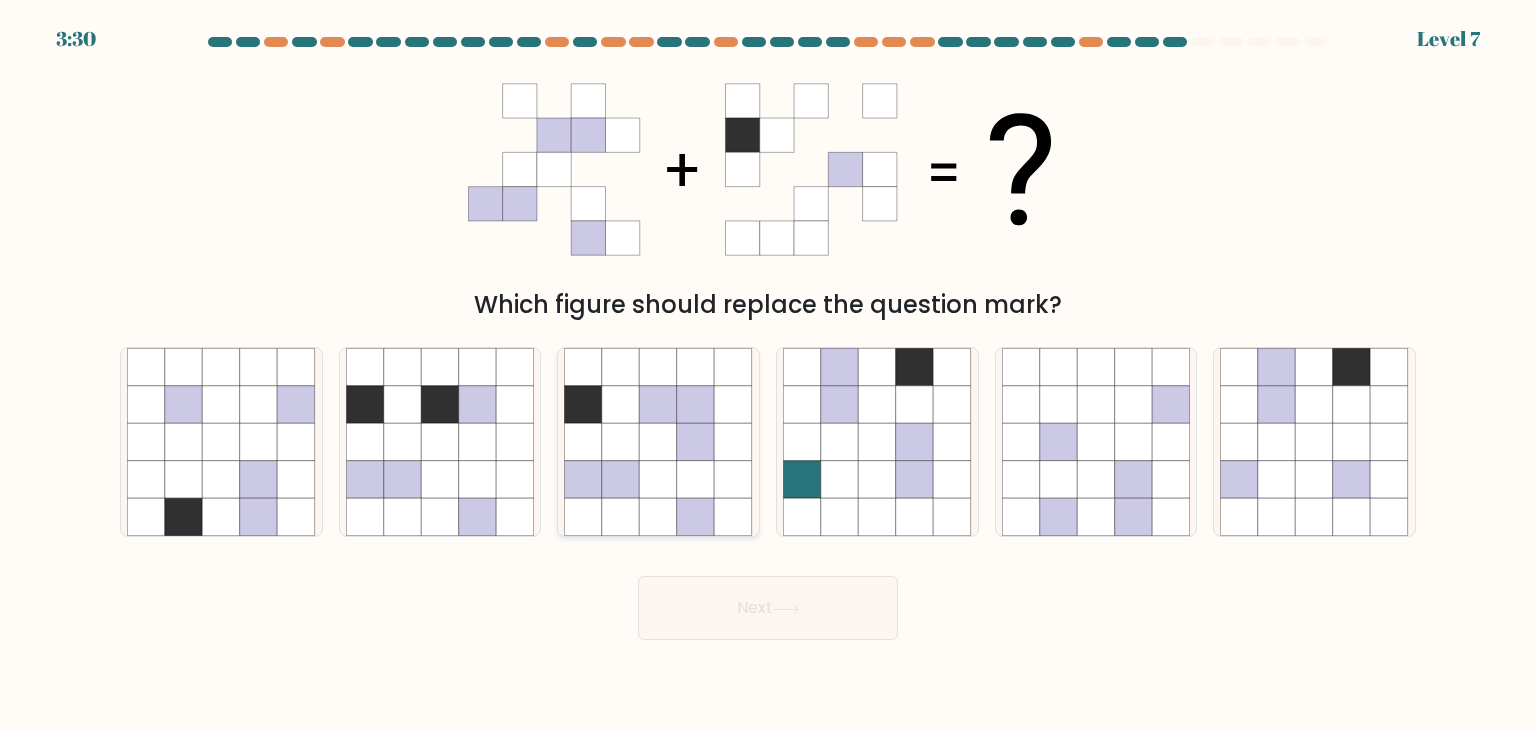 click 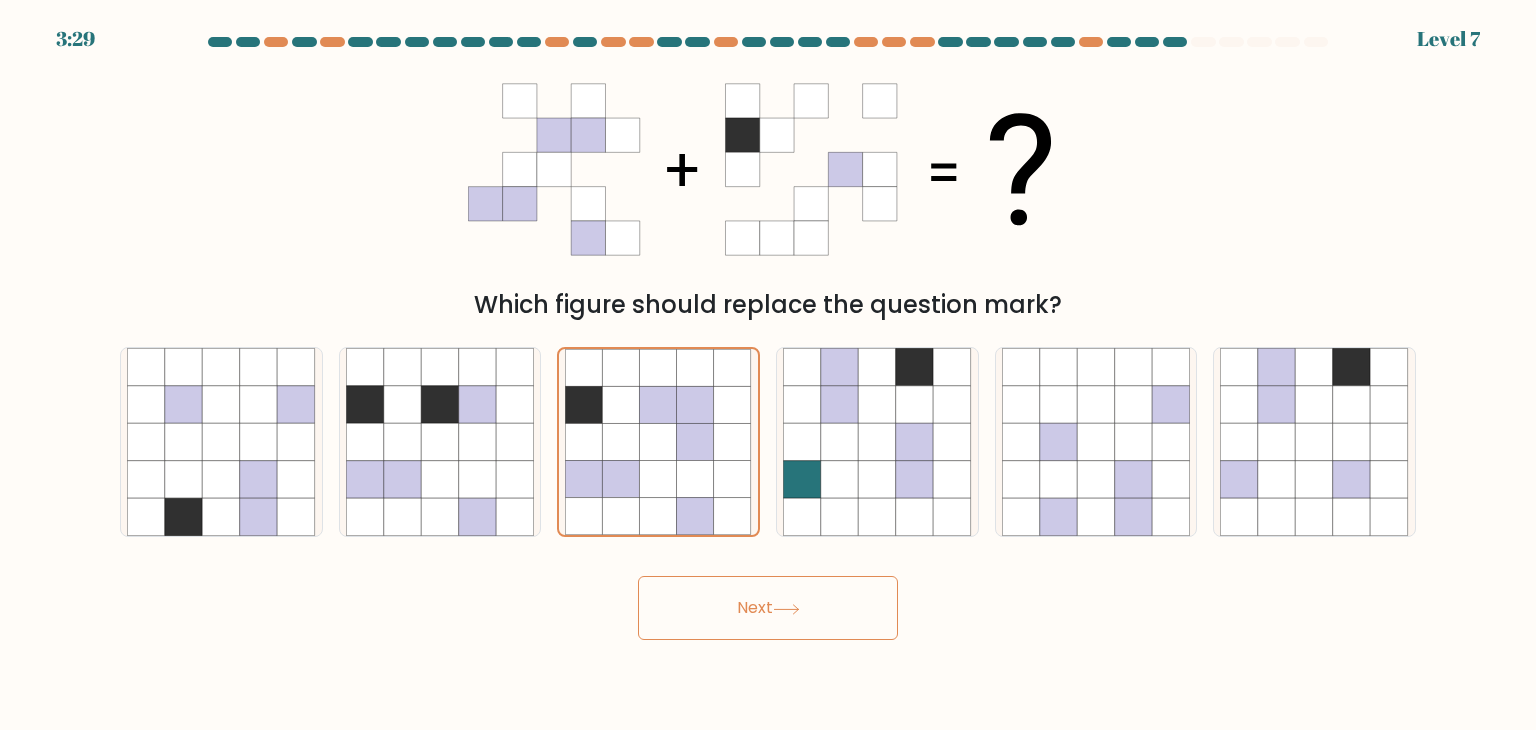 click 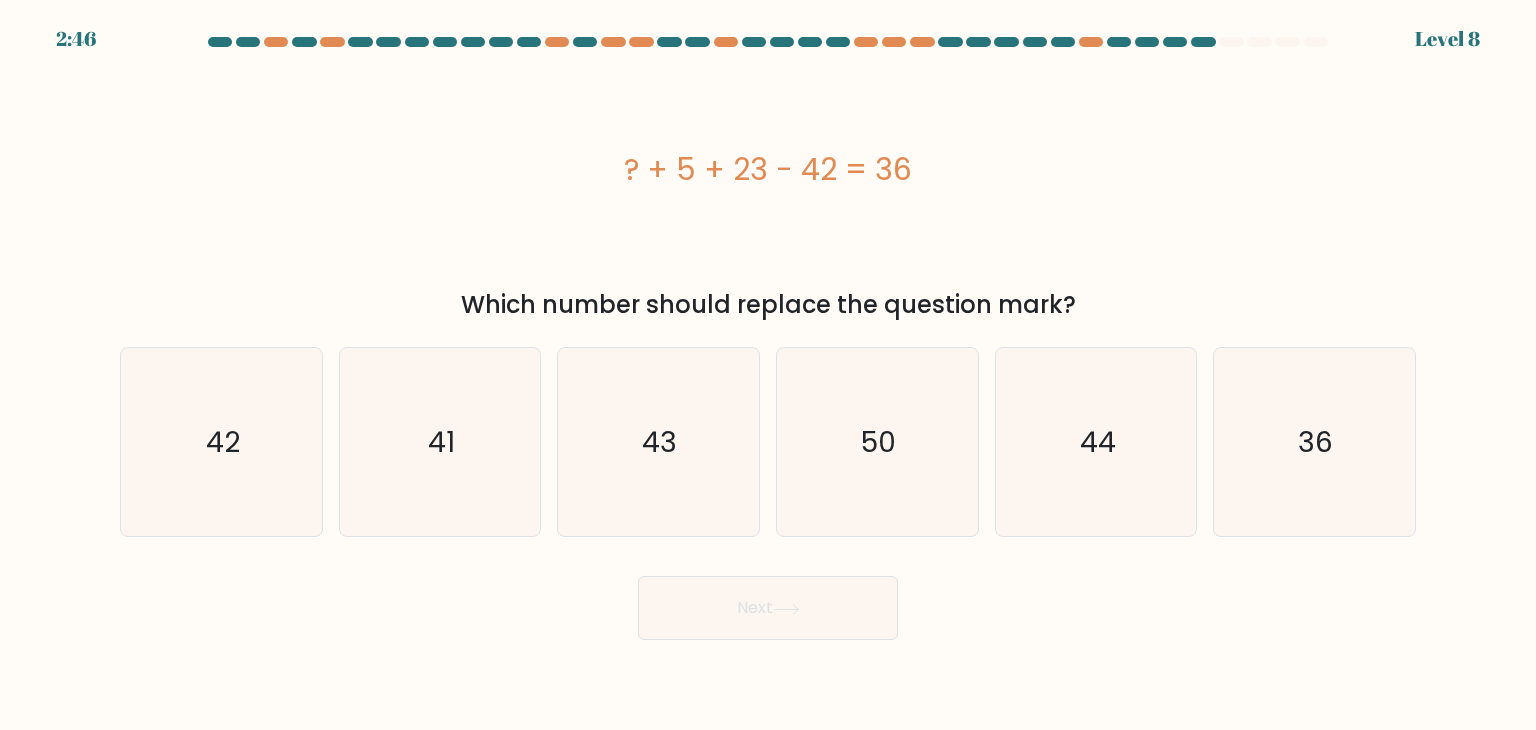 drag, startPoint x: 696, startPoint y: 260, endPoint x: 599, endPoint y: 228, distance: 102.14206 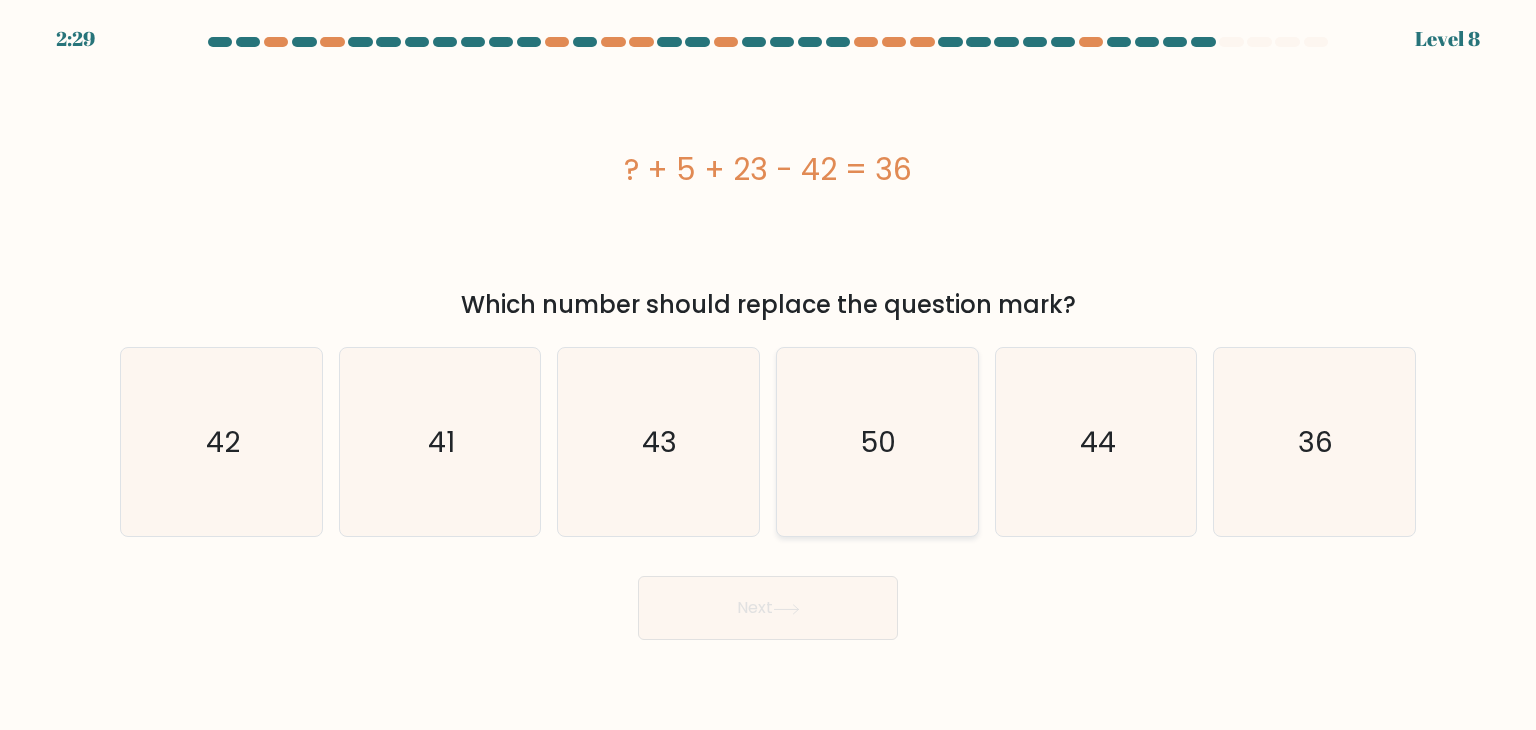 click on "50" 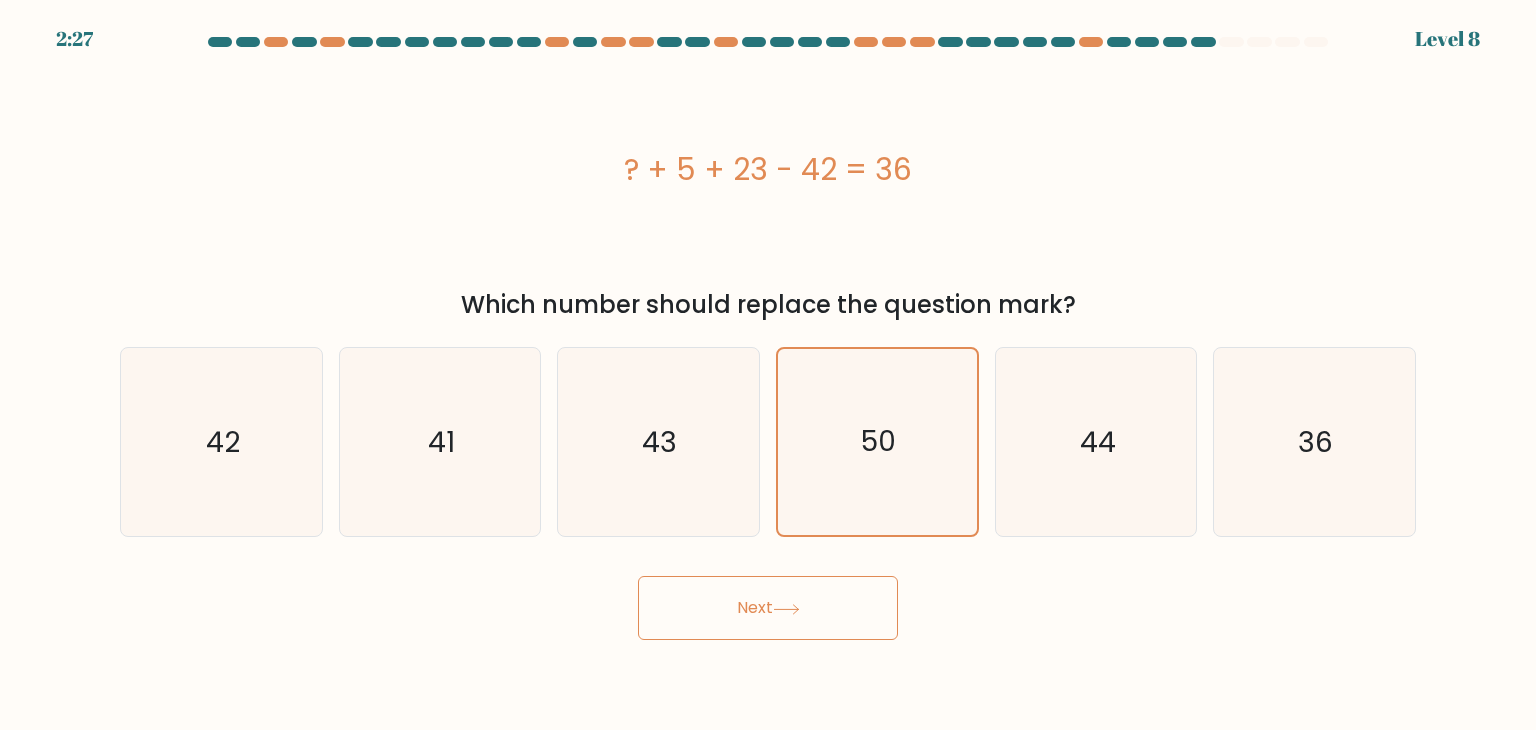 click on "Next" at bounding box center (768, 608) 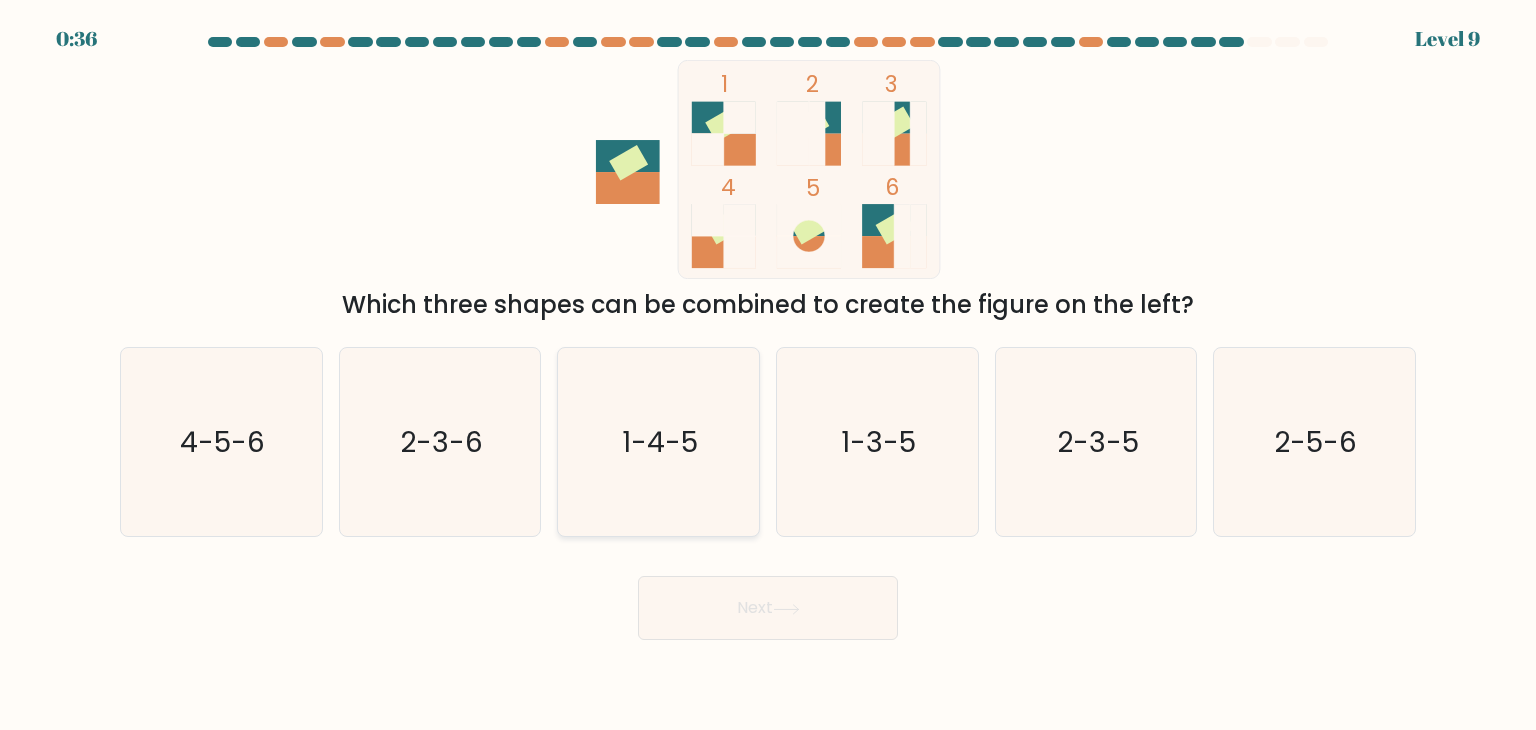 click on "1-4-5" 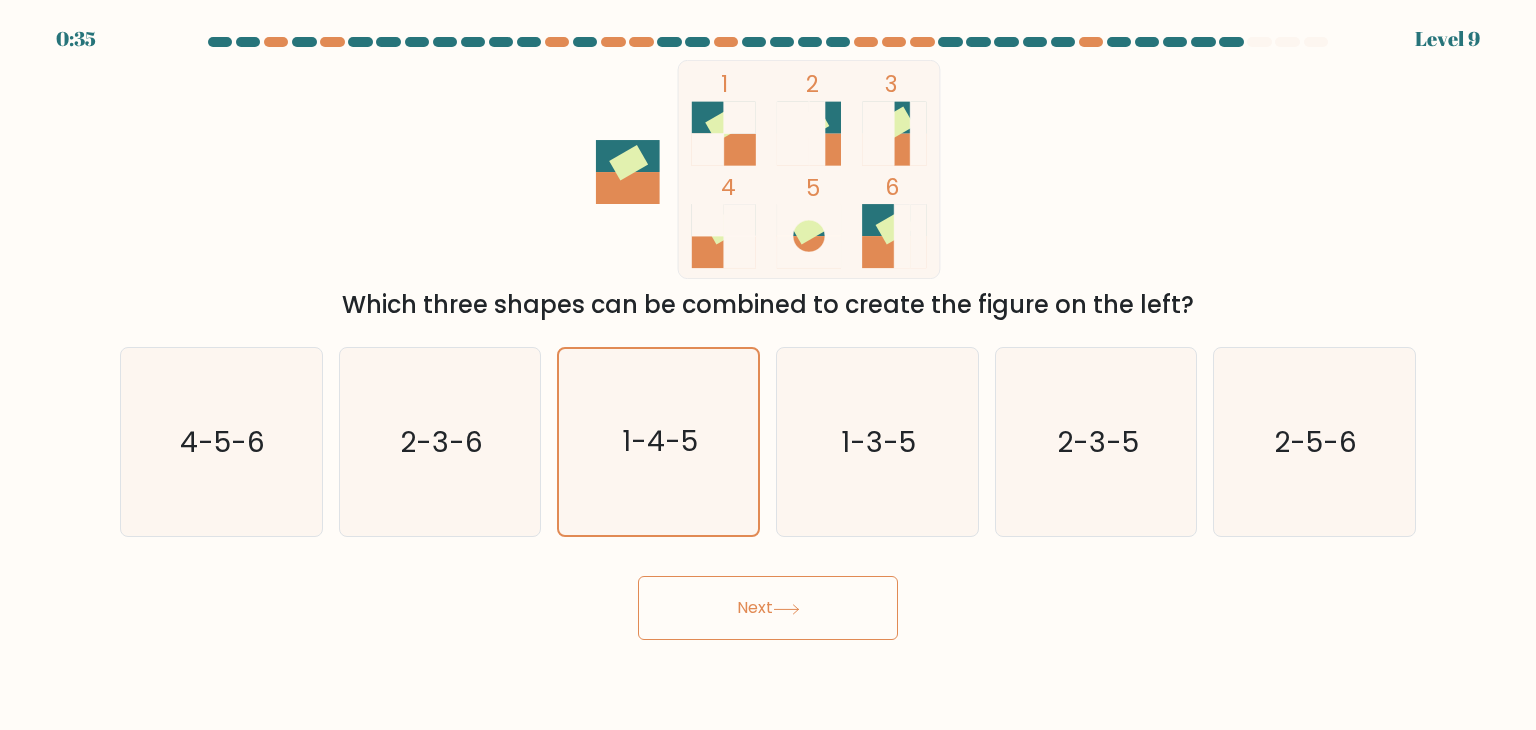 click on "Next" at bounding box center (768, 608) 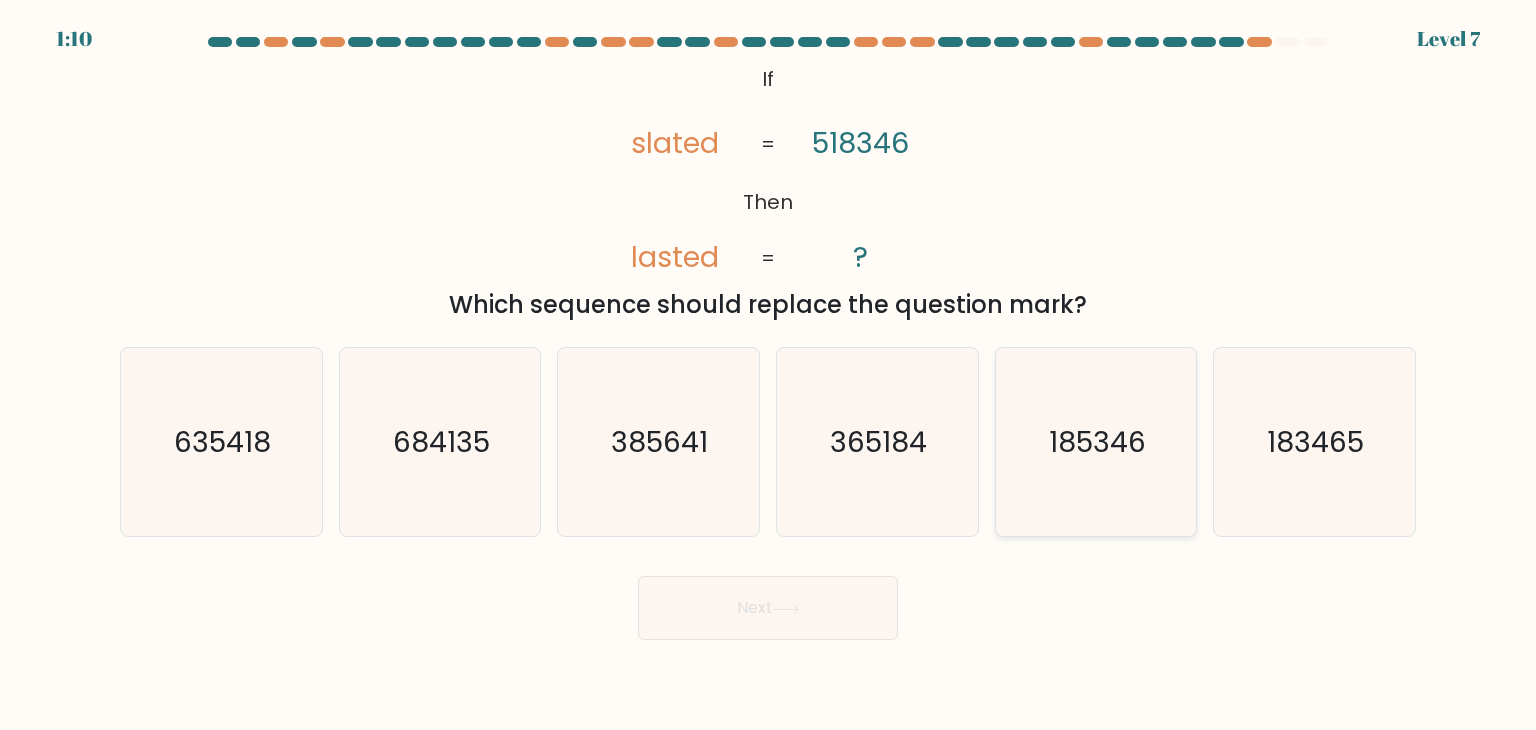 click on "185346" 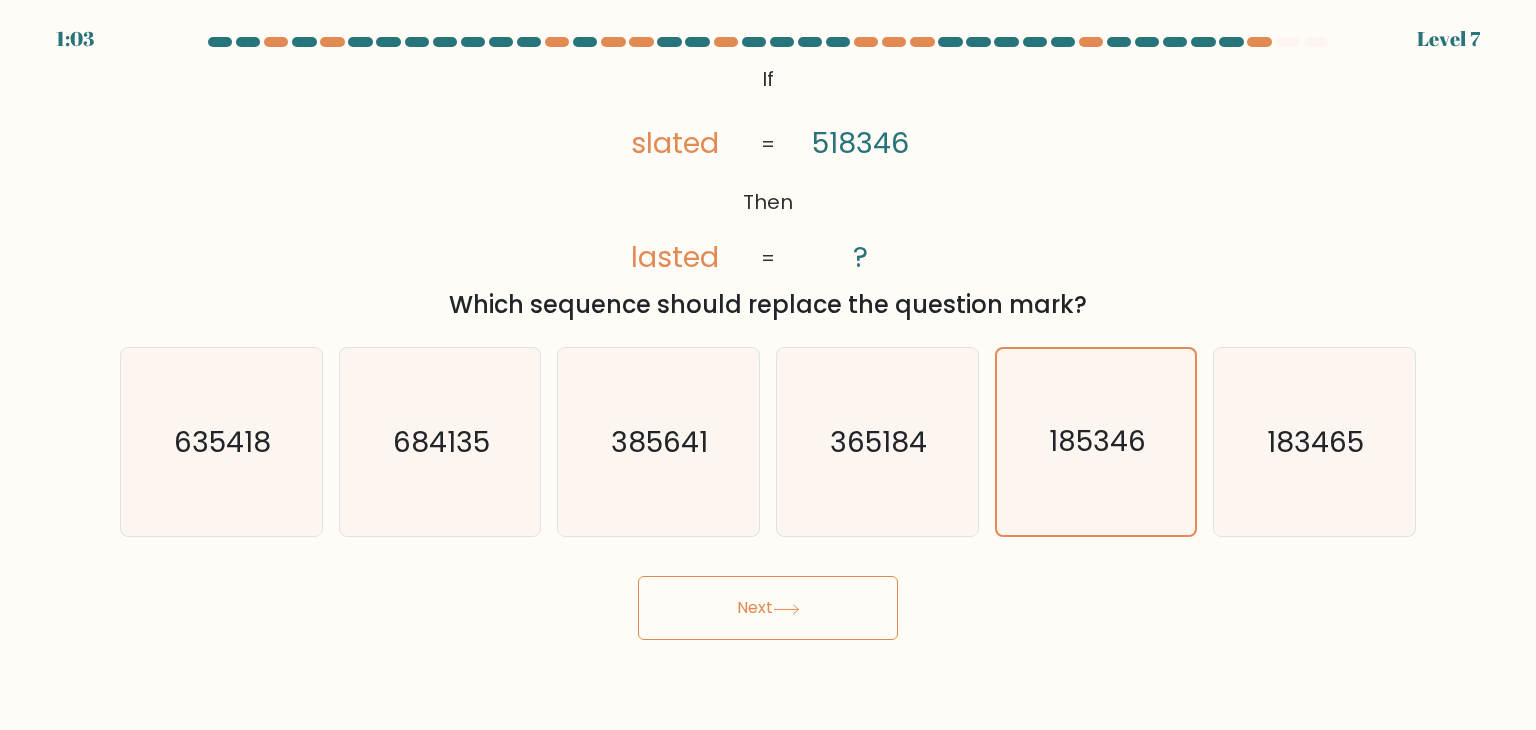 click on "Next" at bounding box center [768, 608] 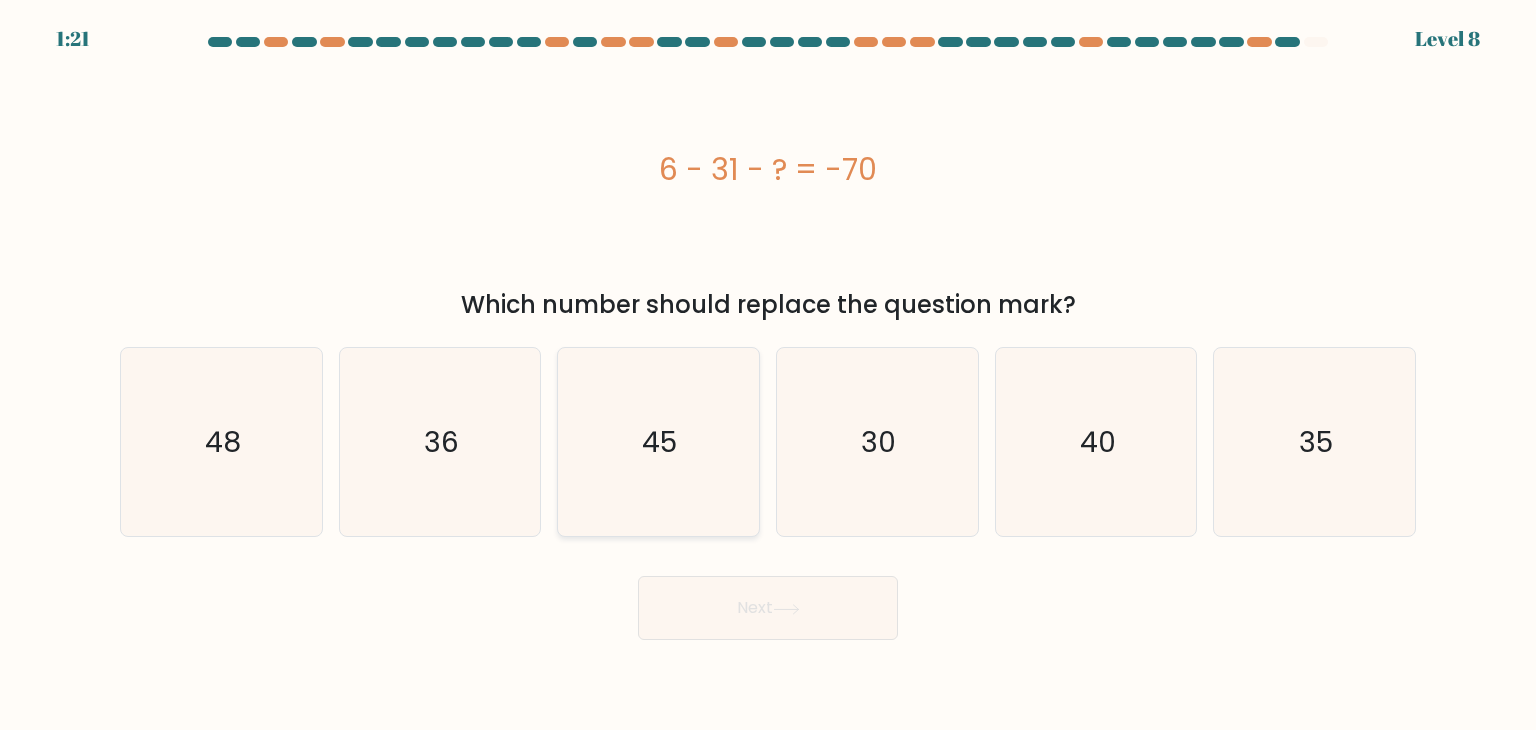 click on "45" 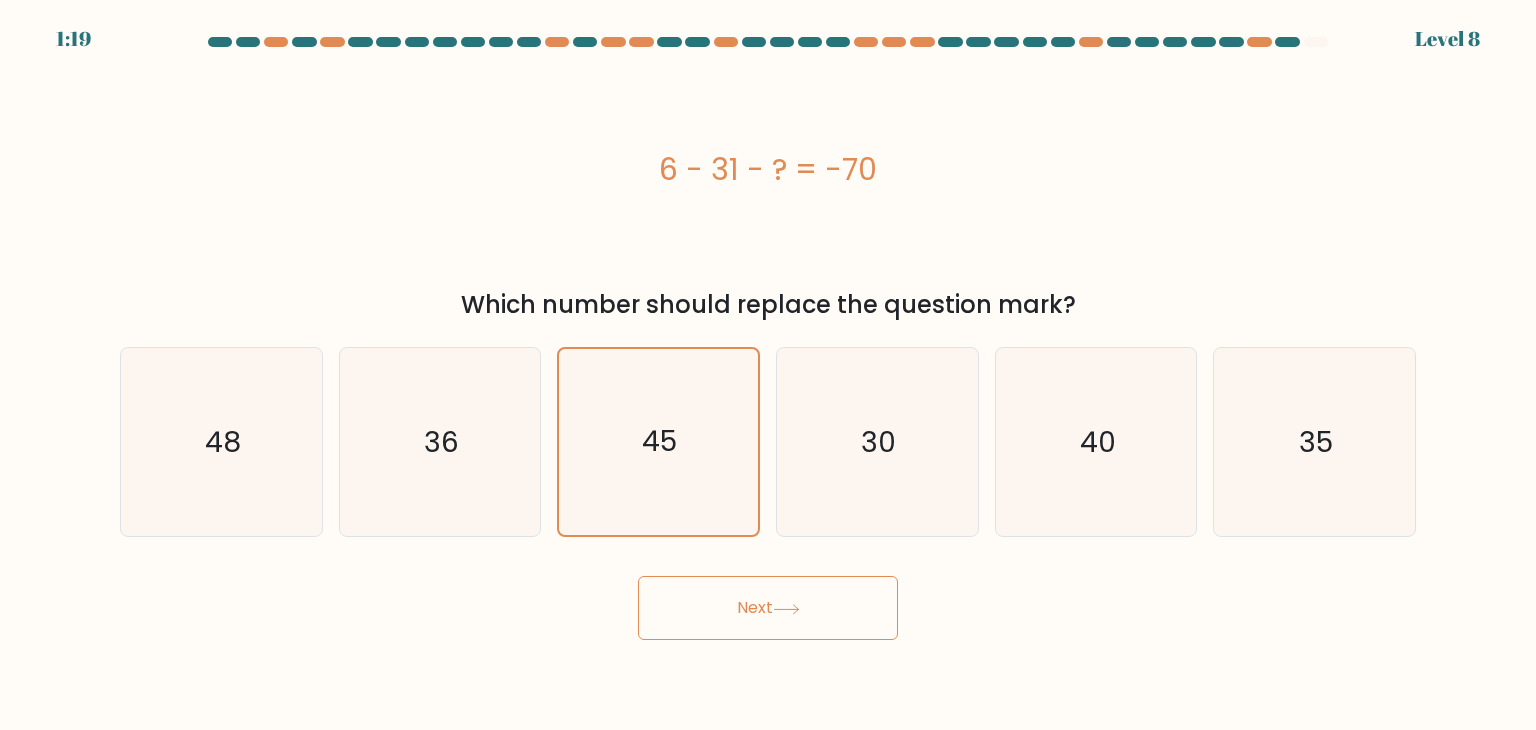 click on "Next" at bounding box center (768, 608) 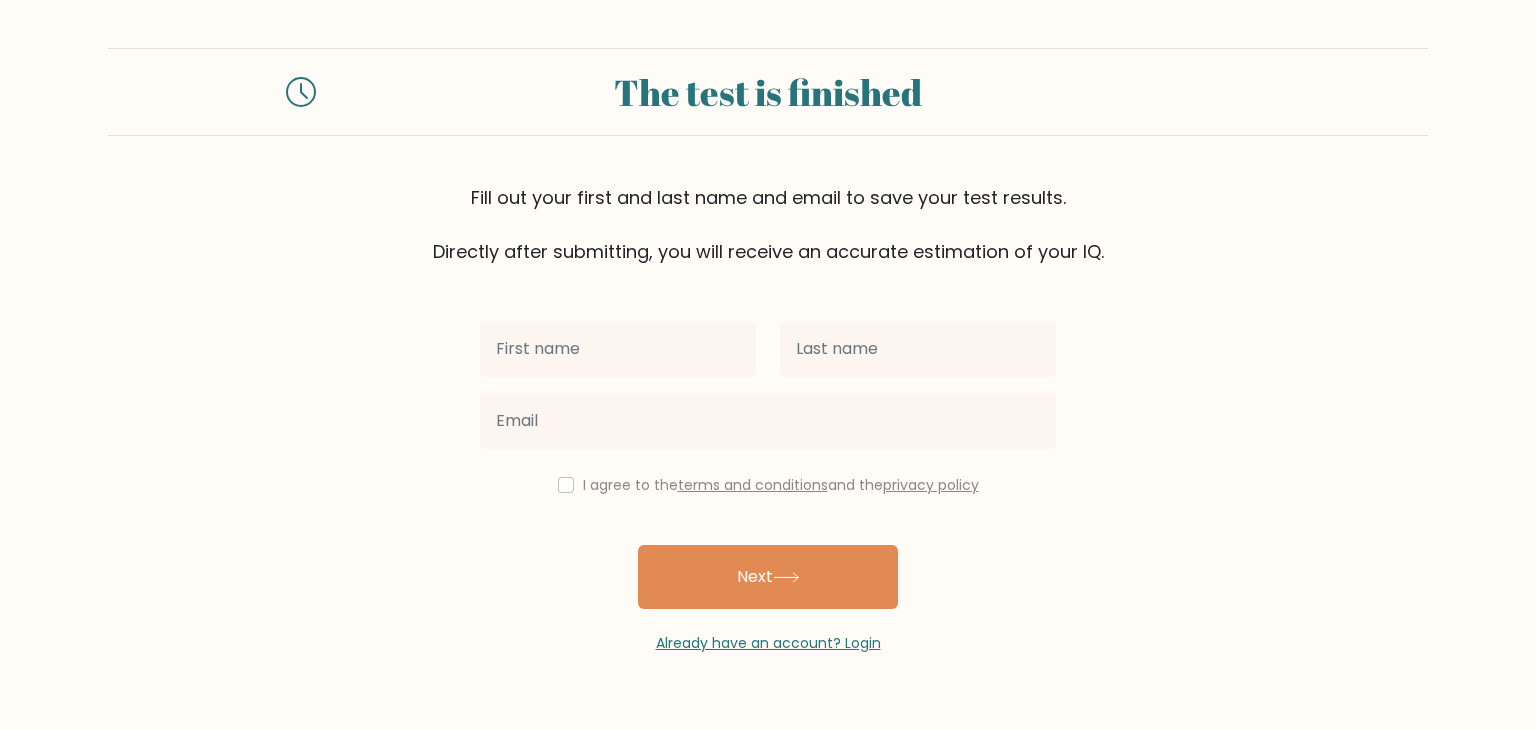 scroll, scrollTop: 0, scrollLeft: 0, axis: both 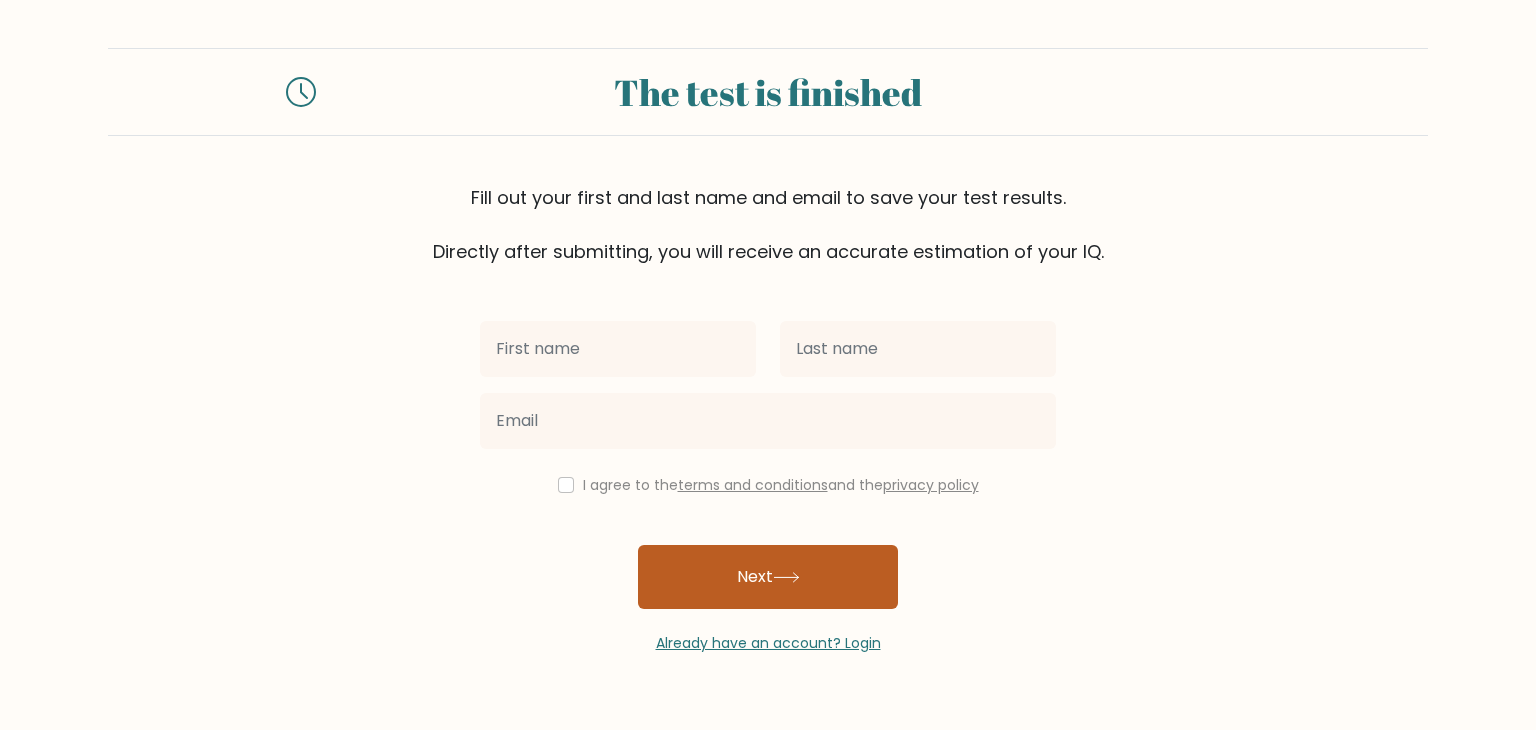 click on "Next" at bounding box center [768, 577] 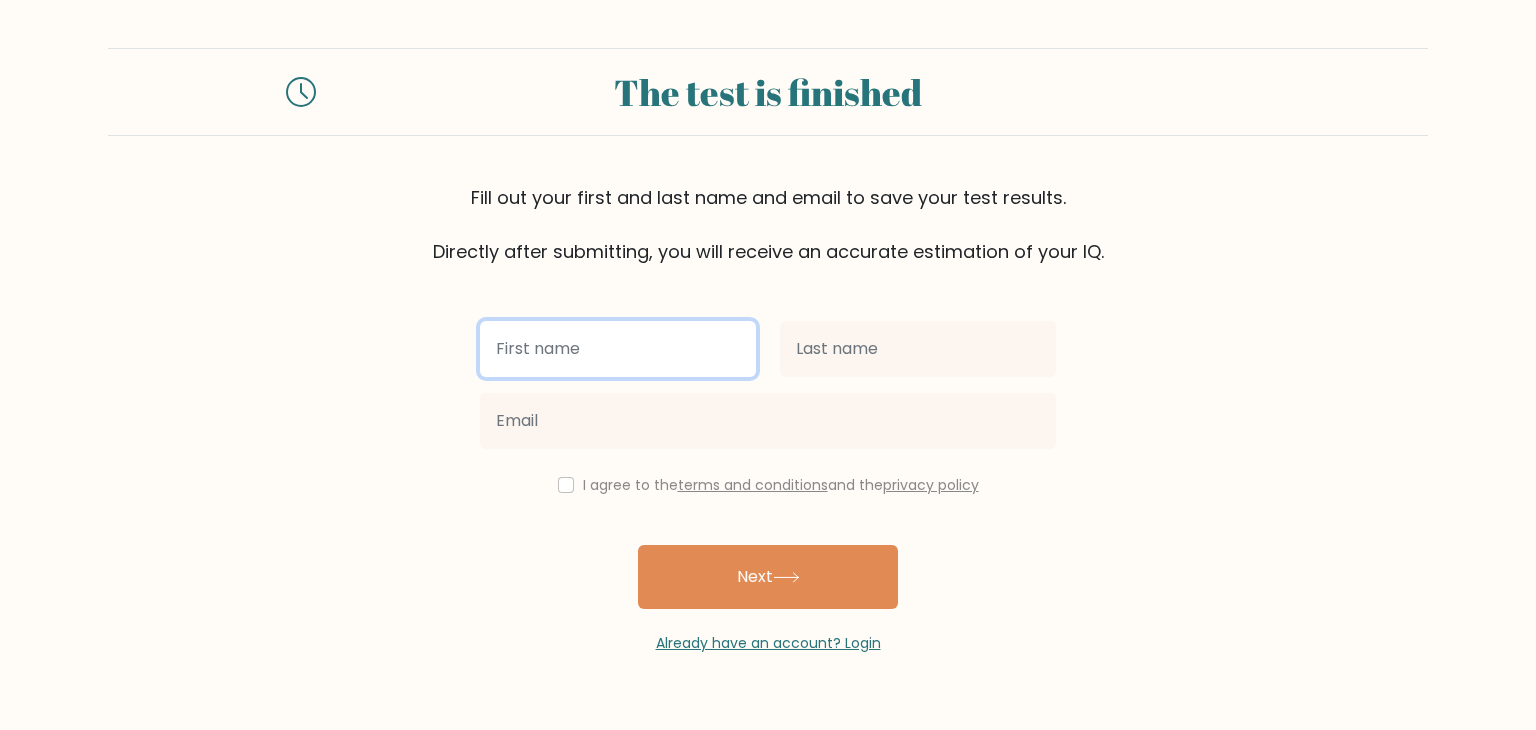 click at bounding box center [618, 349] 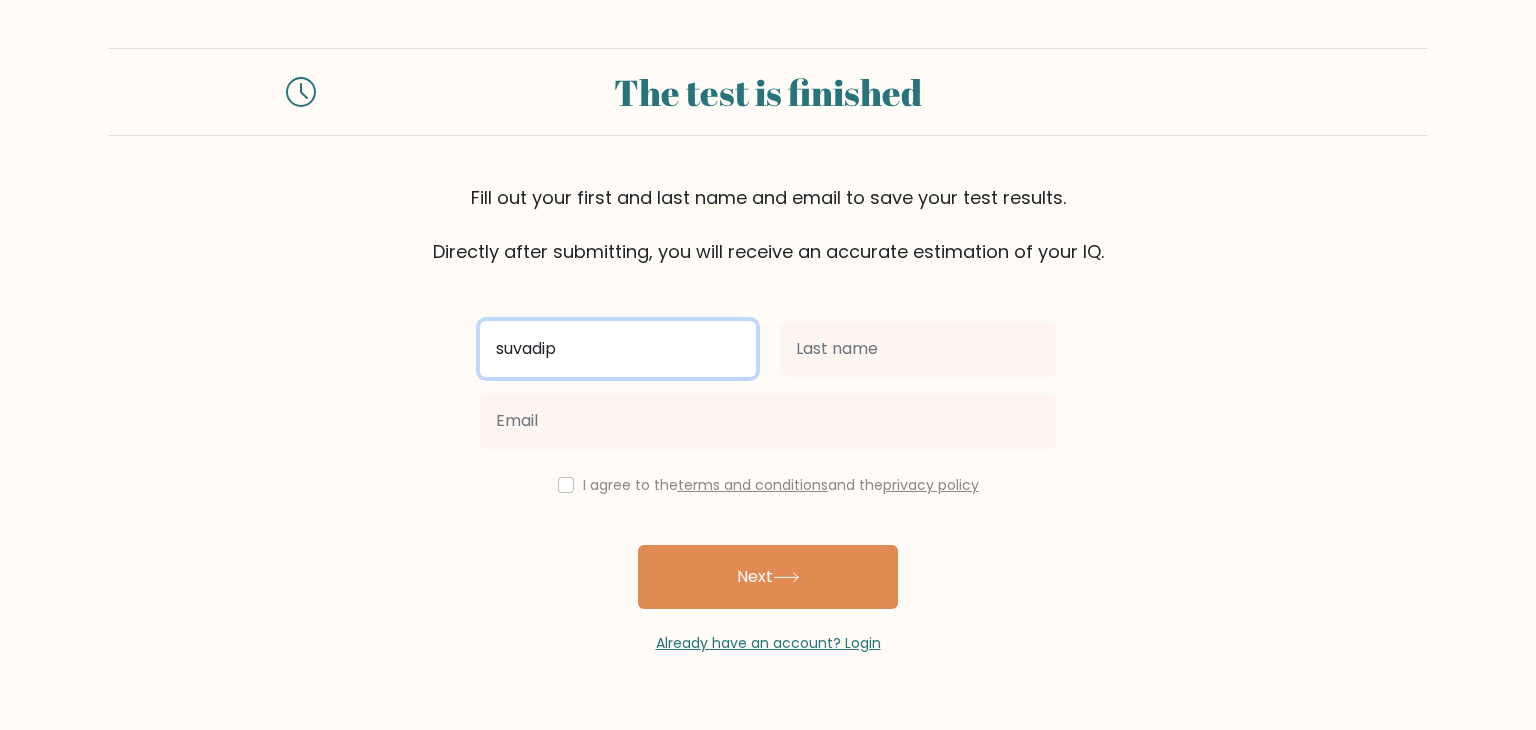 type on "suvadip" 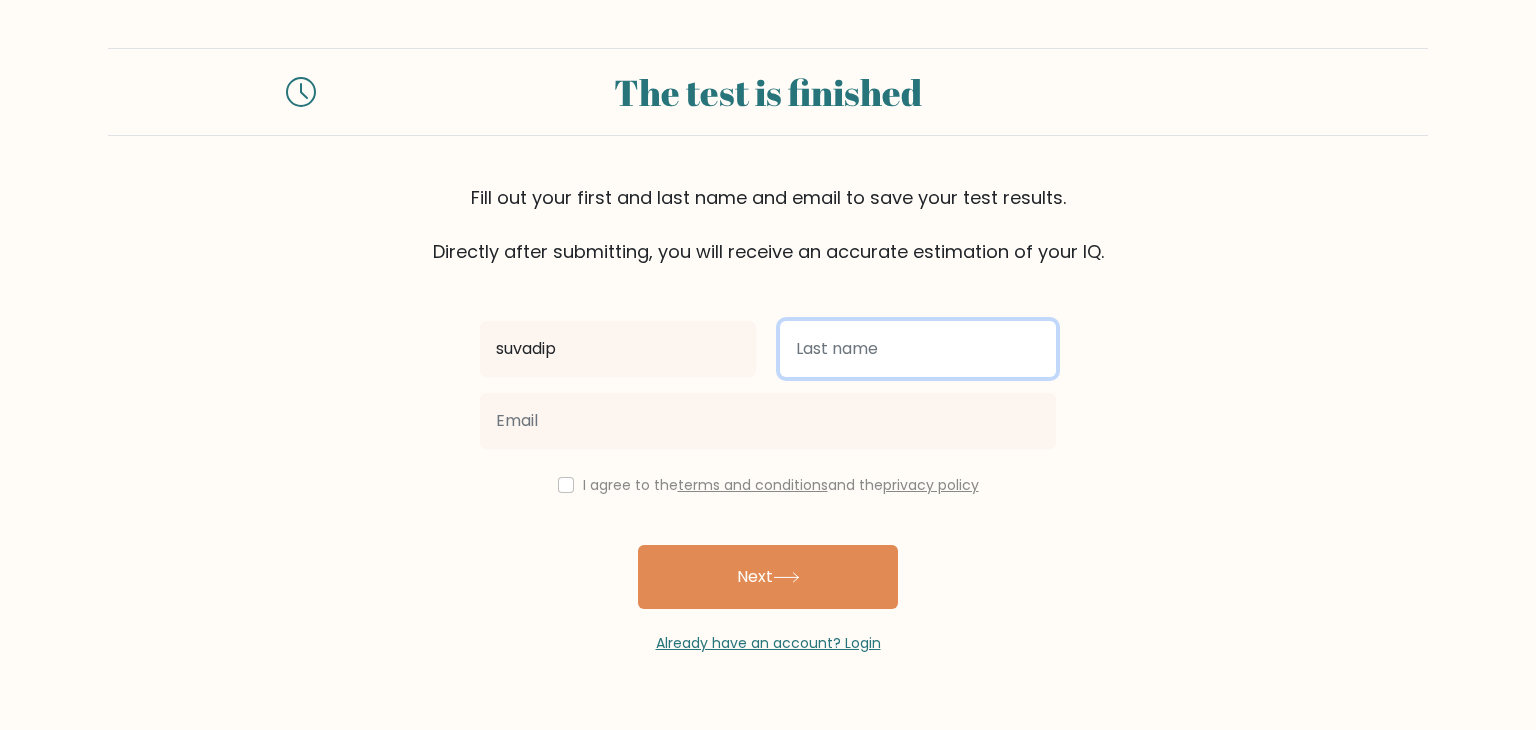 click at bounding box center [918, 349] 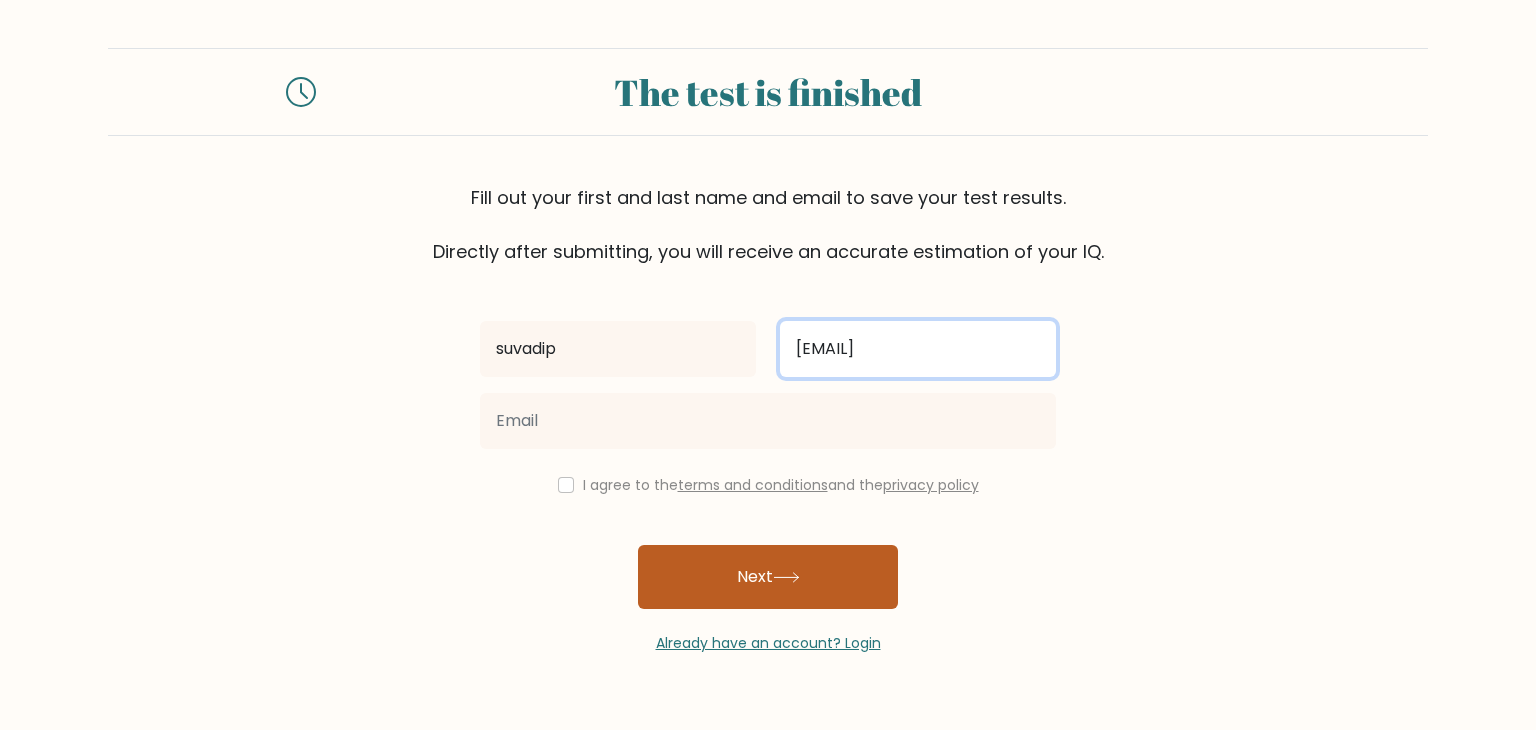 type on "[EMAIL]" 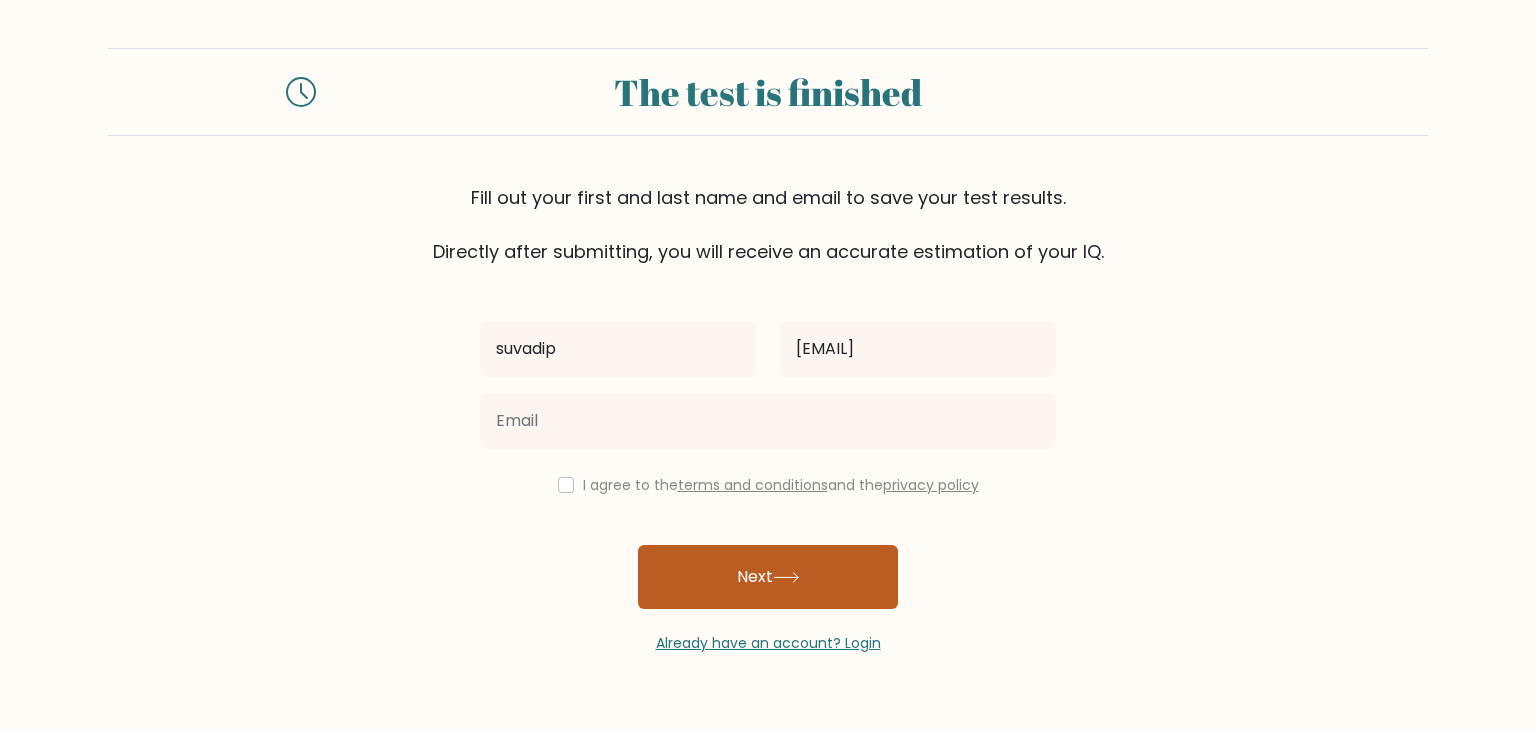 click on "Next" at bounding box center (768, 577) 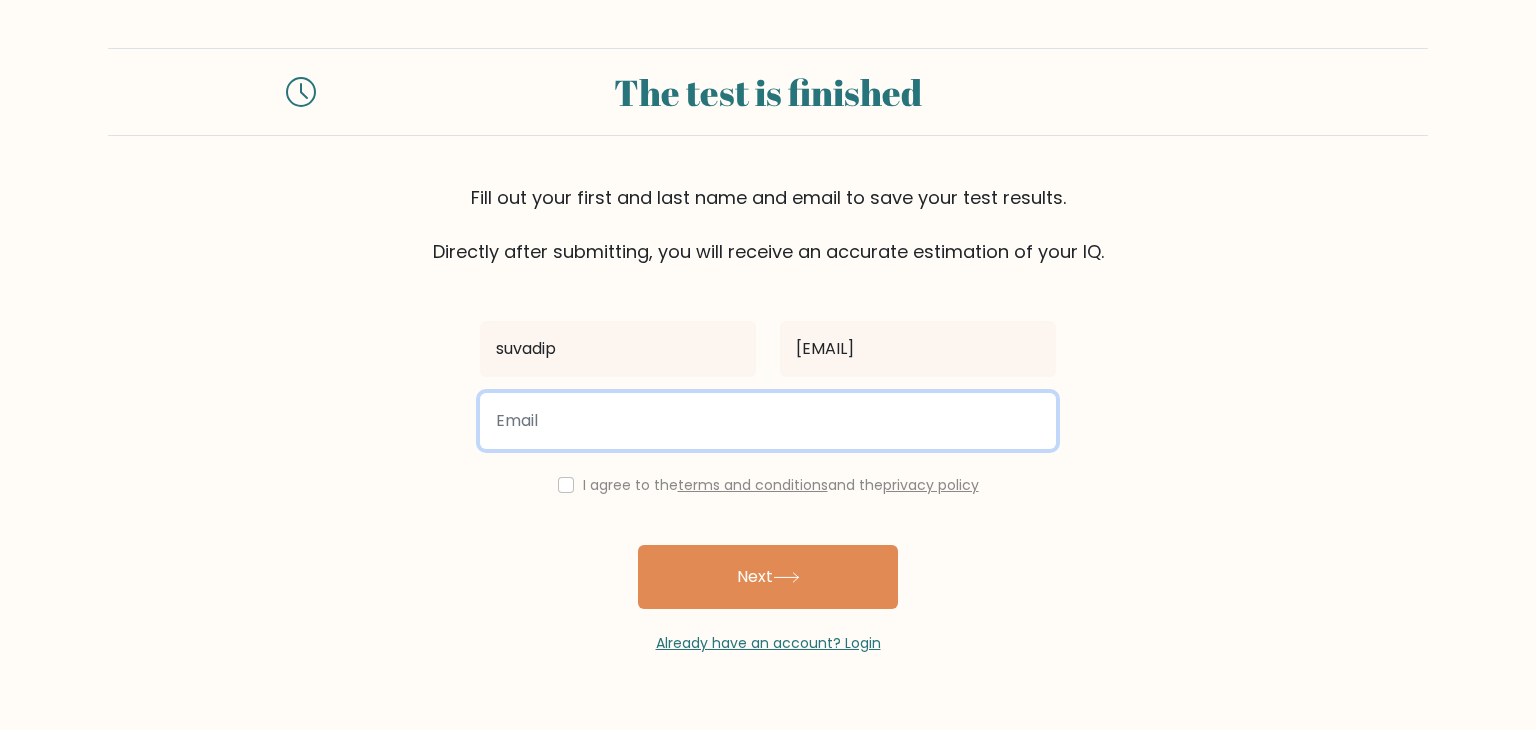 click at bounding box center (768, 421) 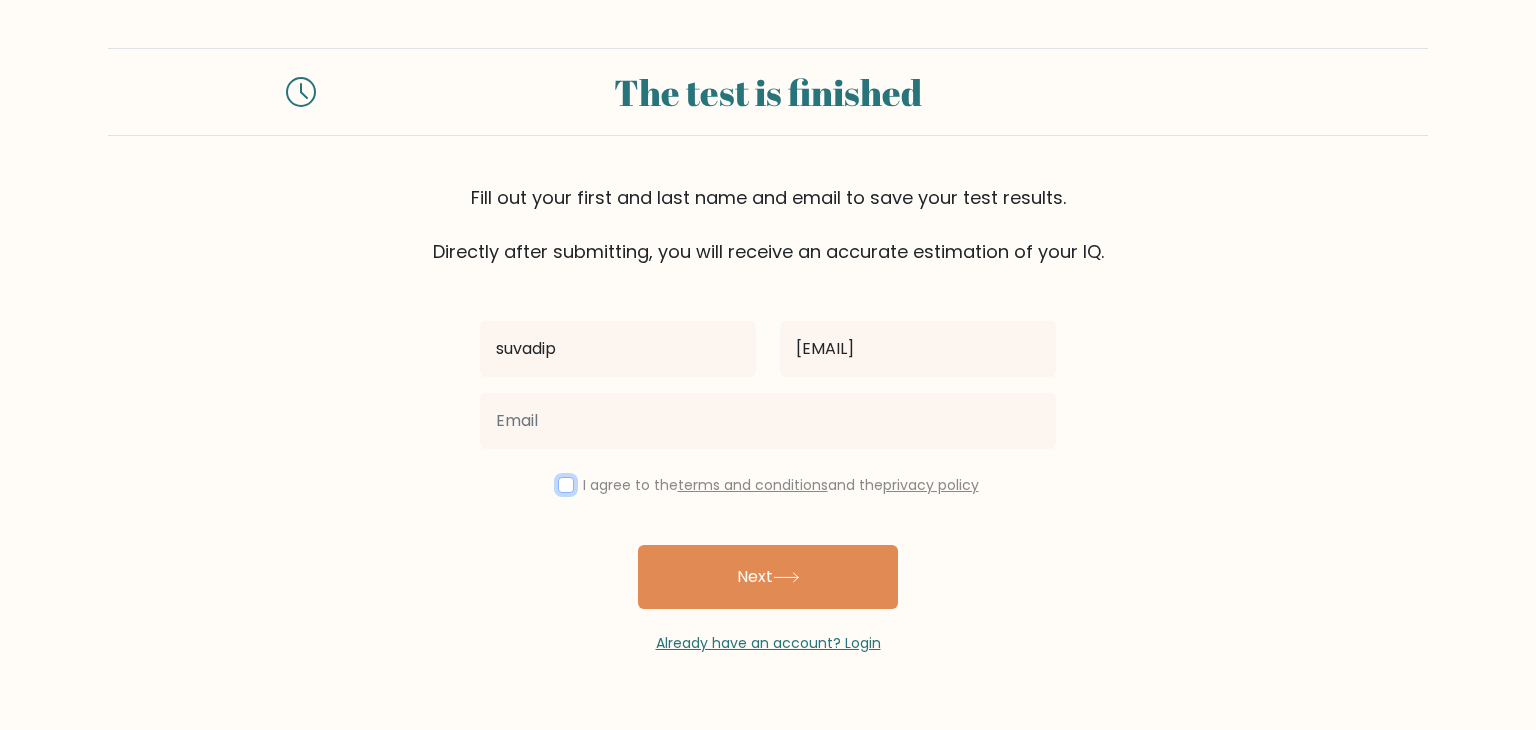 click at bounding box center [566, 485] 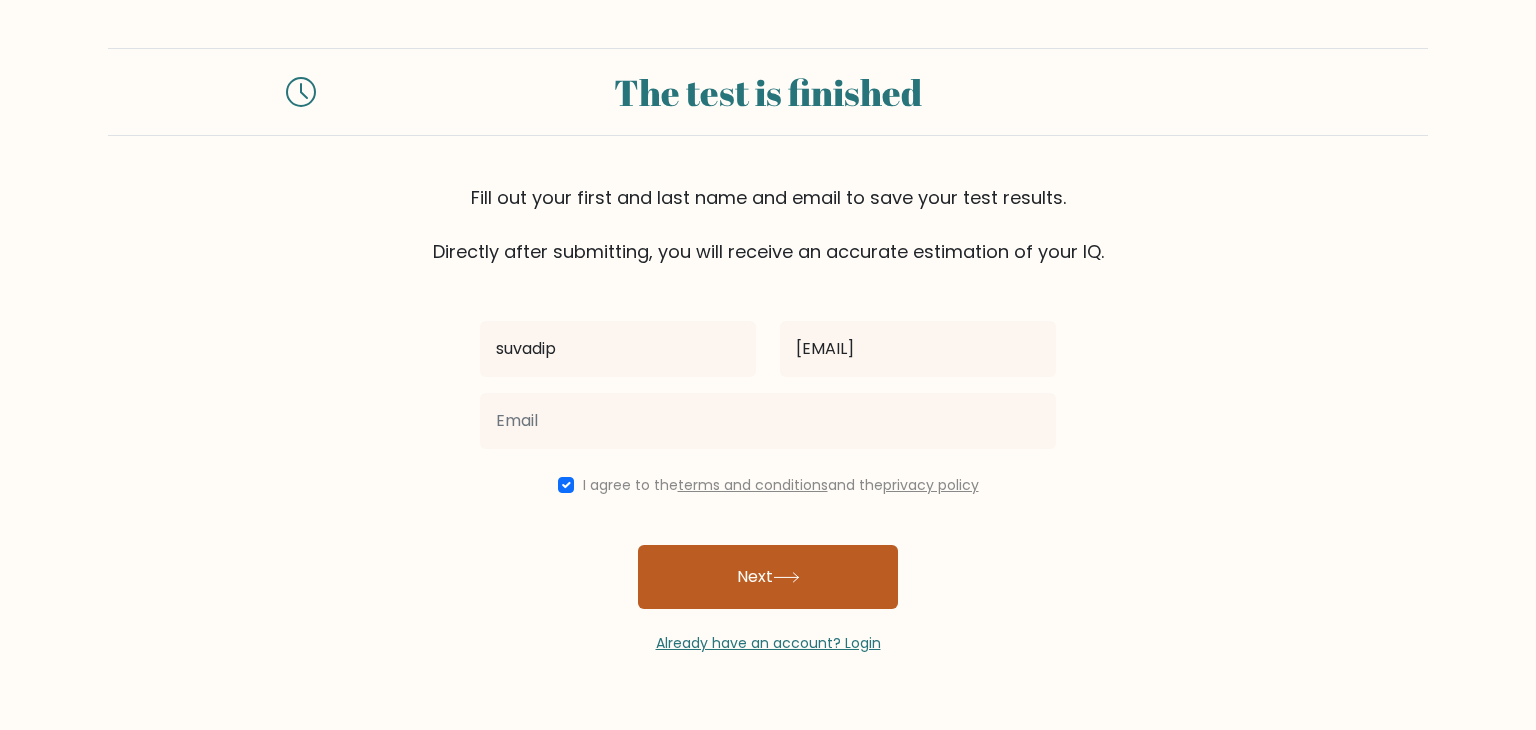 click on "Next" at bounding box center [768, 577] 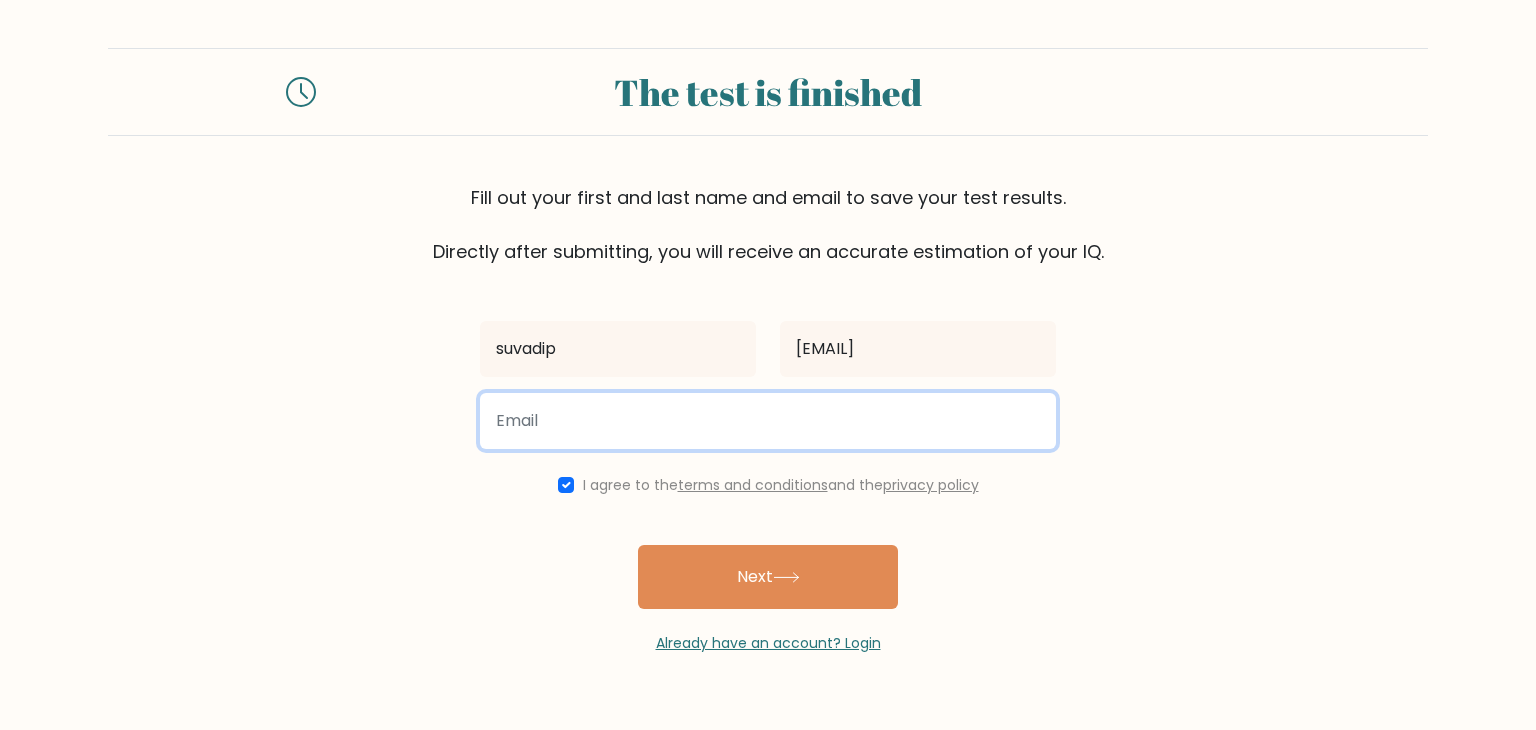 click at bounding box center [768, 421] 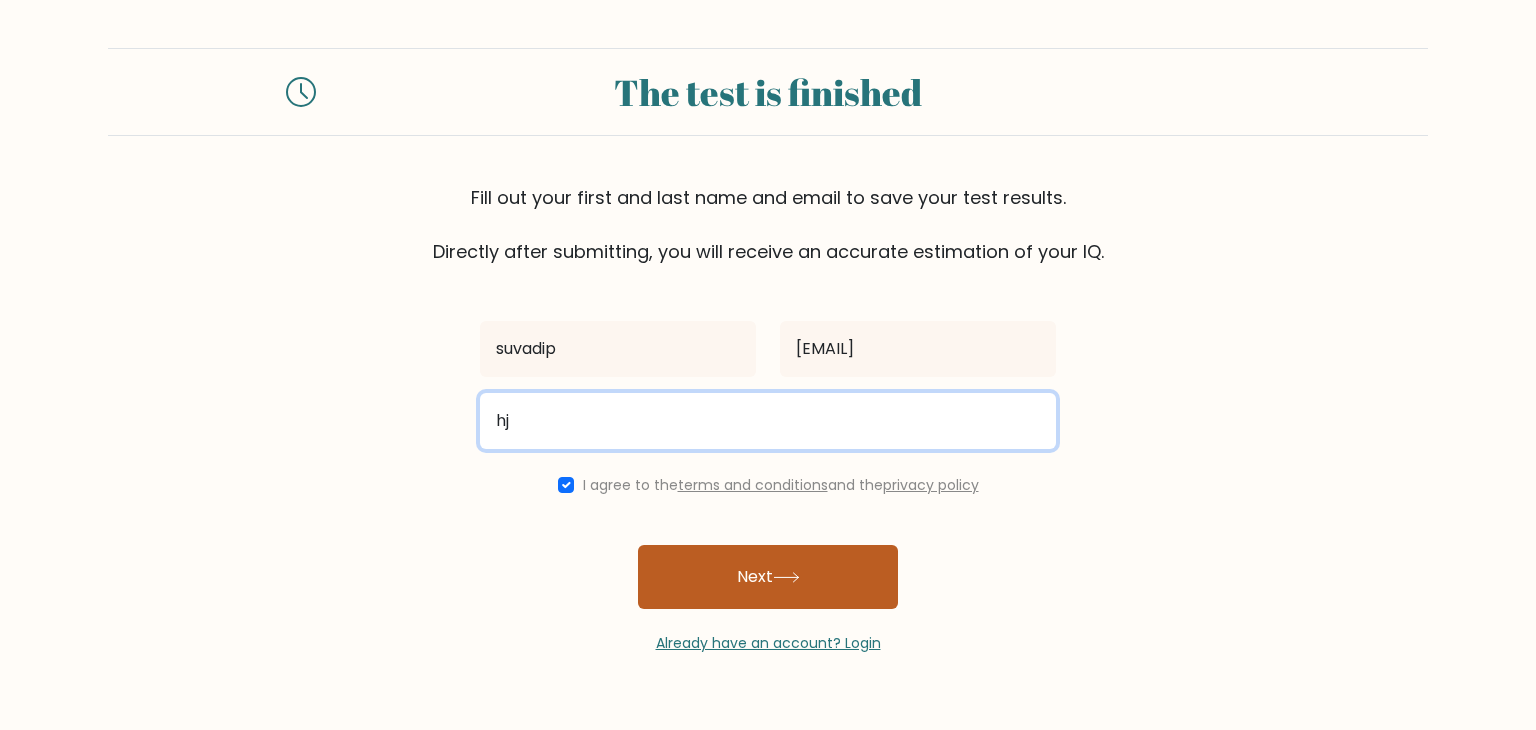 type on "h" 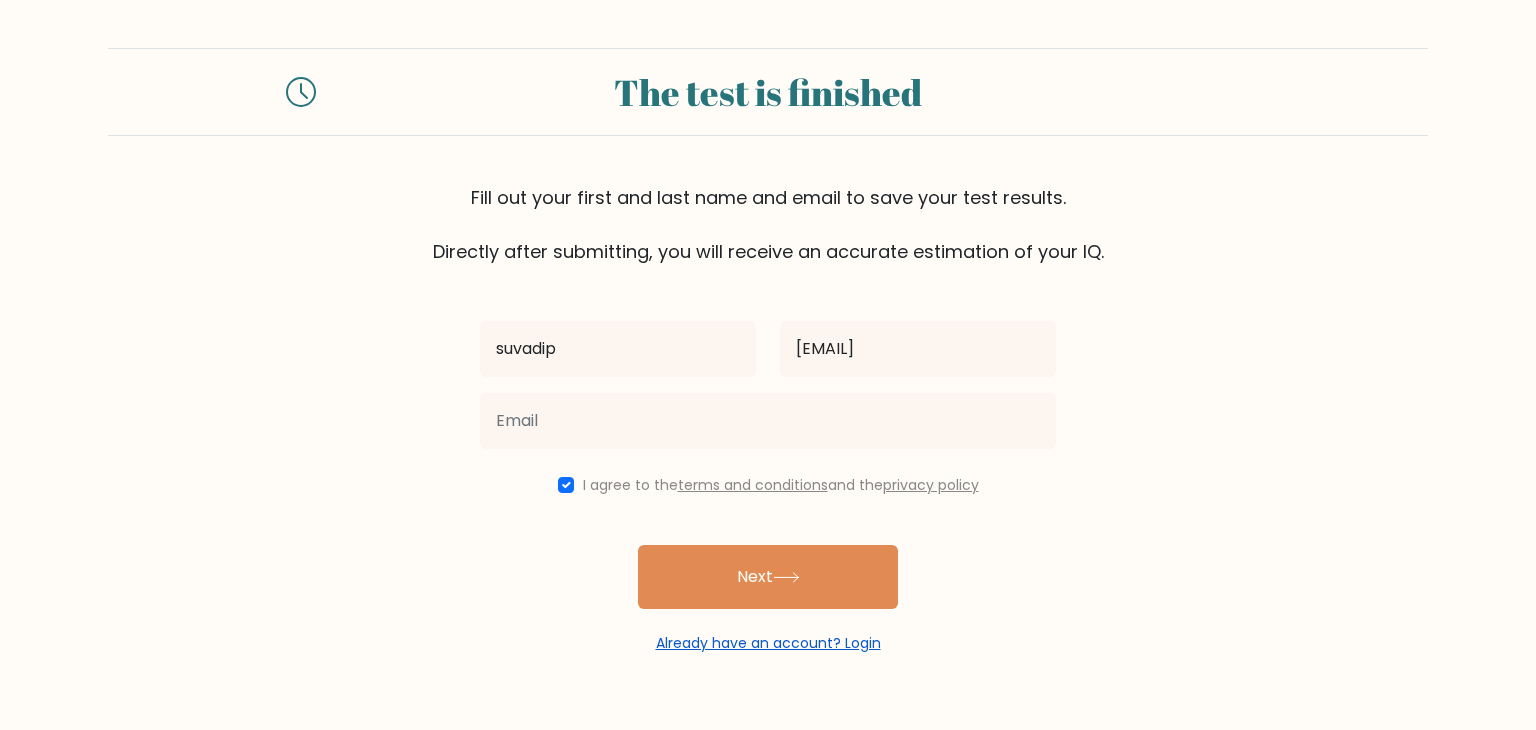 drag, startPoint x: 753, startPoint y: 613, endPoint x: 766, endPoint y: 647, distance: 36.40055 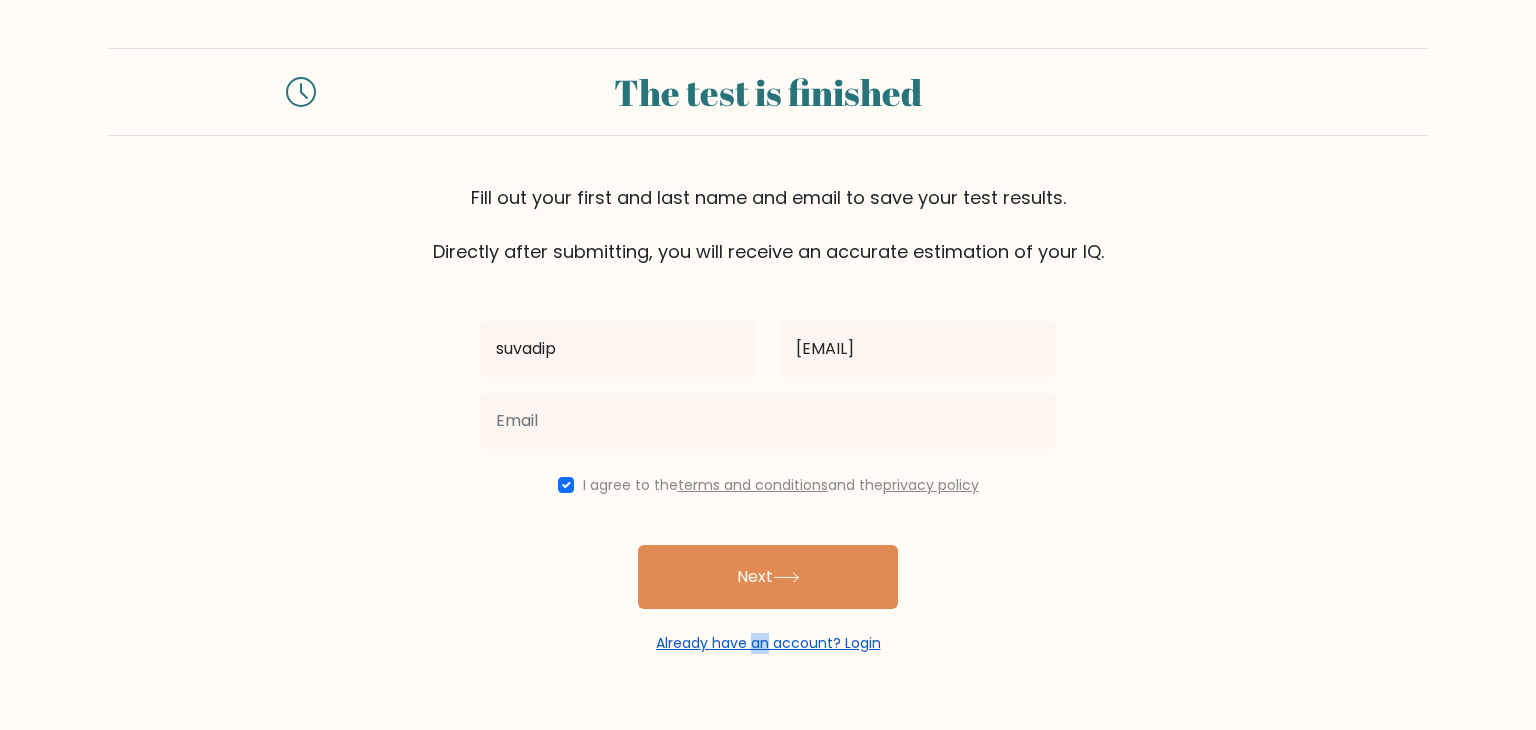 click on "Already have an account? Login" at bounding box center (768, 643) 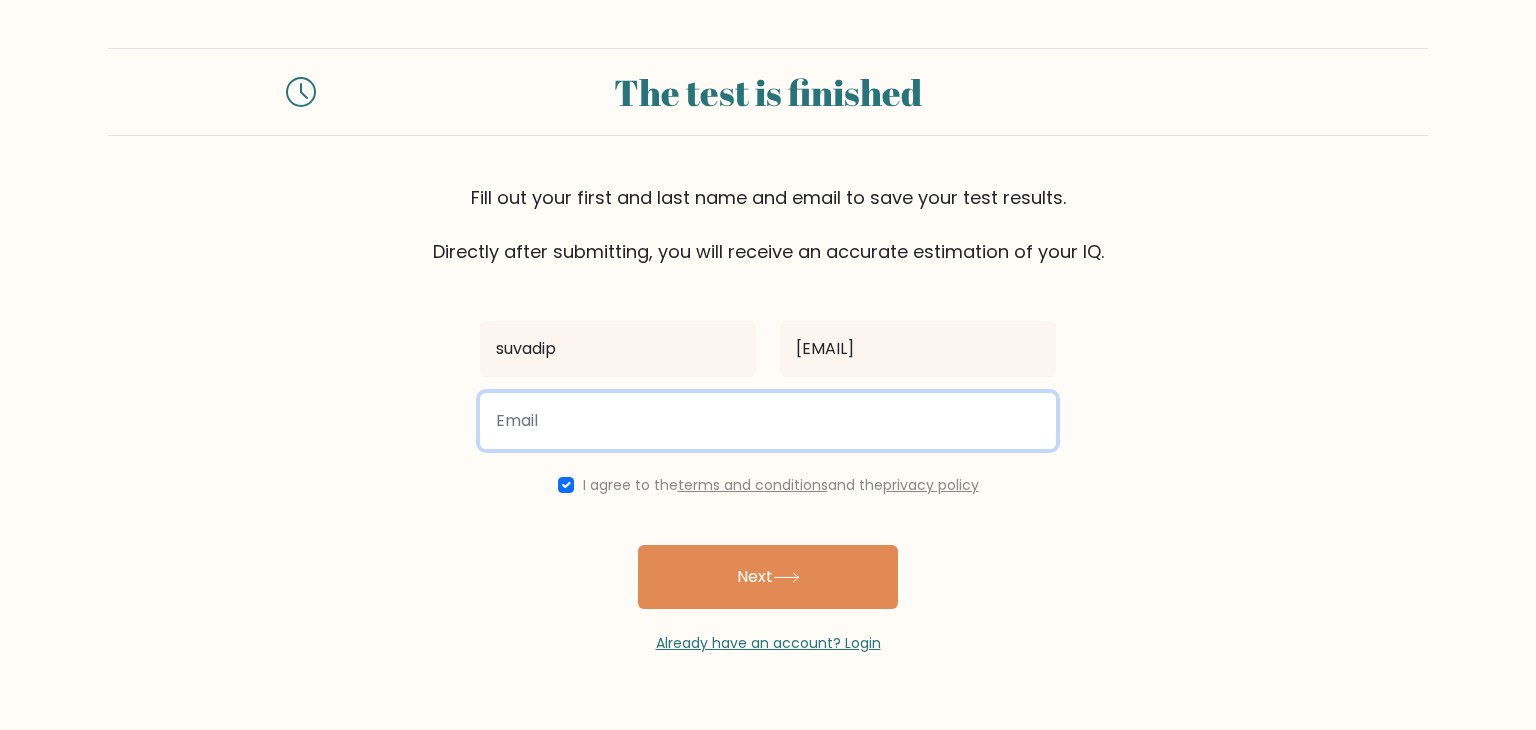 click at bounding box center [768, 421] 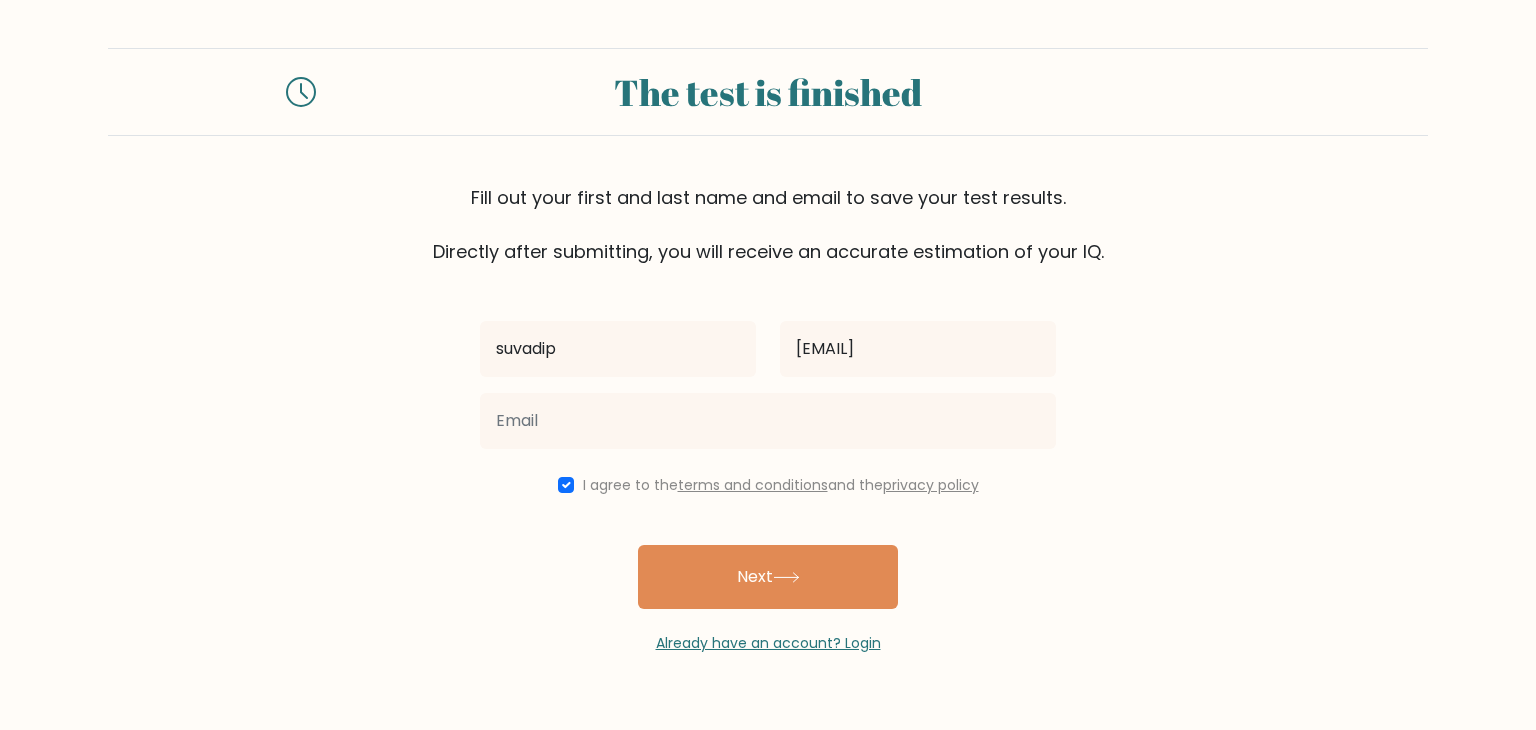 drag, startPoint x: 541, startPoint y: 427, endPoint x: 382, endPoint y: 394, distance: 162.38843 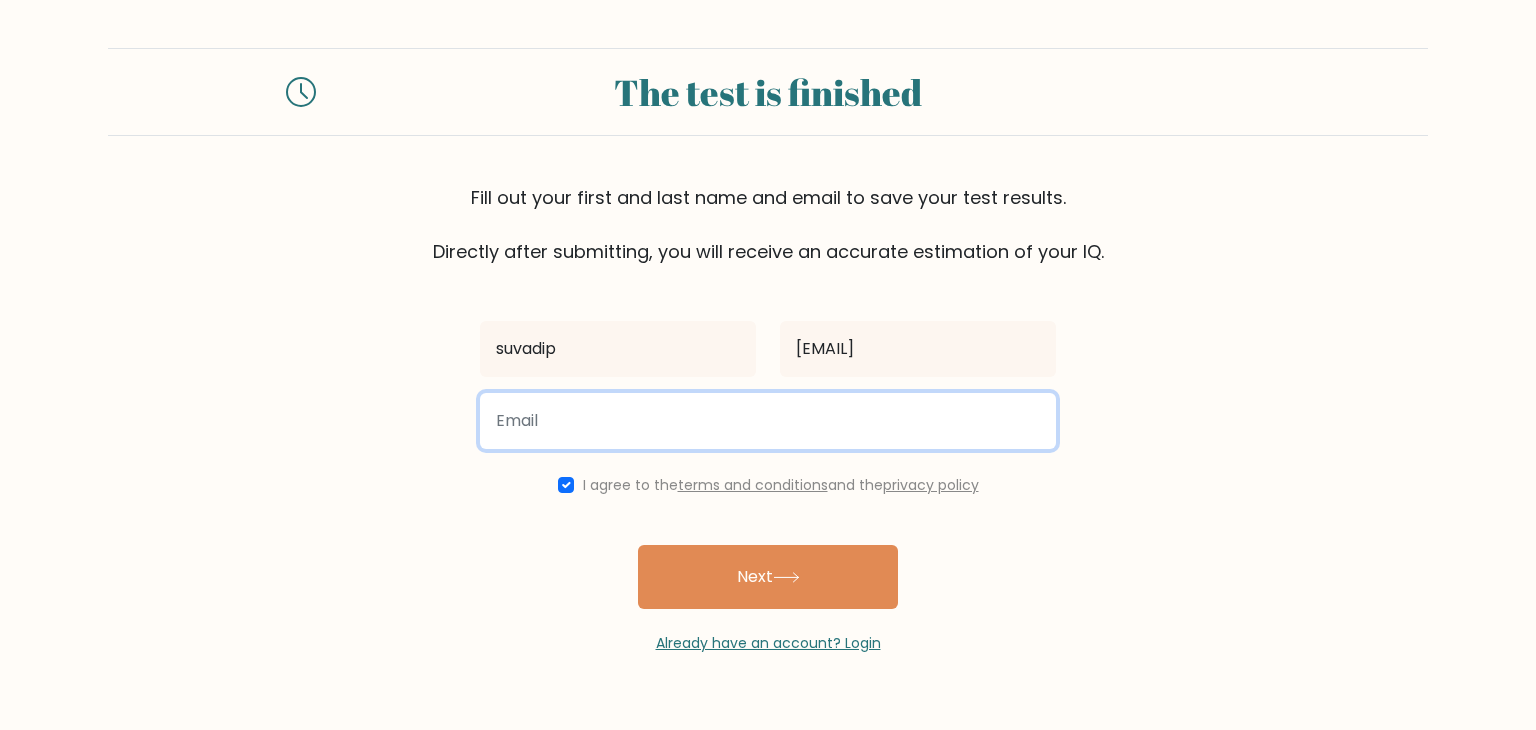 click at bounding box center [768, 421] 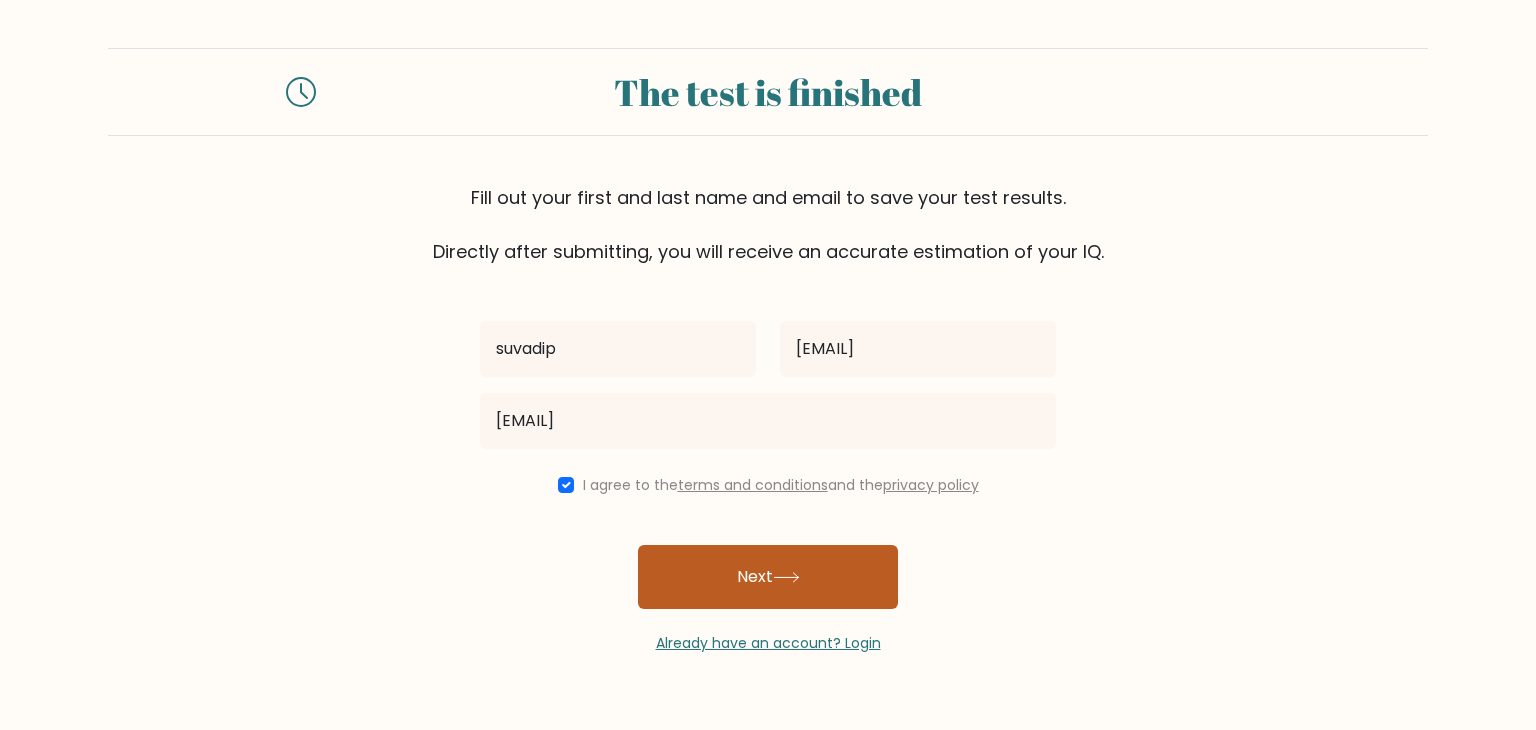 click on "Next" at bounding box center [768, 577] 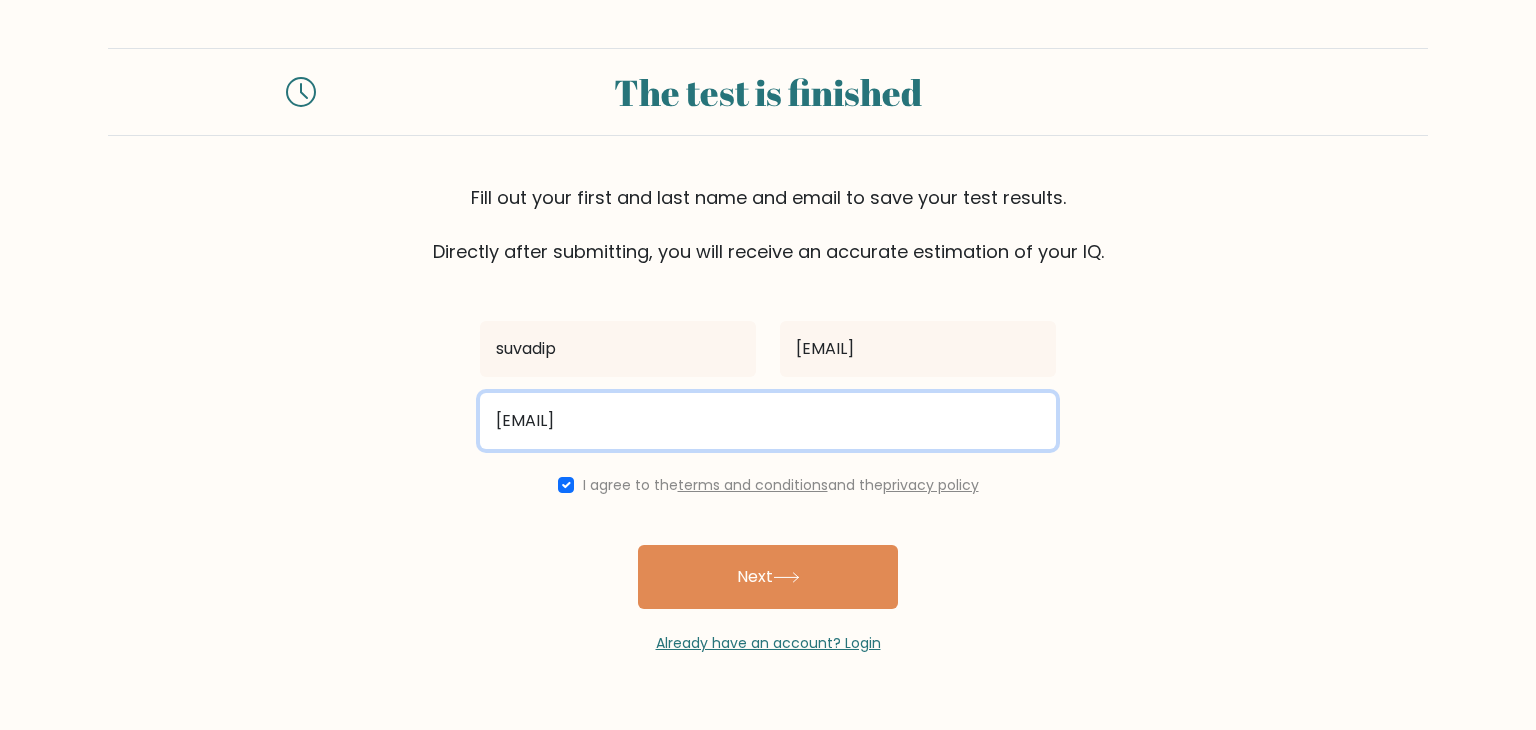 type on "@" 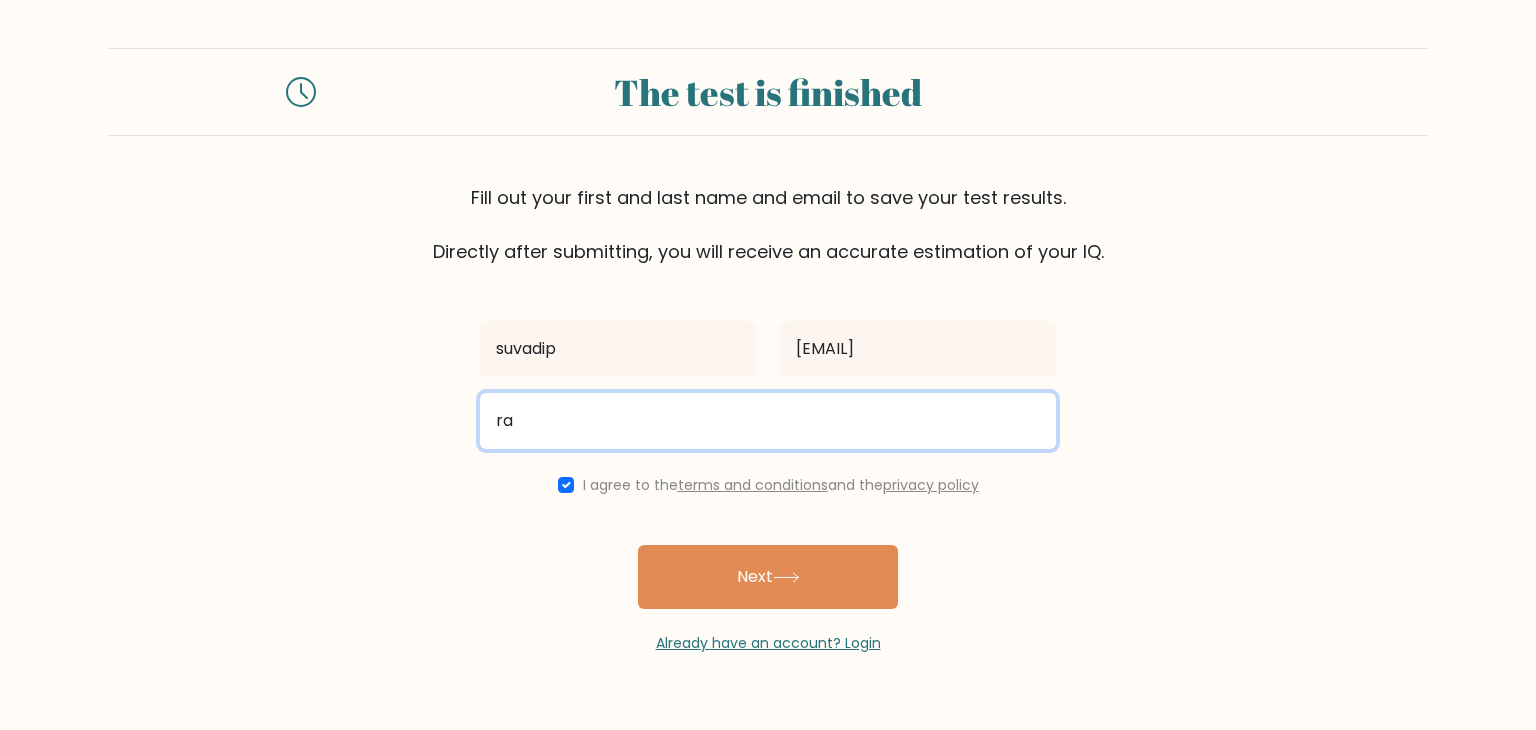 type on "r" 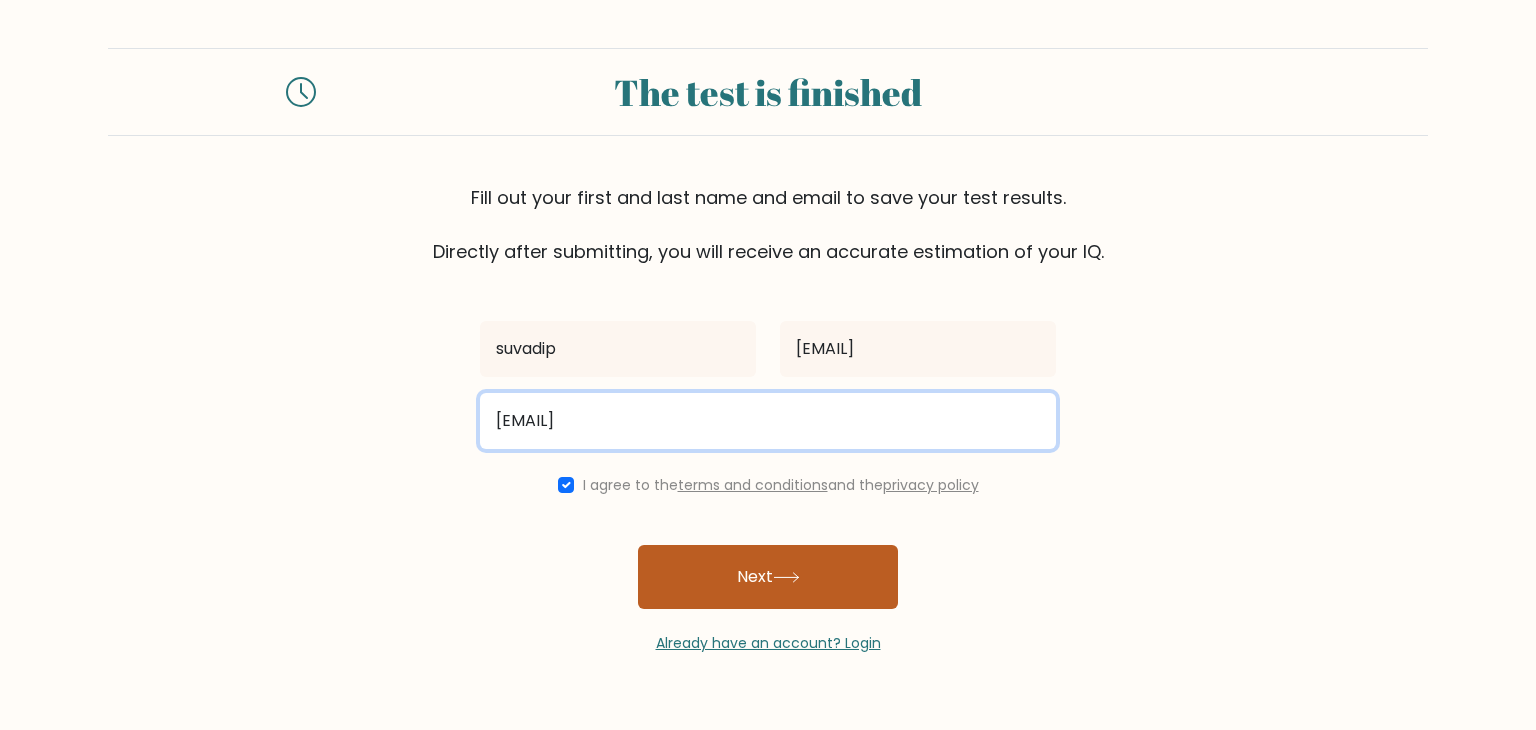 type on "[EMAIL]" 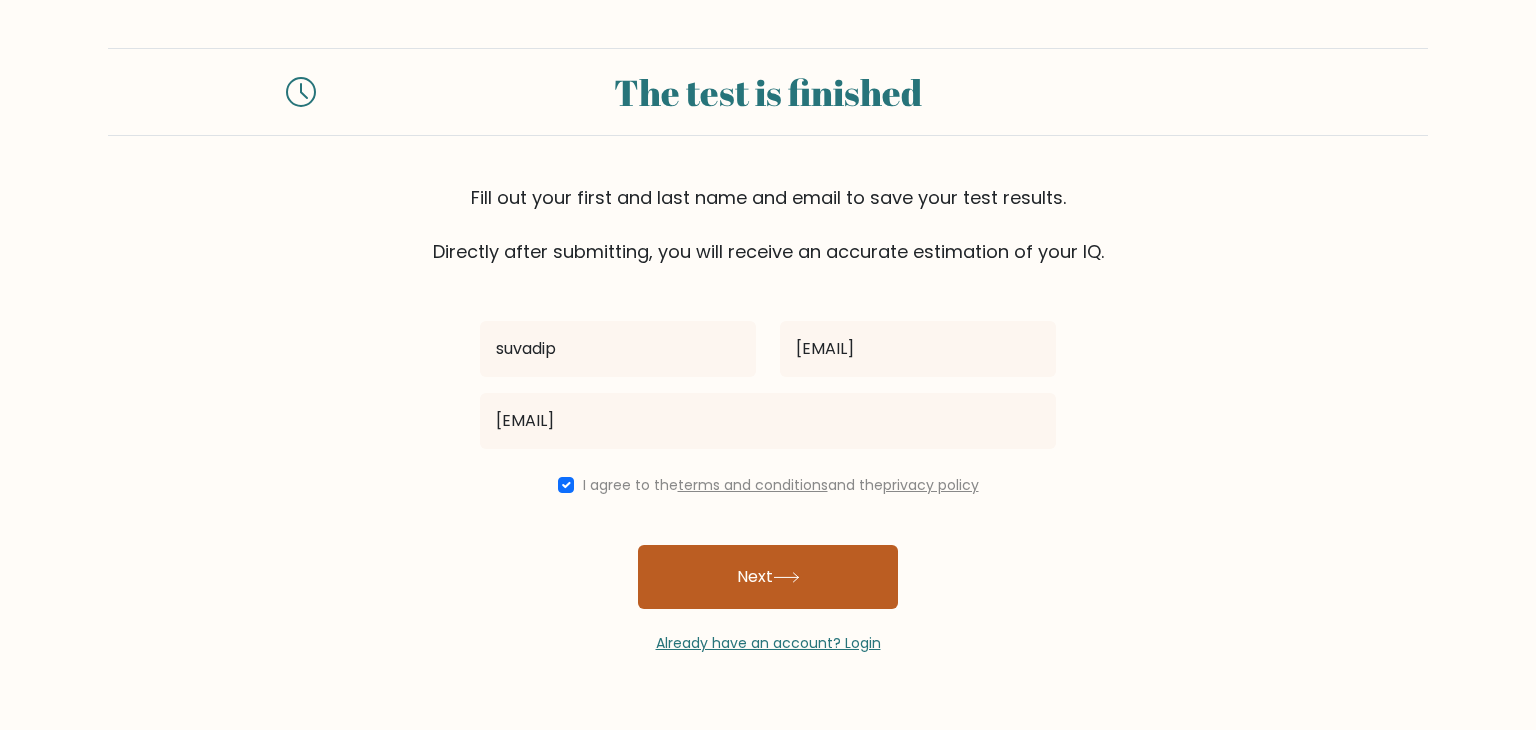 click on "Next" at bounding box center (768, 577) 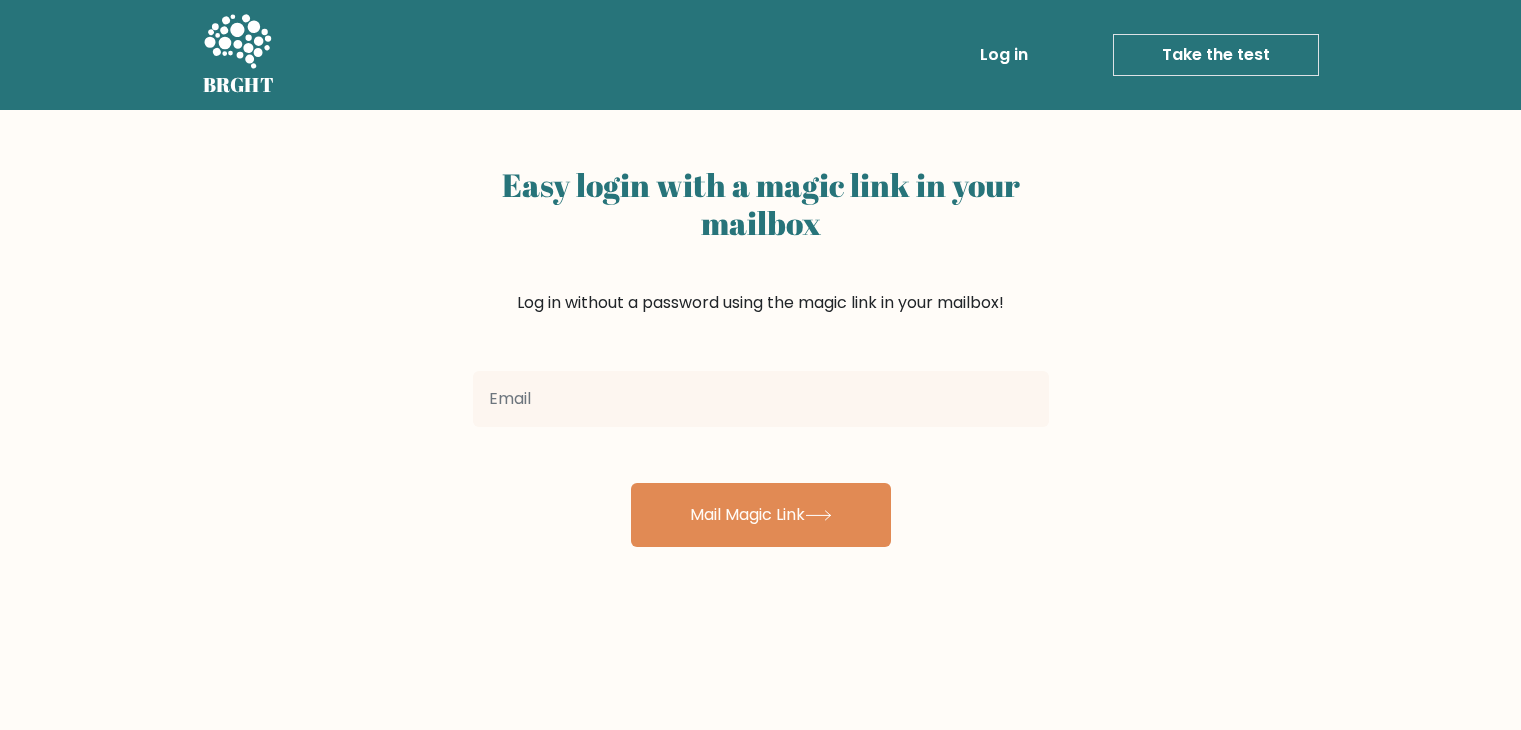 scroll, scrollTop: 0, scrollLeft: 0, axis: both 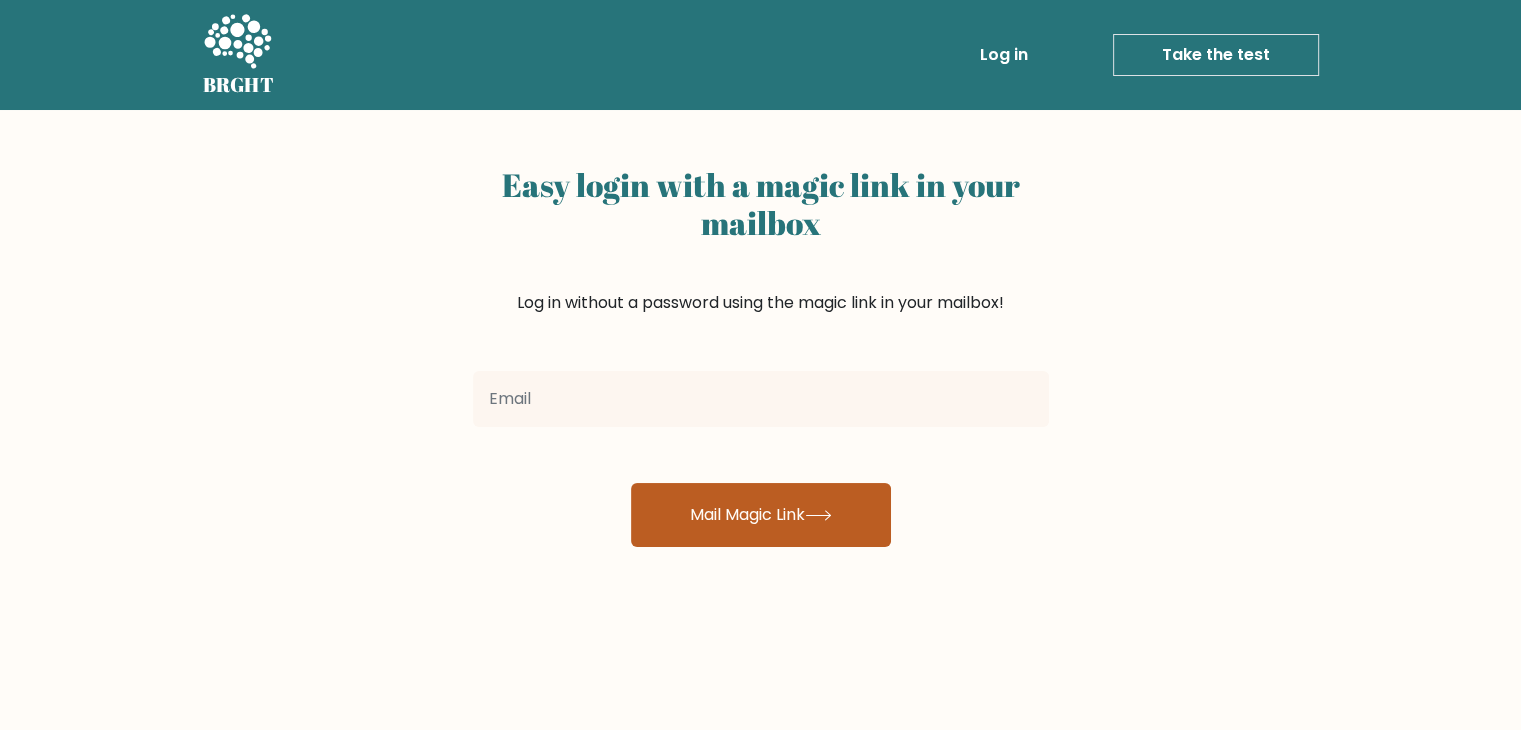 click on "Mail Magic Link" at bounding box center (761, 515) 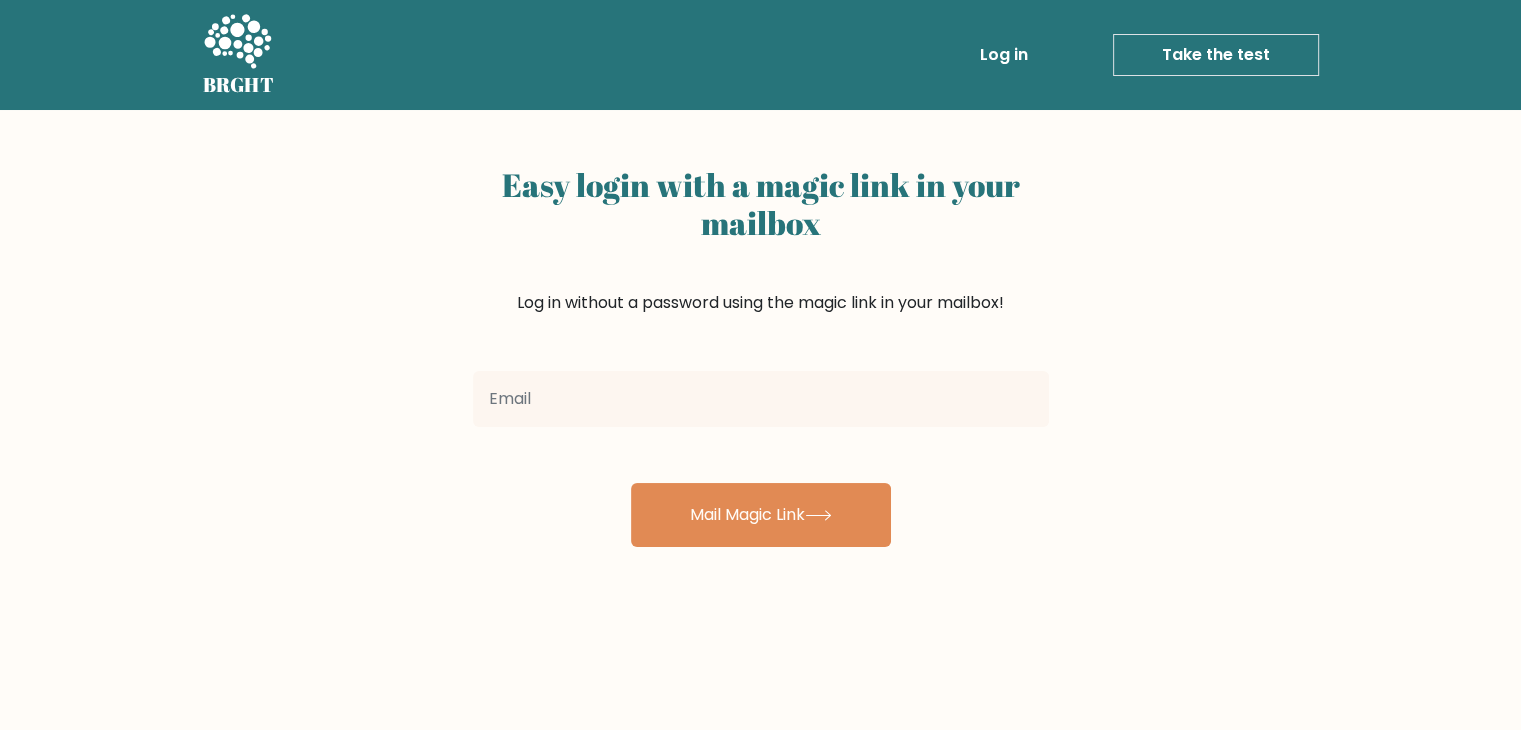 click on "Mail Magic Link" at bounding box center [761, 455] 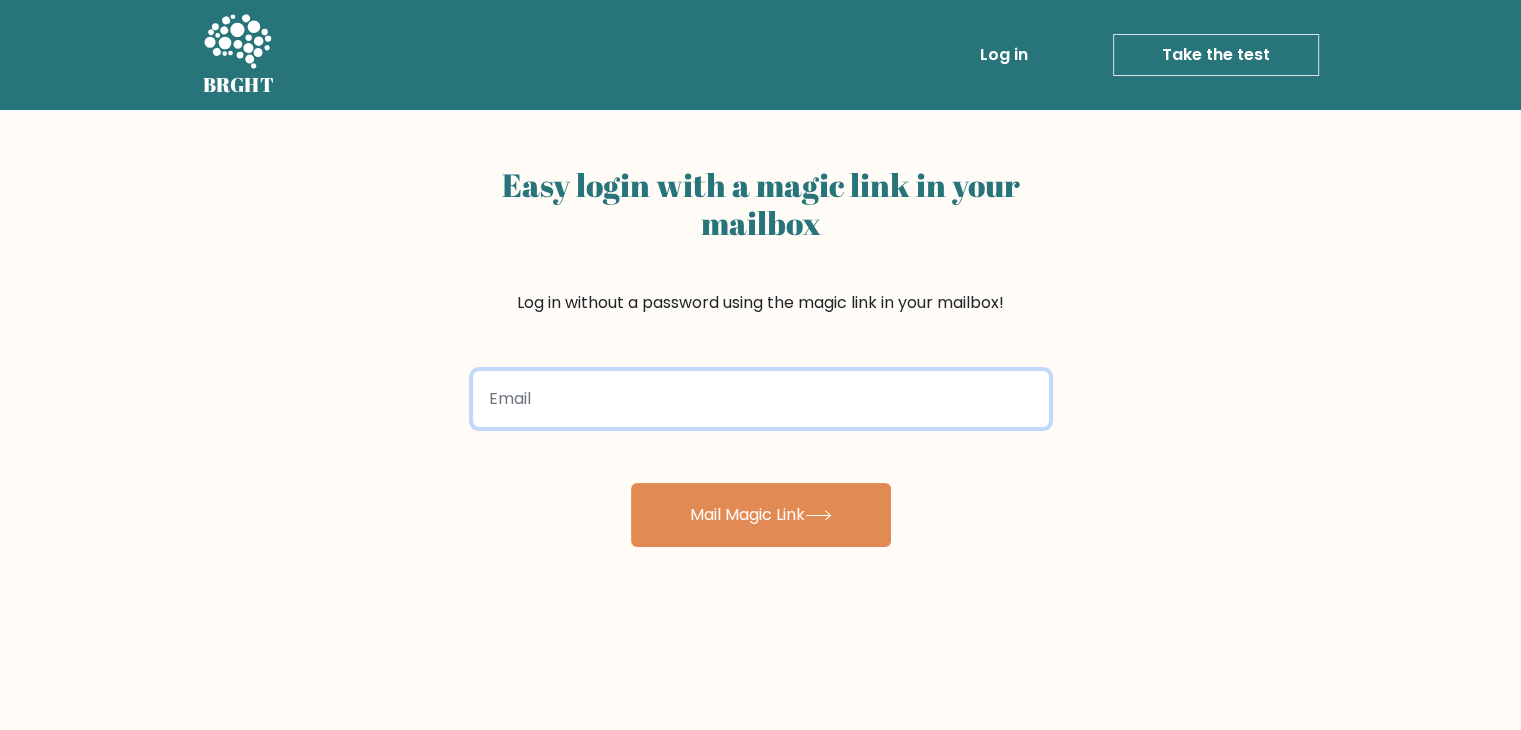 click at bounding box center [761, 399] 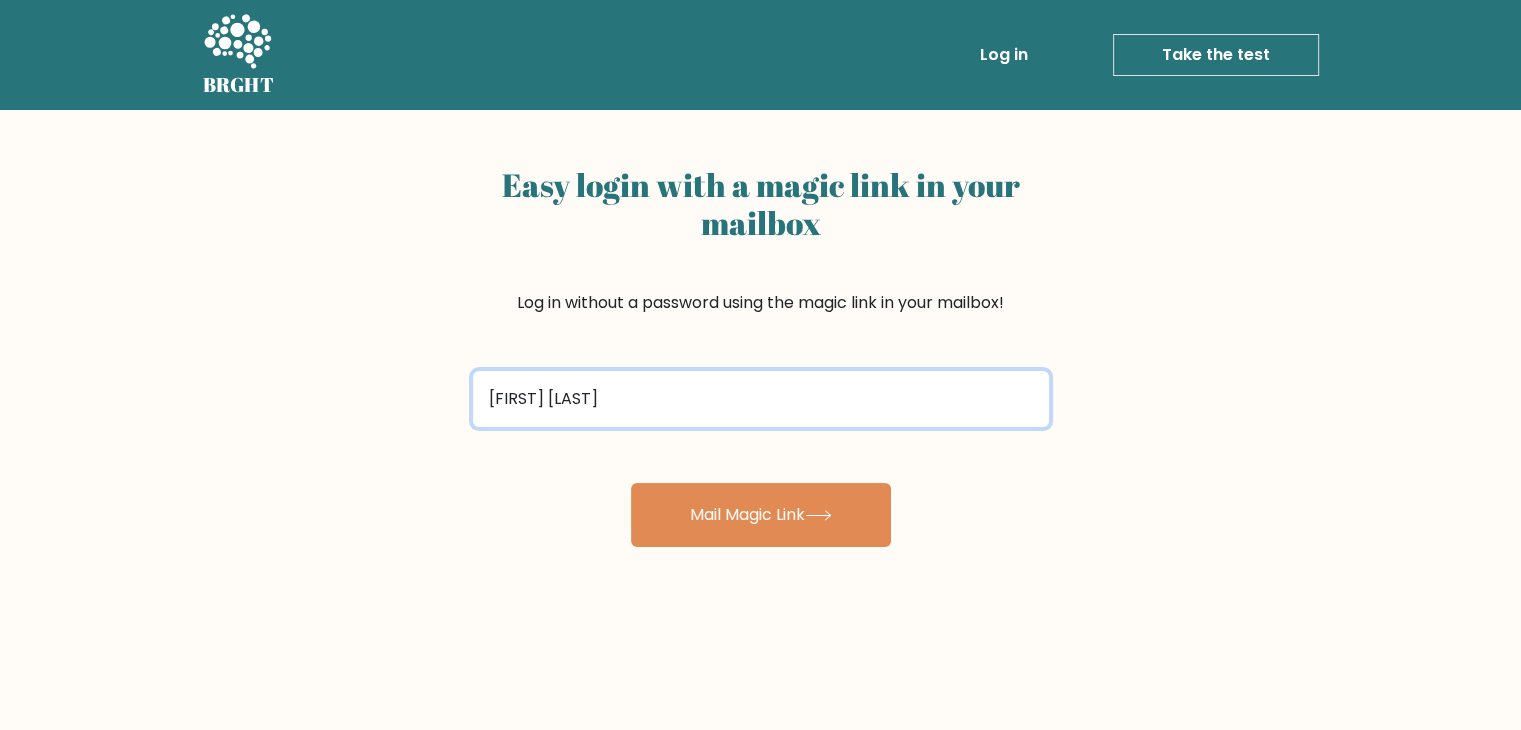 click on "Mail Magic Link" at bounding box center [761, 515] 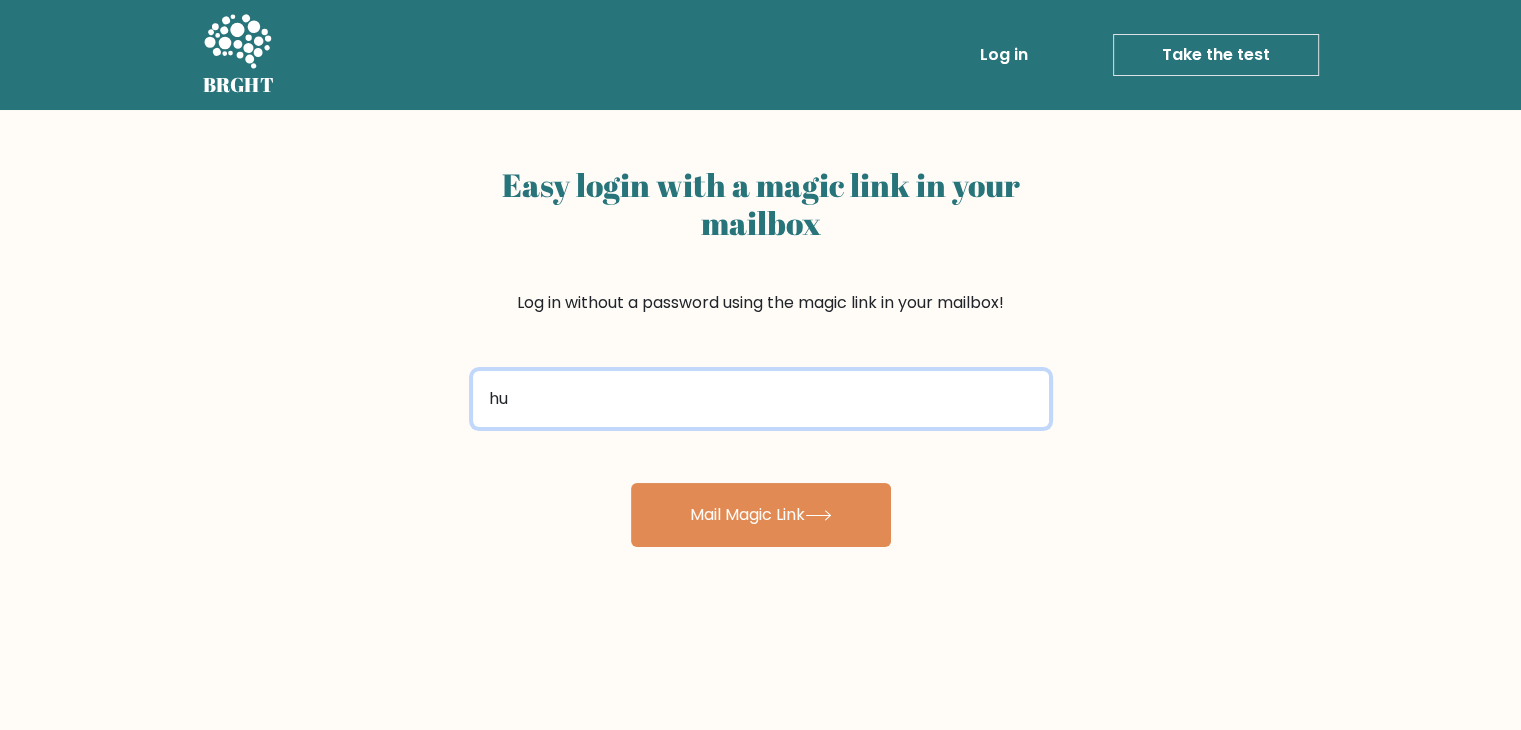 type on "h" 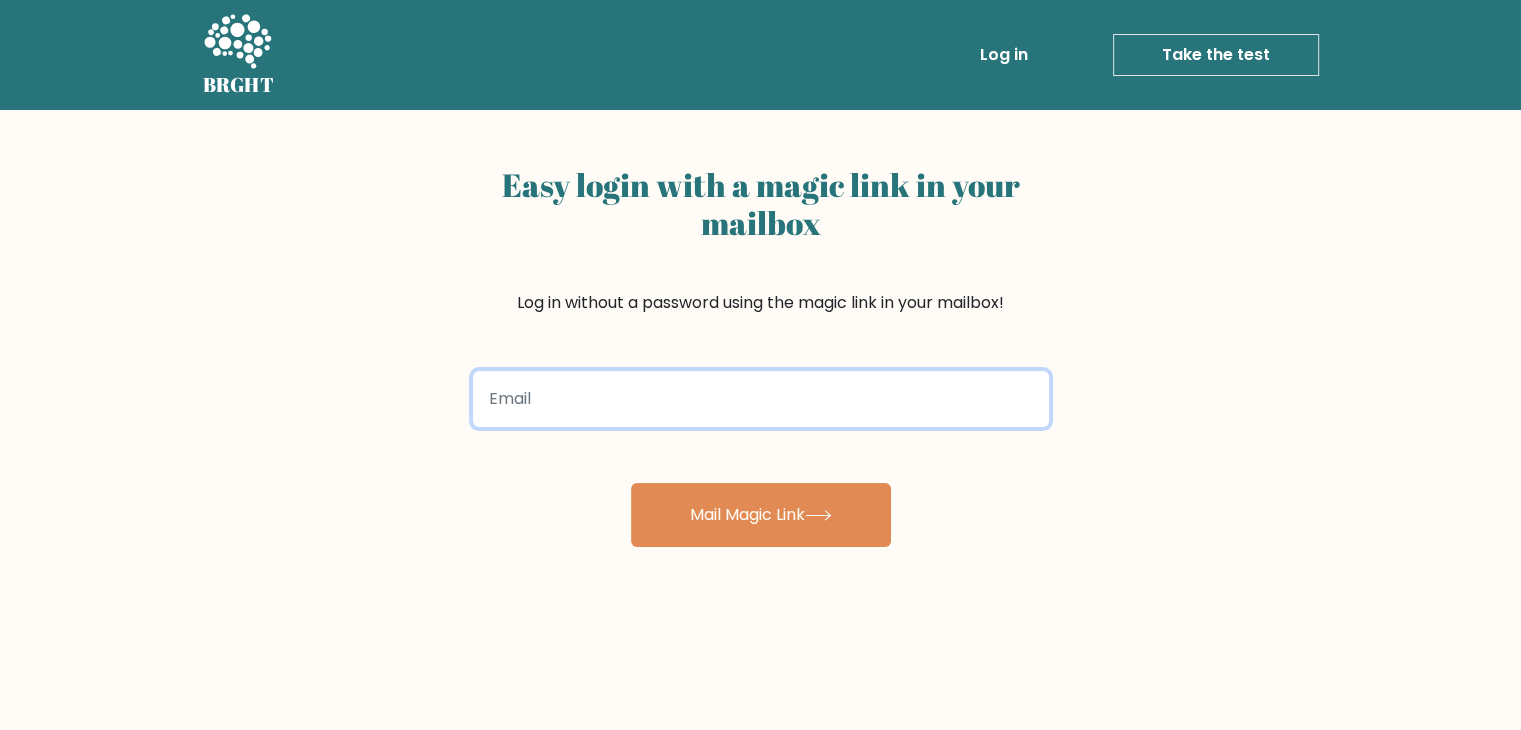 type 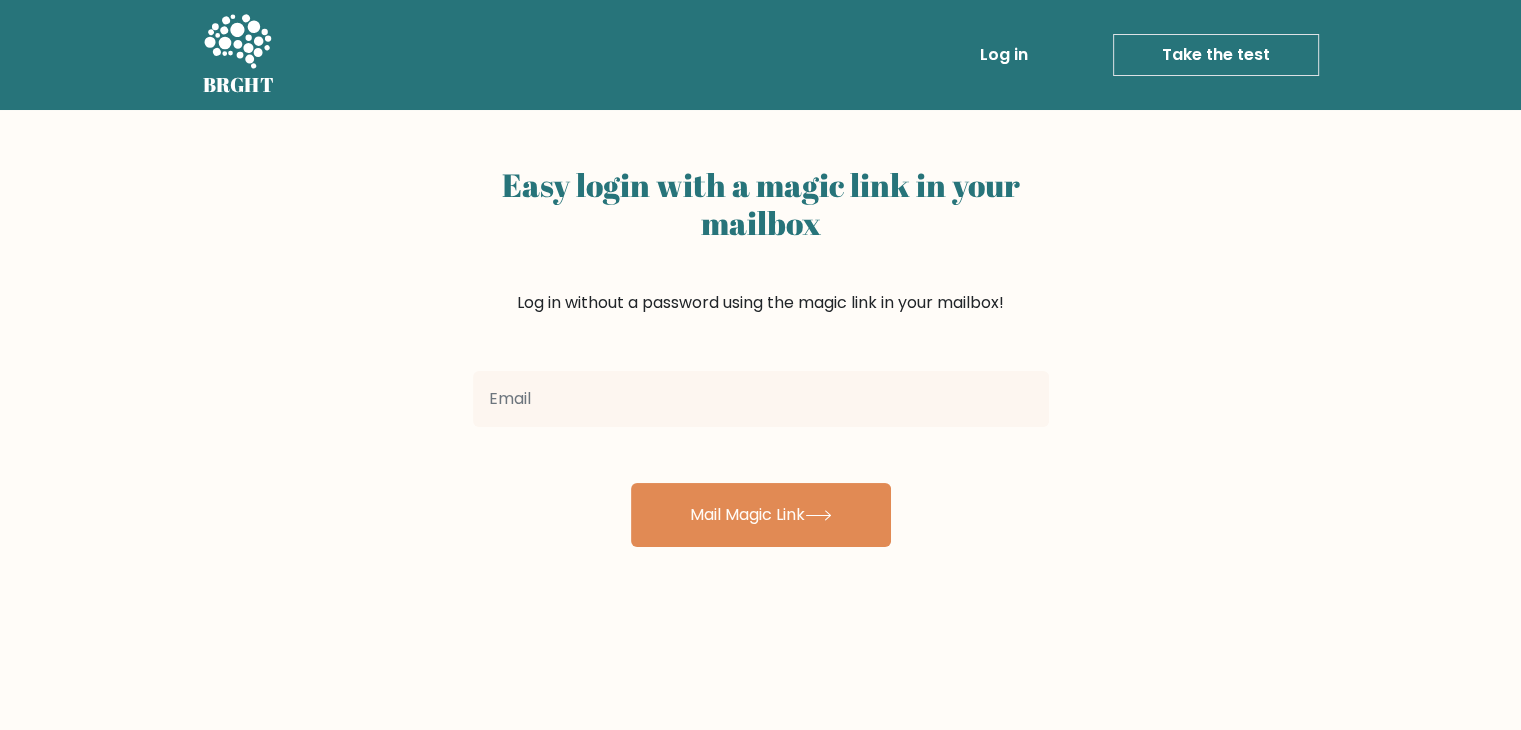 click on "Easy login with a magic link in your mailbox
Log in without a password using the magic link in your mailbox!
Mail Magic Link" at bounding box center [760, 489] 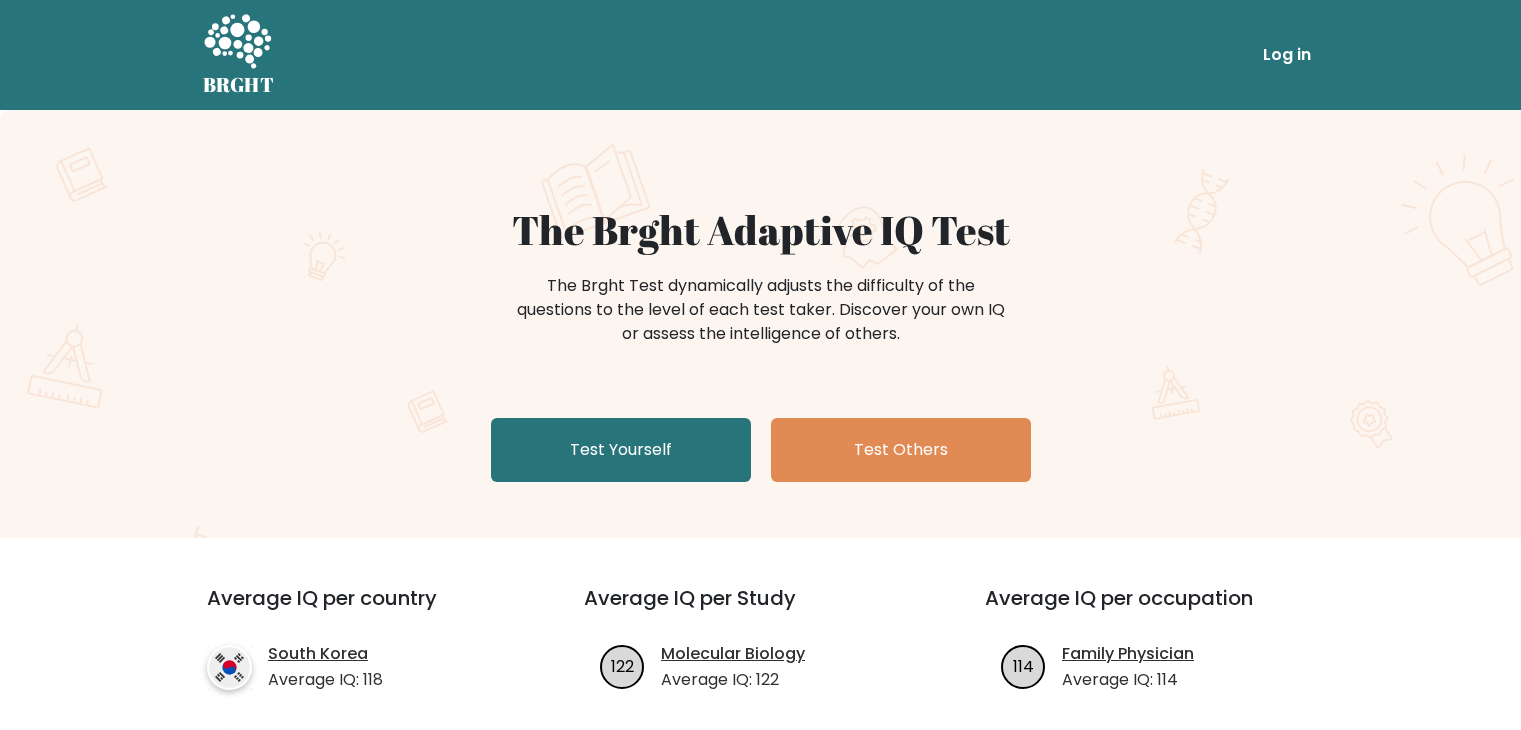 scroll, scrollTop: 0, scrollLeft: 0, axis: both 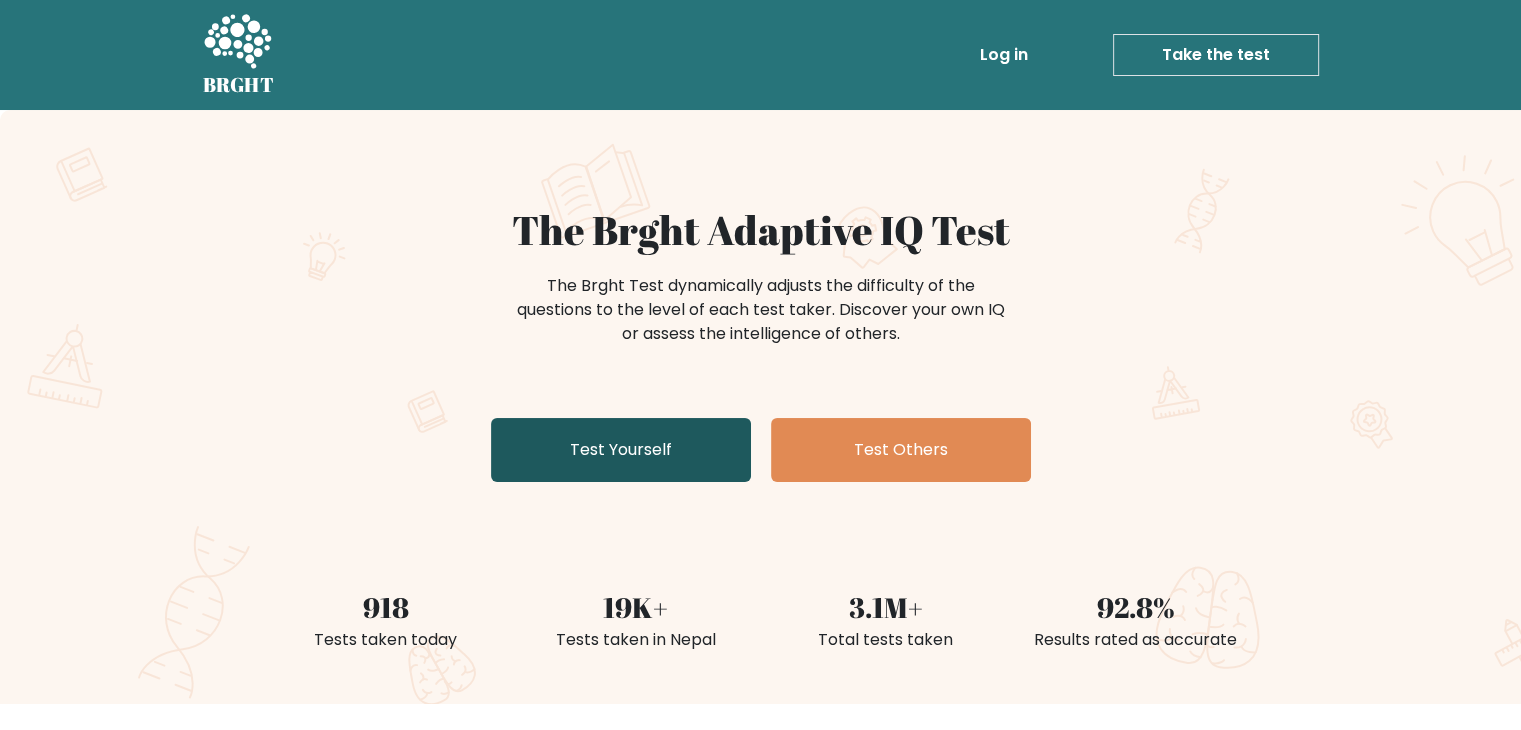 click on "Test Yourself" at bounding box center [621, 450] 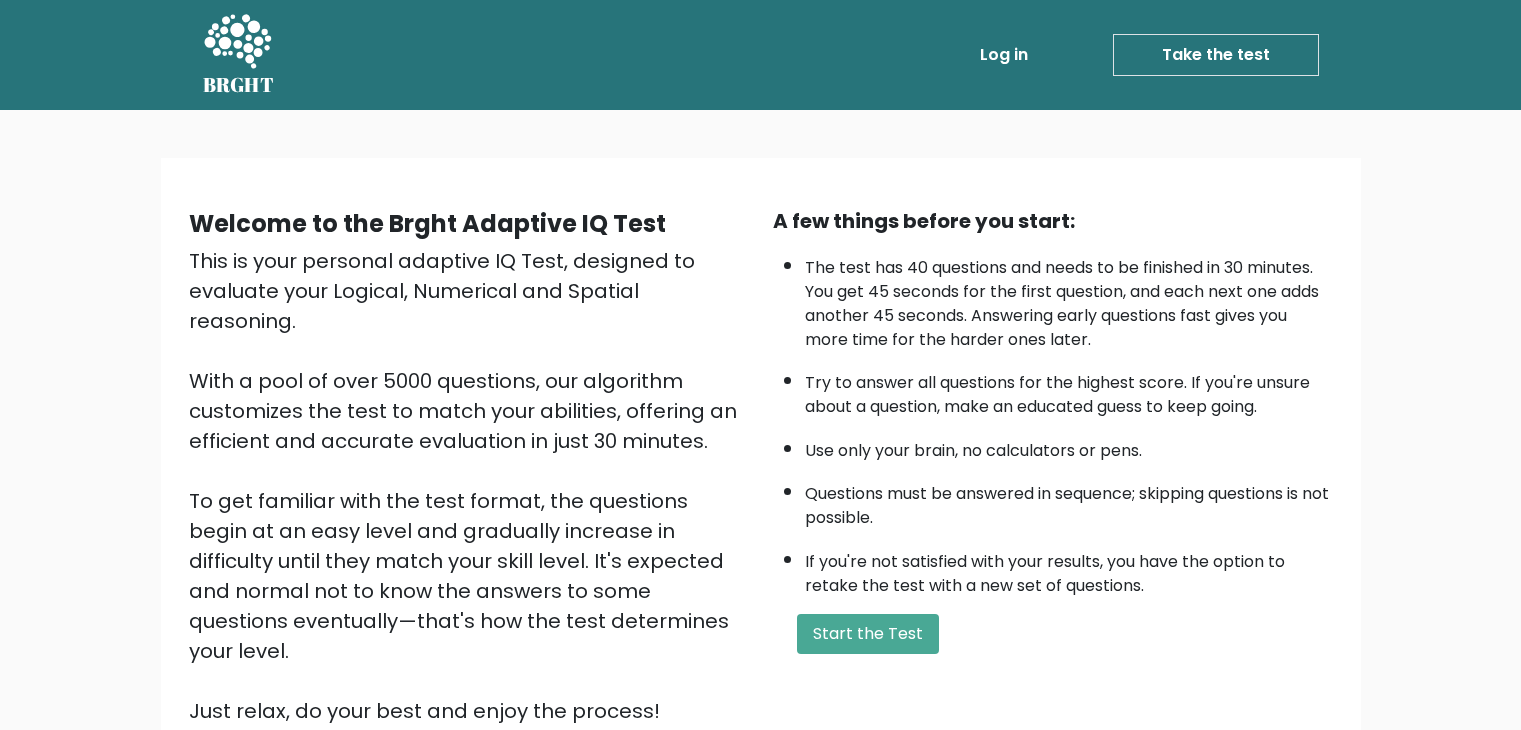 scroll, scrollTop: 0, scrollLeft: 0, axis: both 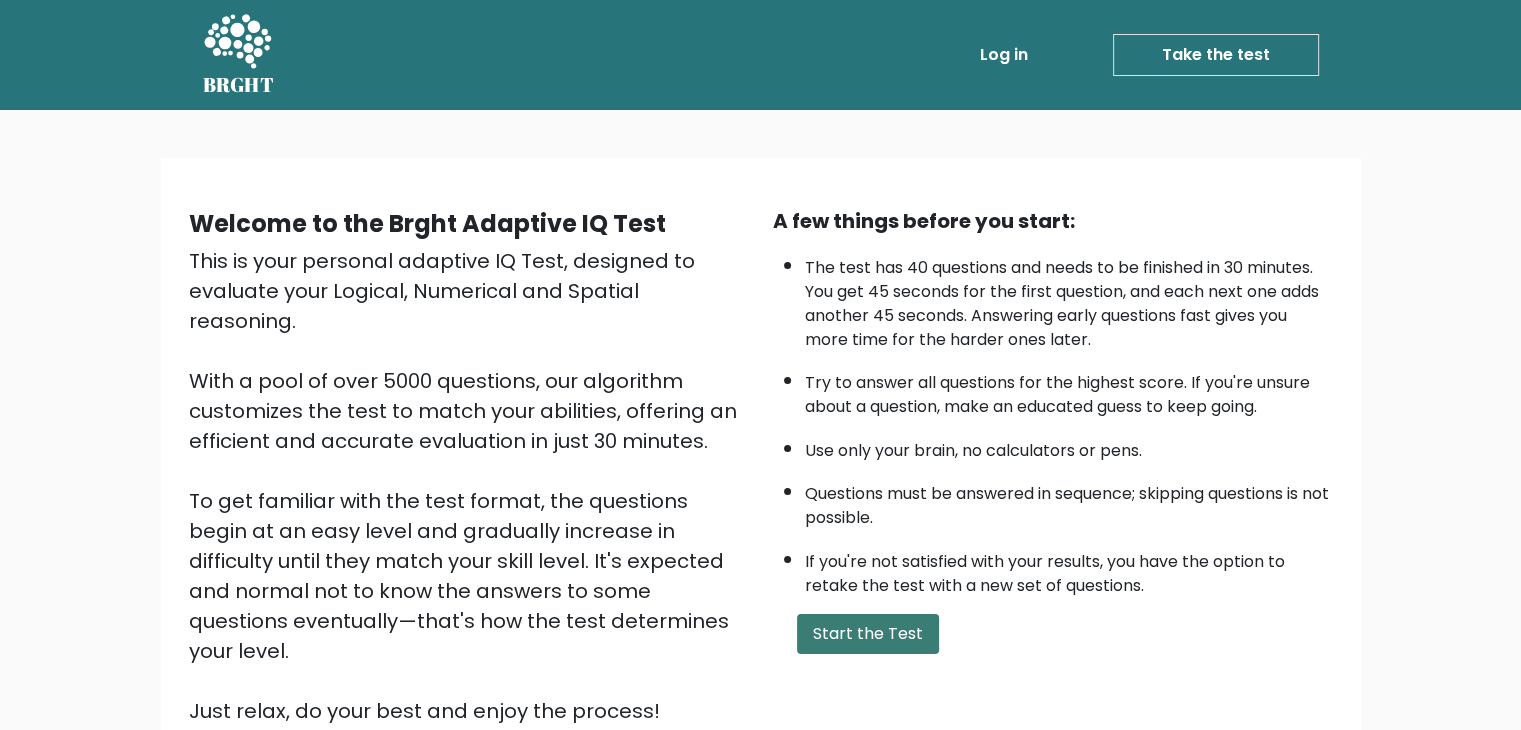 click on "Start the Test" at bounding box center [868, 634] 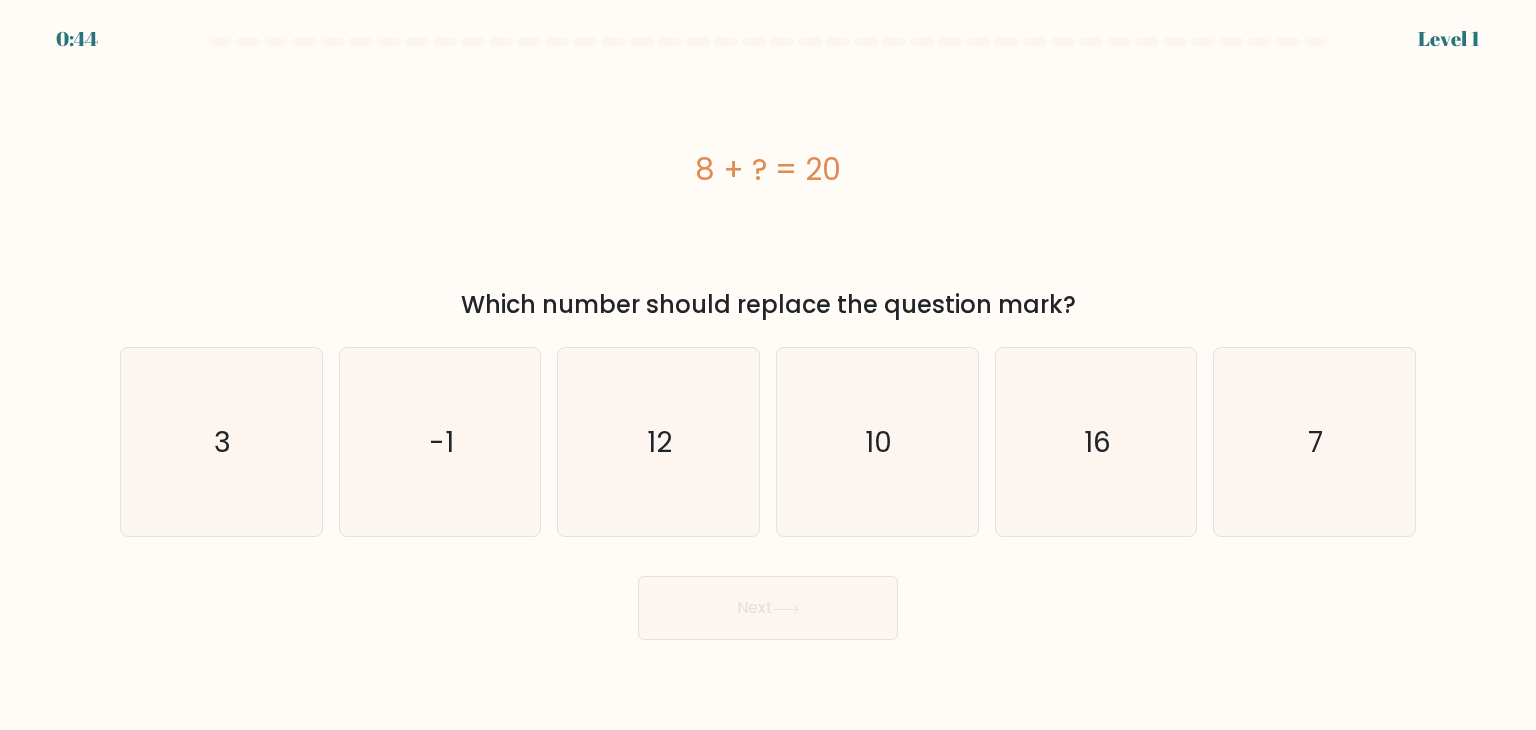 scroll, scrollTop: 0, scrollLeft: 0, axis: both 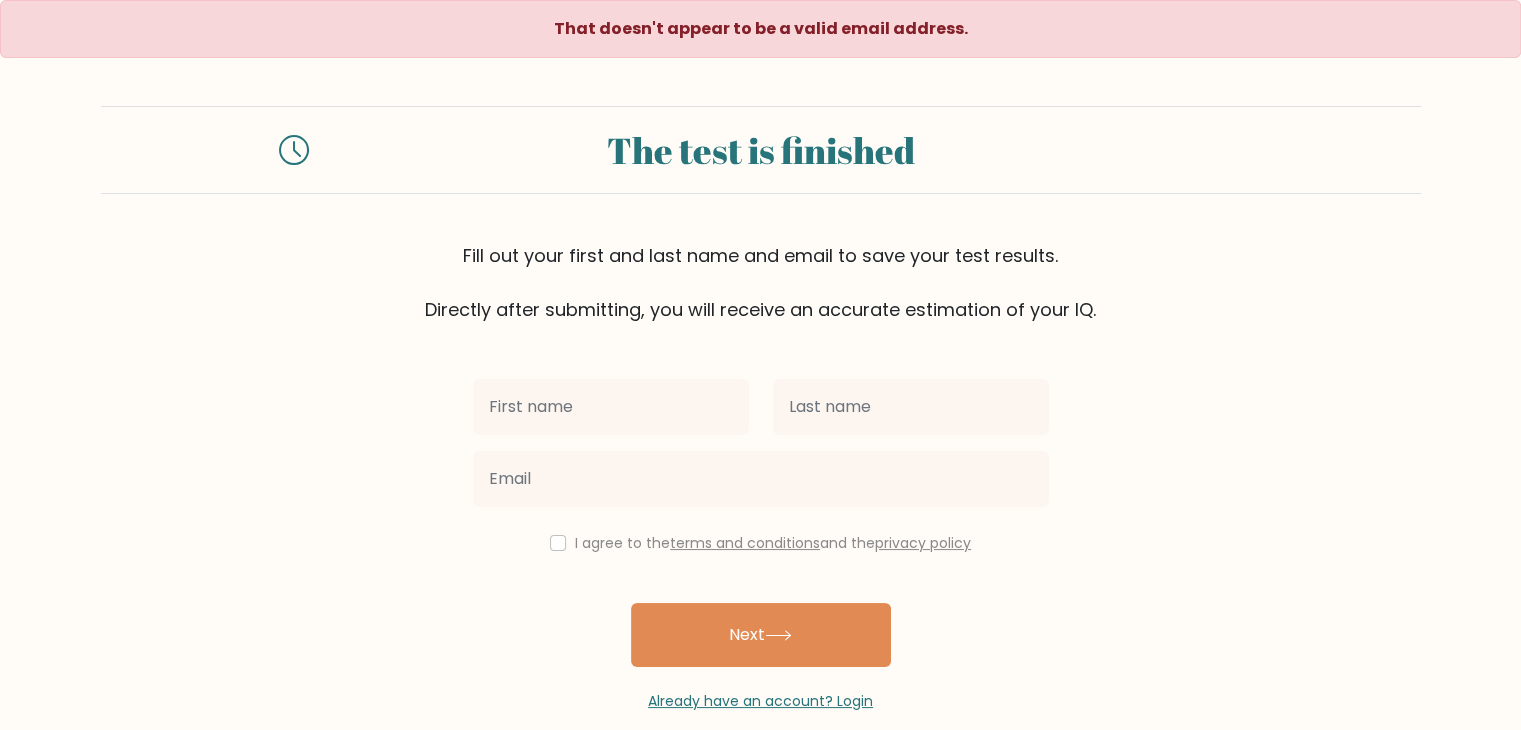 click at bounding box center (611, 407) 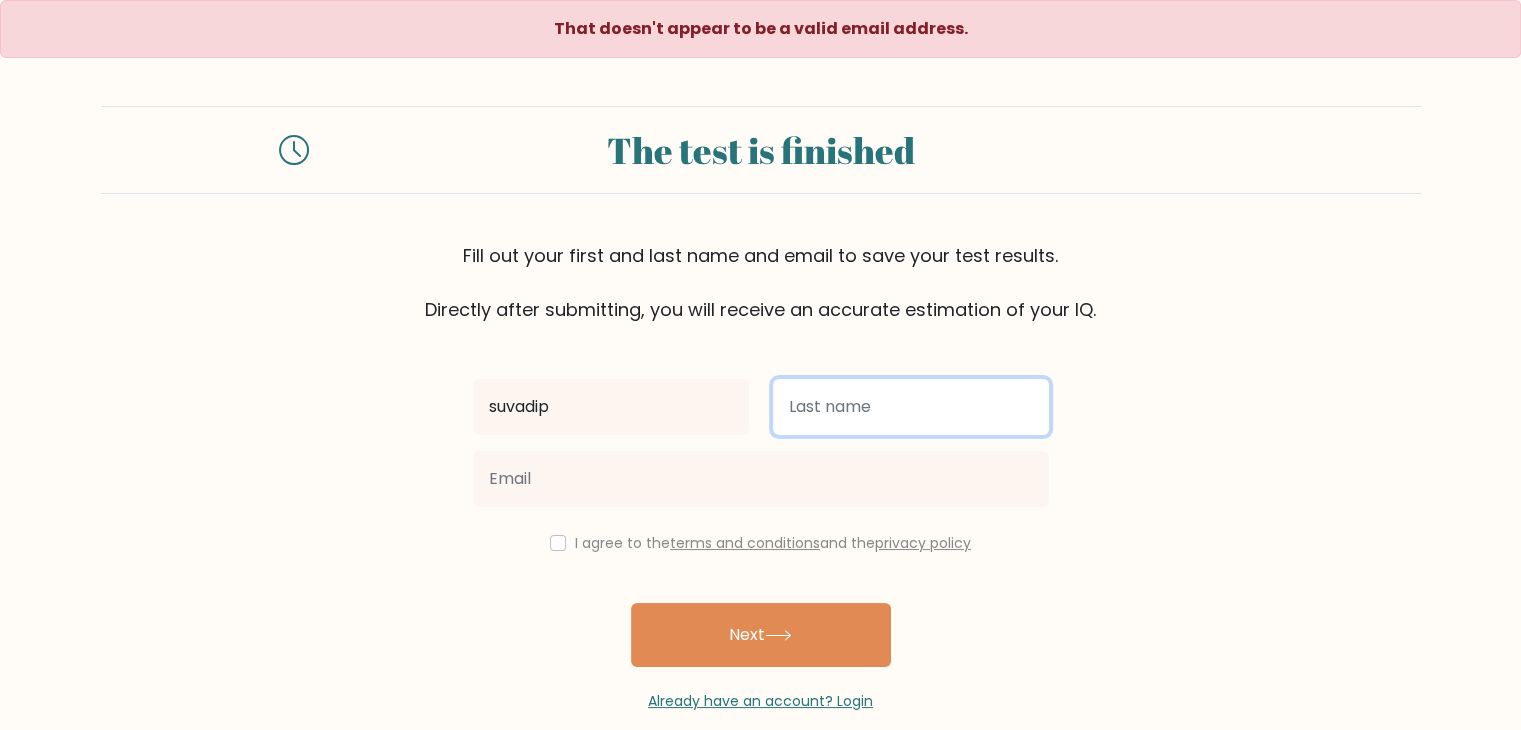 click at bounding box center [911, 407] 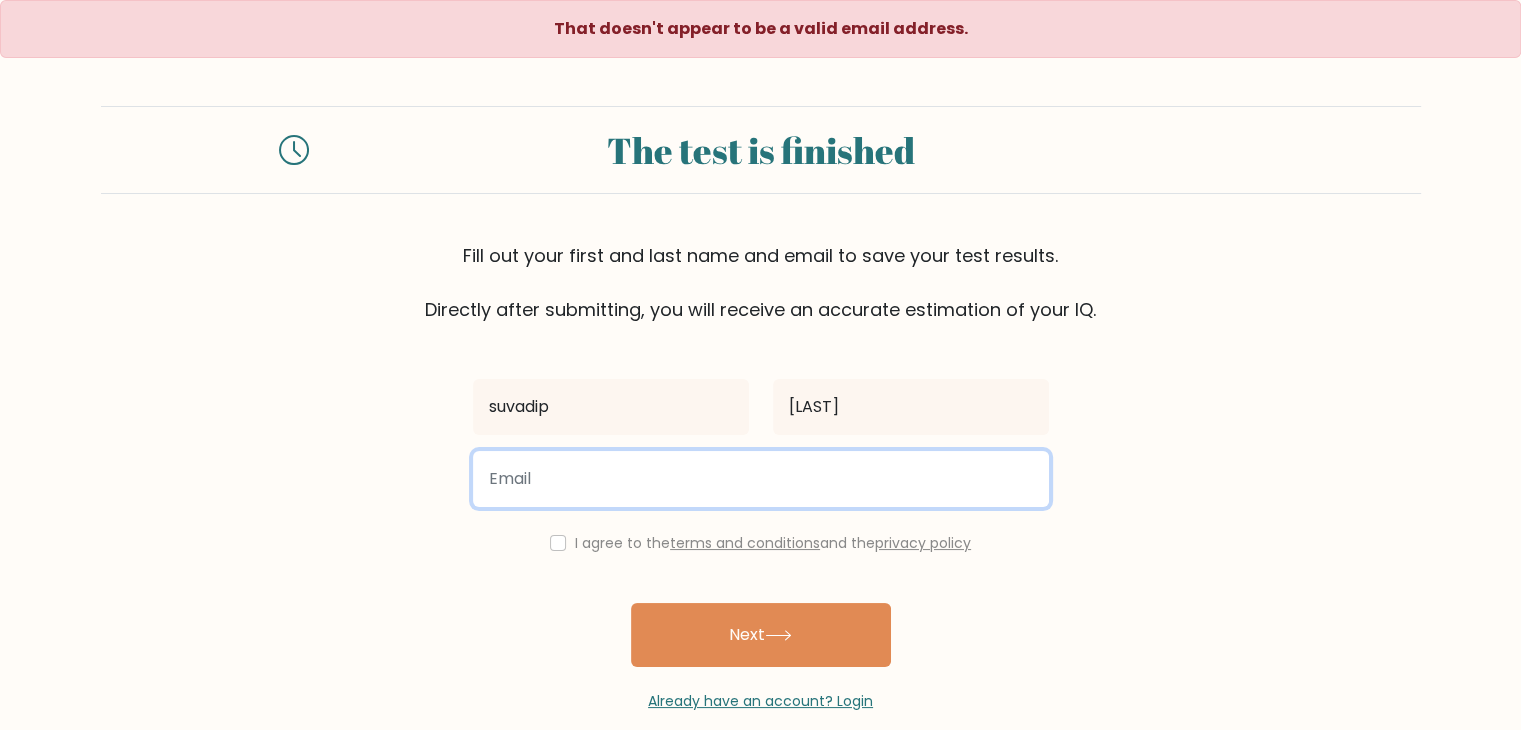 click at bounding box center (761, 479) 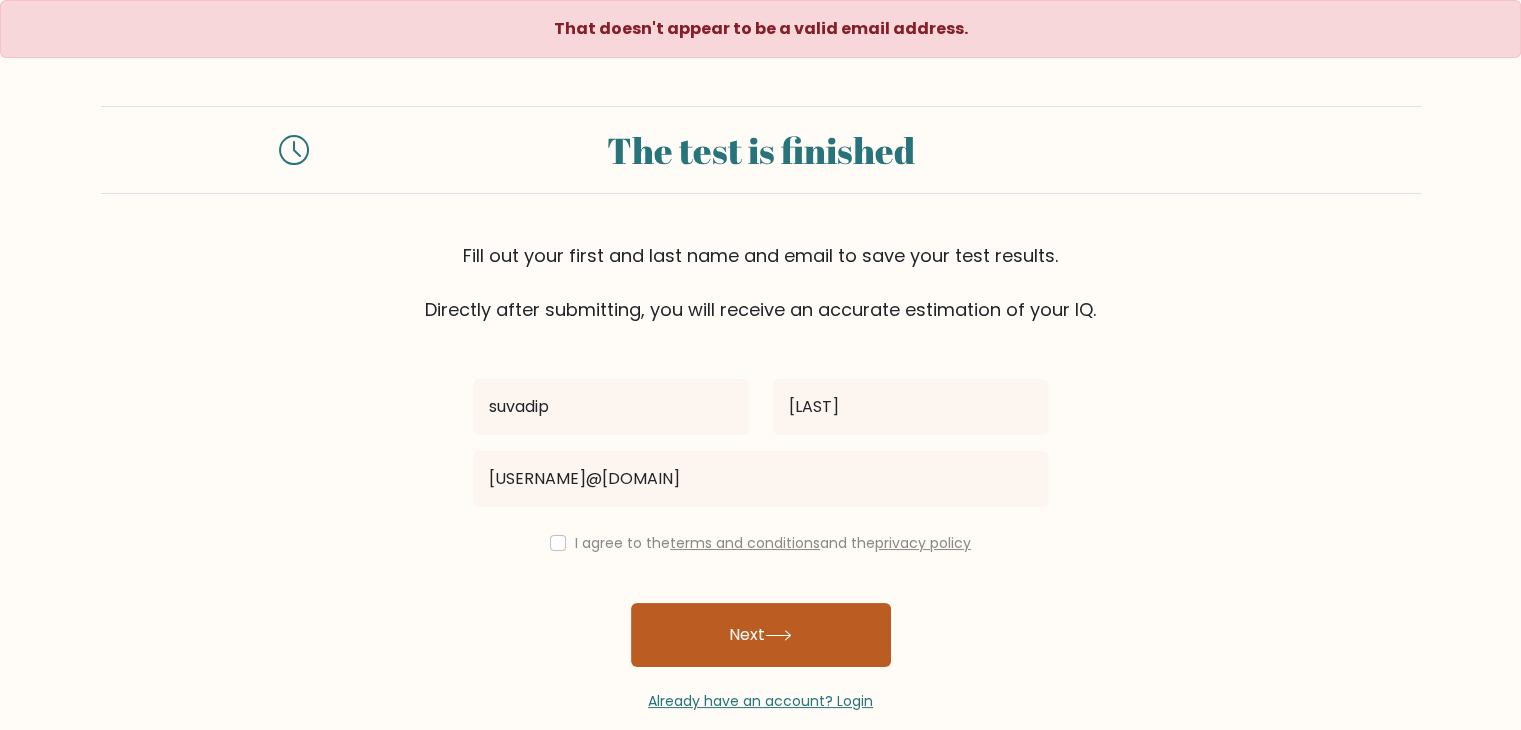 click on "Next" at bounding box center [761, 635] 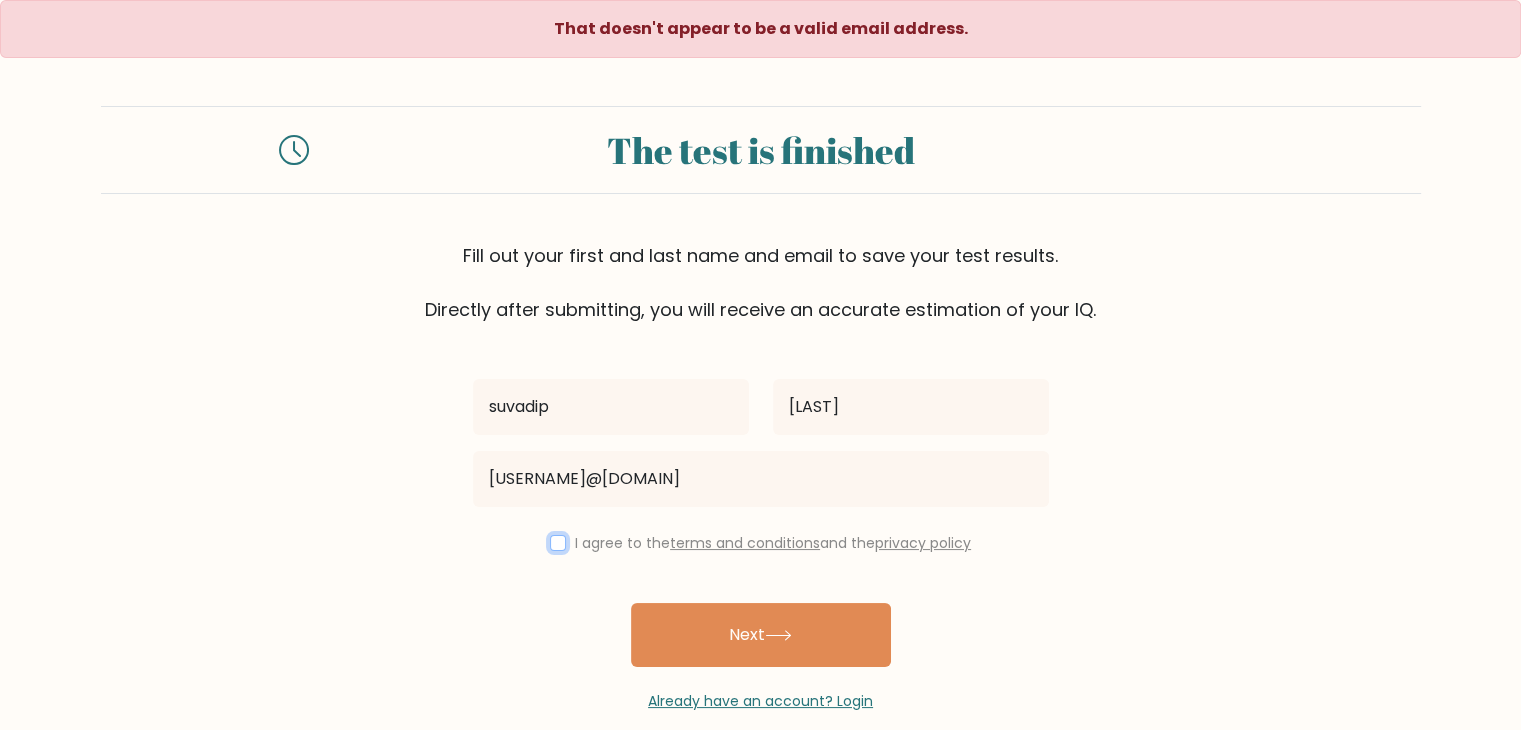 click at bounding box center [558, 543] 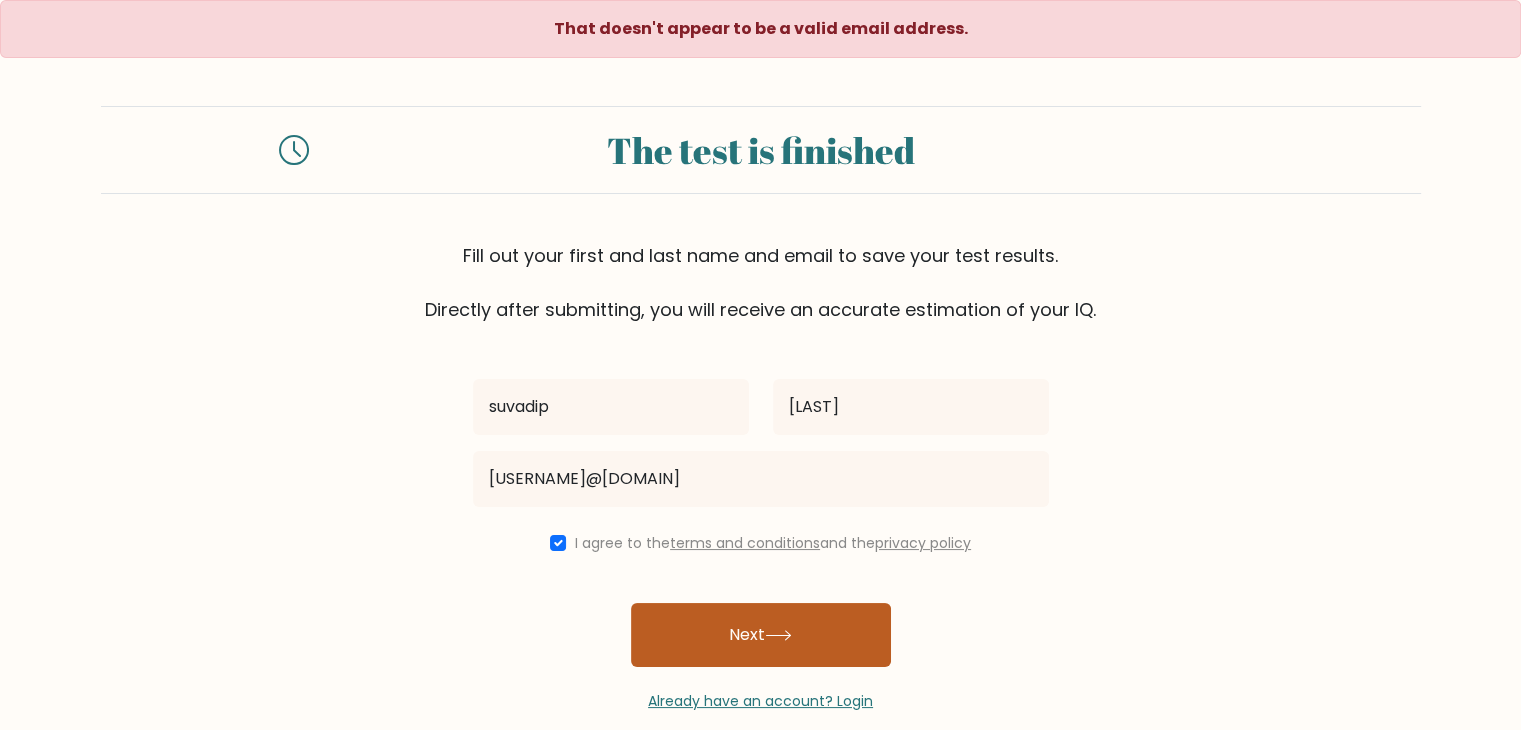 click on "Next" at bounding box center (761, 635) 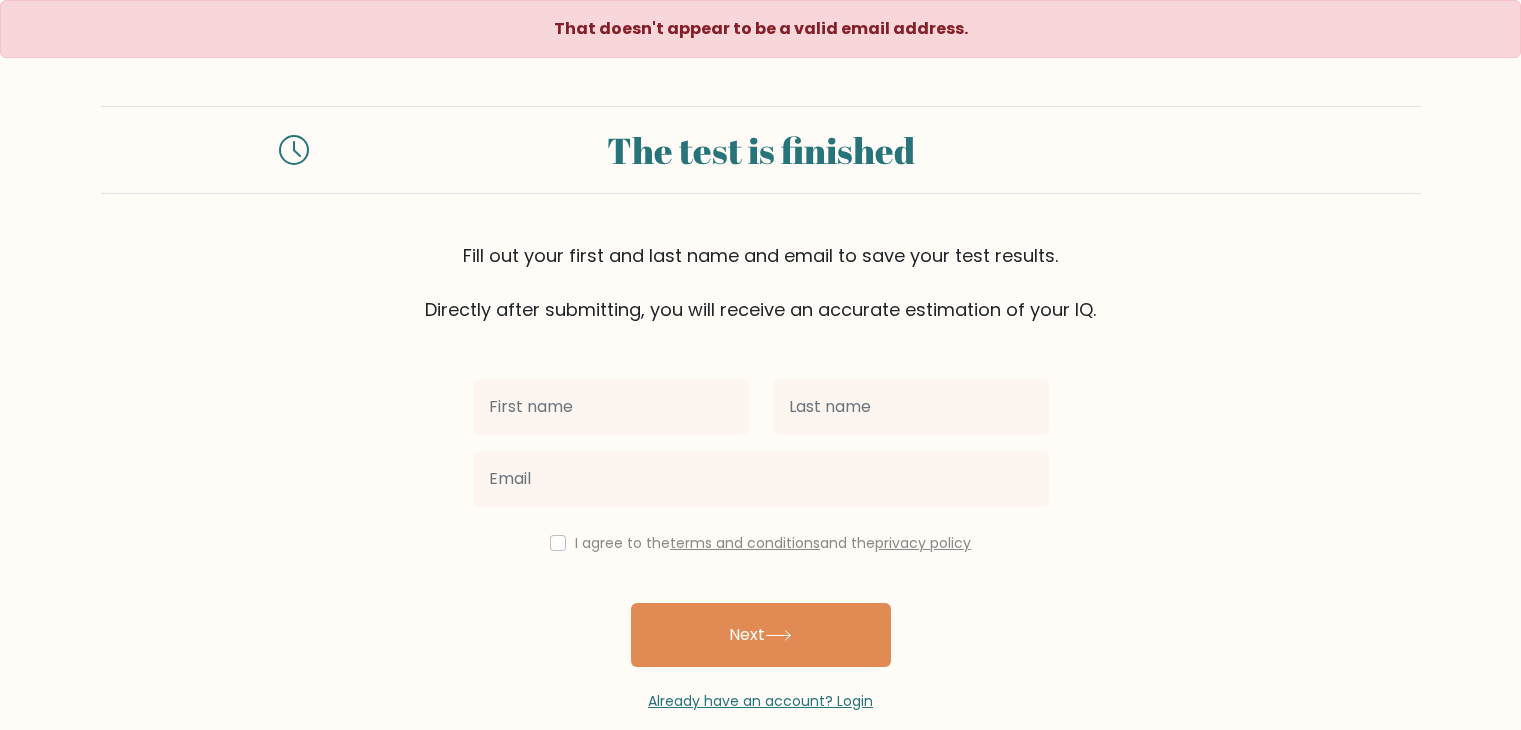 scroll, scrollTop: 0, scrollLeft: 0, axis: both 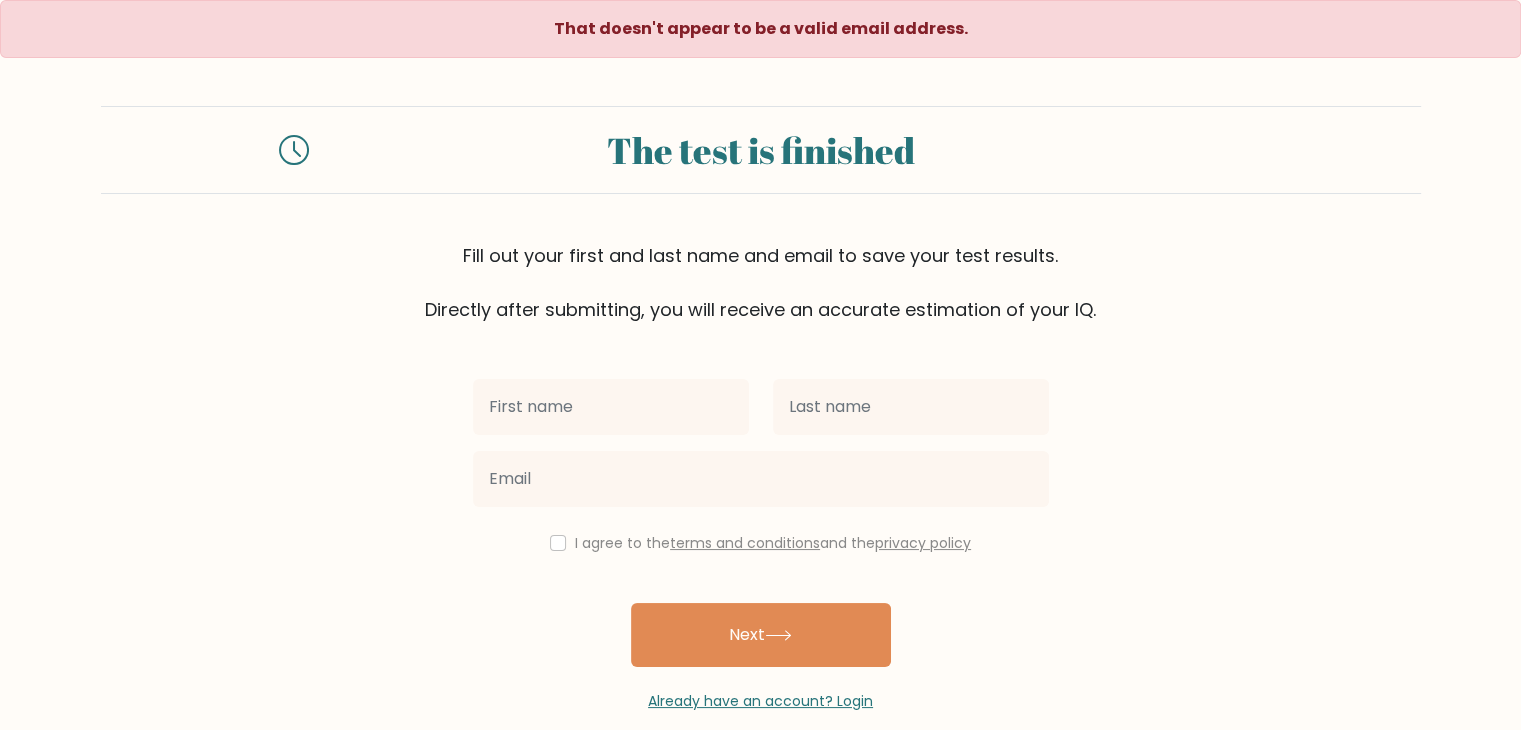 click on "Next" at bounding box center (761, 635) 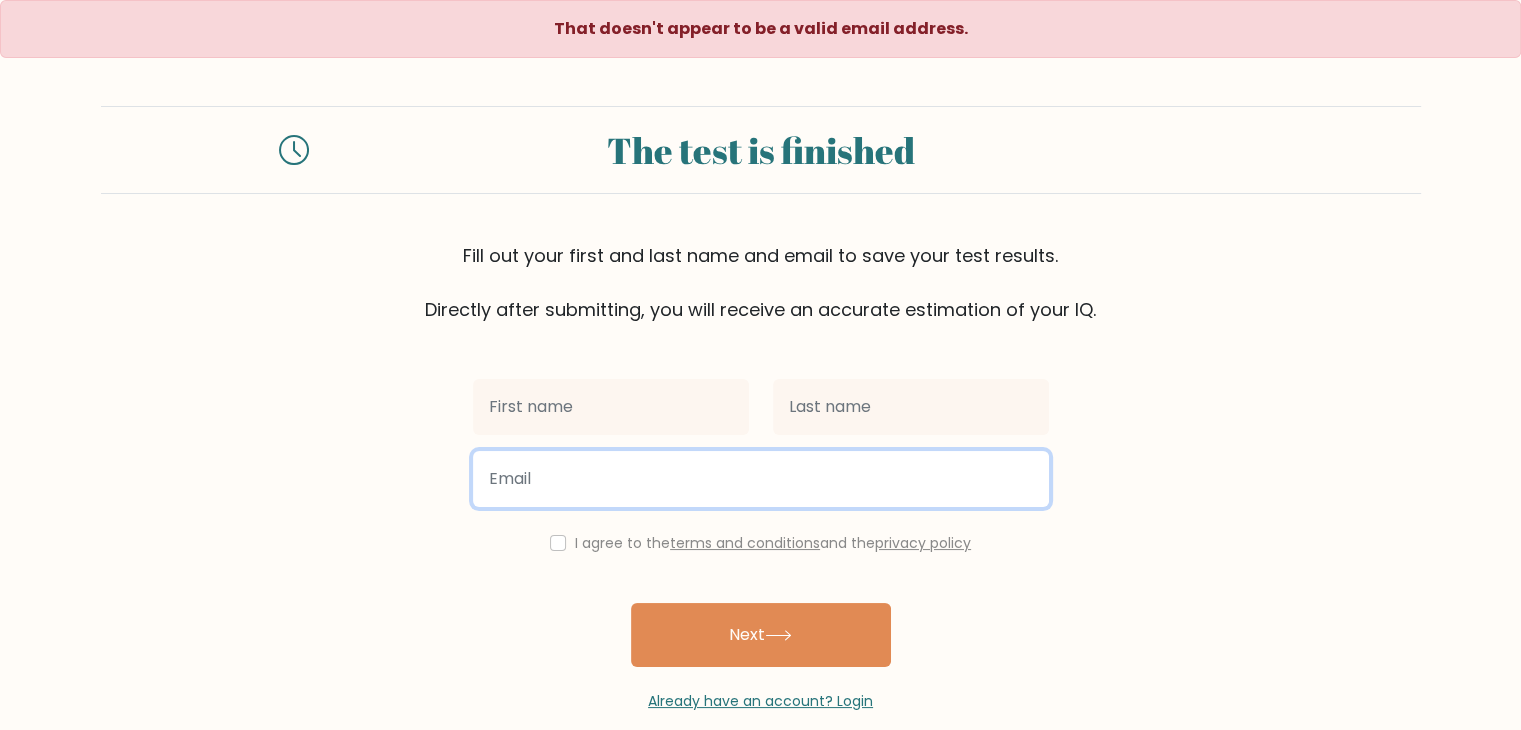 click at bounding box center (761, 479) 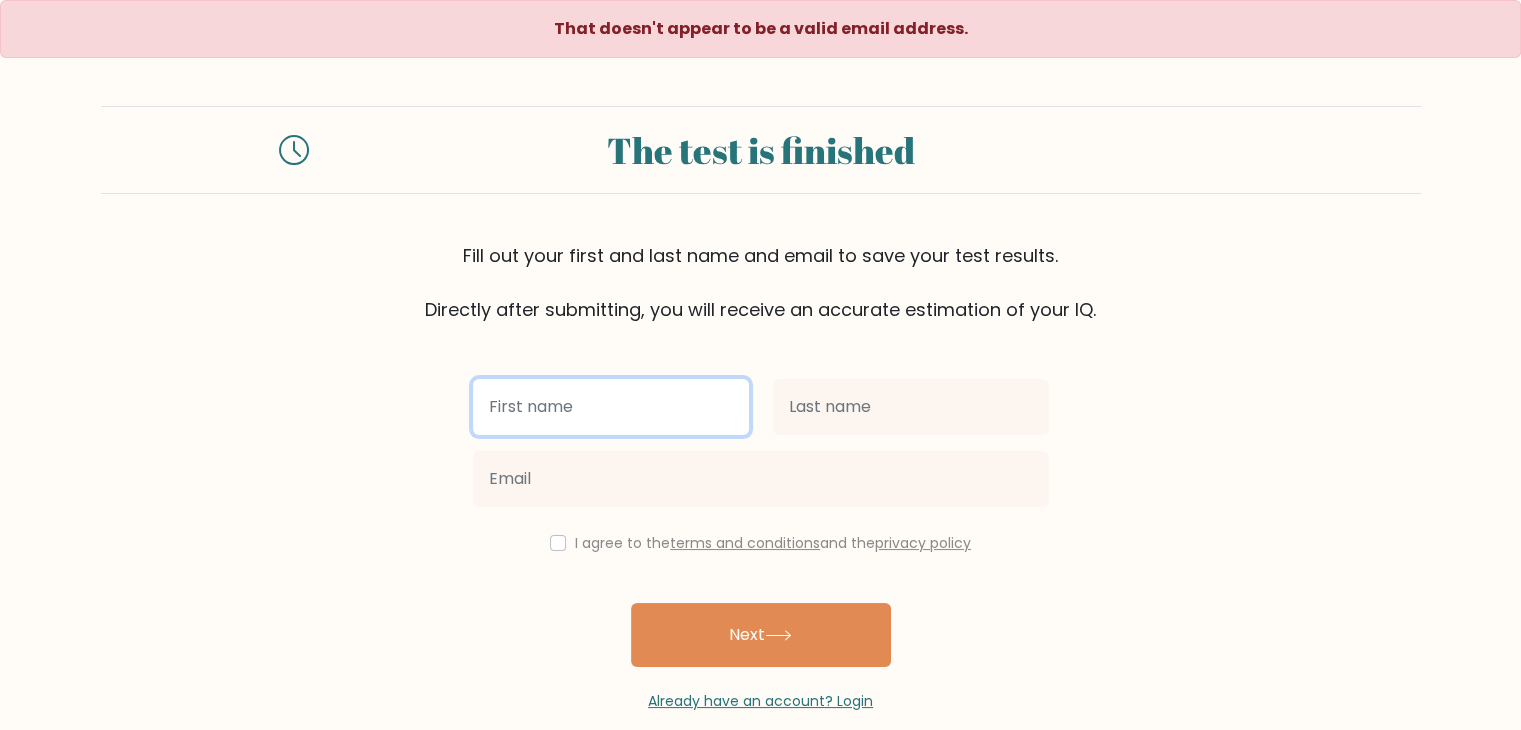 click at bounding box center [611, 407] 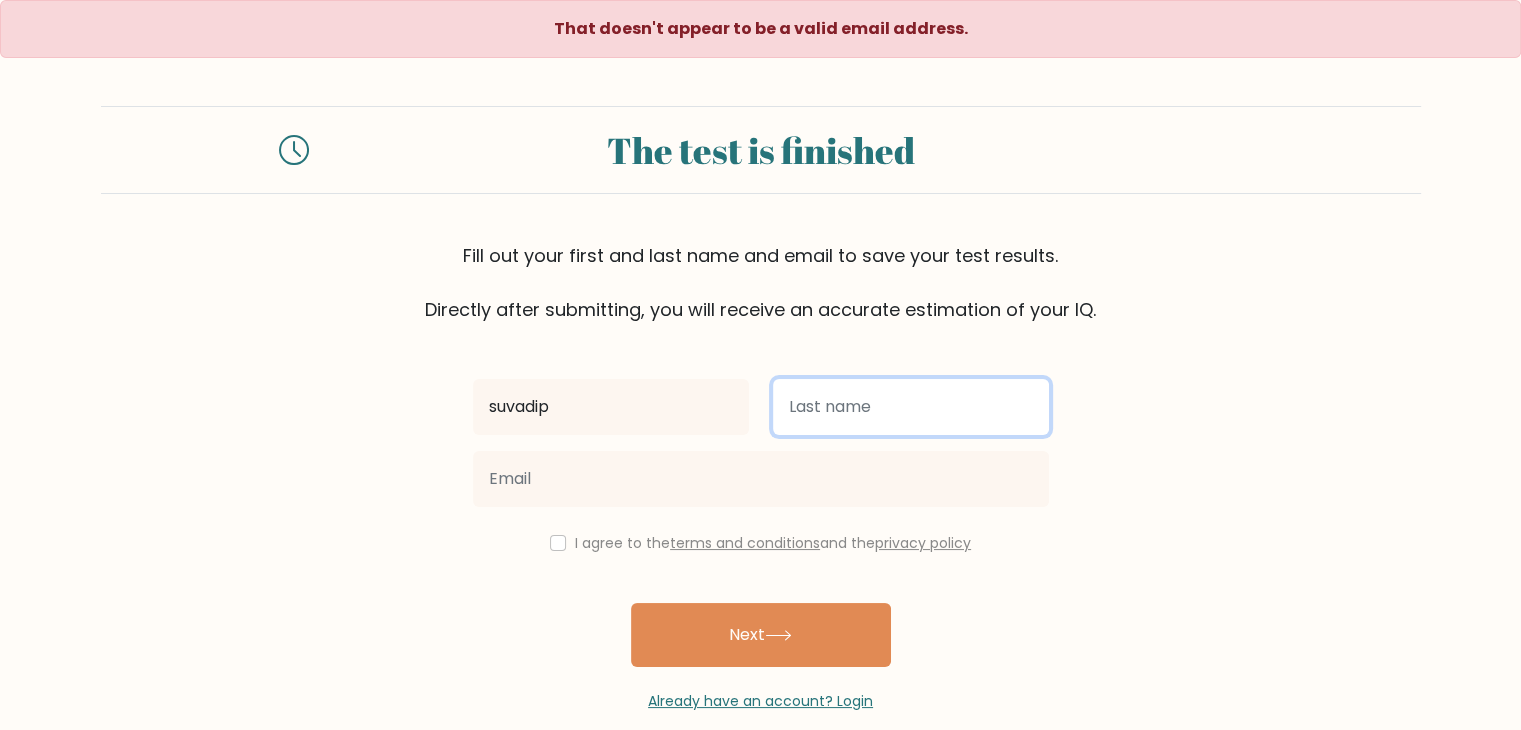 click at bounding box center [911, 407] 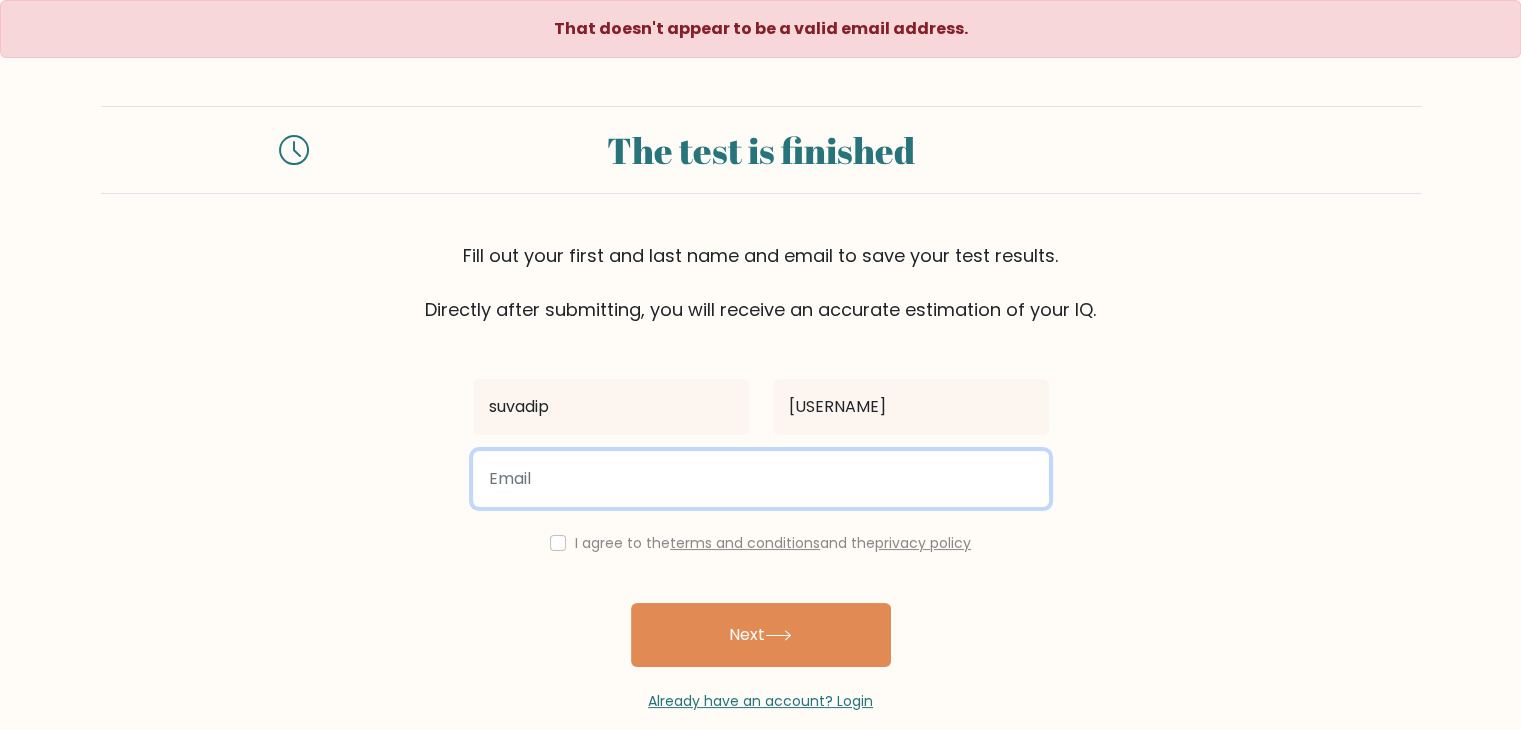 click at bounding box center (761, 479) 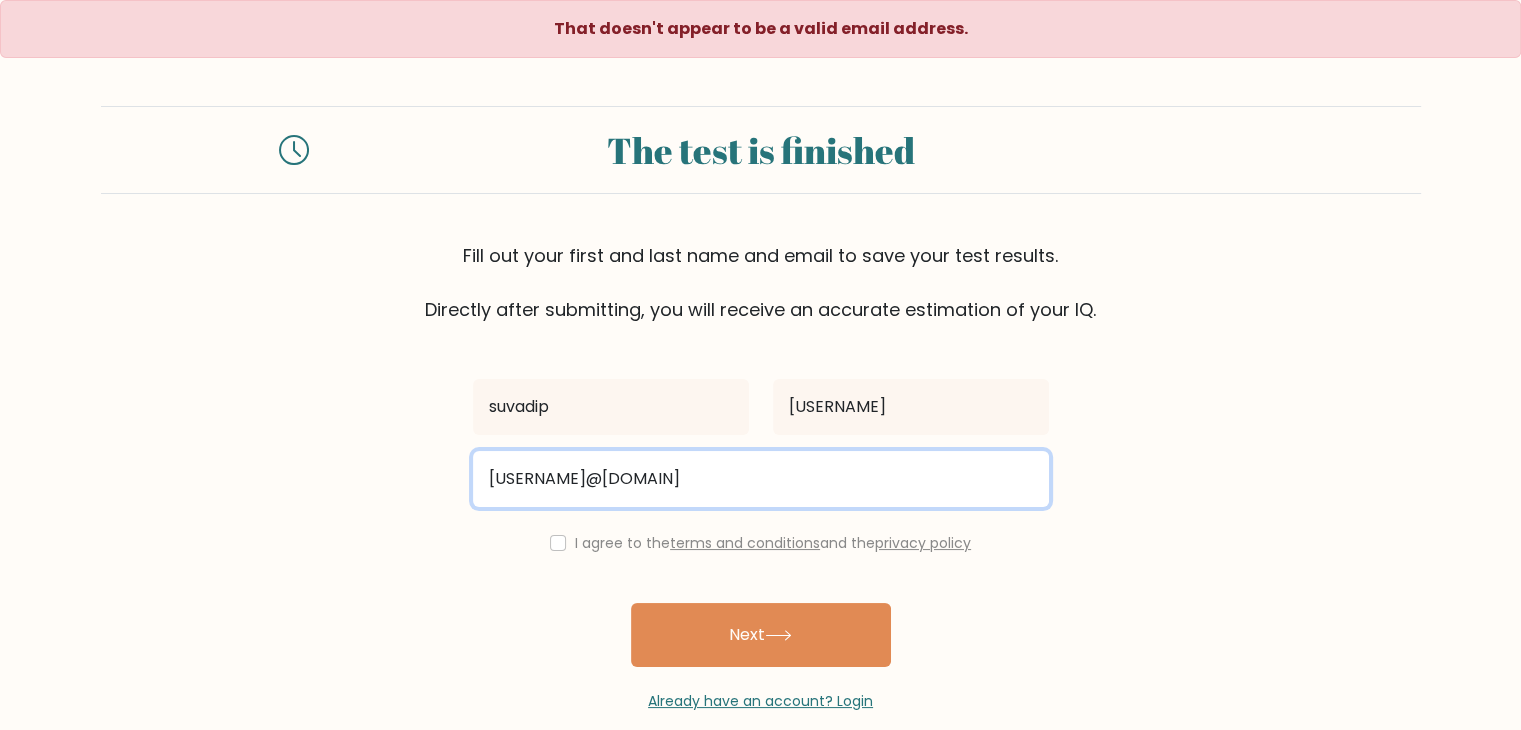 click on "suvagiri@123" at bounding box center (761, 479) 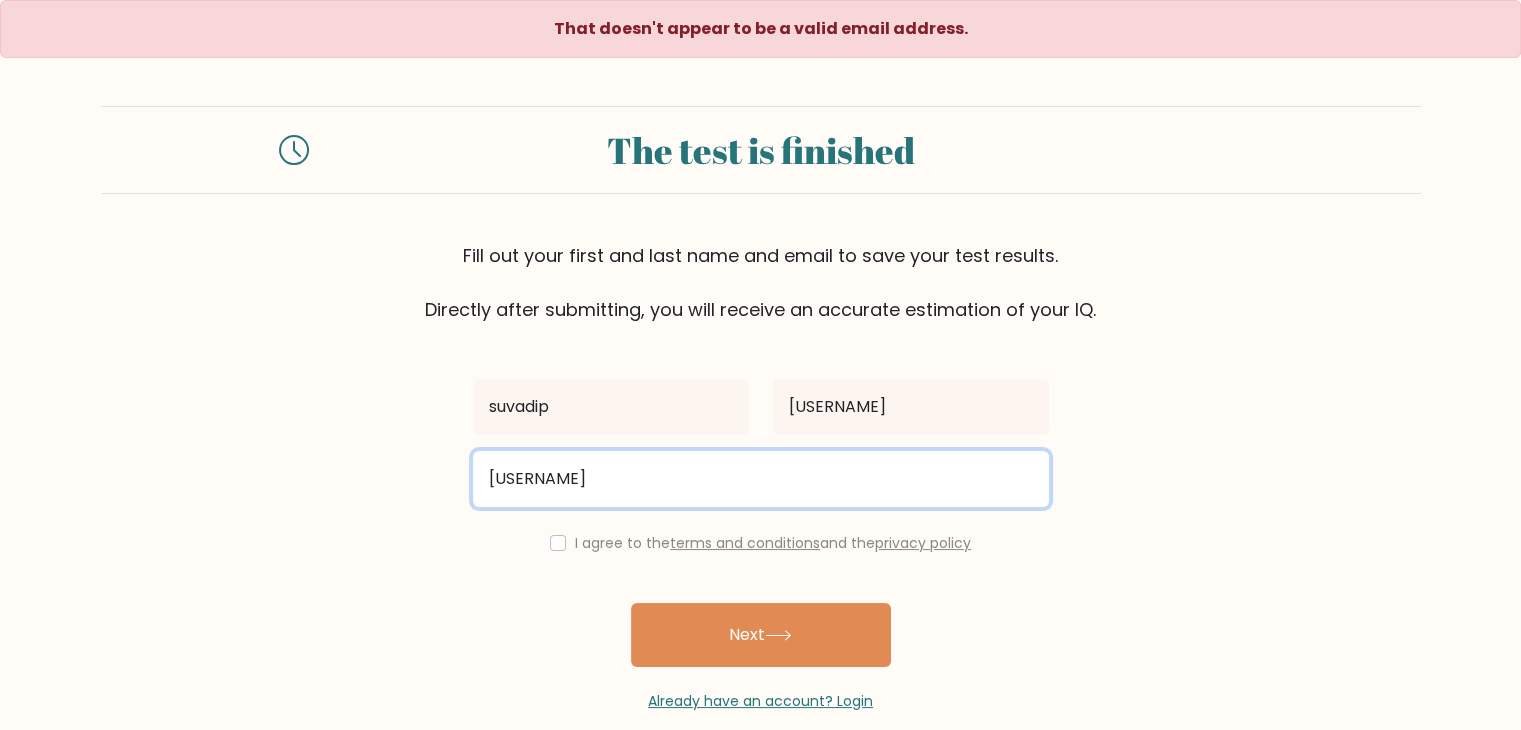 click on "suvagiri123" at bounding box center [761, 479] 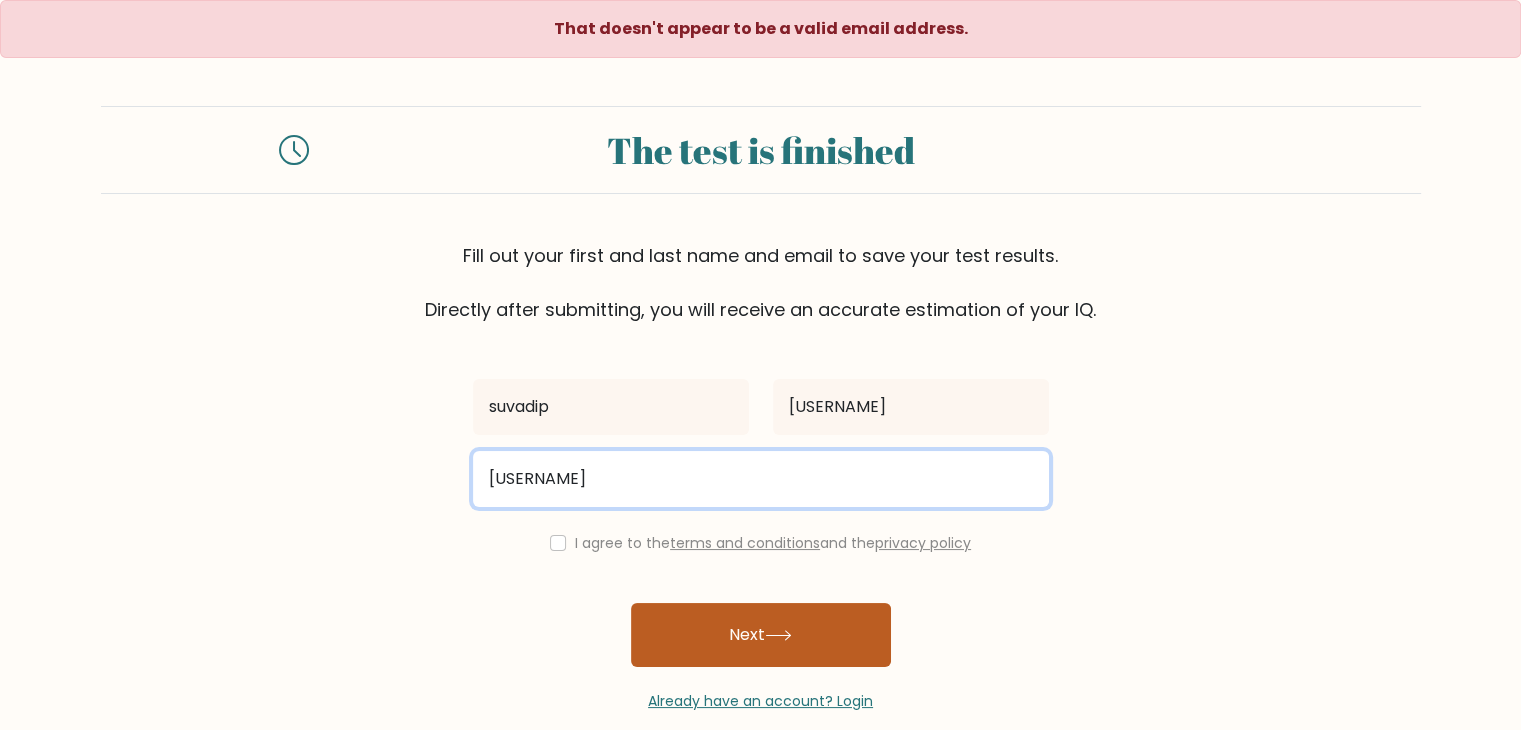 type on "@suvagiri123" 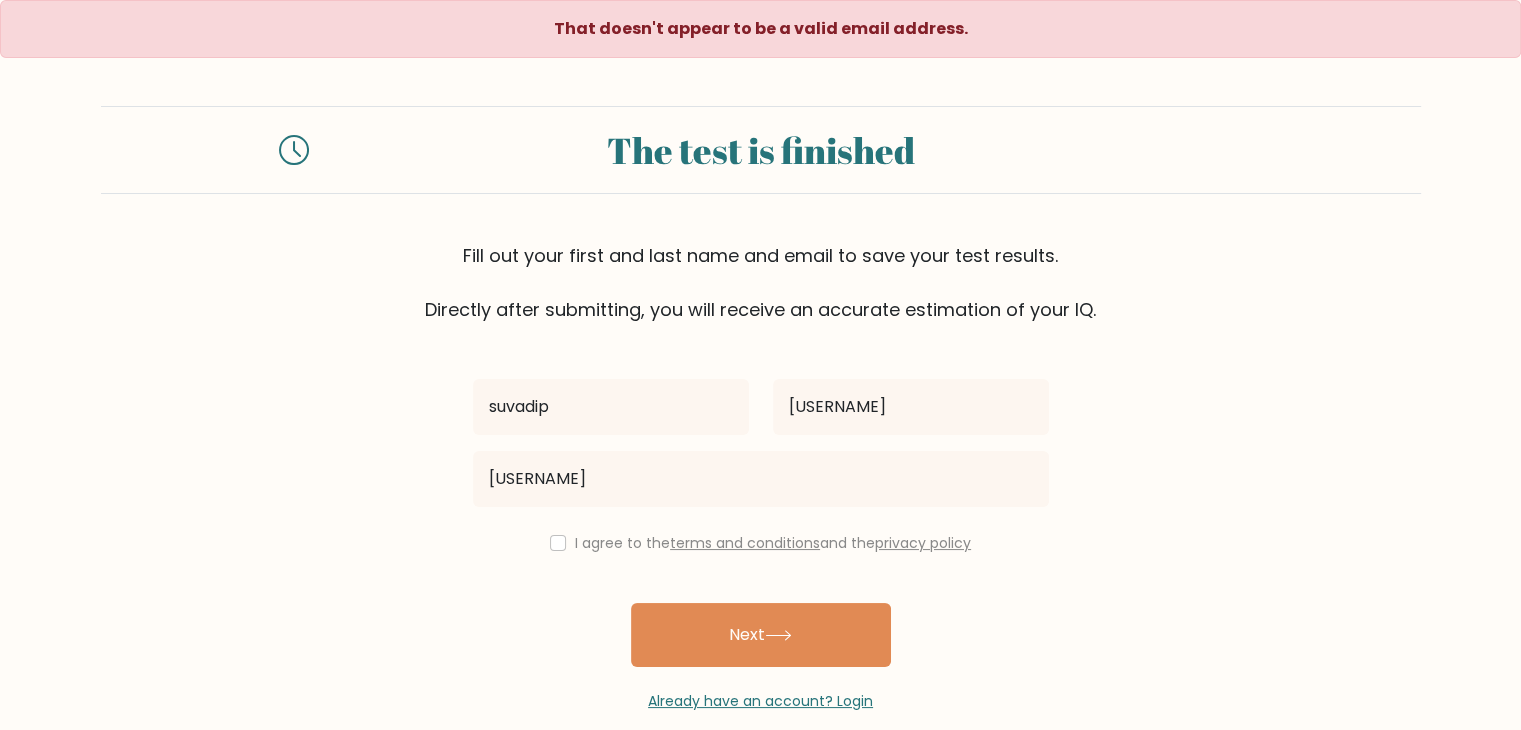 drag, startPoint x: 806, startPoint y: 621, endPoint x: 543, endPoint y: 538, distance: 275.78616 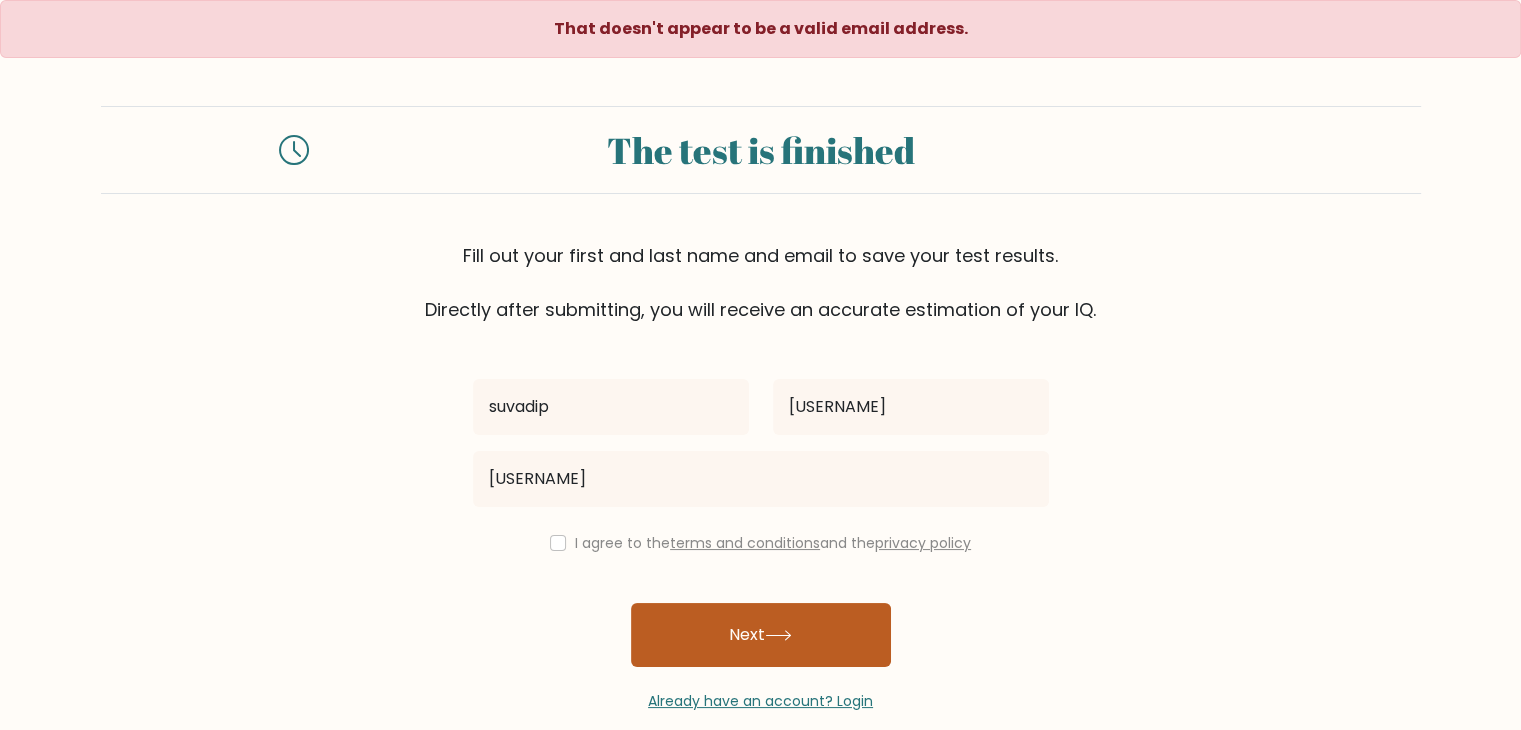 click on "Next" at bounding box center (761, 635) 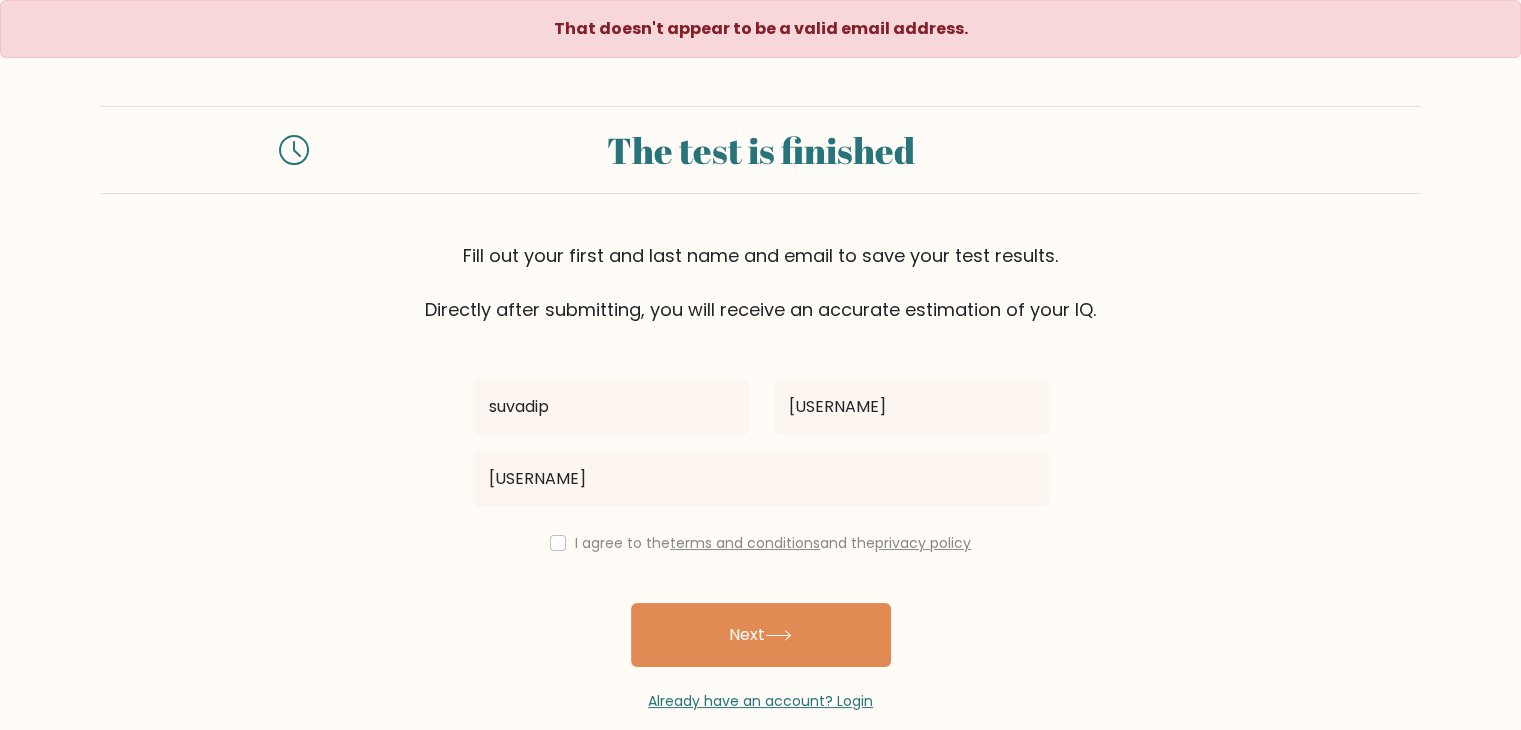 click on "I agree to the  terms and conditions  and the  privacy policy" at bounding box center (761, 543) 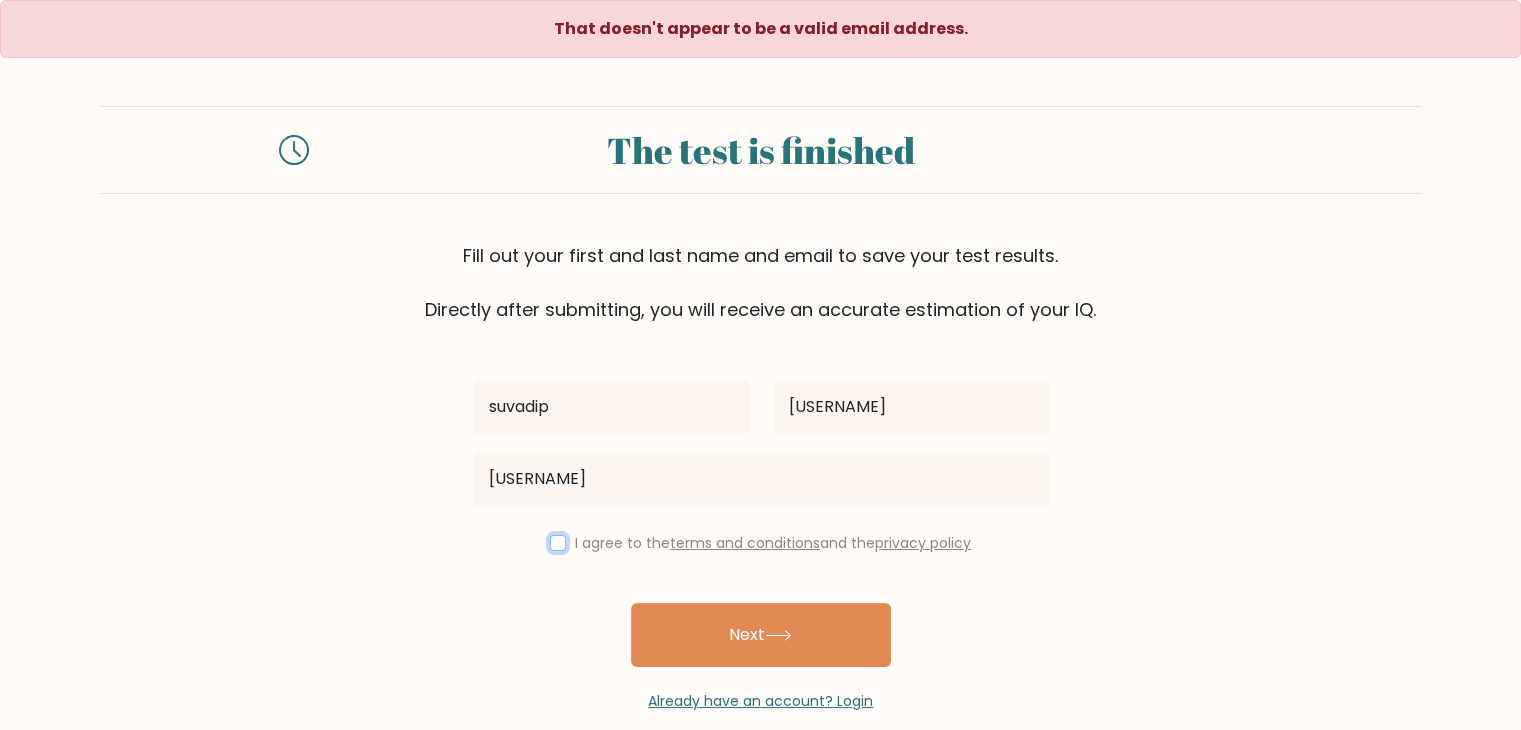 click at bounding box center (558, 543) 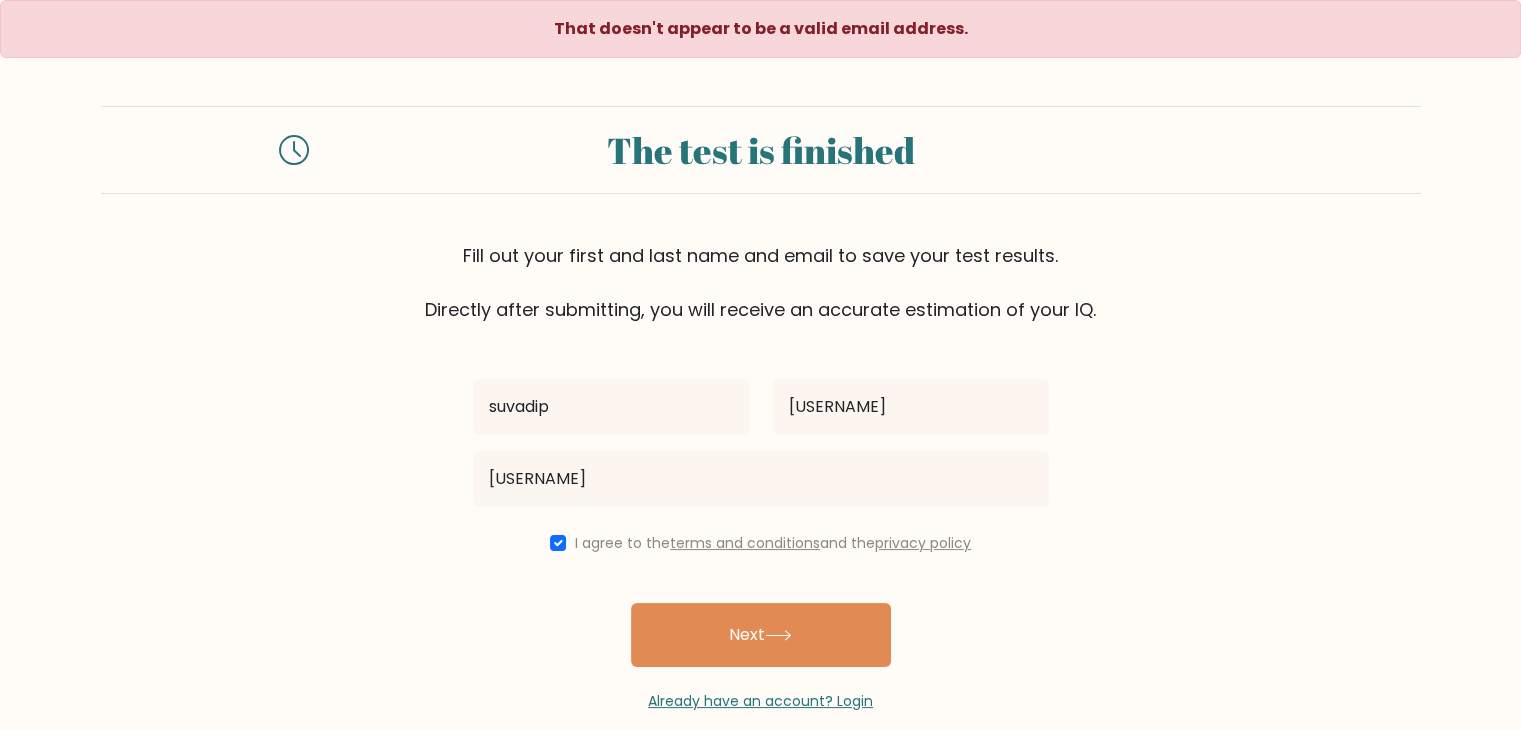 click on "Already have an account? Login" at bounding box center [761, 689] 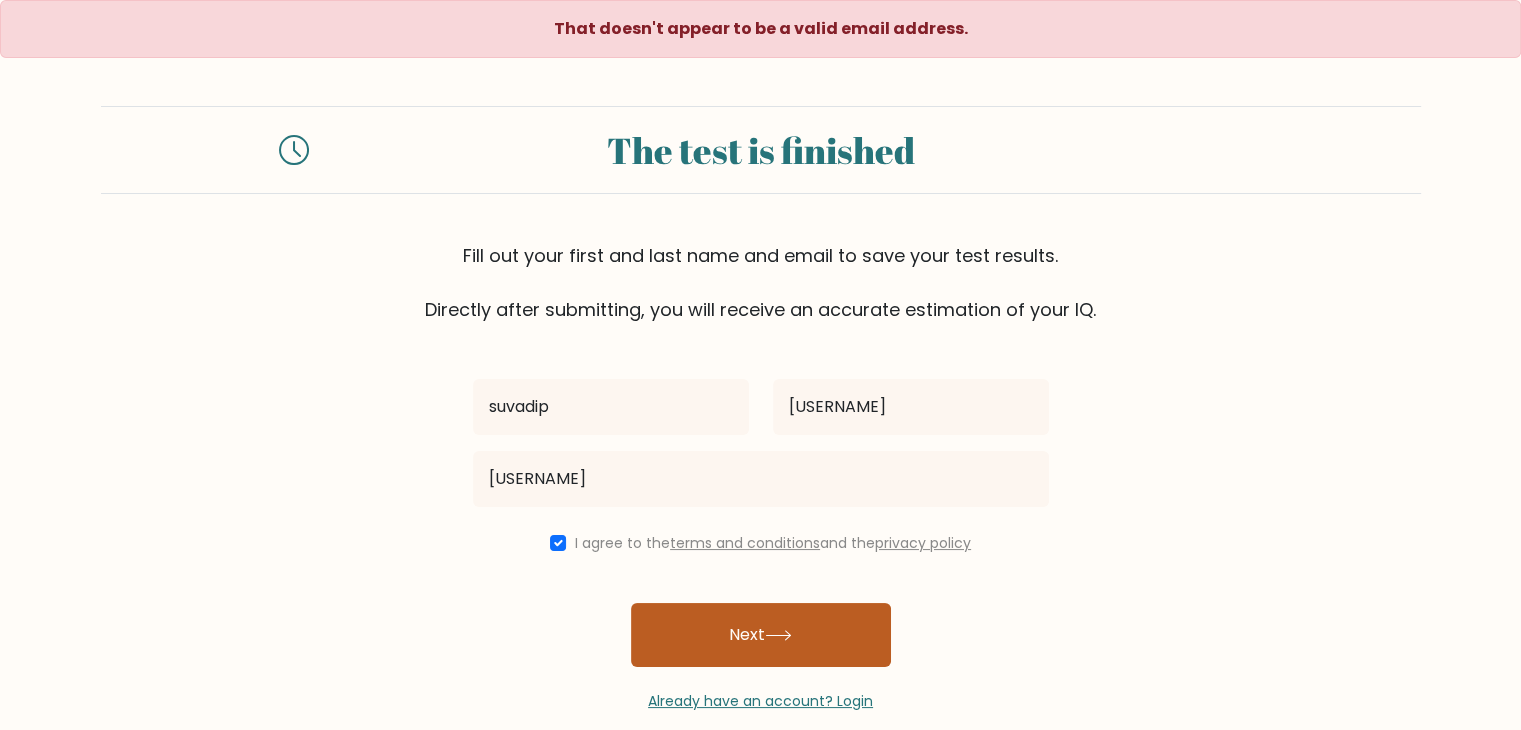 click on "Next" at bounding box center [761, 635] 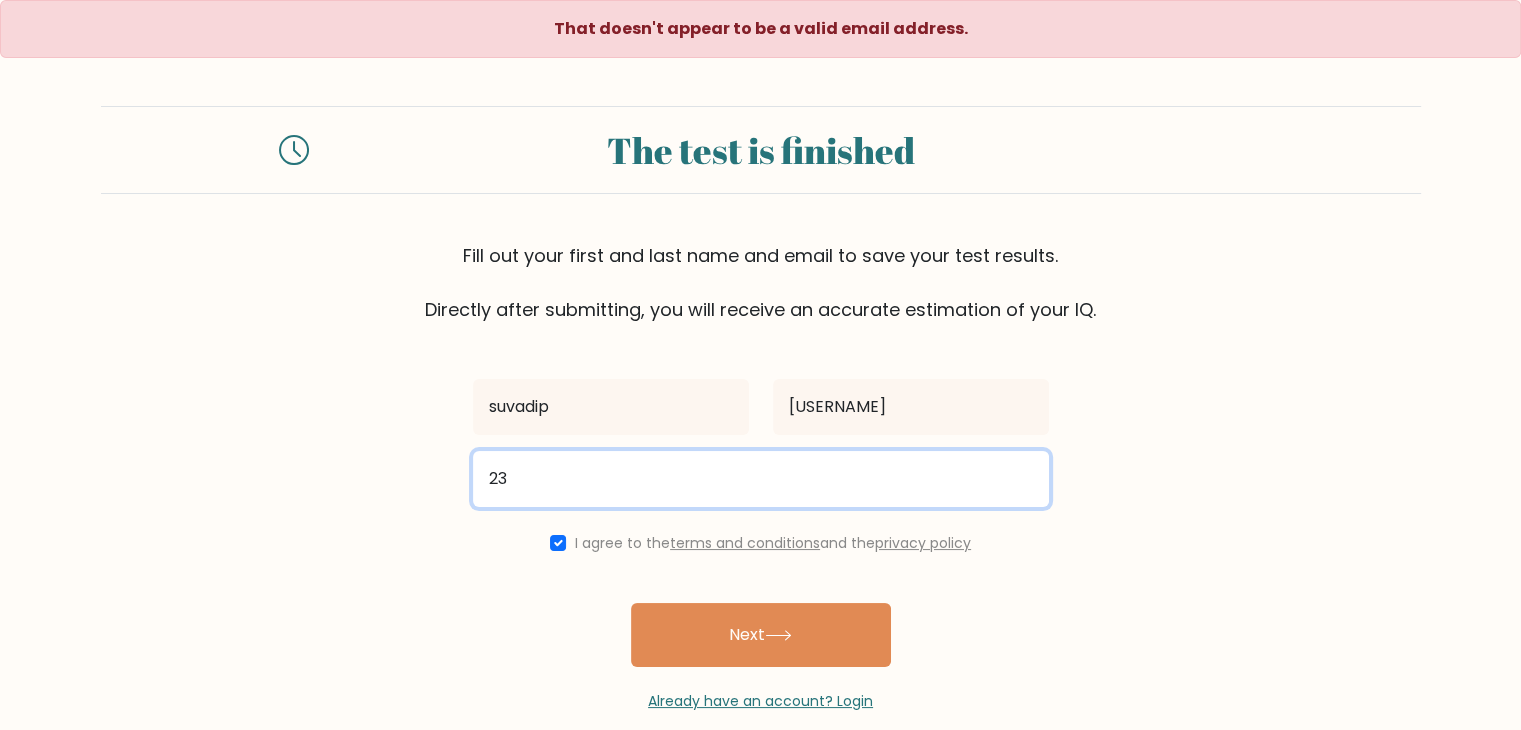type on "3" 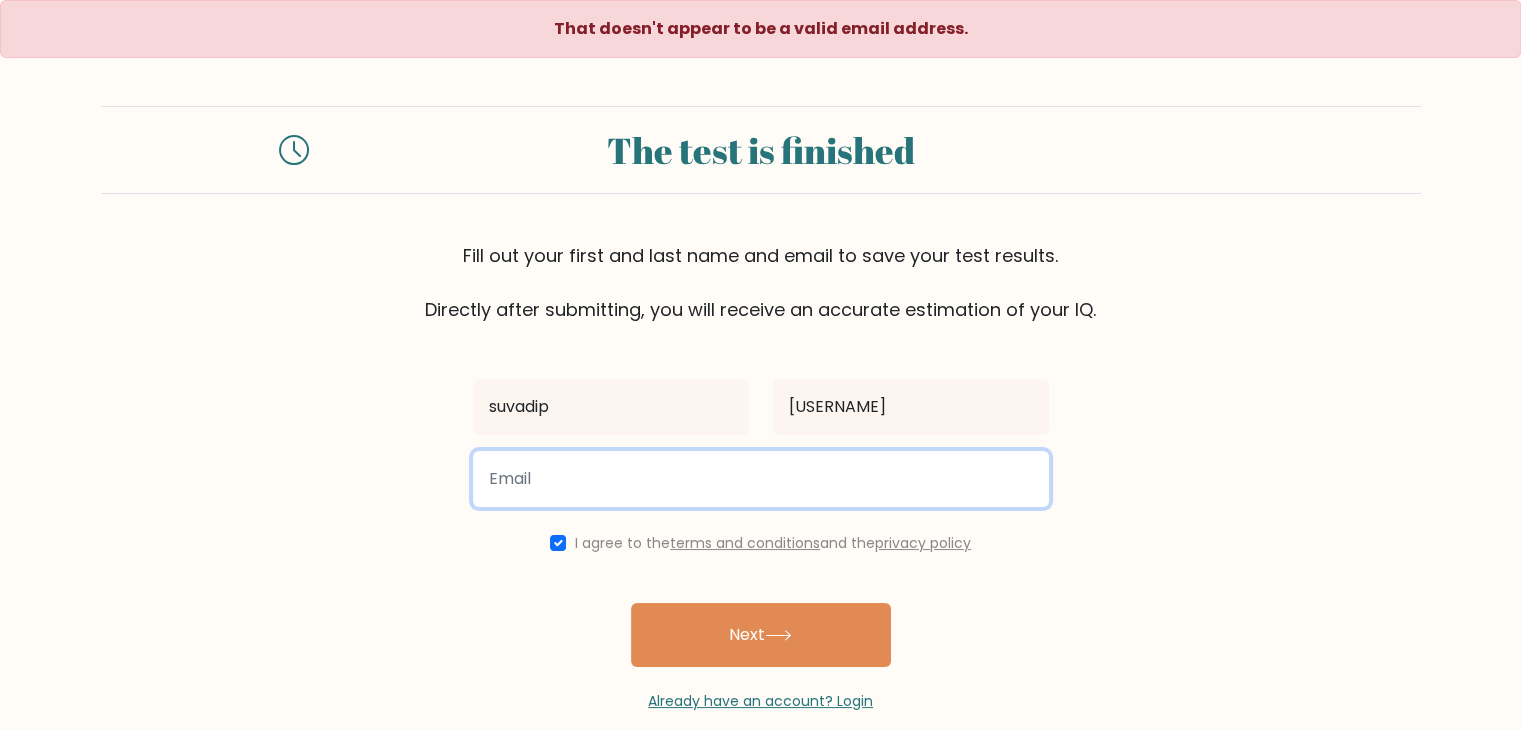 type 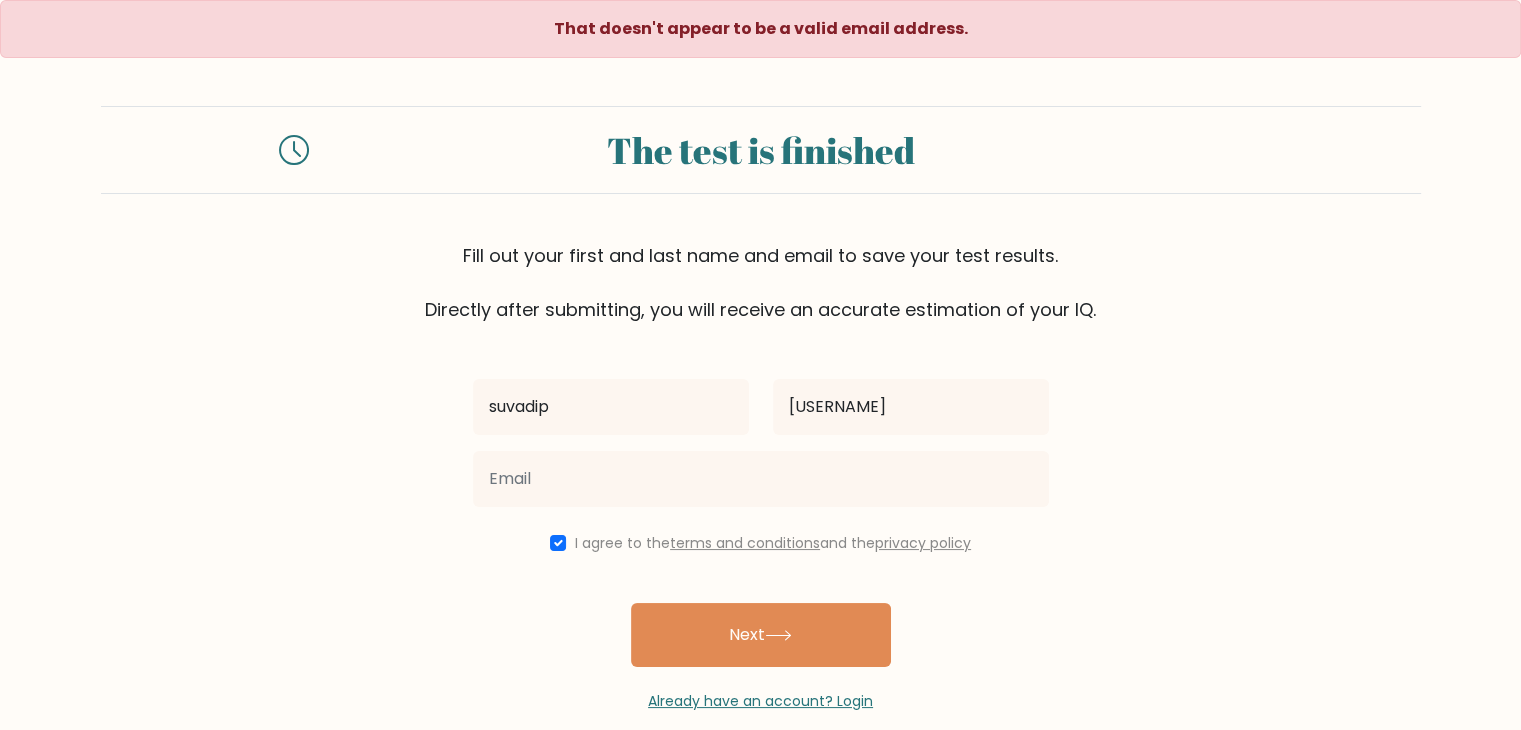 click 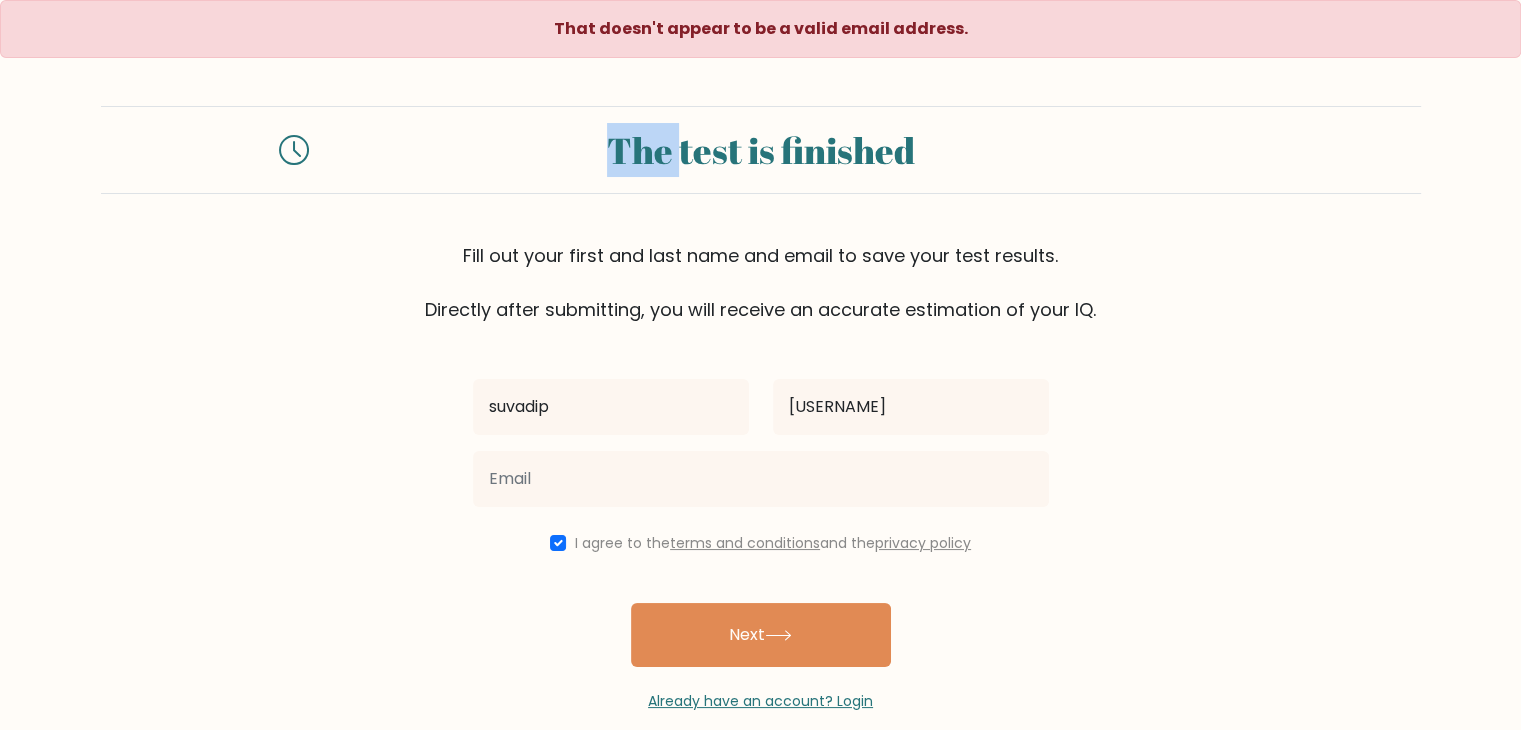 click 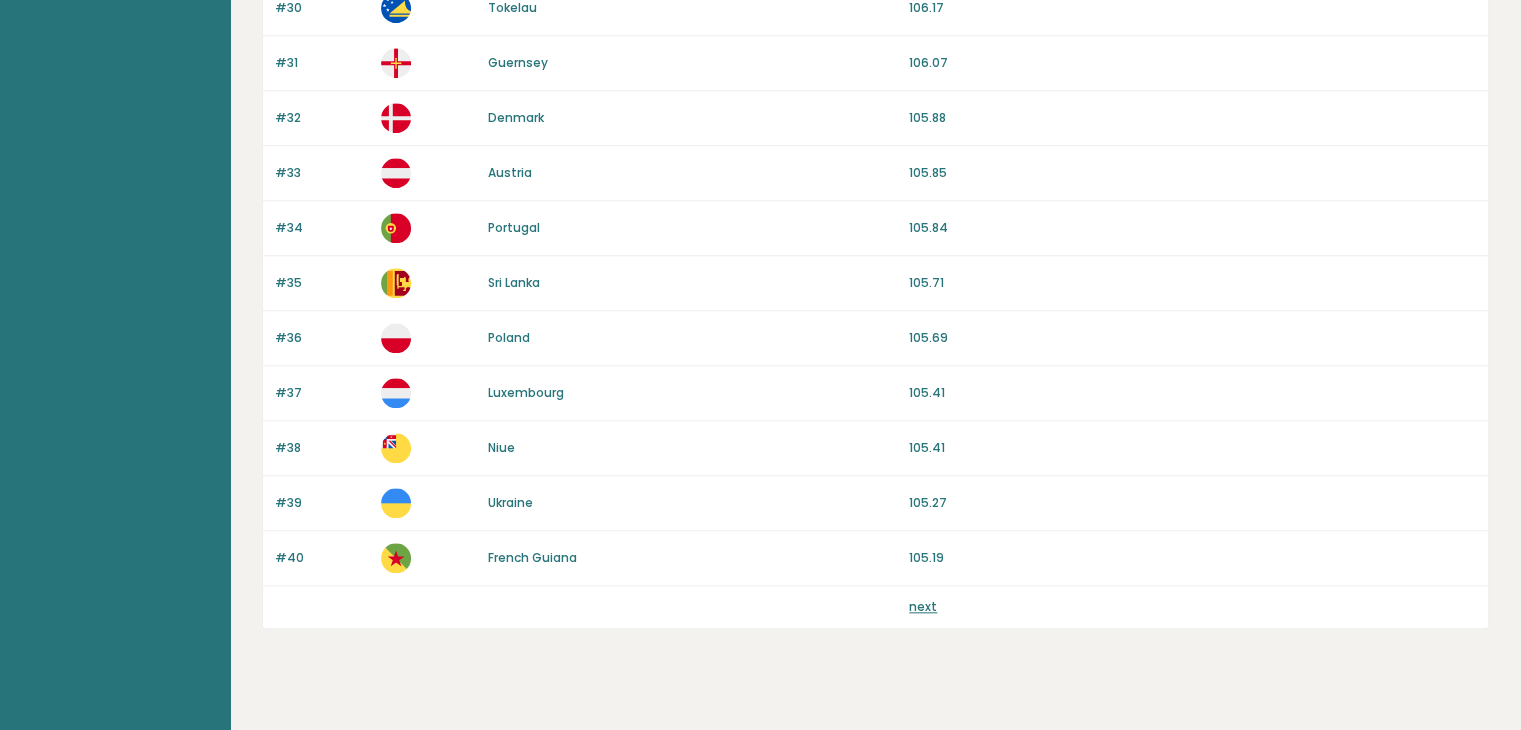 scroll, scrollTop: 1859, scrollLeft: 0, axis: vertical 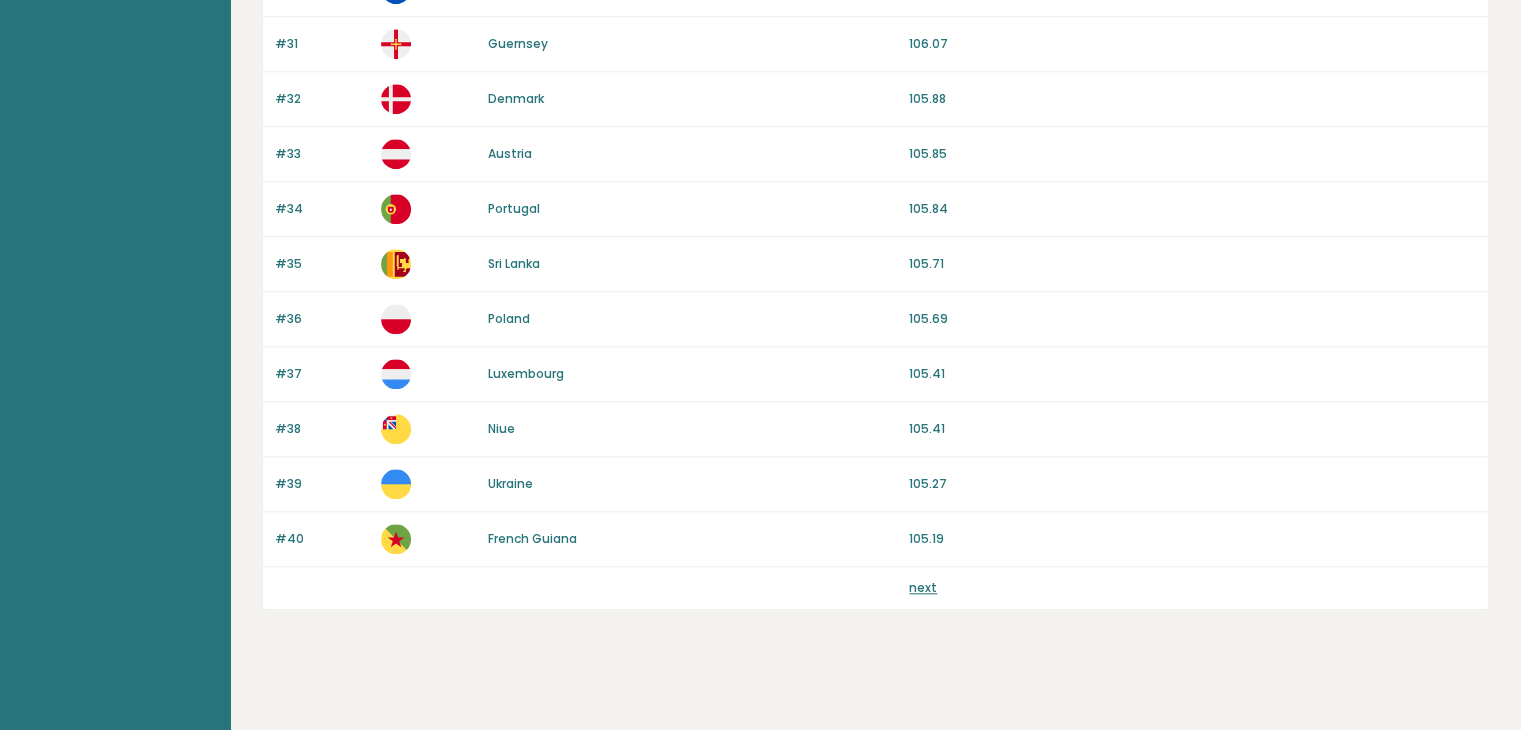 click on "next" at bounding box center [923, 587] 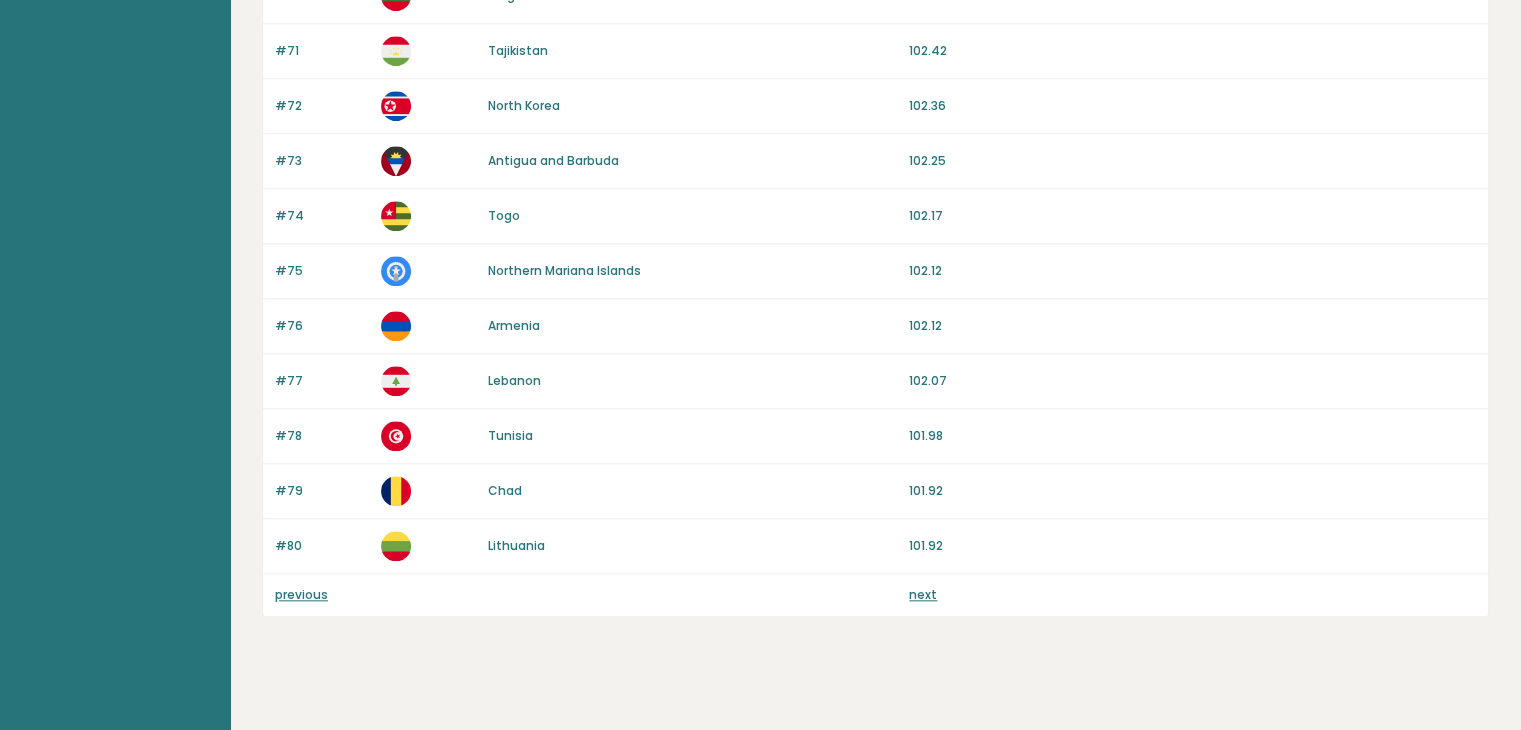 scroll, scrollTop: 1859, scrollLeft: 0, axis: vertical 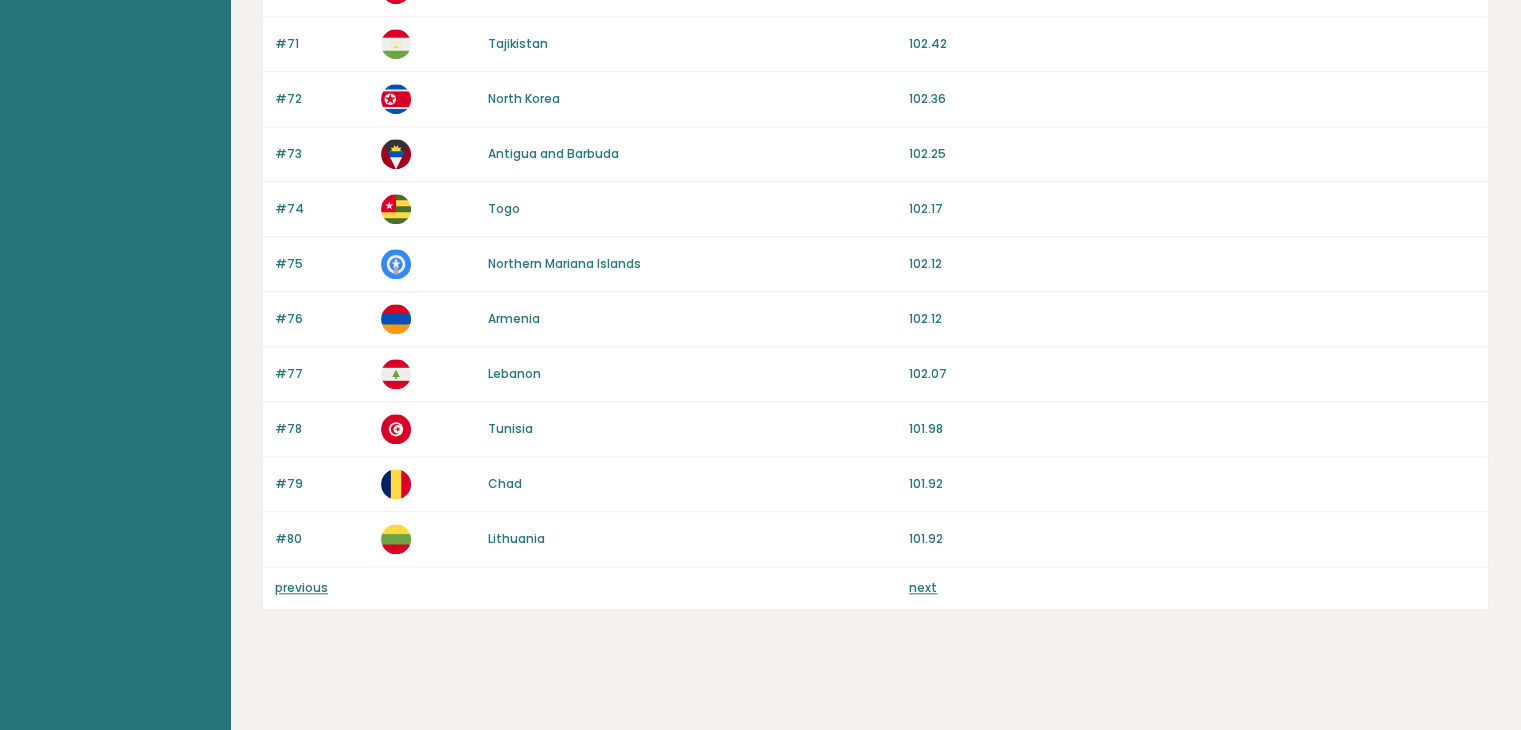 click on "next" at bounding box center [923, 587] 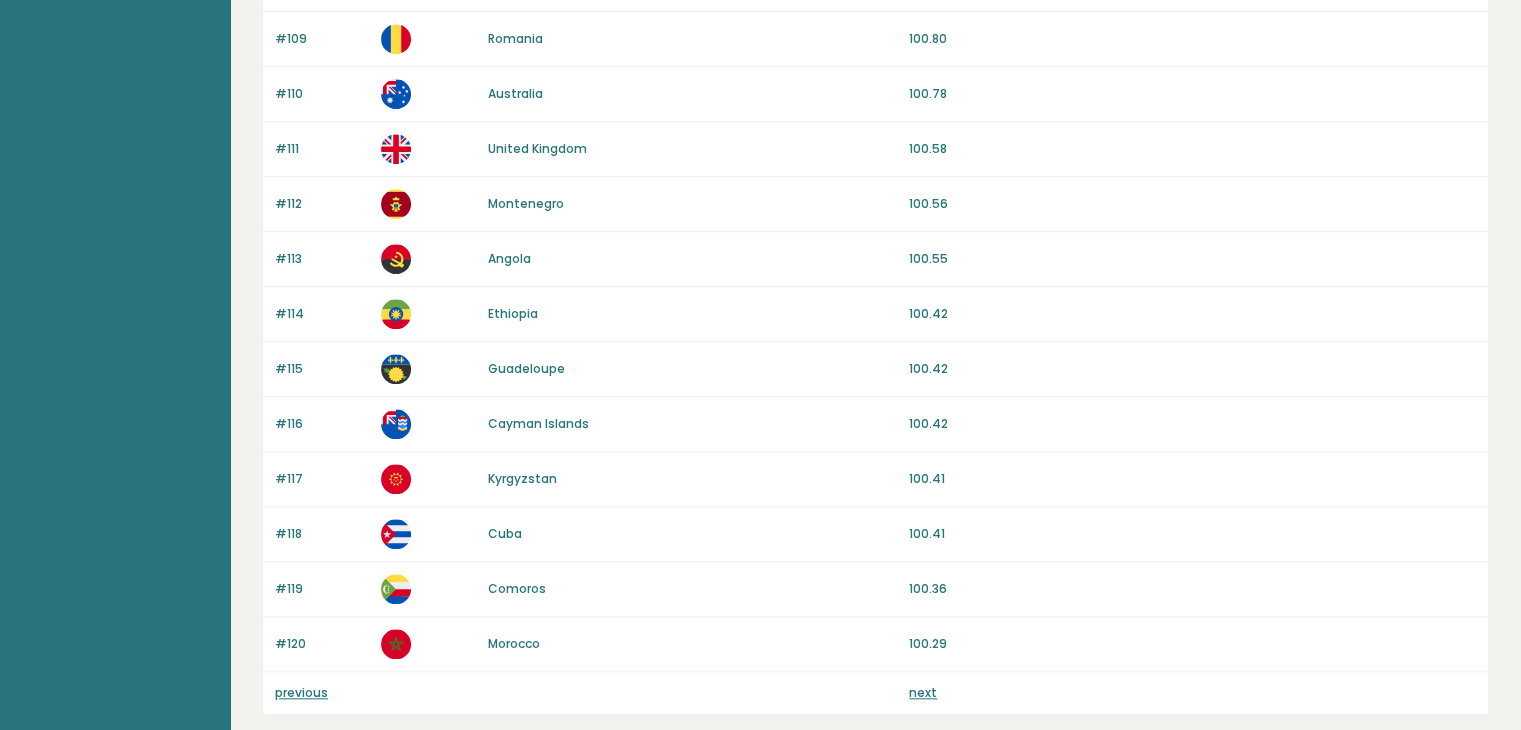 scroll, scrollTop: 1859, scrollLeft: 0, axis: vertical 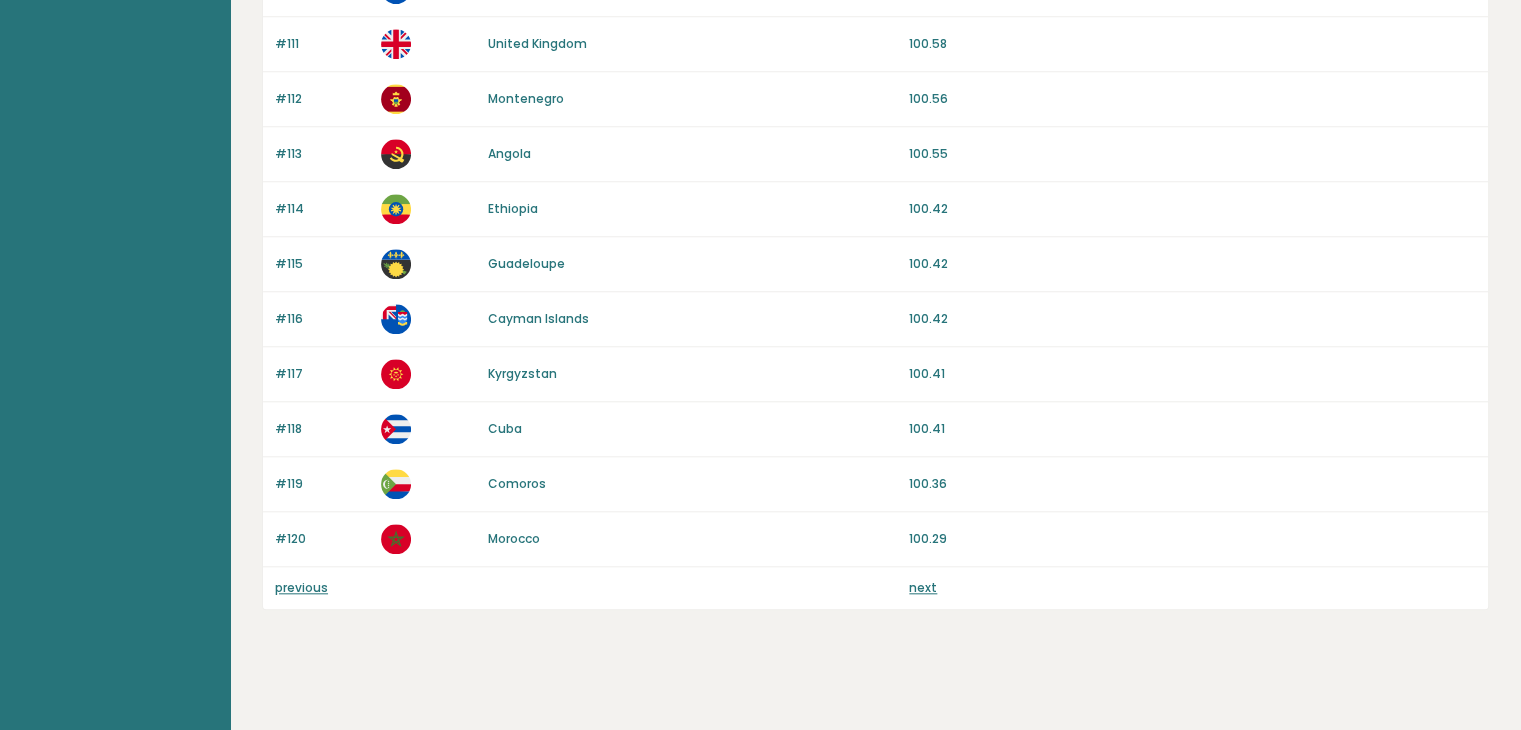 click on "next" at bounding box center (923, 587) 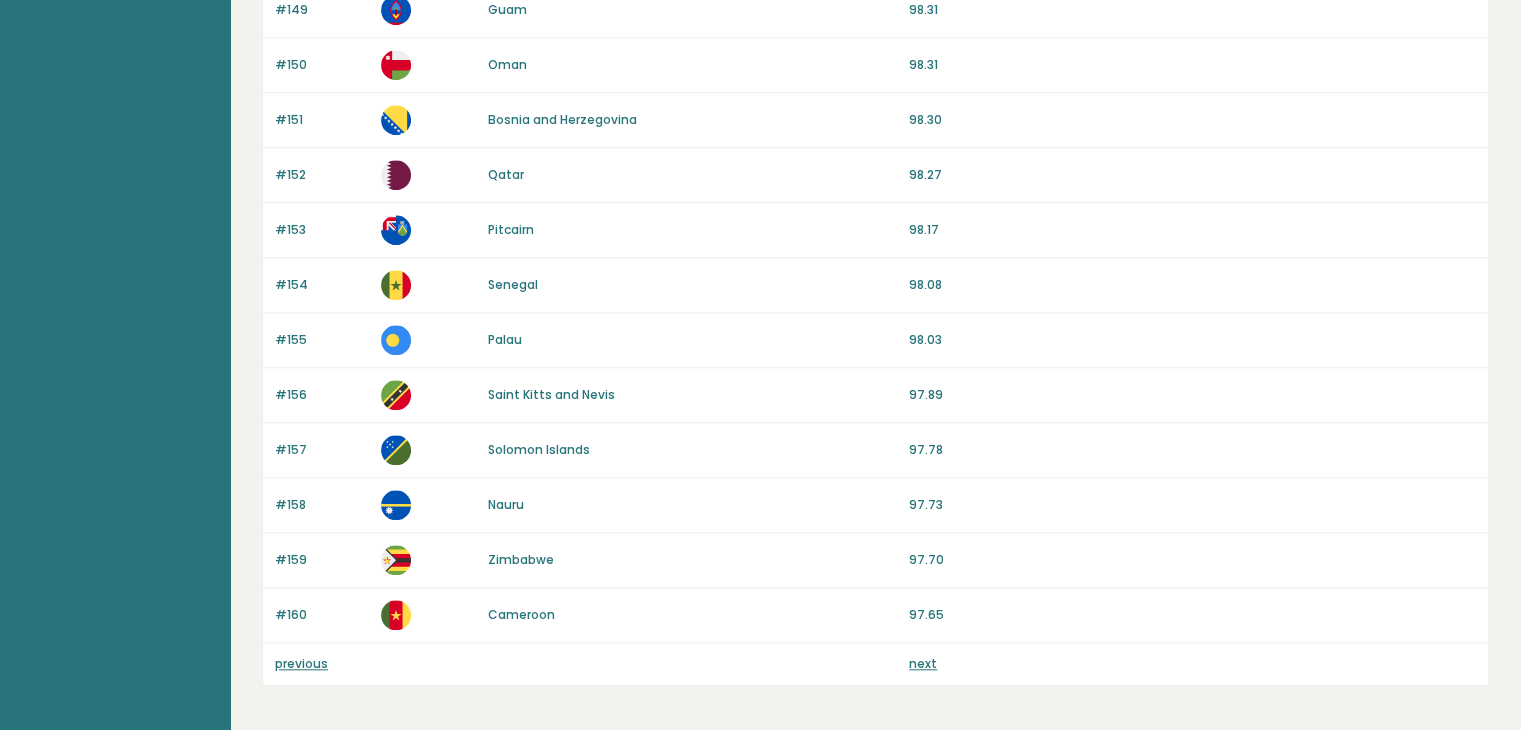 scroll, scrollTop: 1859, scrollLeft: 0, axis: vertical 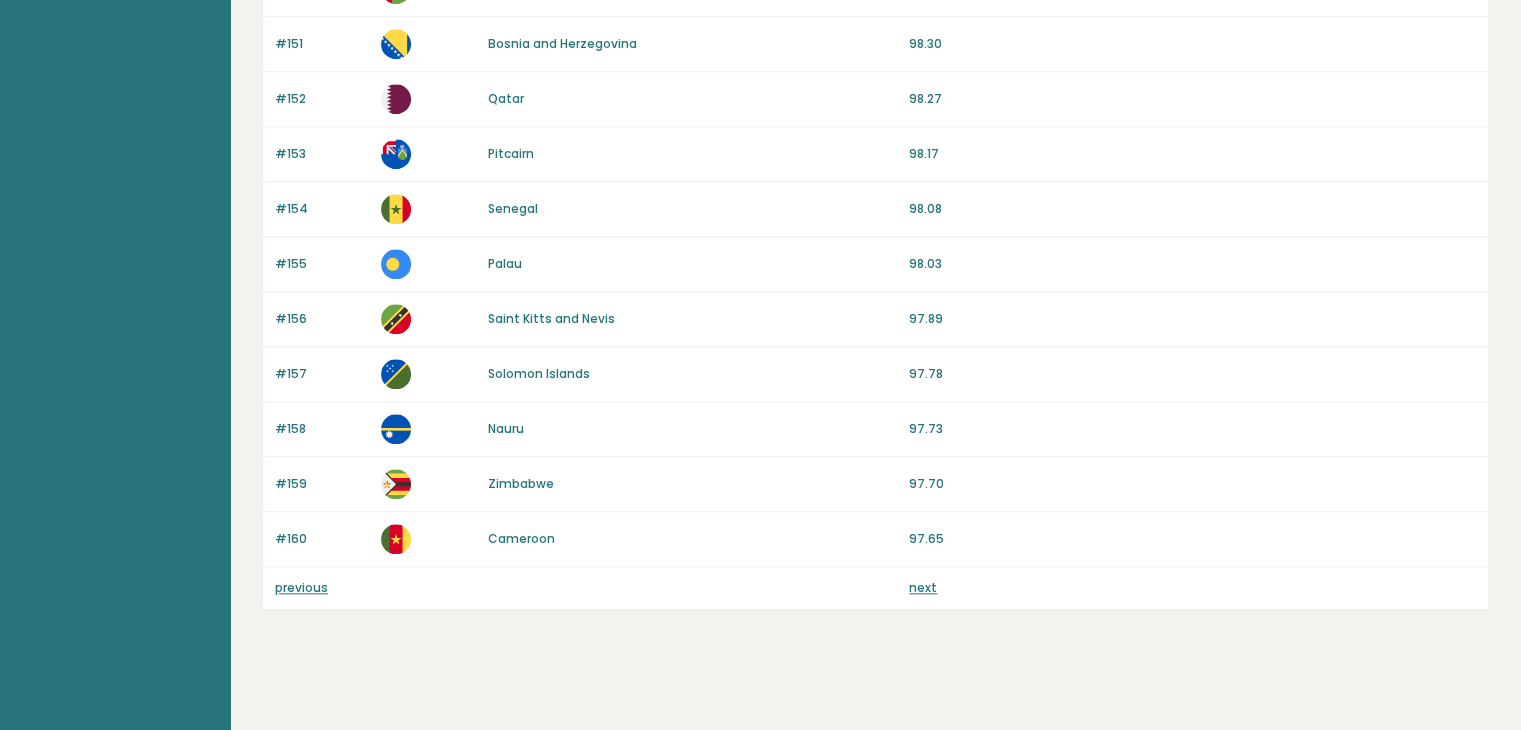 click on "next" at bounding box center [923, 587] 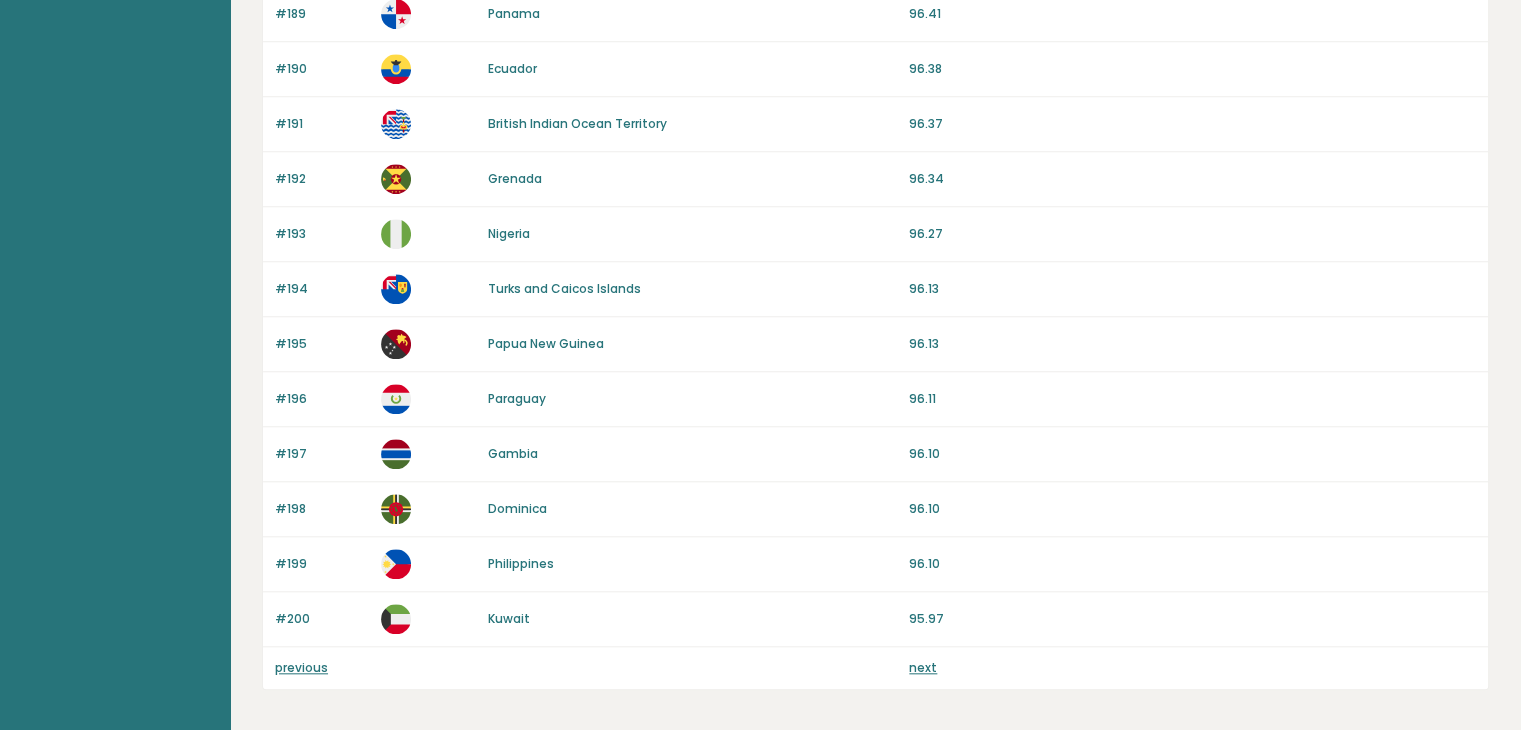 scroll, scrollTop: 1859, scrollLeft: 0, axis: vertical 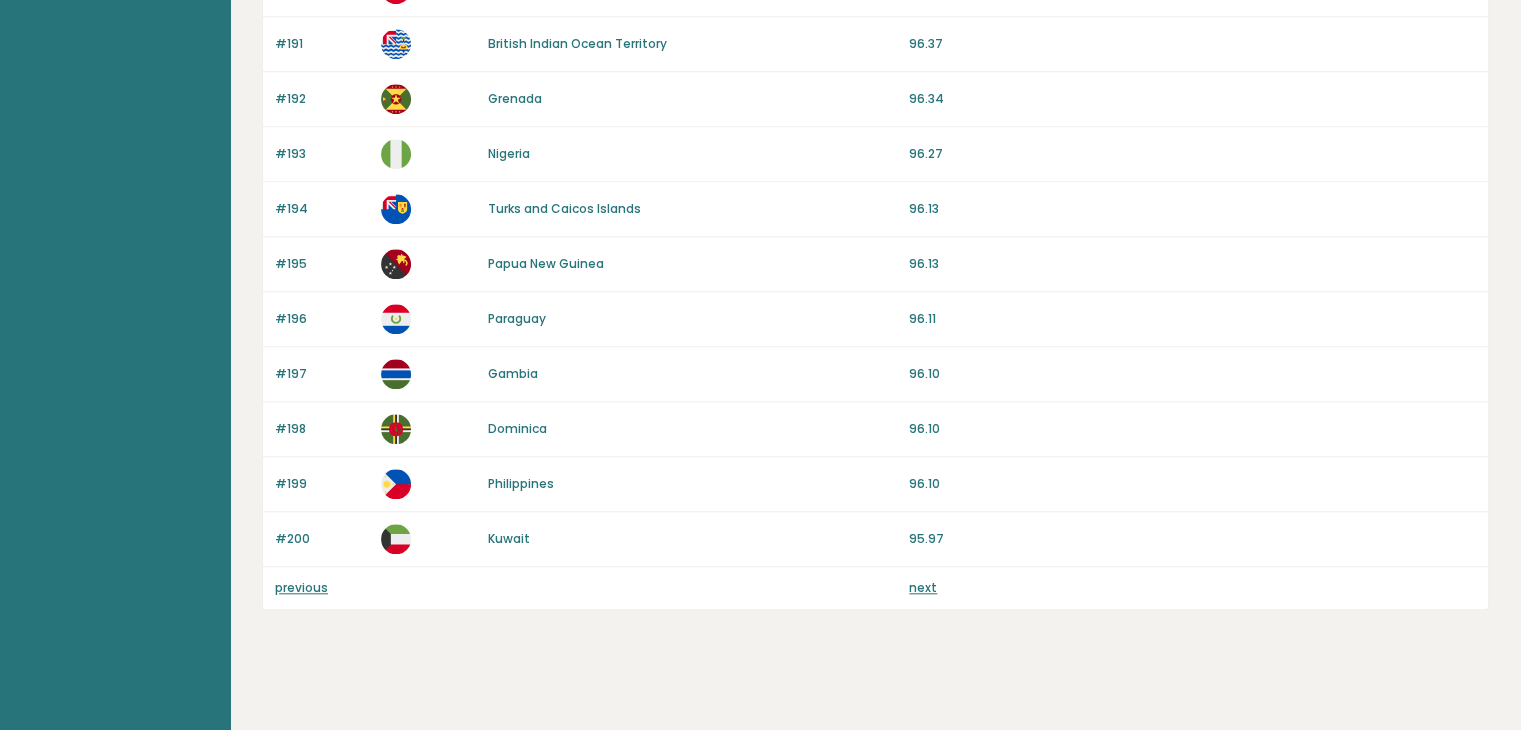 click on "next" at bounding box center [923, 587] 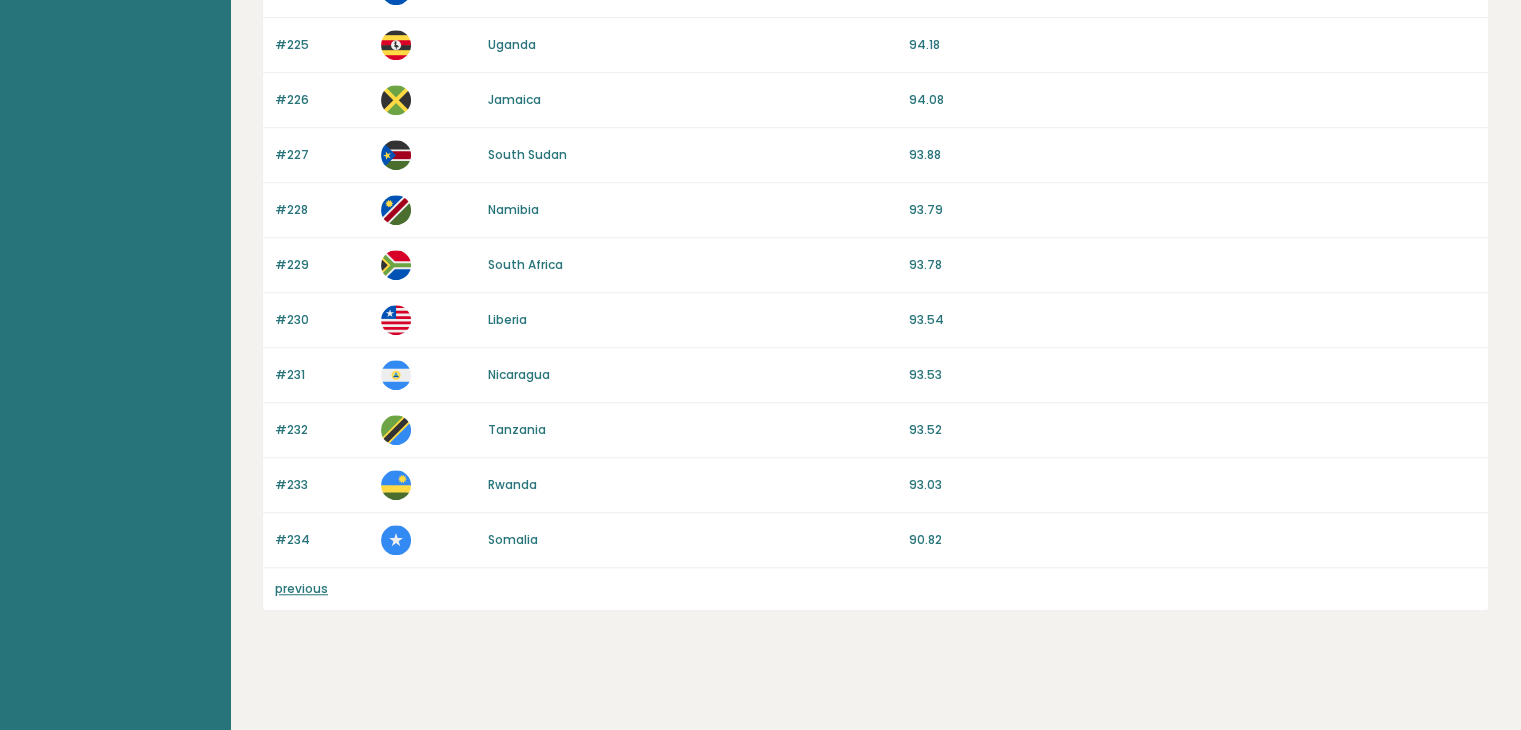 scroll, scrollTop: 1530, scrollLeft: 0, axis: vertical 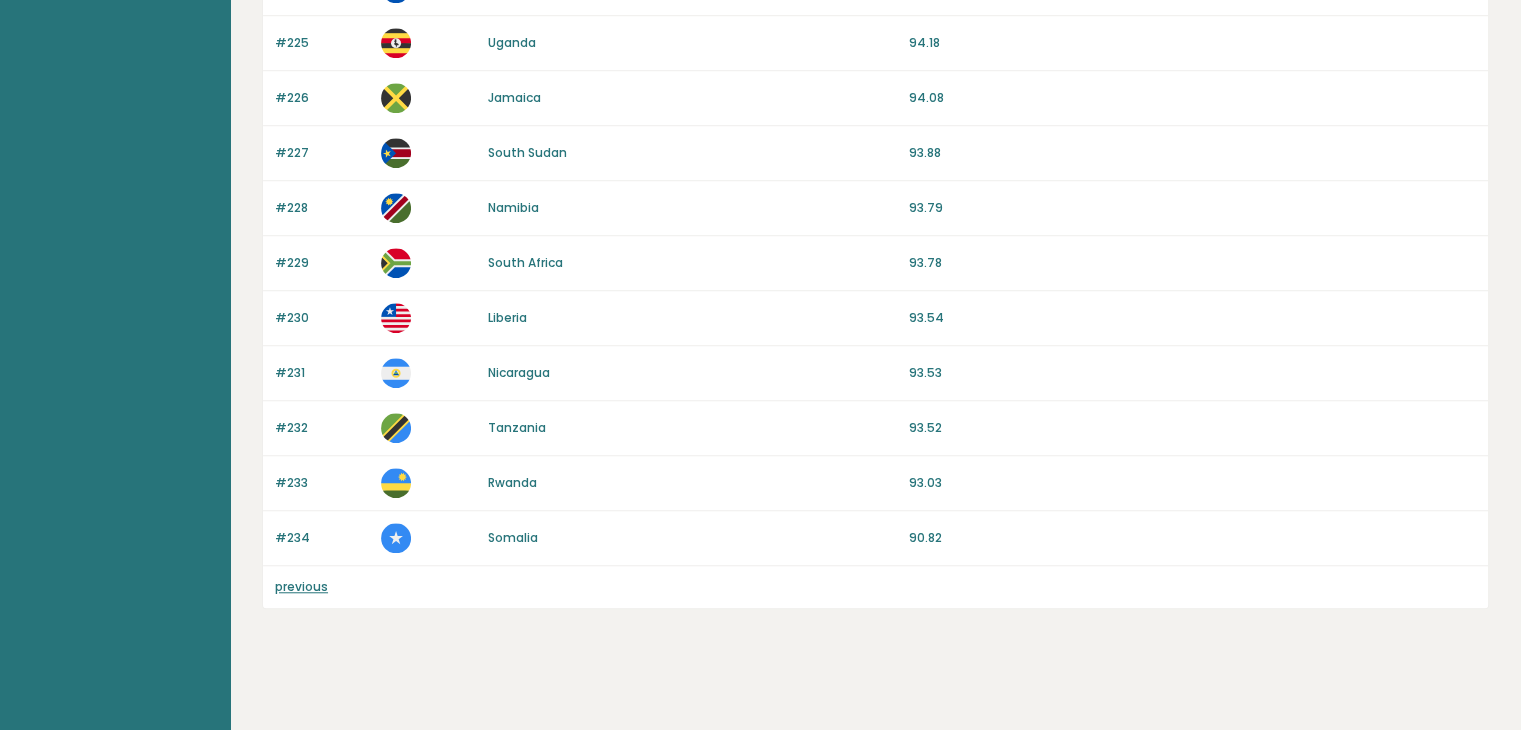 click on "previous" at bounding box center [875, 587] 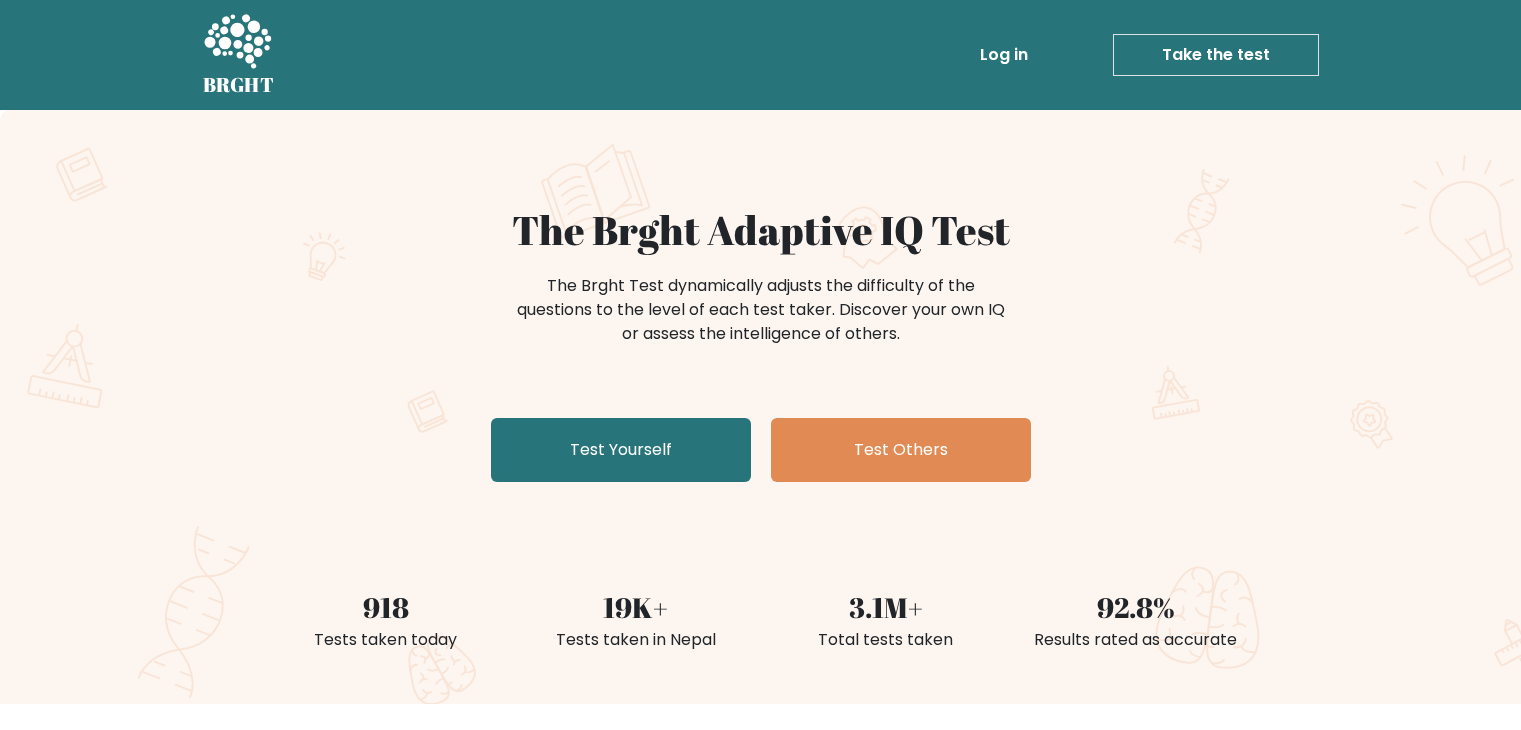 scroll, scrollTop: 0, scrollLeft: 0, axis: both 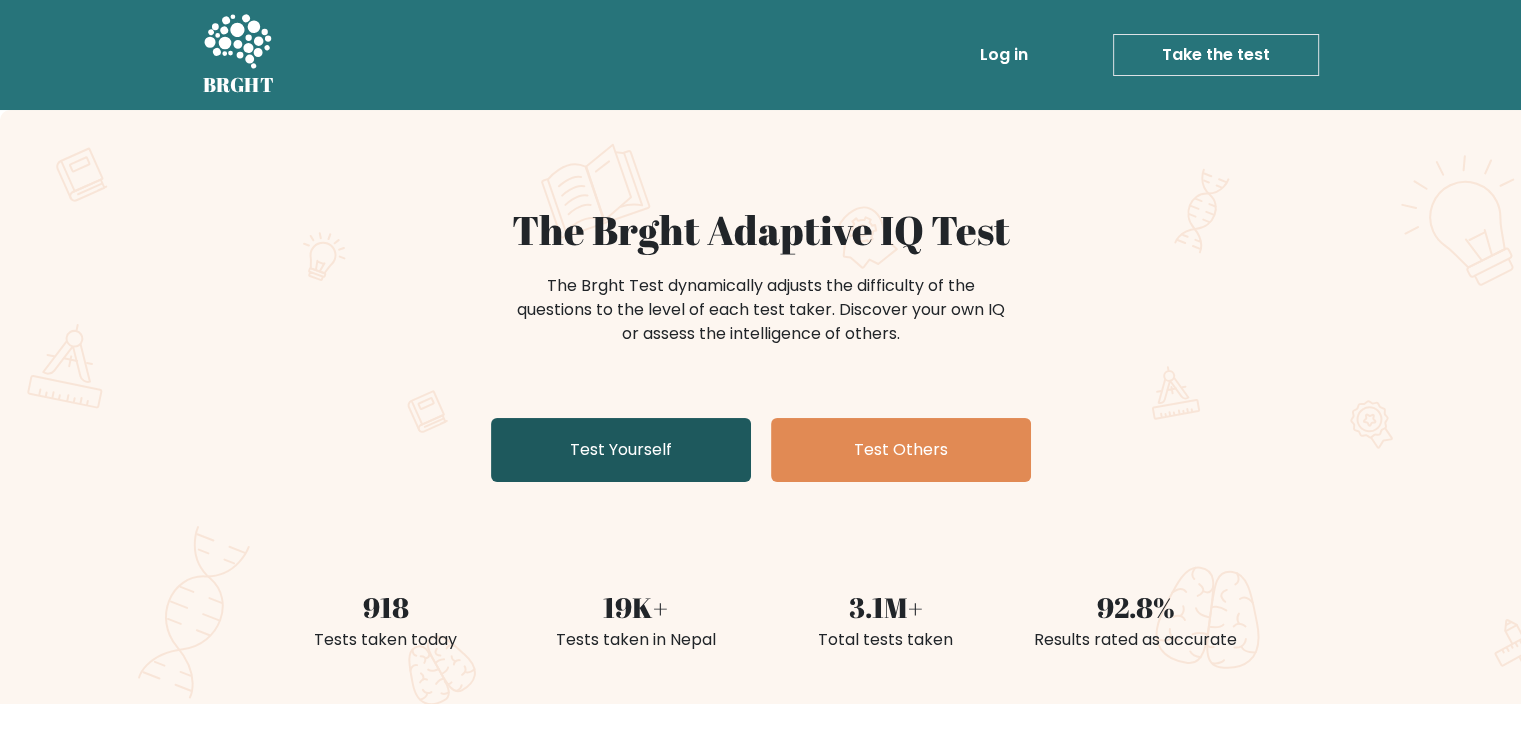 click on "Test Yourself" at bounding box center [621, 450] 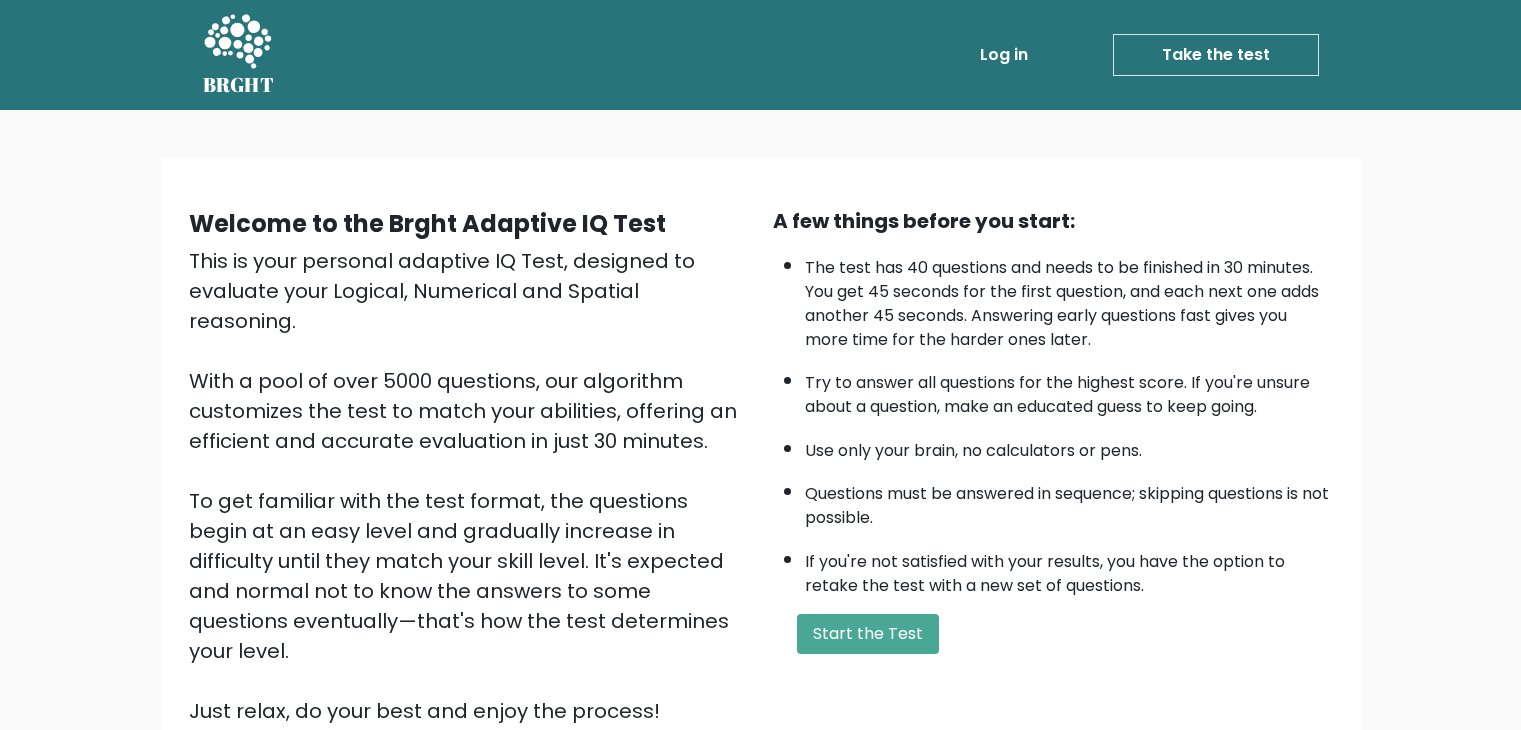 scroll, scrollTop: 0, scrollLeft: 0, axis: both 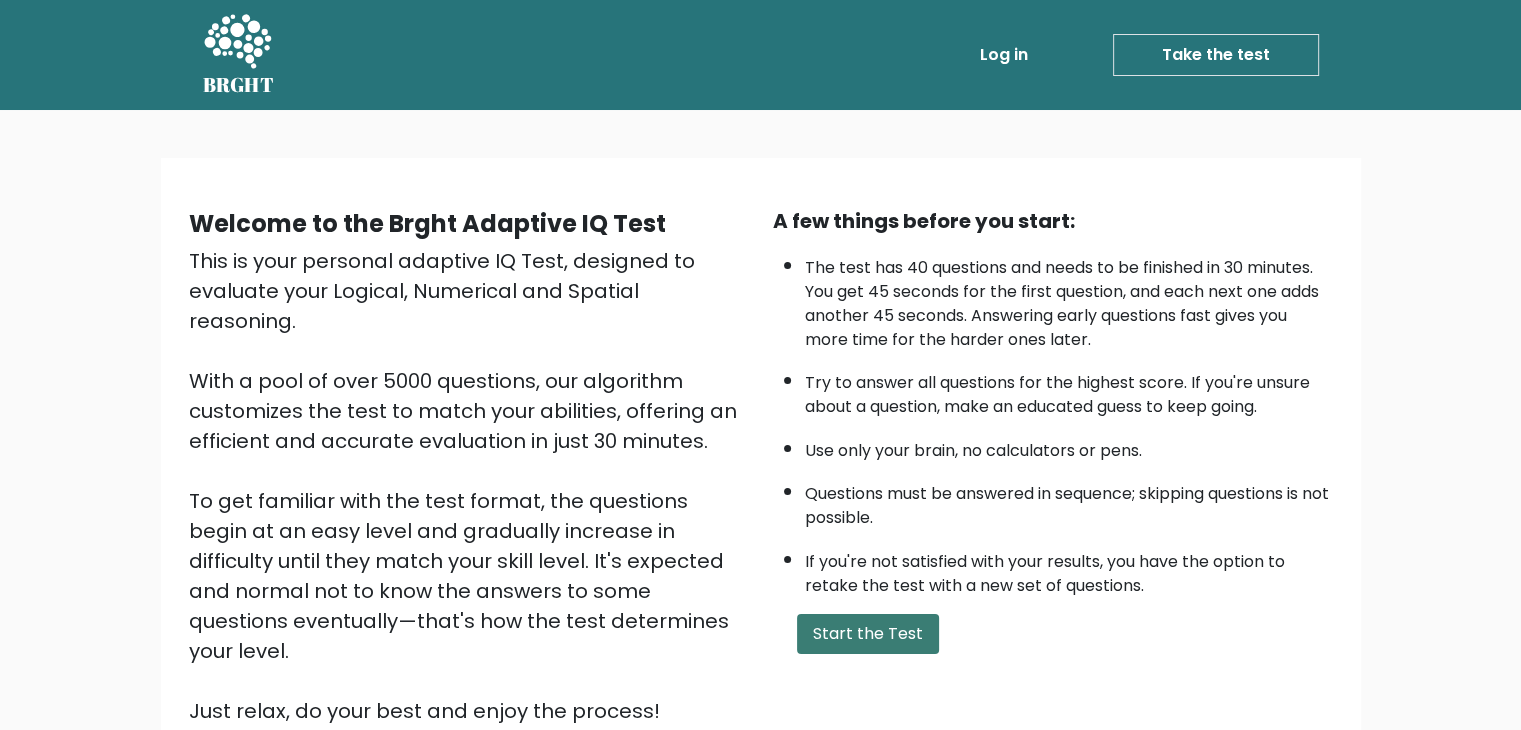 click on "Start the Test" at bounding box center [868, 634] 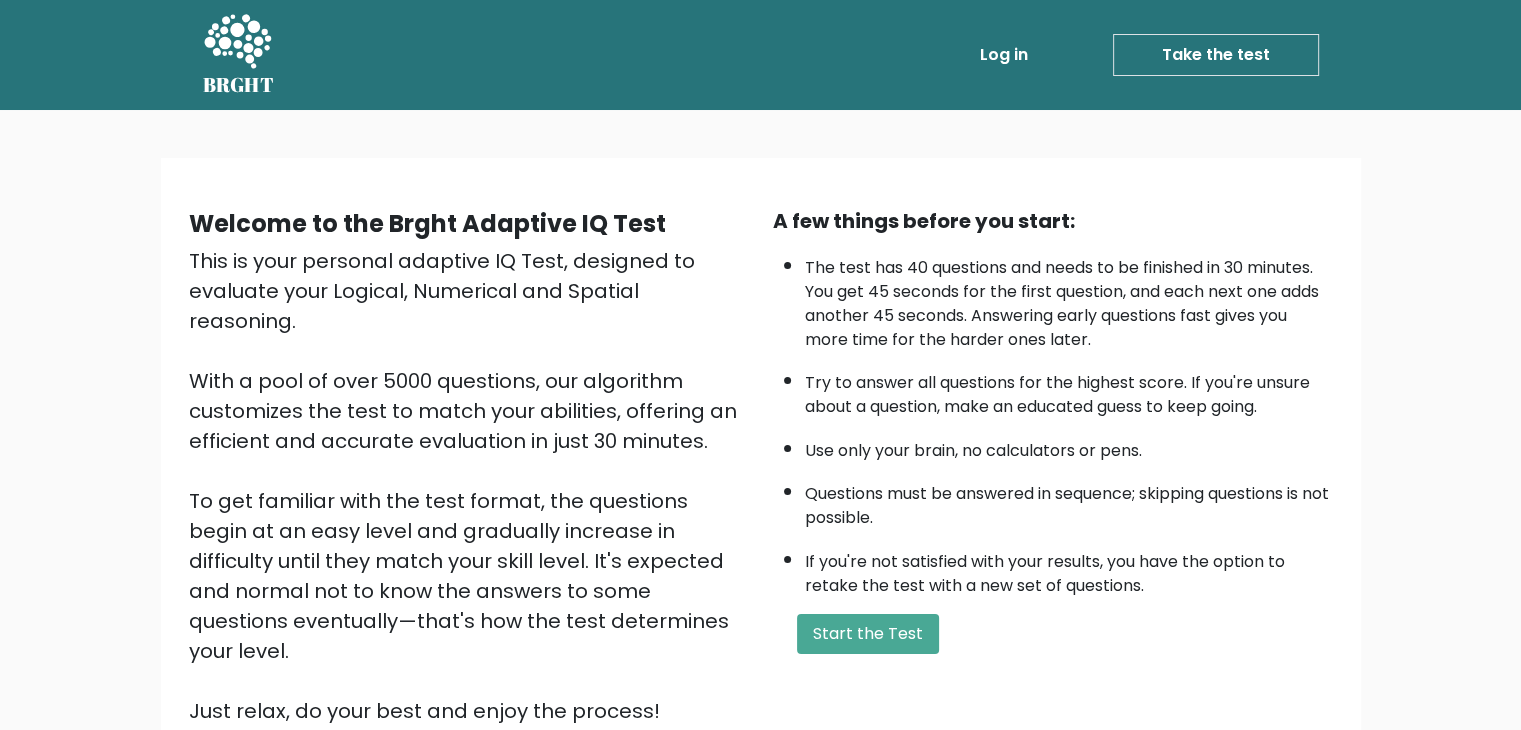 click on "Take the test" at bounding box center [1216, 55] 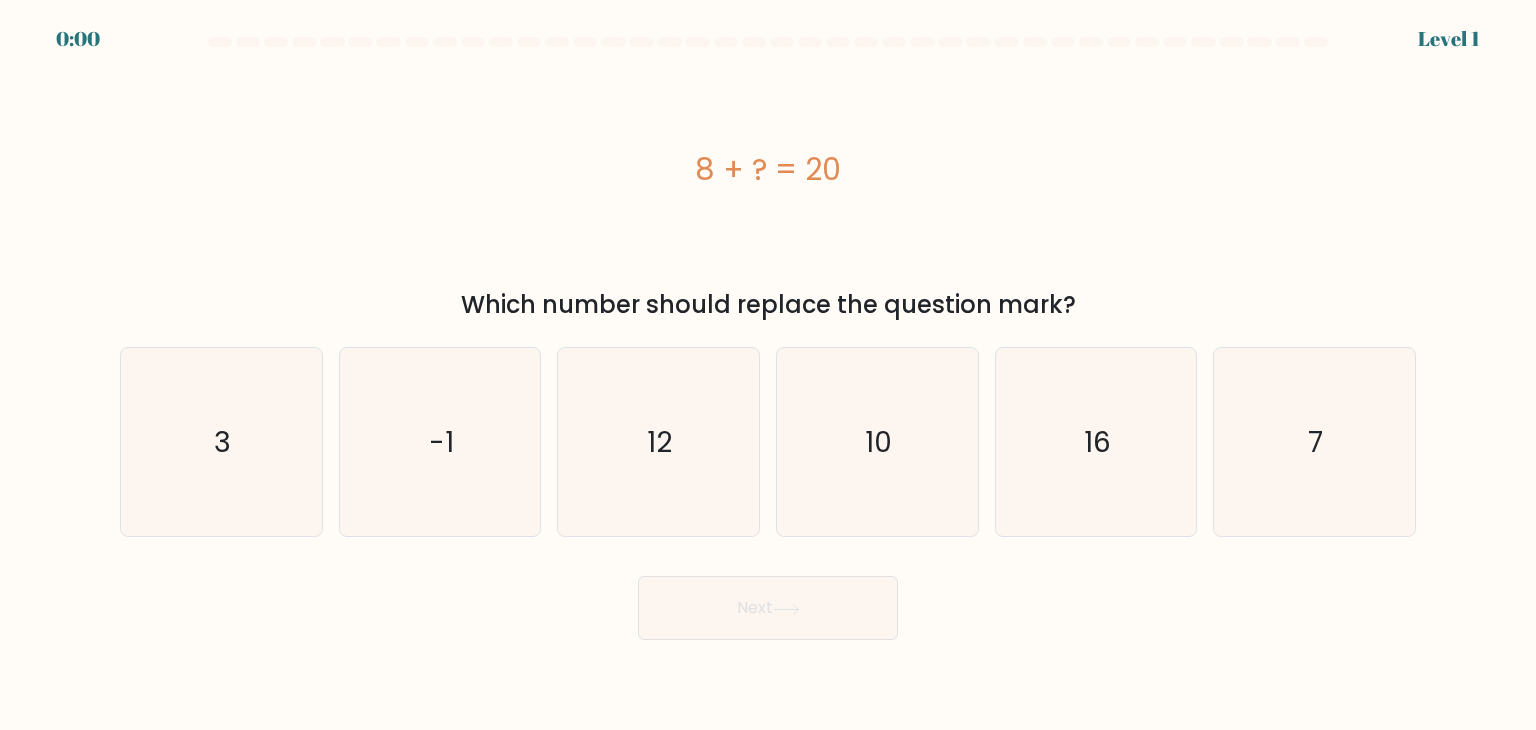 scroll, scrollTop: 0, scrollLeft: 0, axis: both 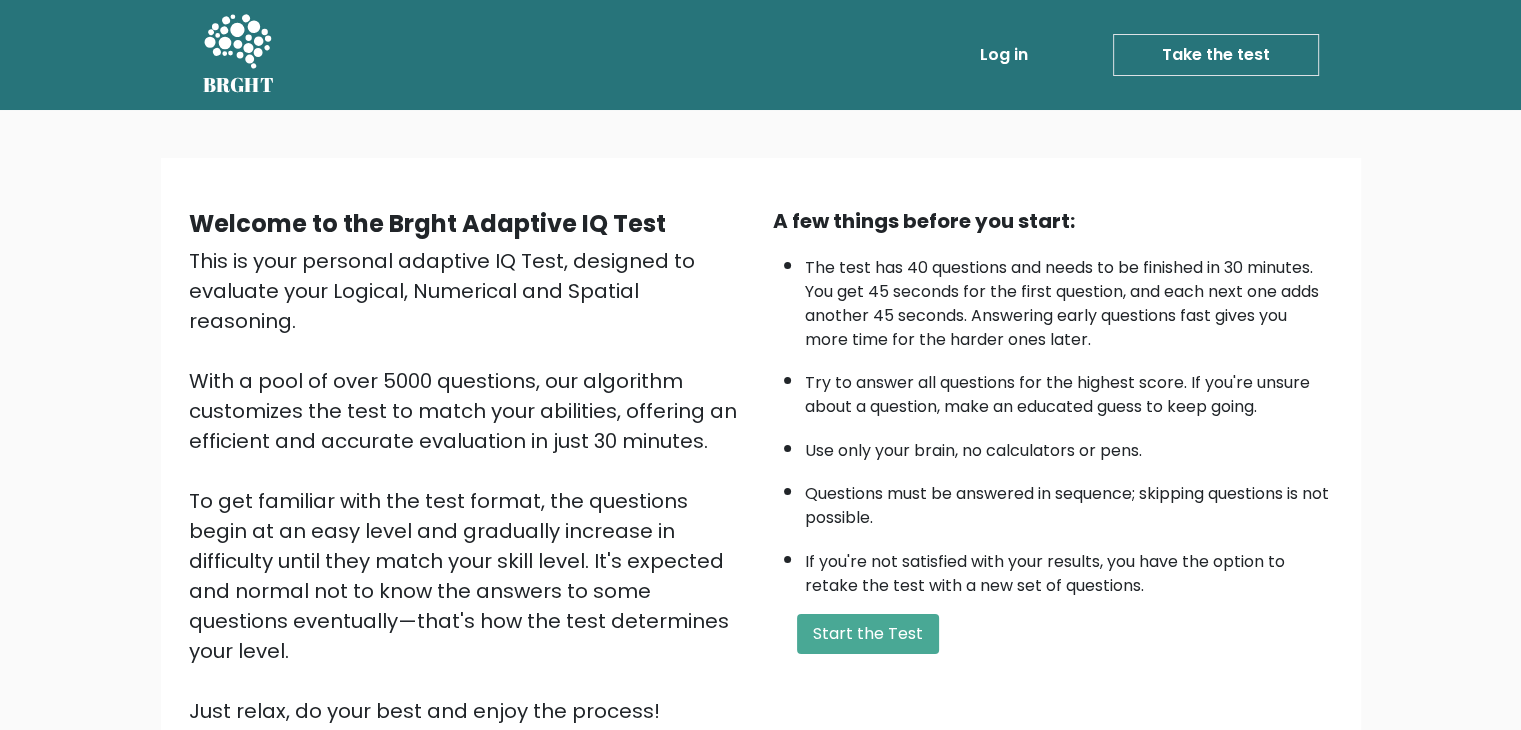 click on "Take the test" at bounding box center (1216, 55) 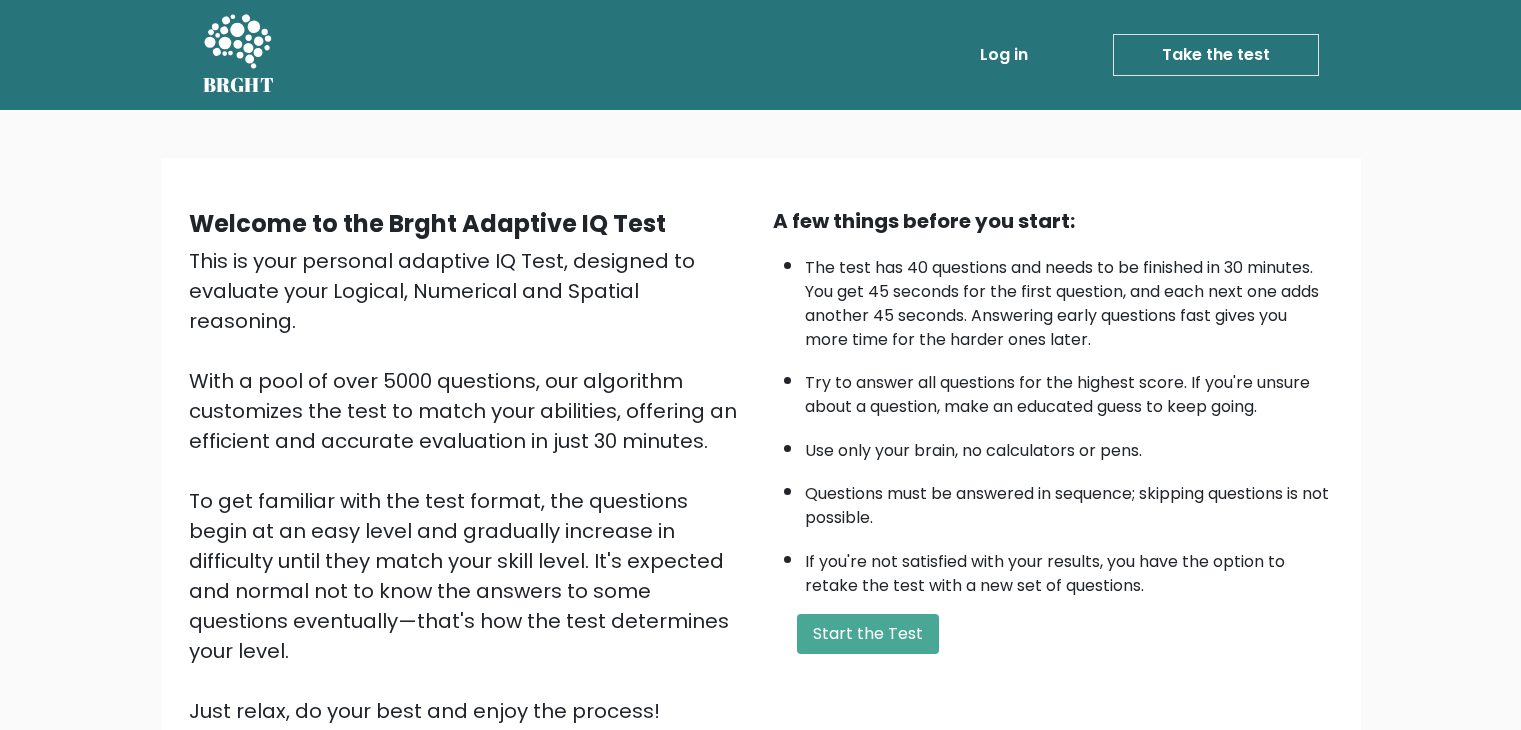 scroll, scrollTop: 0, scrollLeft: 0, axis: both 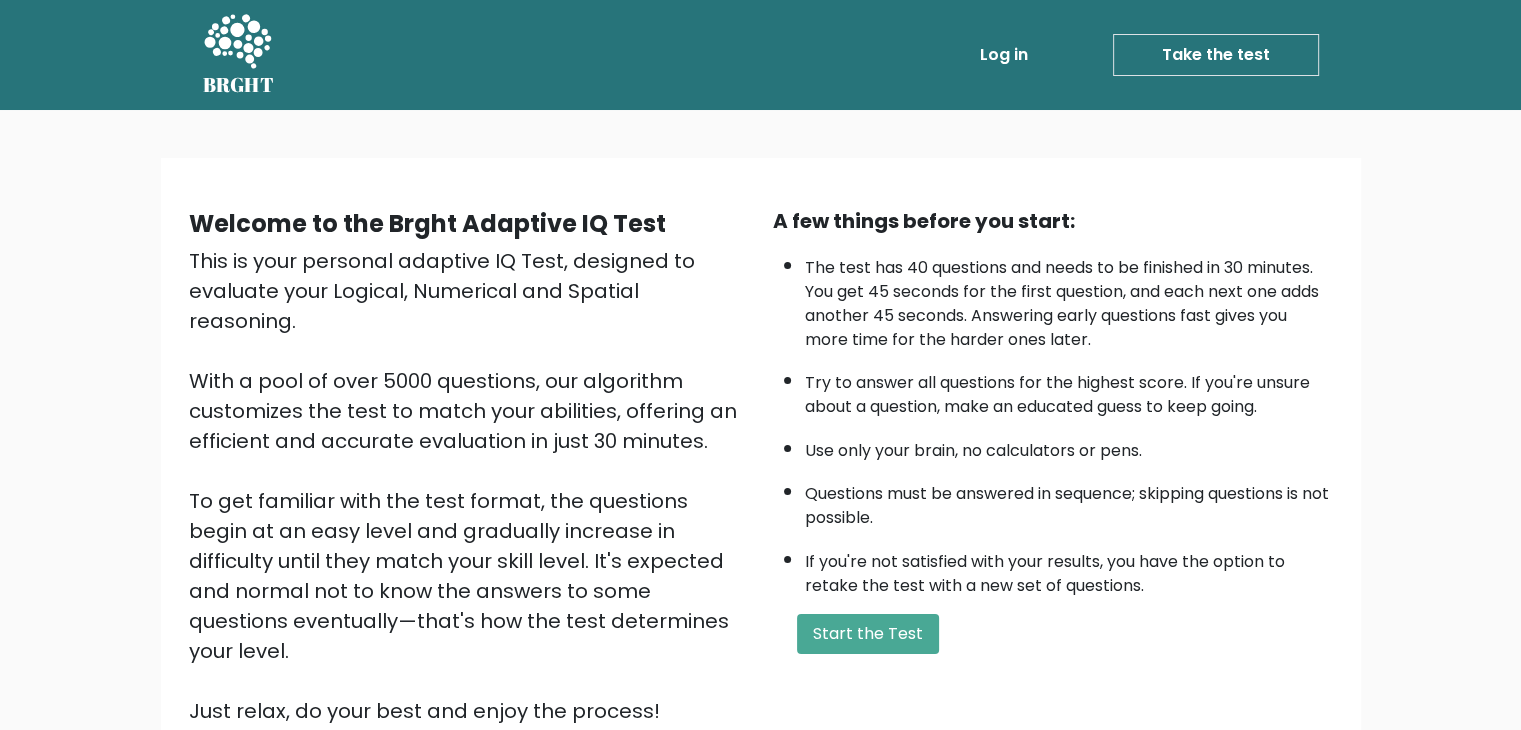click on "Log in" at bounding box center [1004, 55] 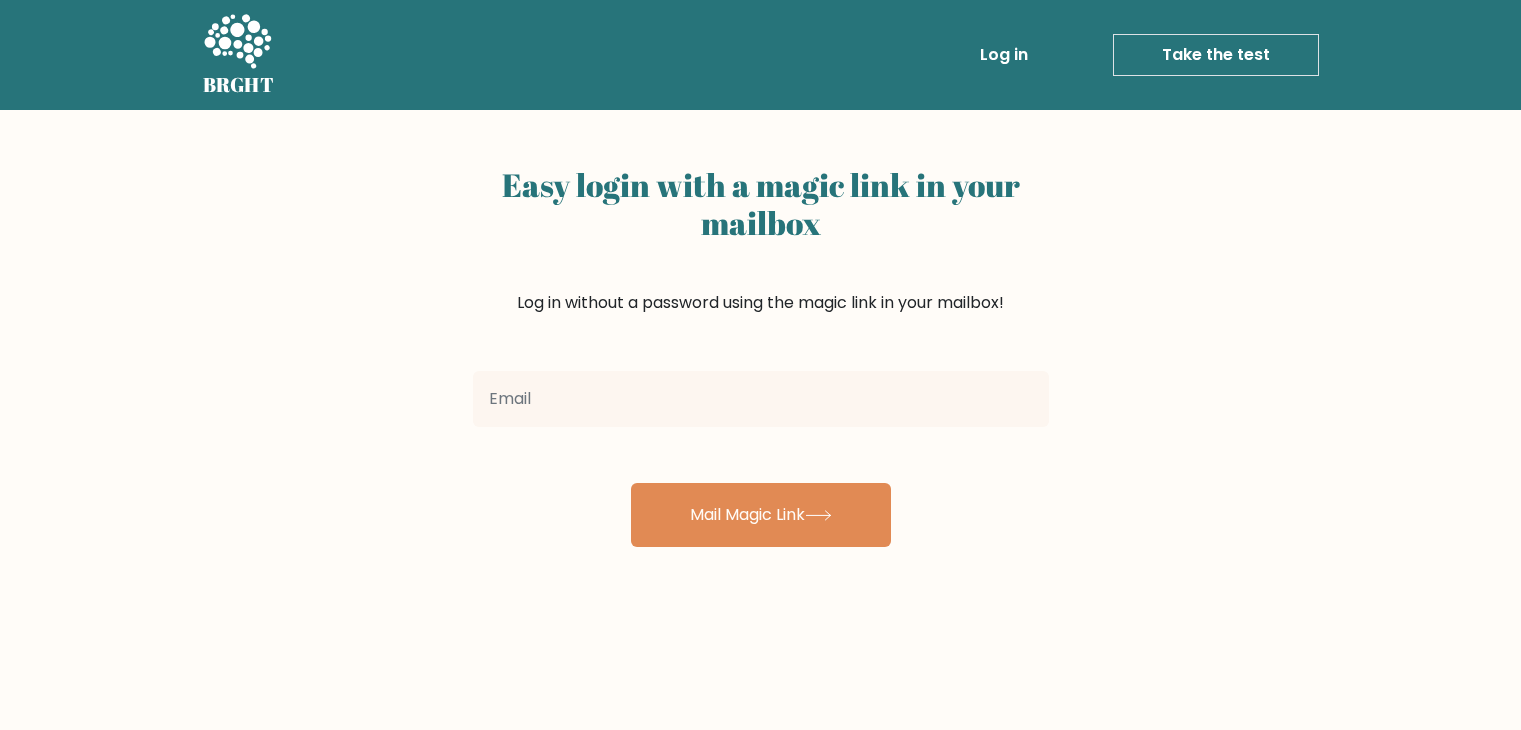scroll, scrollTop: 0, scrollLeft: 0, axis: both 